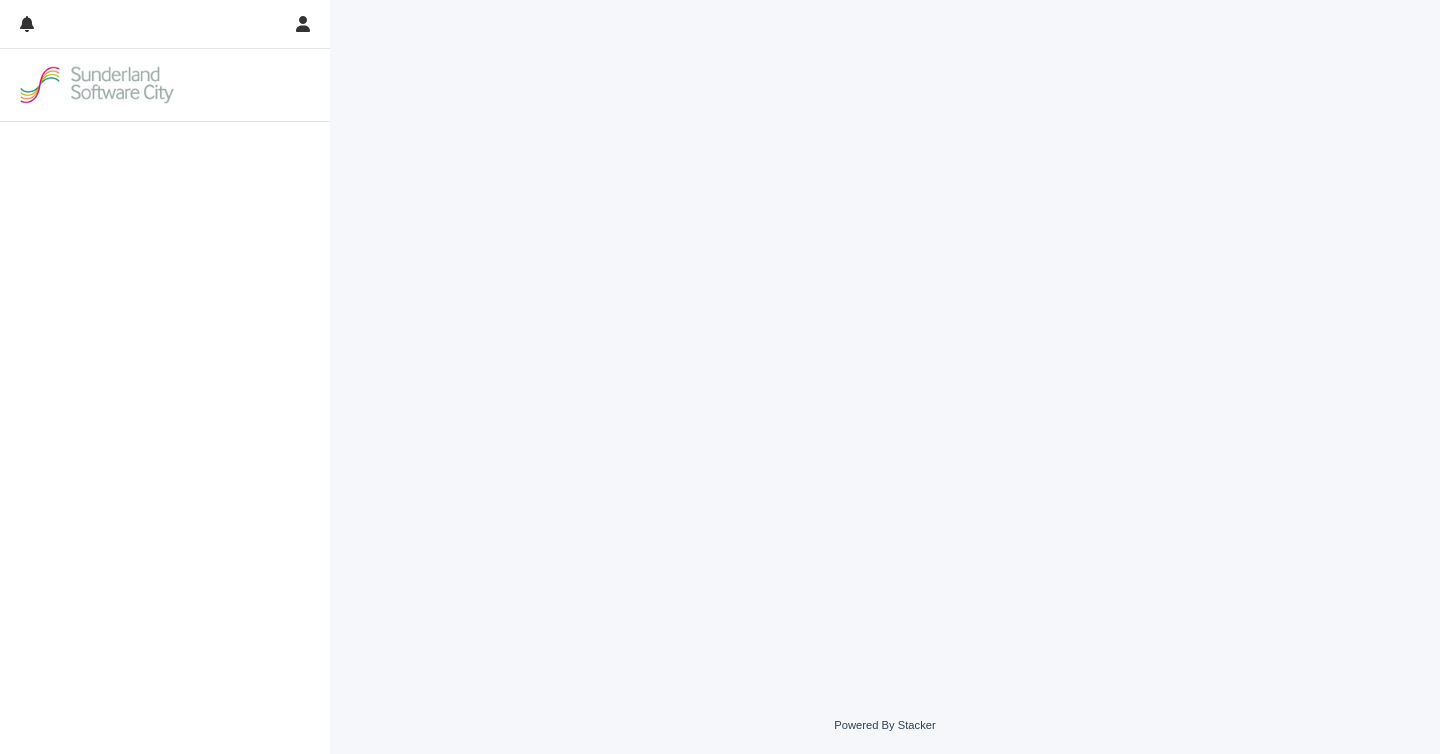 scroll, scrollTop: 0, scrollLeft: 0, axis: both 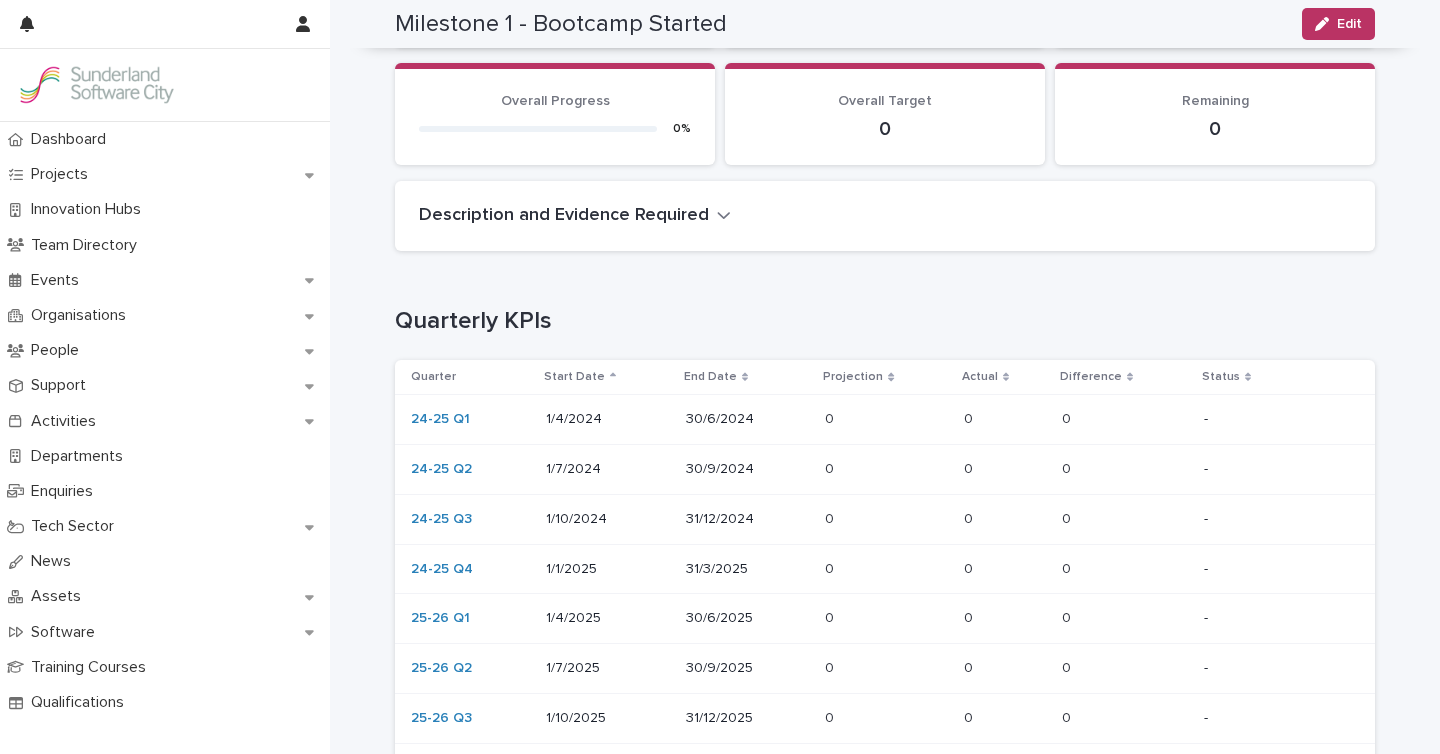 click at bounding box center [886, 469] 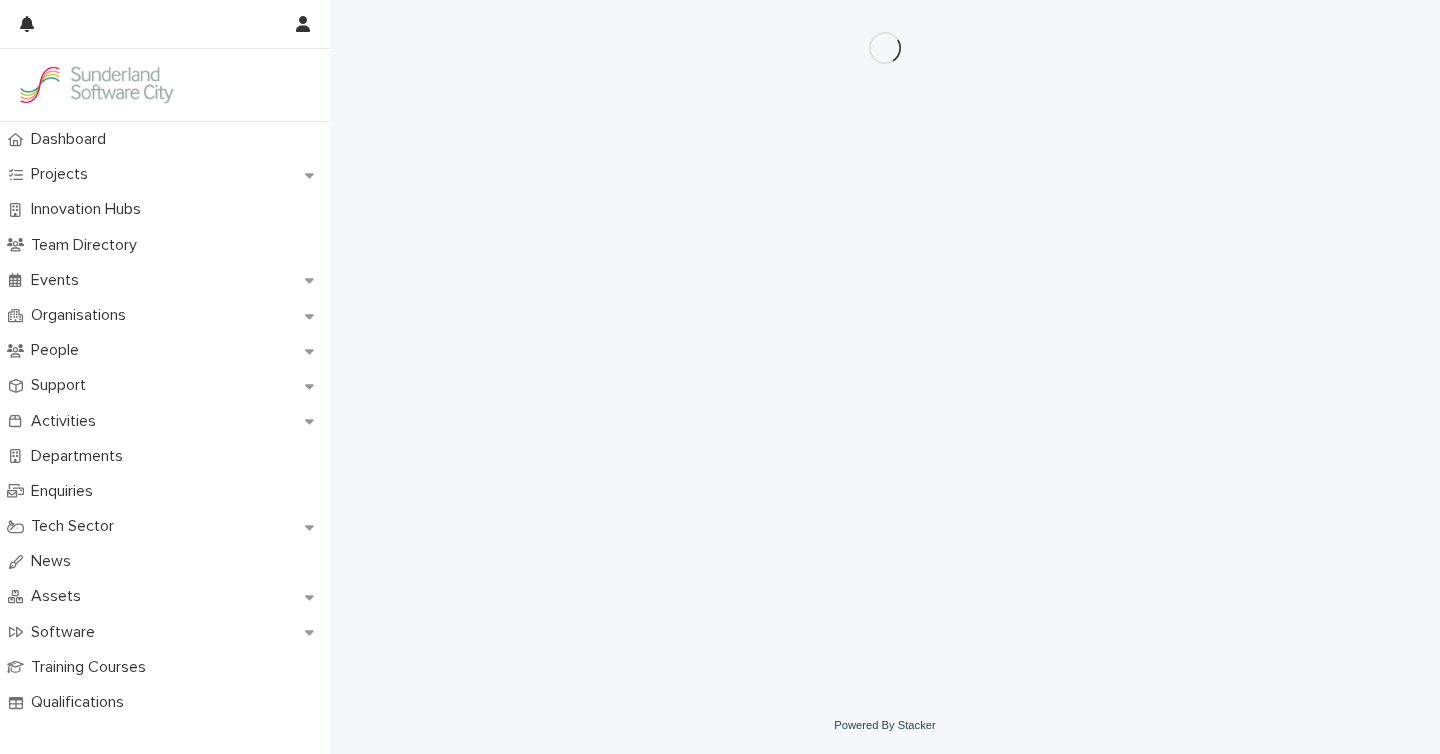 scroll, scrollTop: 0, scrollLeft: 0, axis: both 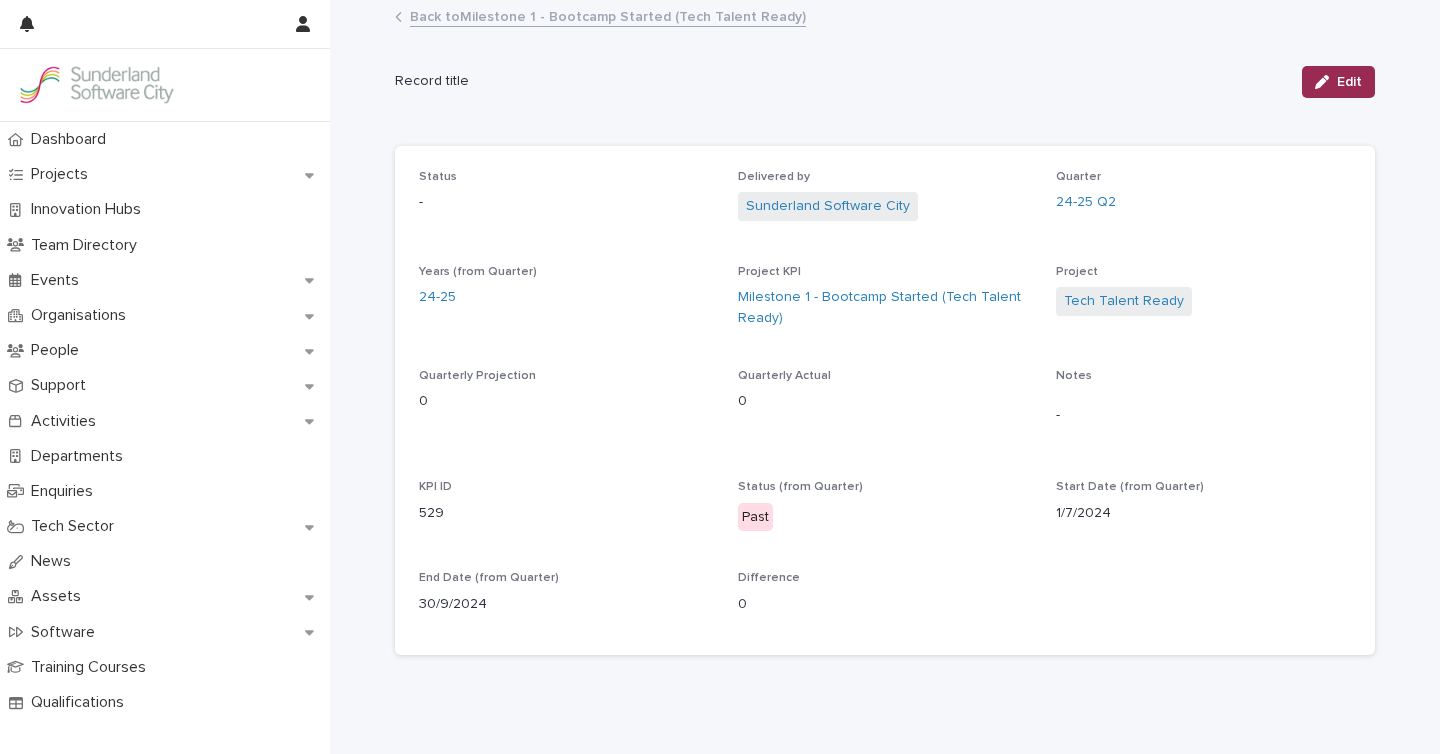 click on "Edit" at bounding box center [1338, 82] 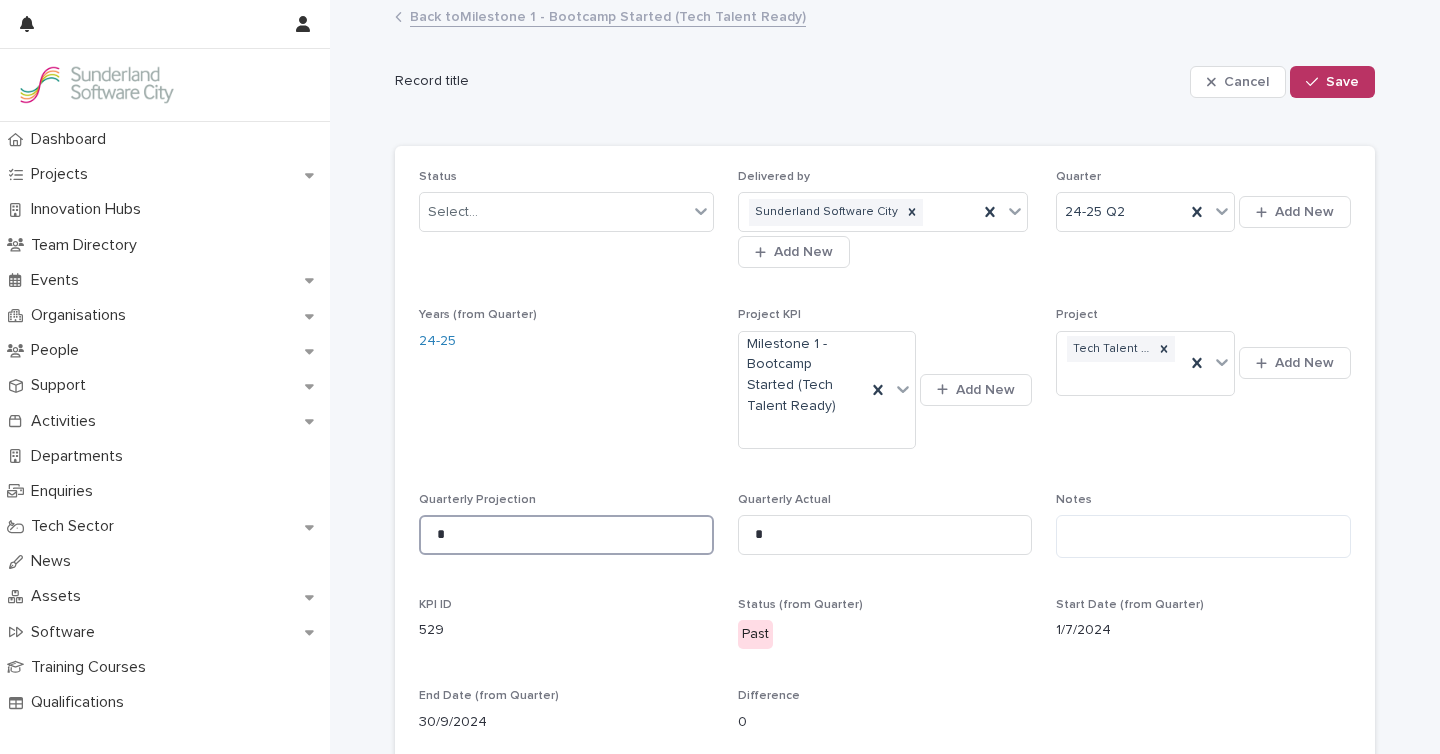 drag, startPoint x: 470, startPoint y: 544, endPoint x: 415, endPoint y: 544, distance: 55 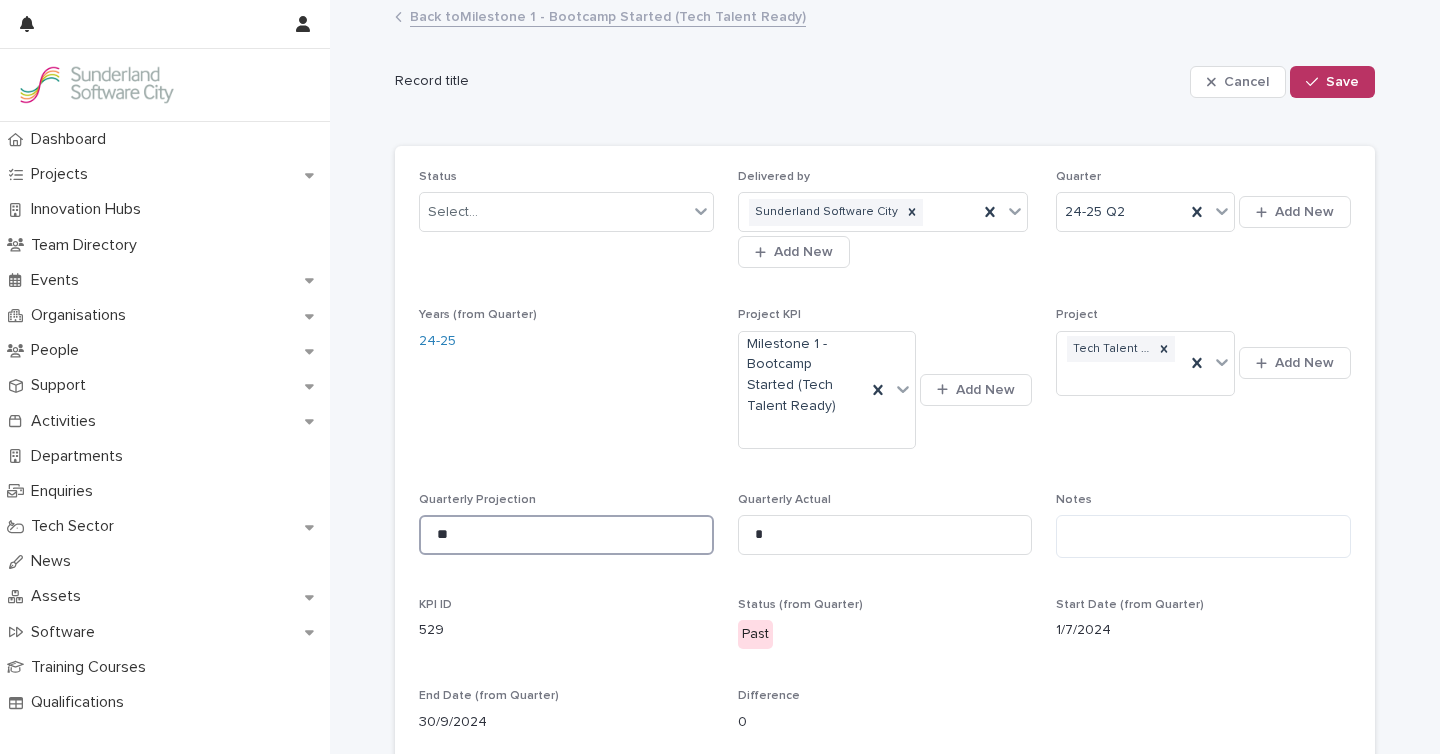 type on "**" 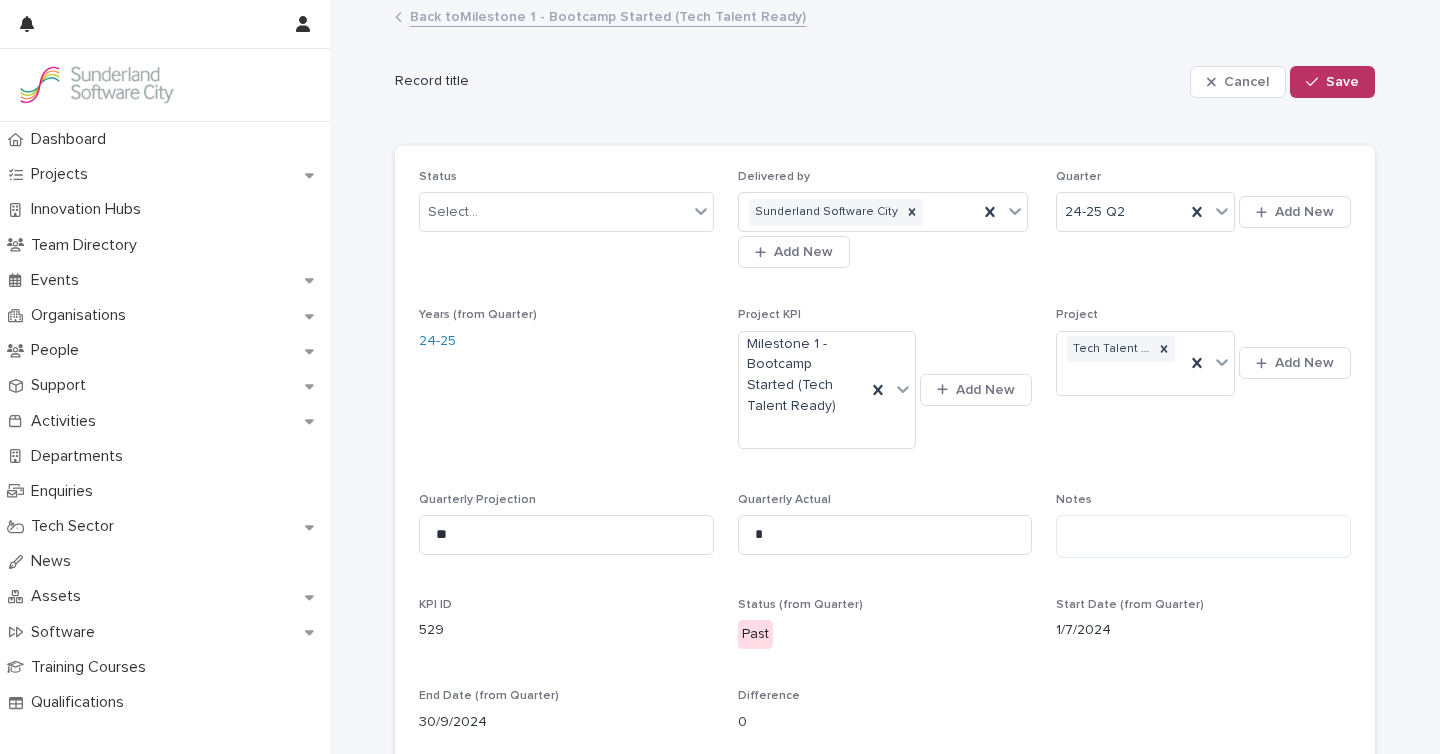 click on "Status Select... Delivered by Sunderland Software City Add New Quarter 24-25 Q2 Add New Years (from Quarter) 24-25   Project KPI Milestone 1 - Bootcamp Started (Tech Talent Ready) Add New Project Tech Talent Ready Add New Quarterly Projection ** Quarterly Actual * Notes KPI ID 529 Status (from Quarter) Past Start Date (from Quarter) 1/7/2024 End Date (from Quarter) 30/9/2024 Difference 0" at bounding box center [885, 459] 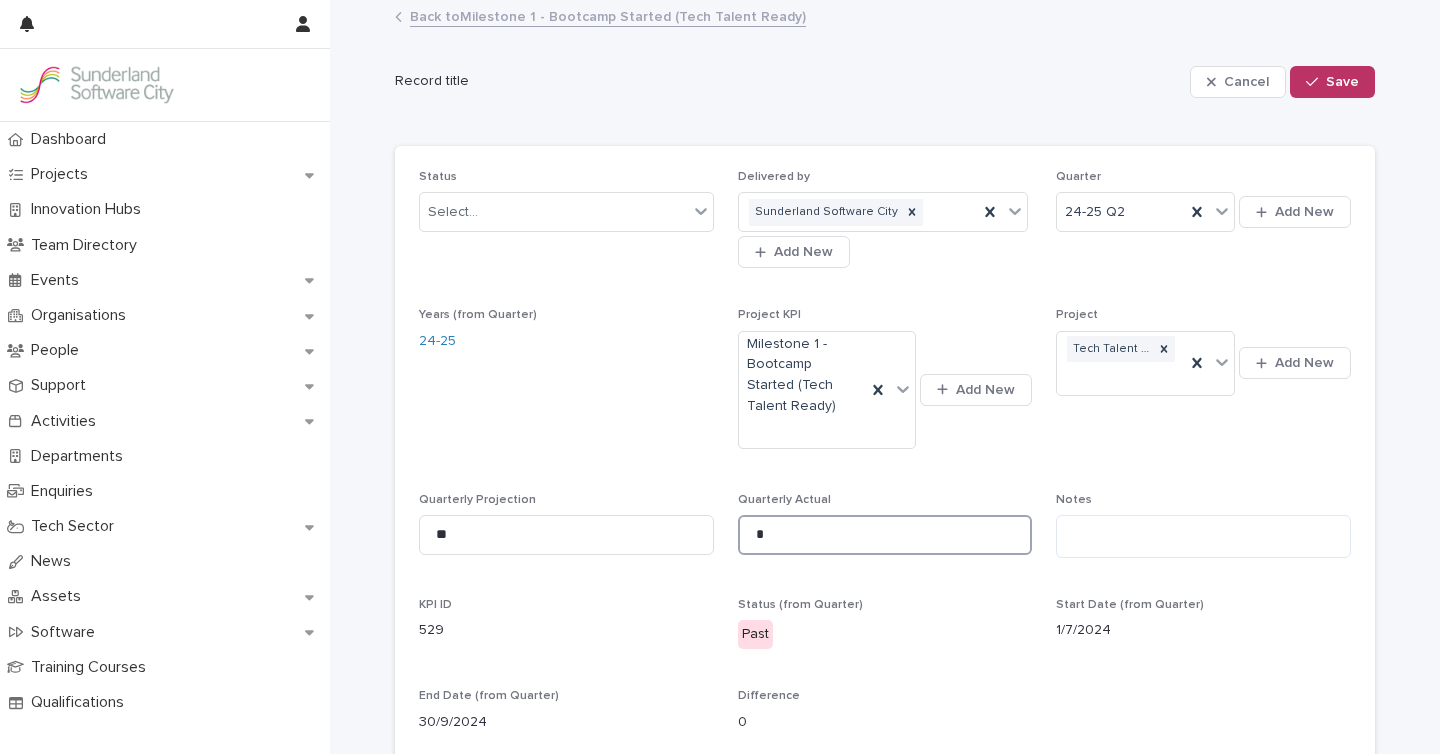 click on "*" at bounding box center [885, 535] 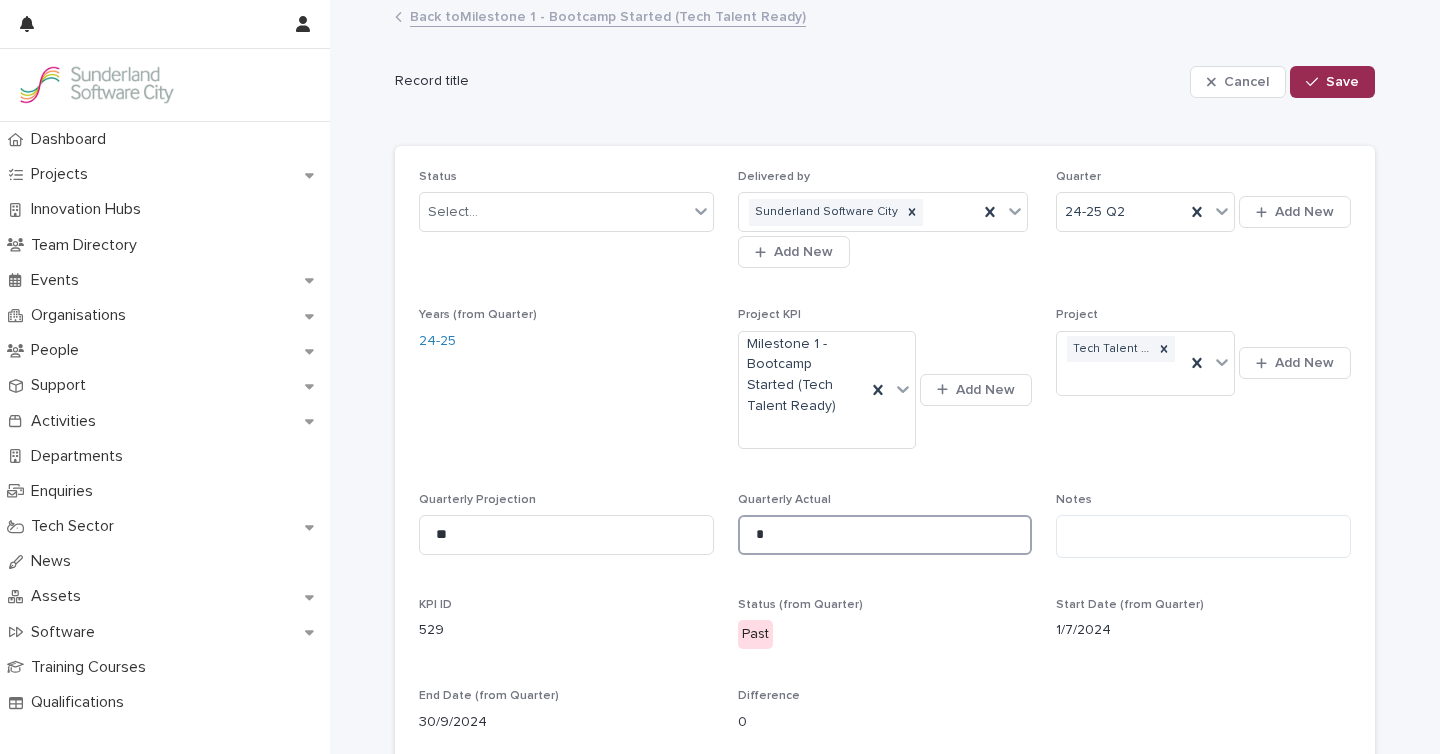 type on "*" 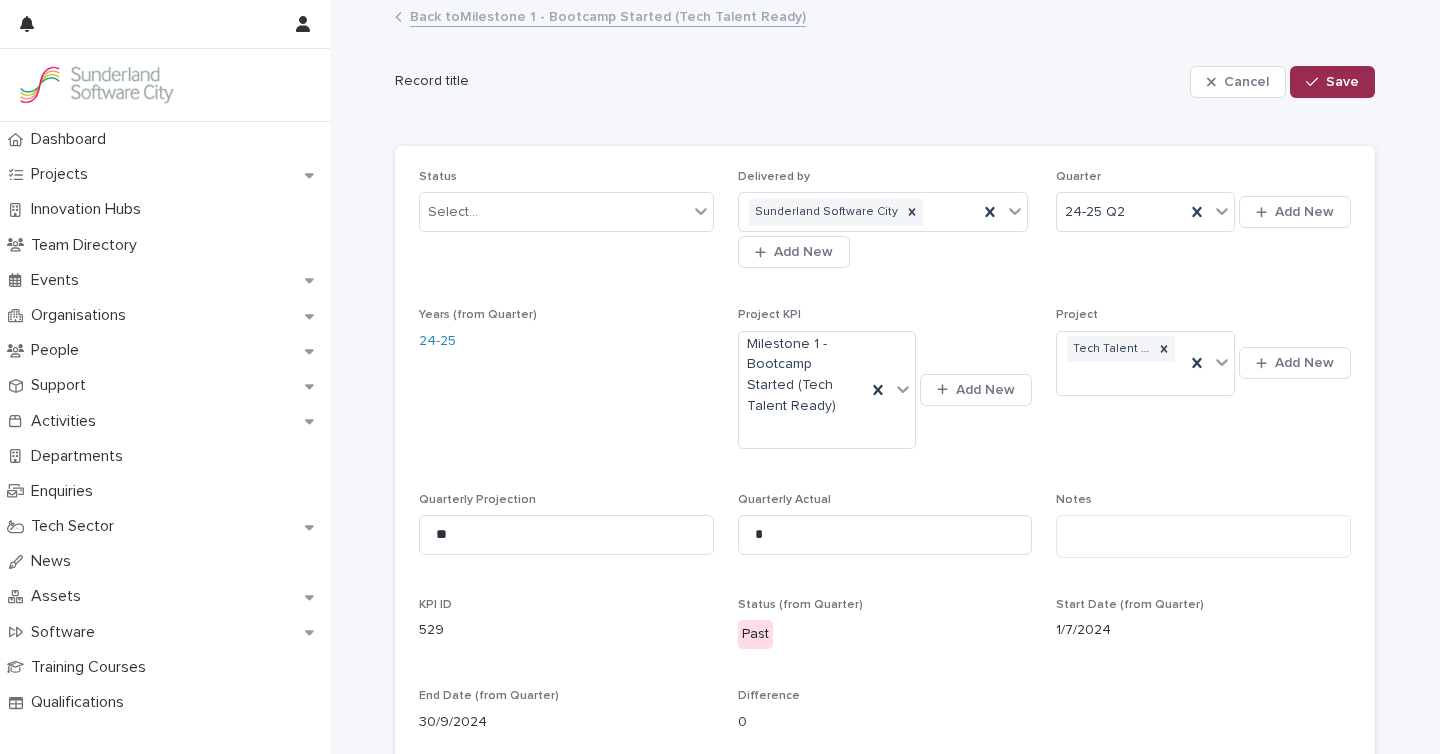 click at bounding box center [1316, 82] 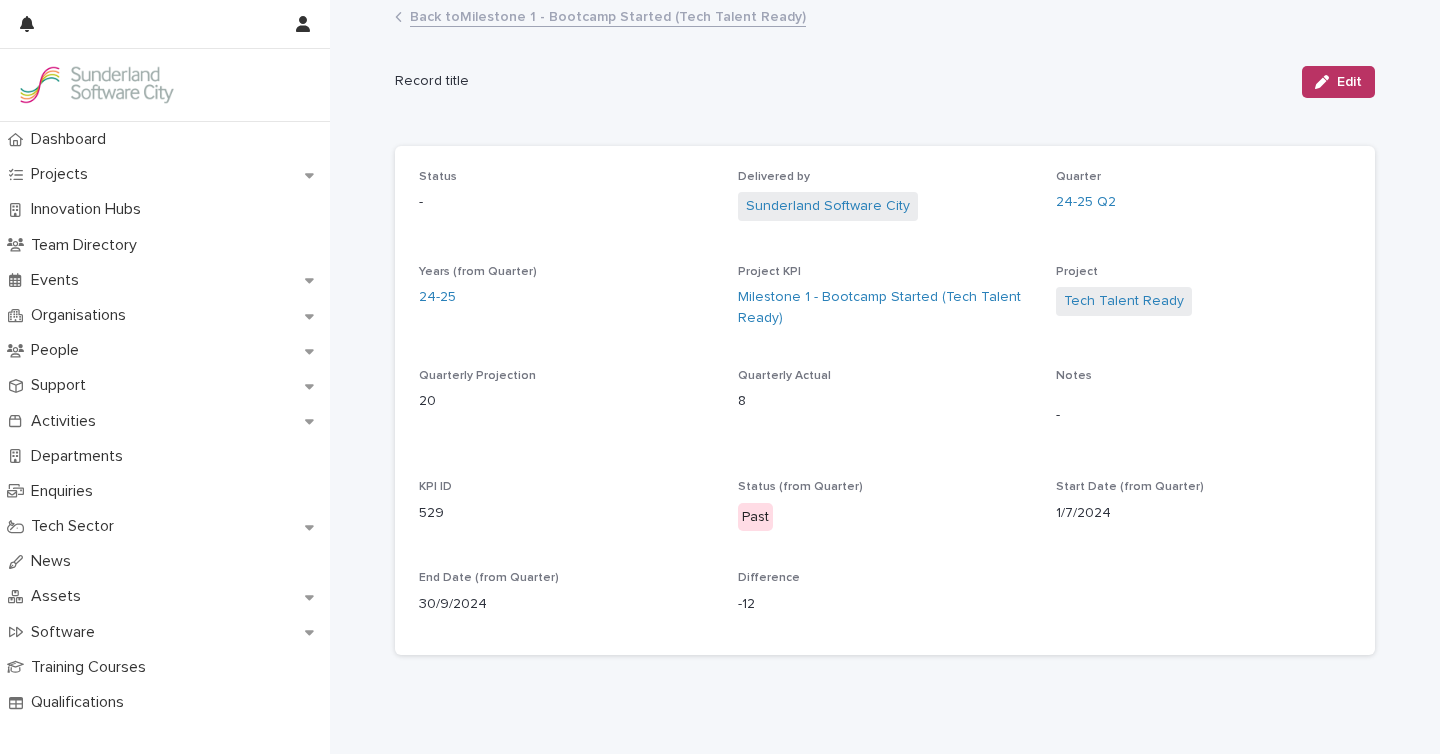 click on "Back to  Milestone 1 - Bootcamp Started (Tech Talent Ready)" at bounding box center (608, 15) 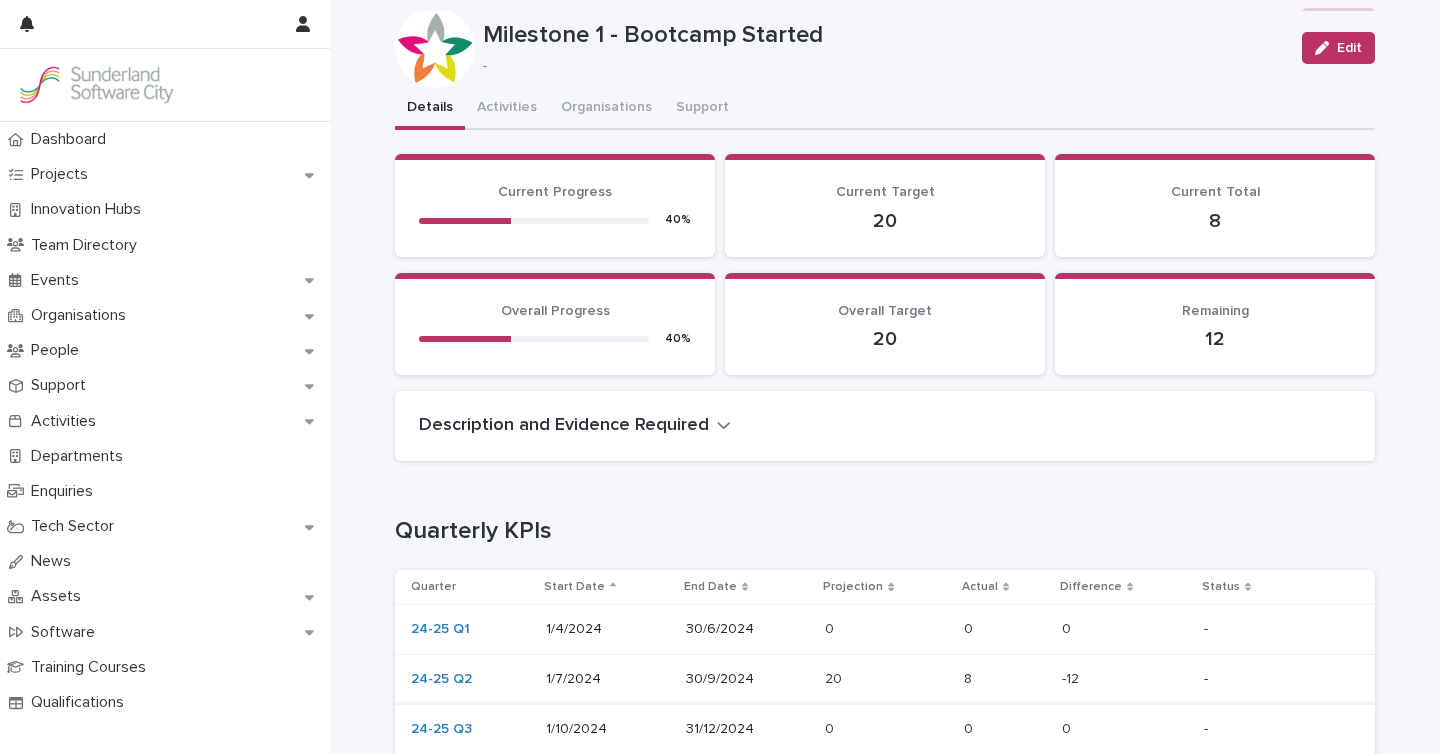 scroll, scrollTop: 0, scrollLeft: 0, axis: both 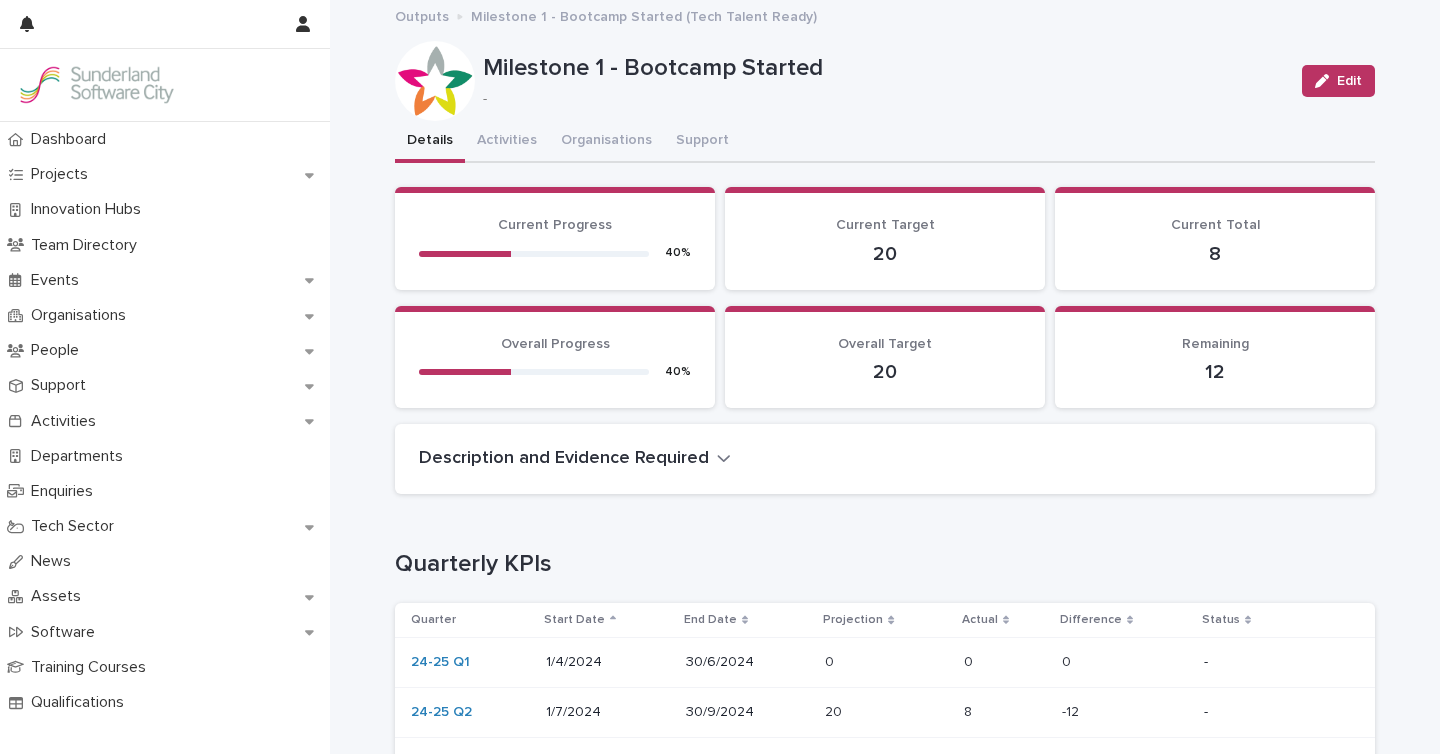 click on "-" at bounding box center [880, 99] 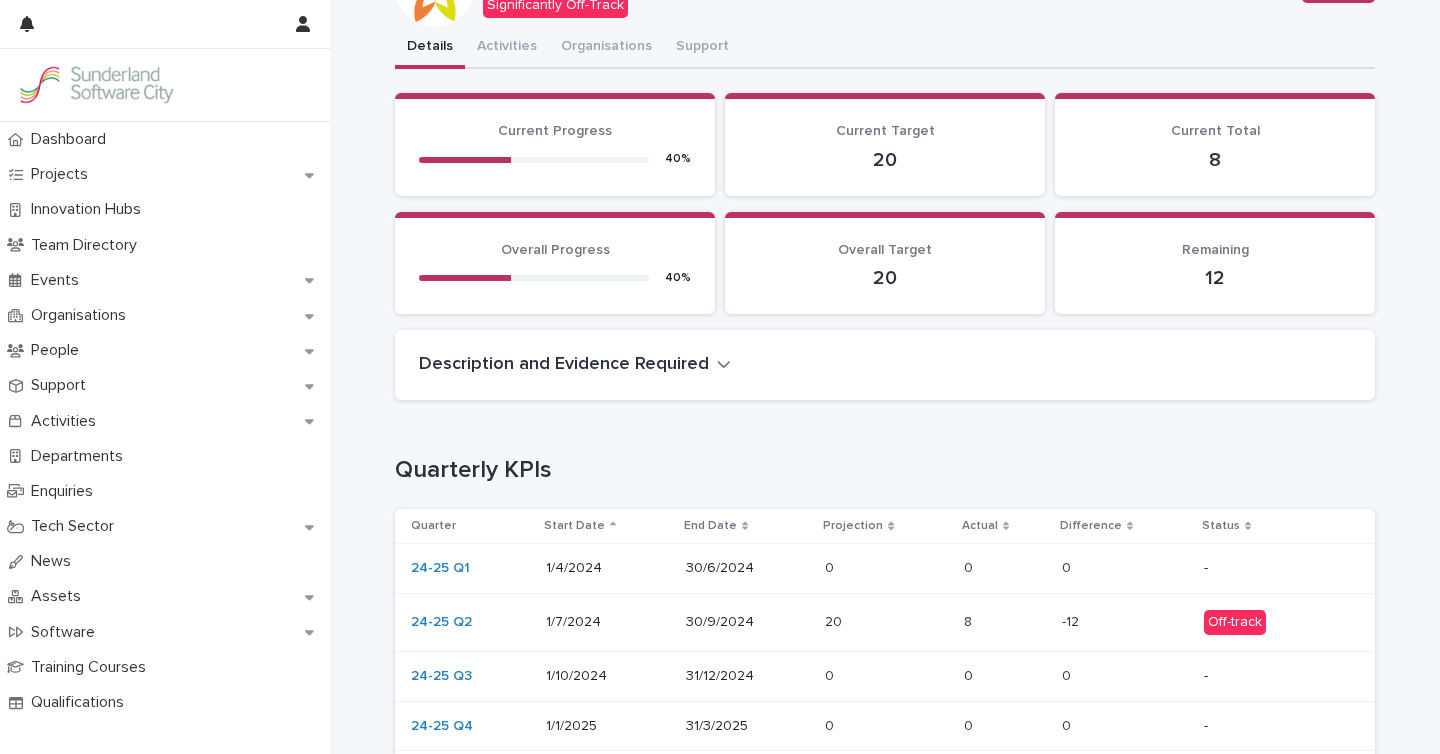 scroll, scrollTop: 0, scrollLeft: 0, axis: both 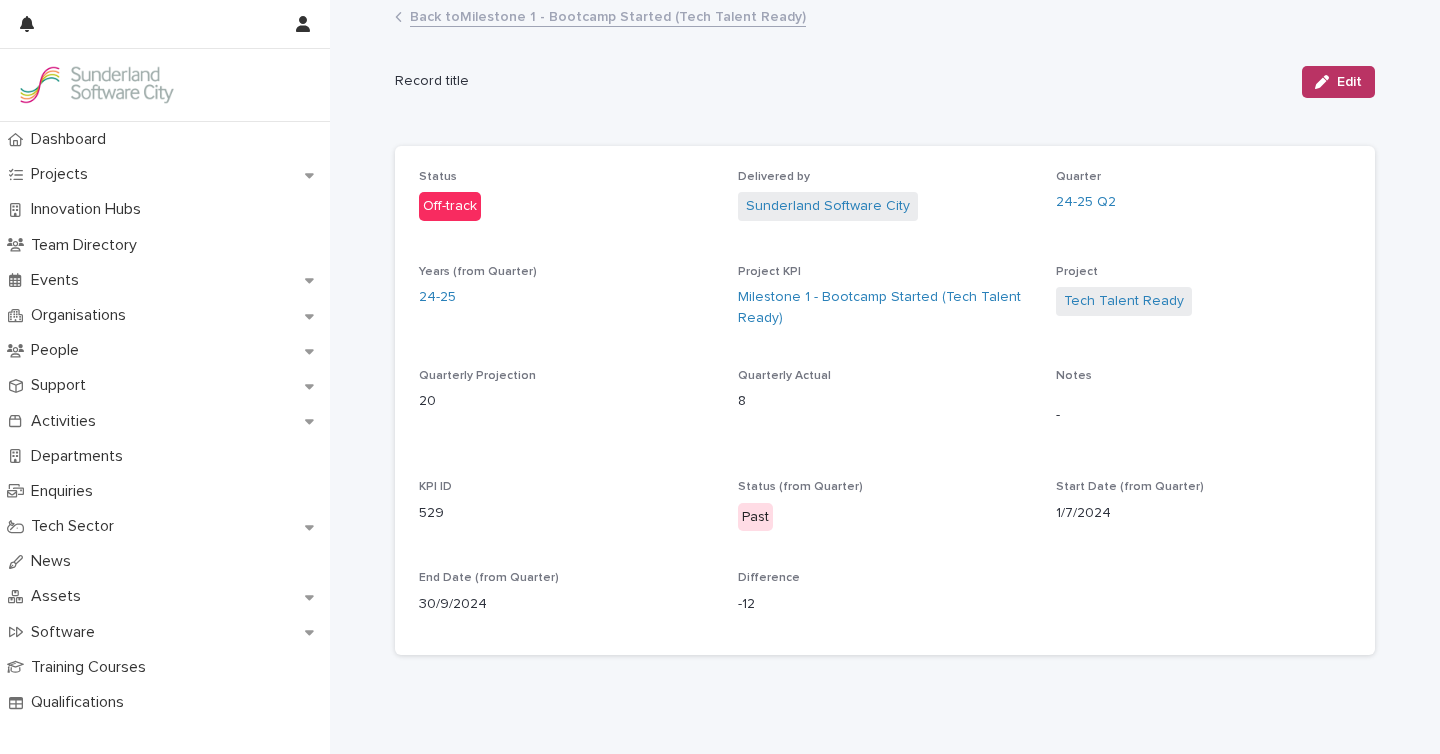 click on "Back to  Milestone 1 - Bootcamp Started (Tech Talent Ready)" at bounding box center [608, 15] 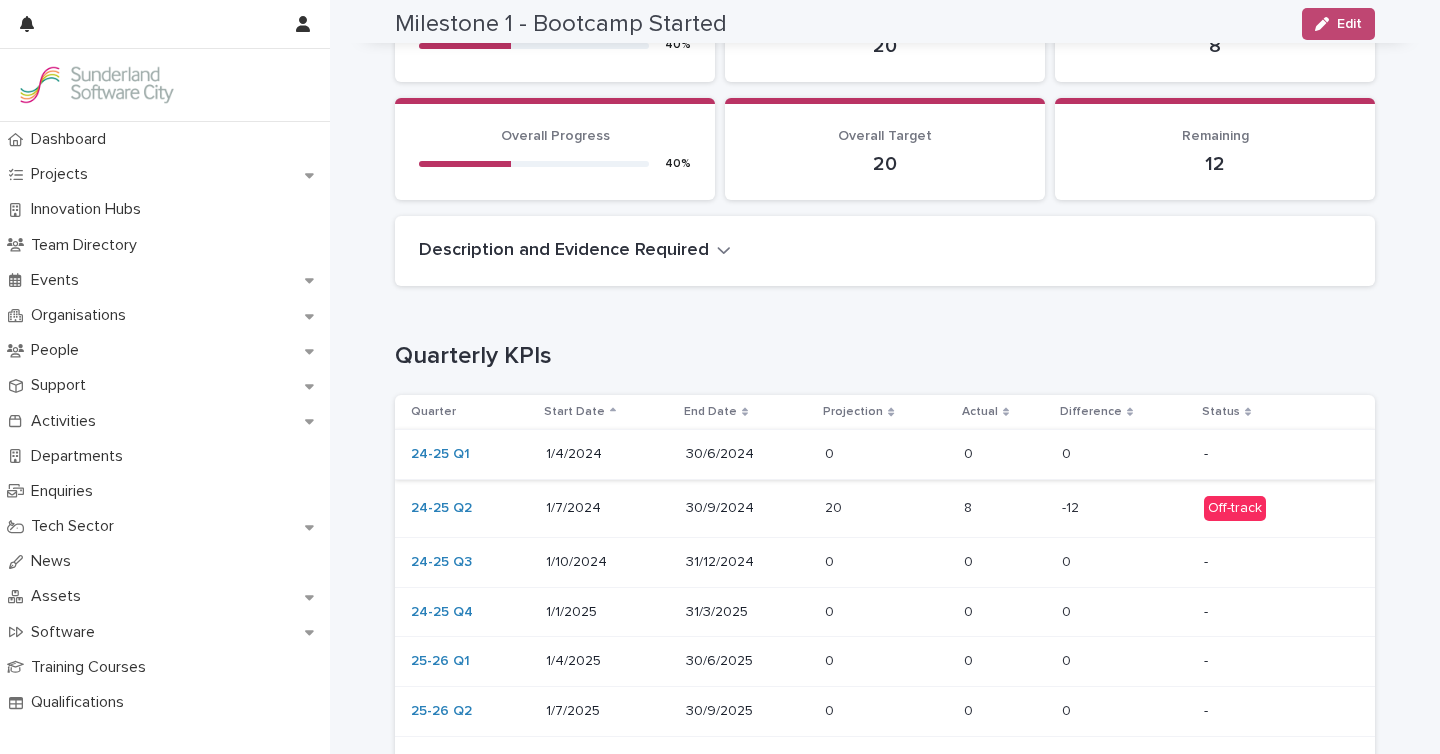 scroll, scrollTop: 212, scrollLeft: 0, axis: vertical 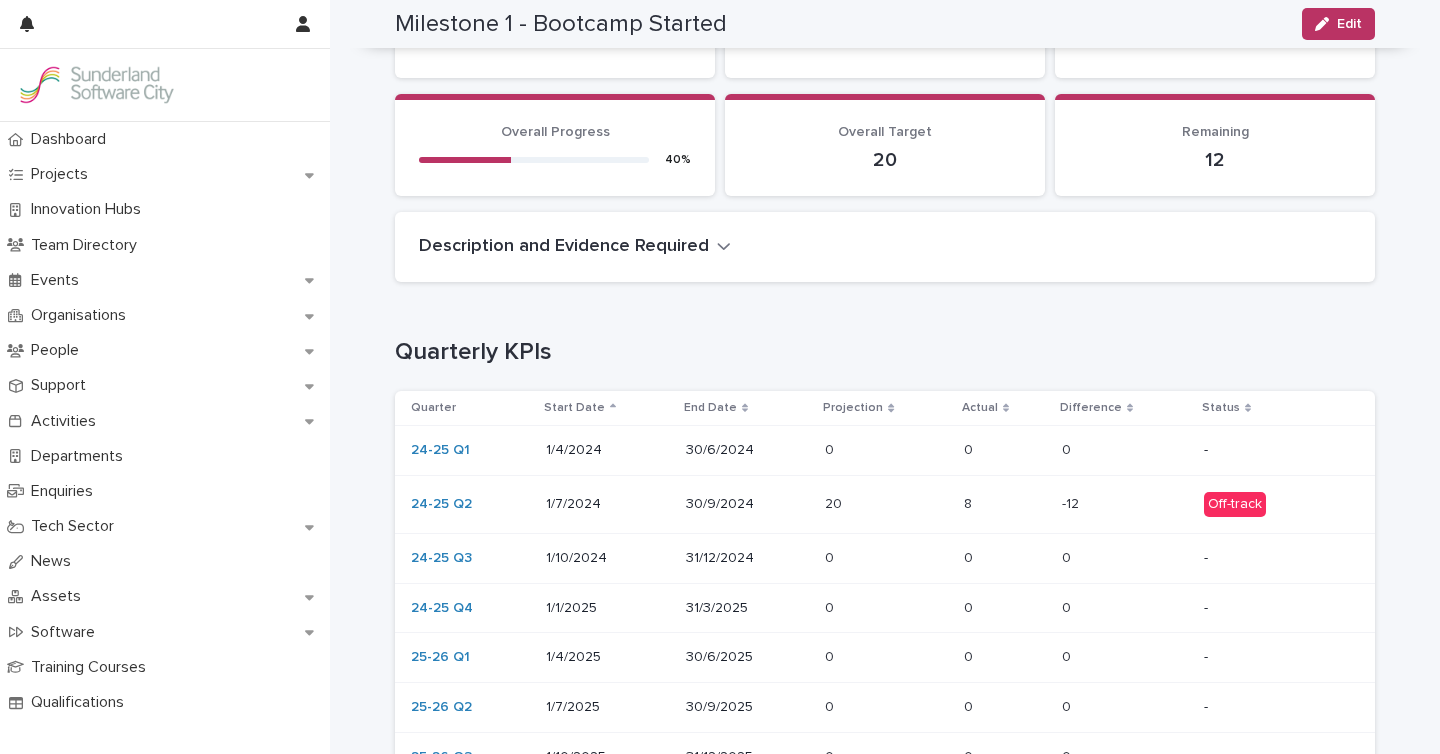 click on "0 0" at bounding box center [886, 558] 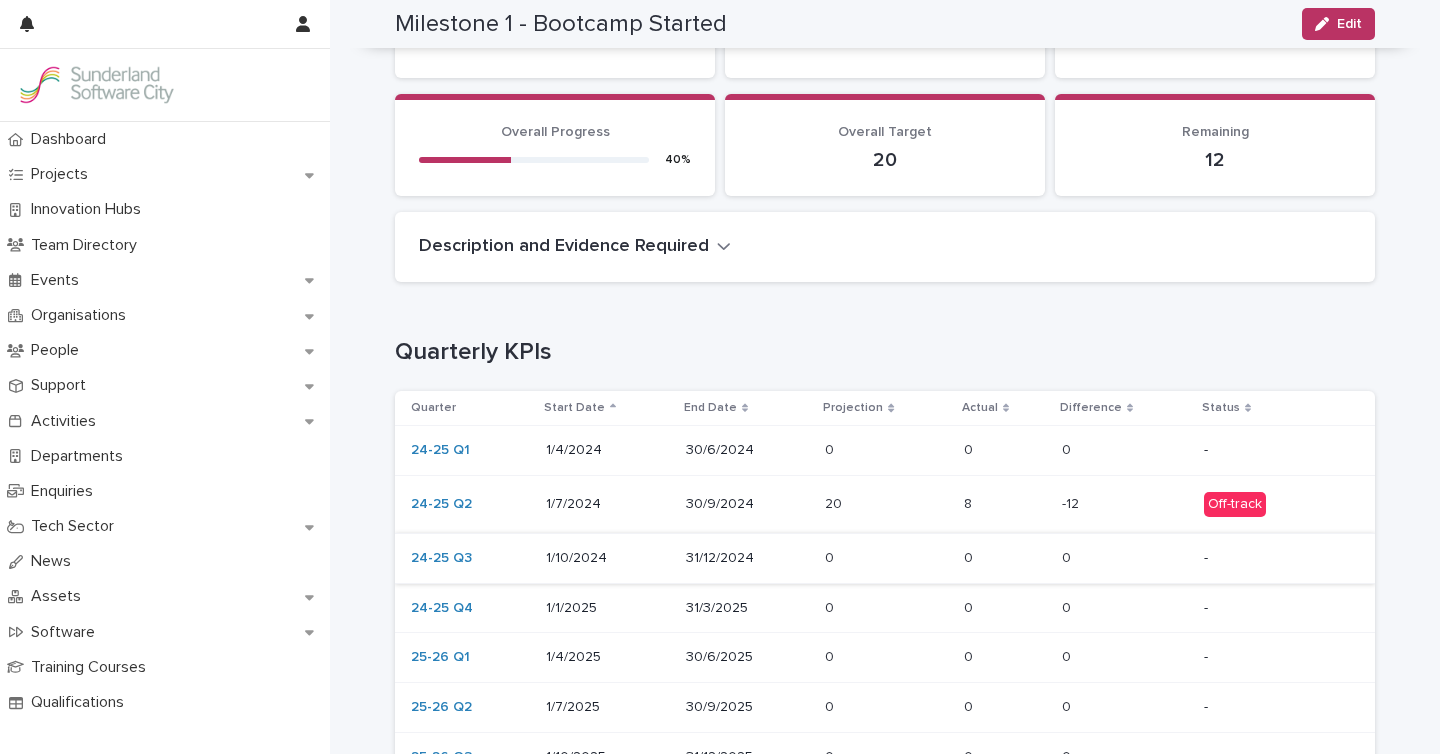 scroll, scrollTop: 0, scrollLeft: 0, axis: both 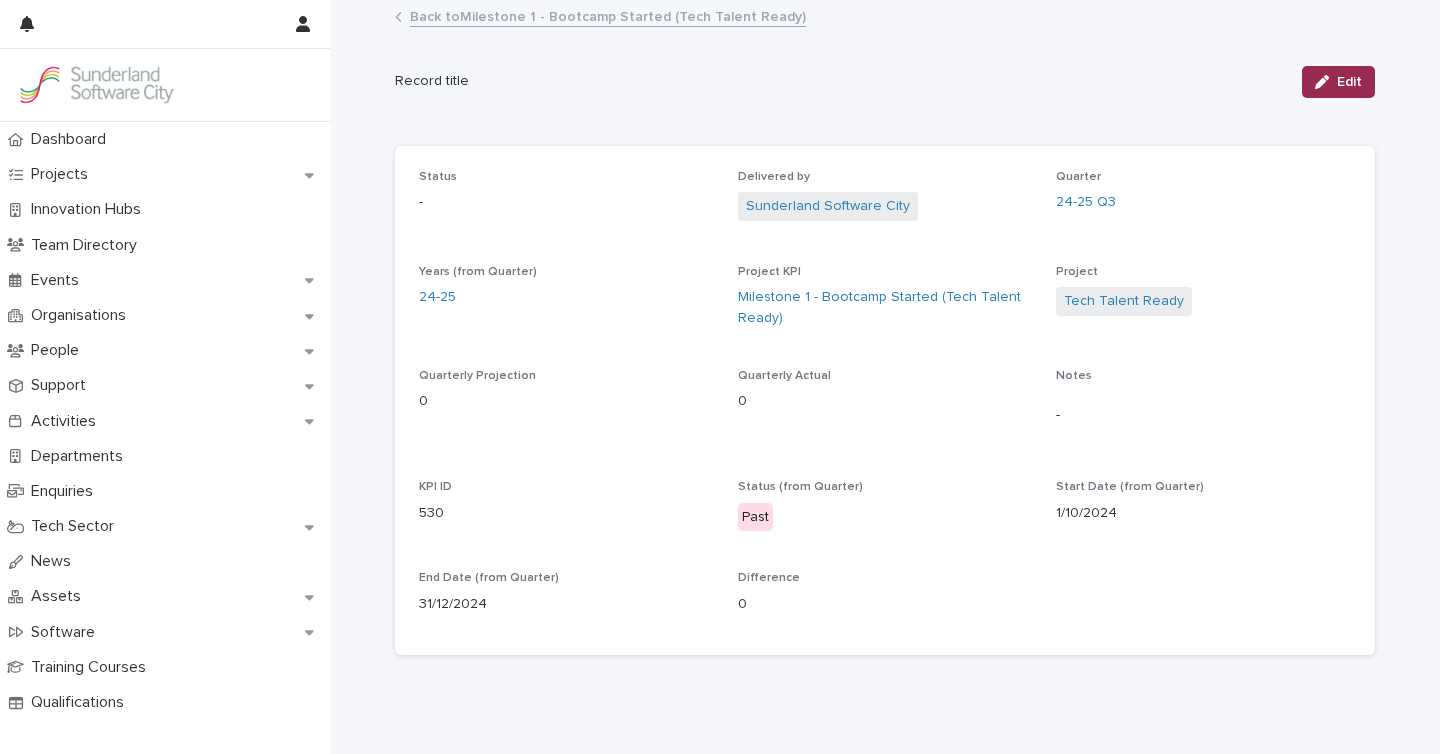 click on "Edit" at bounding box center (1349, 82) 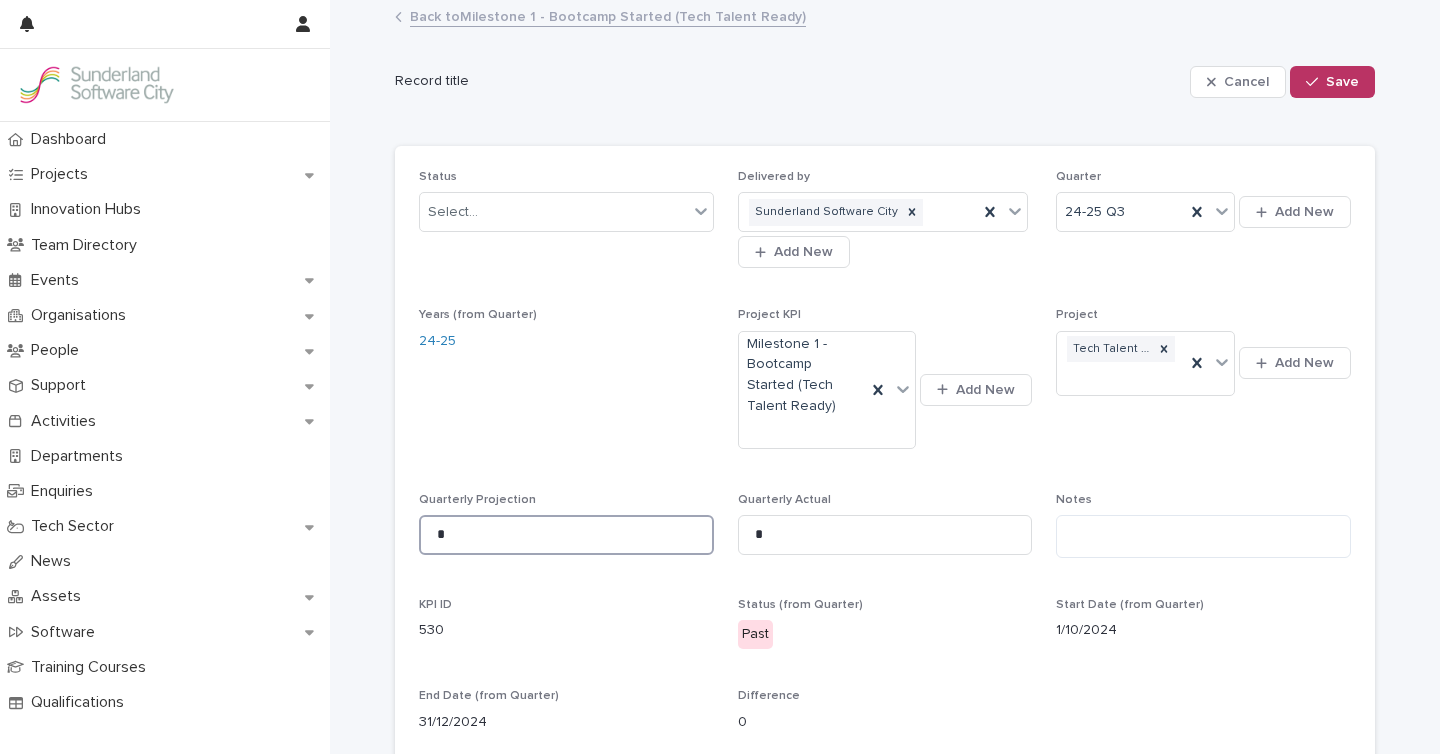 drag, startPoint x: 463, startPoint y: 527, endPoint x: 401, endPoint y: 527, distance: 62 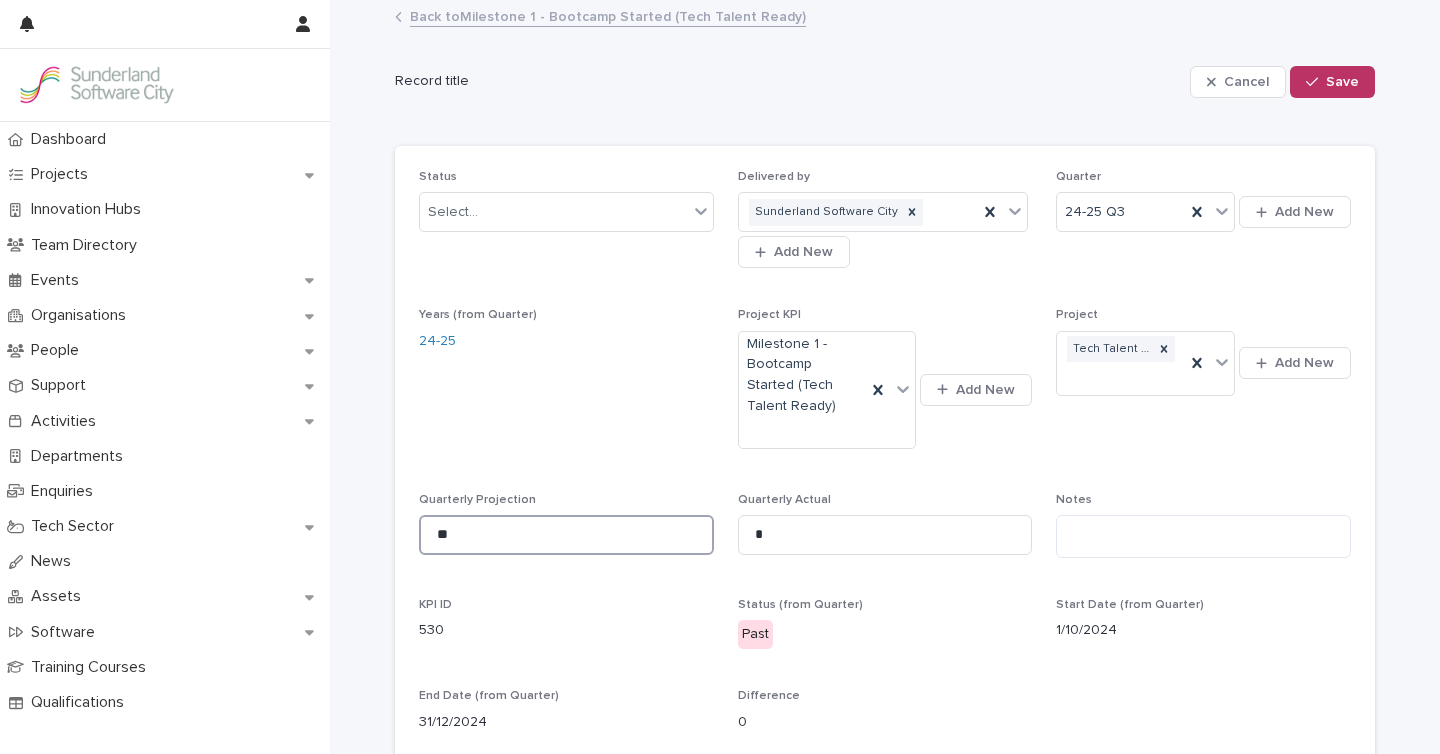 type on "**" 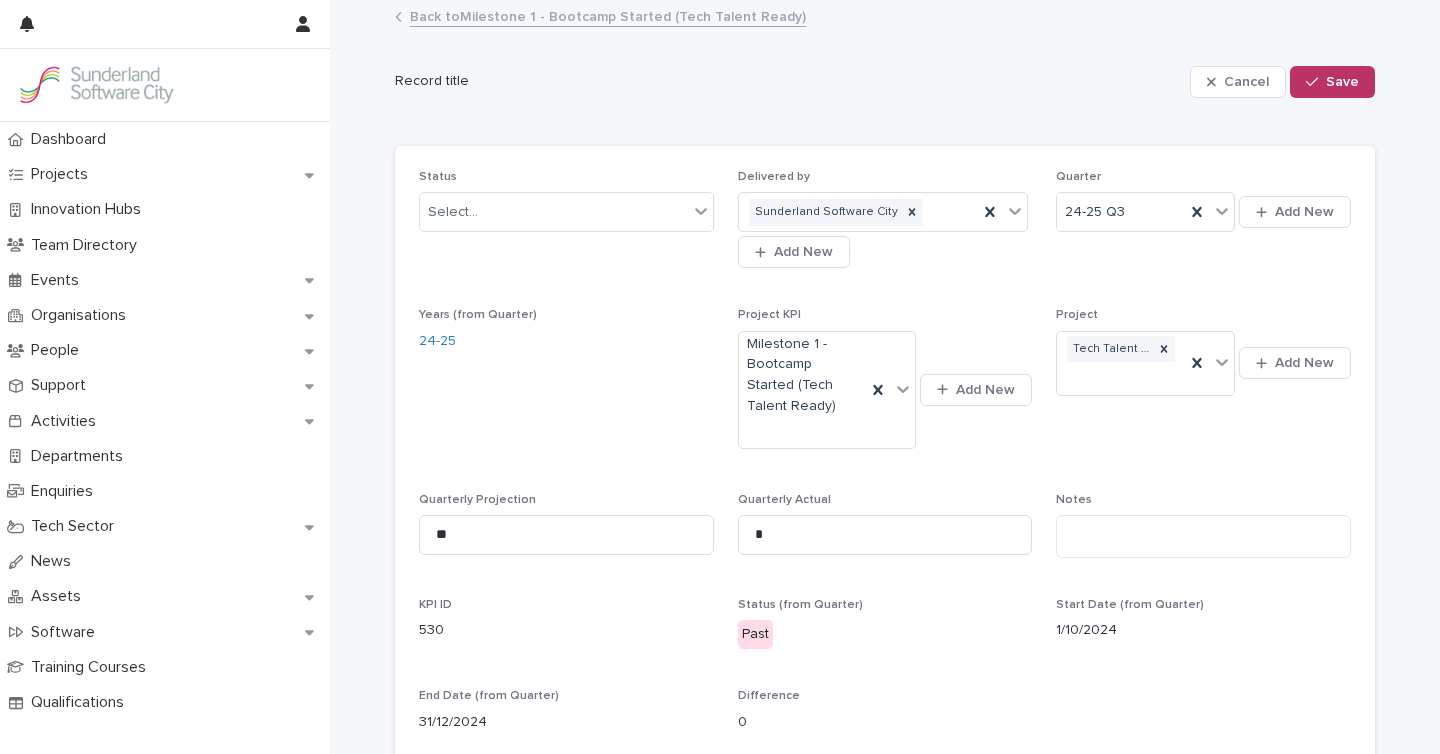 click on "Status Select... Delivered by Sunderland Software City Add New Quarter 24-25 Q3 Add New Years (from Quarter) 24-25   Project KPI Milestone 1 - Bootcamp Started (Tech Talent Ready) Add New Project Tech Talent Ready Add New Quarterly Projection ** Quarterly Actual * Notes KPI ID 530 Status (from Quarter) Past Start Date (from Quarter) 1/10/2024 End Date (from Quarter) 31/12/2024 Difference 0" at bounding box center [885, 459] 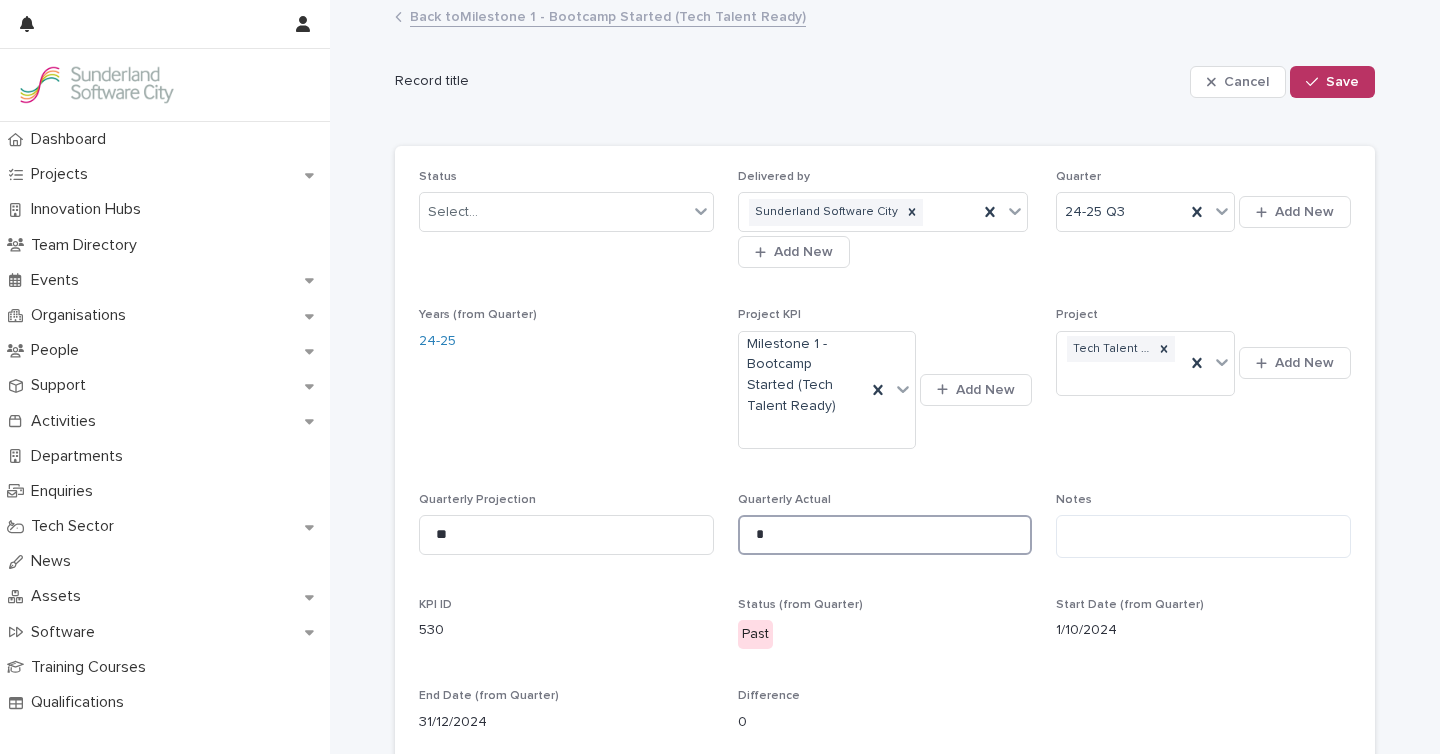 click on "*" at bounding box center (885, 535) 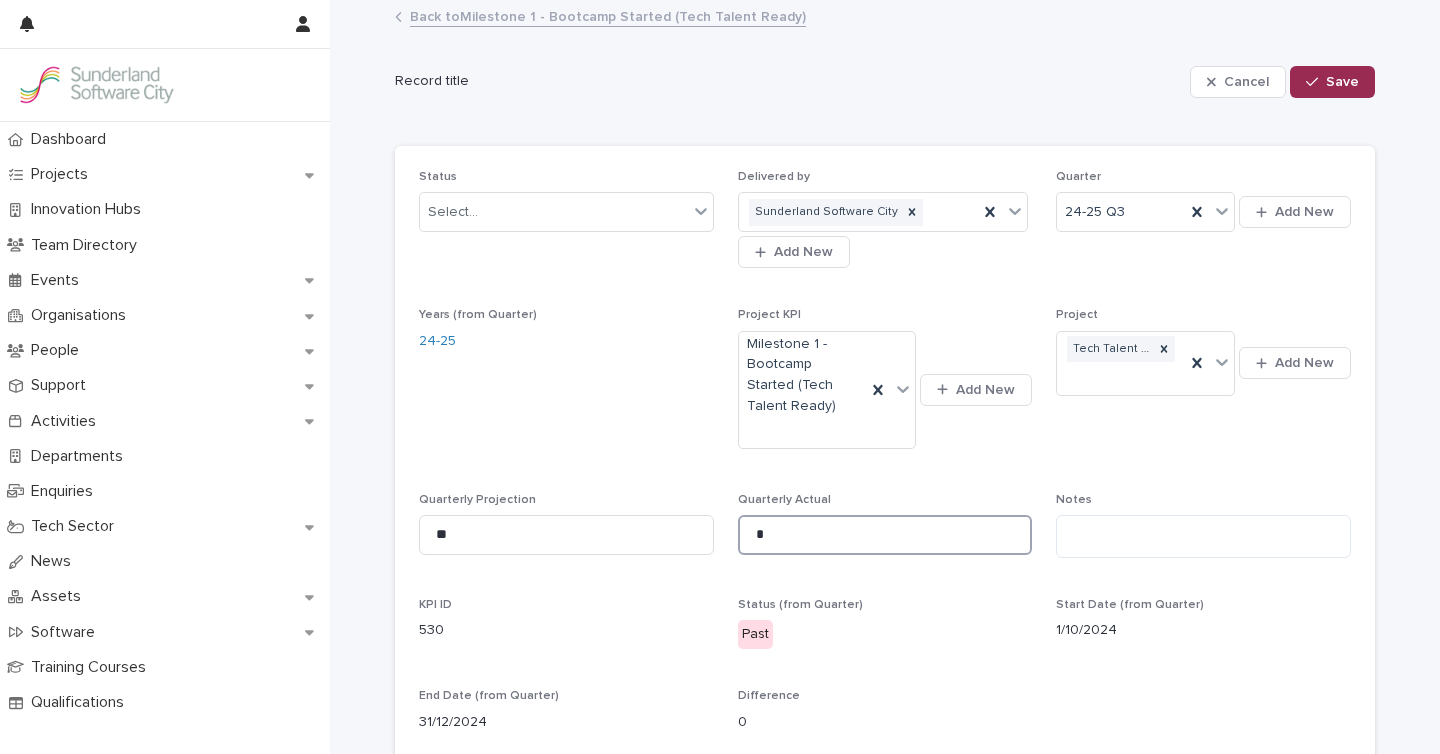 type on "*" 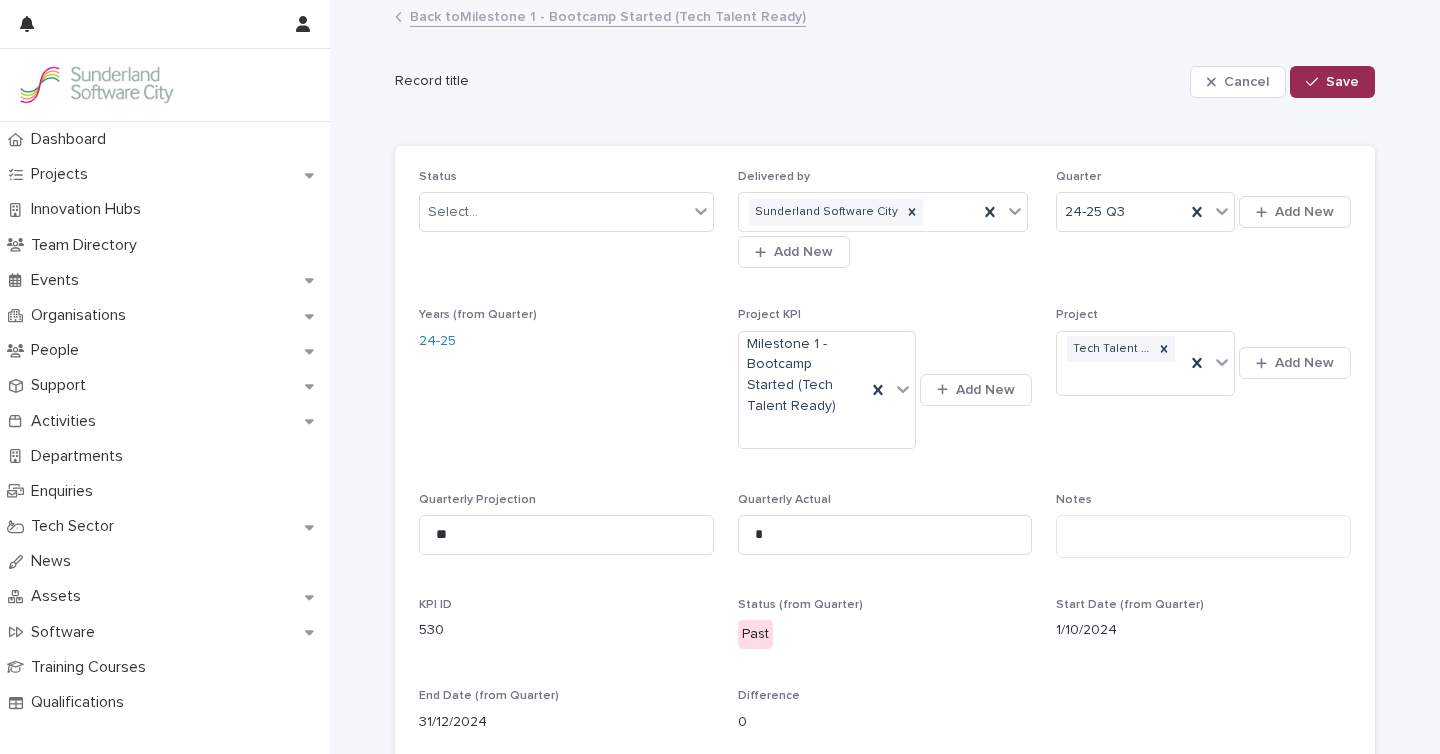click on "Save" at bounding box center [1342, 82] 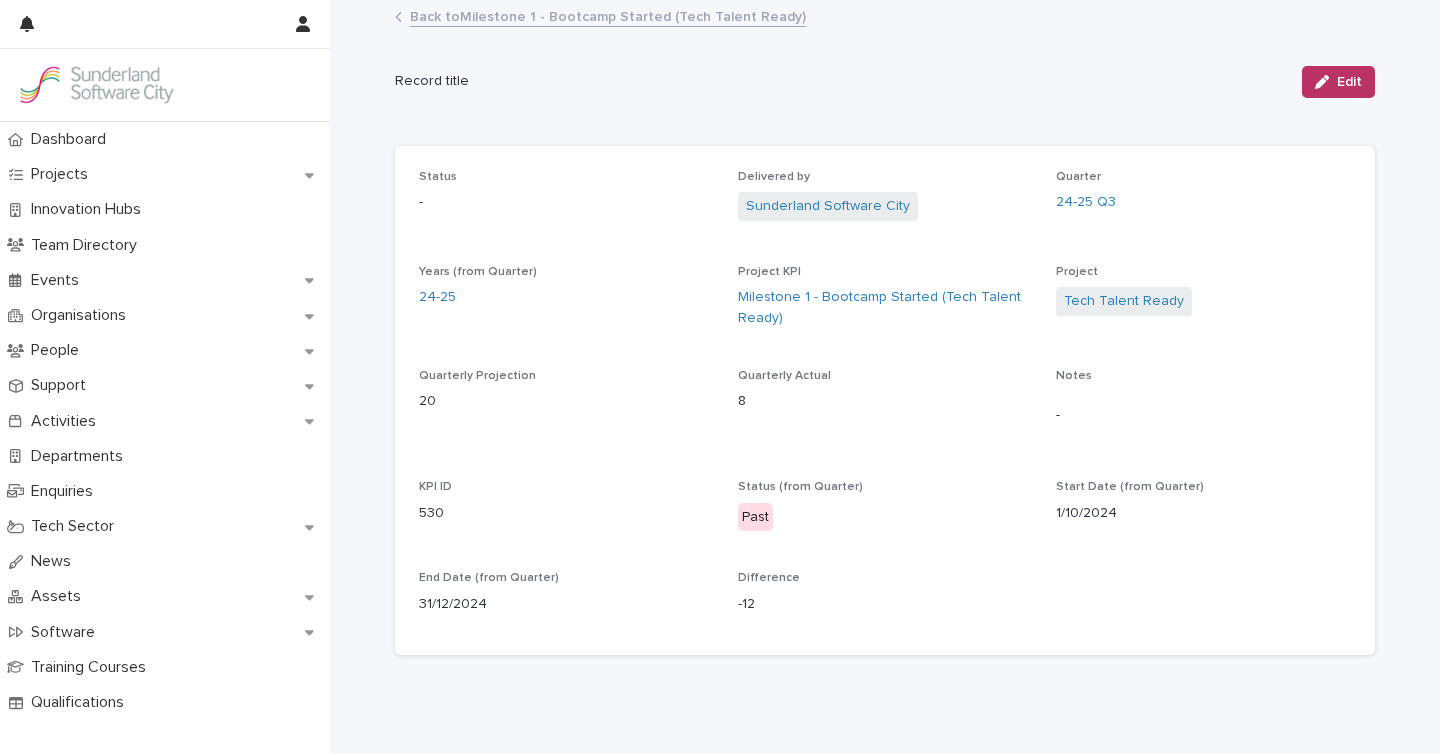 click on "Back to  Milestone 1 - Bootcamp Started (Tech Talent Ready)" at bounding box center [608, 15] 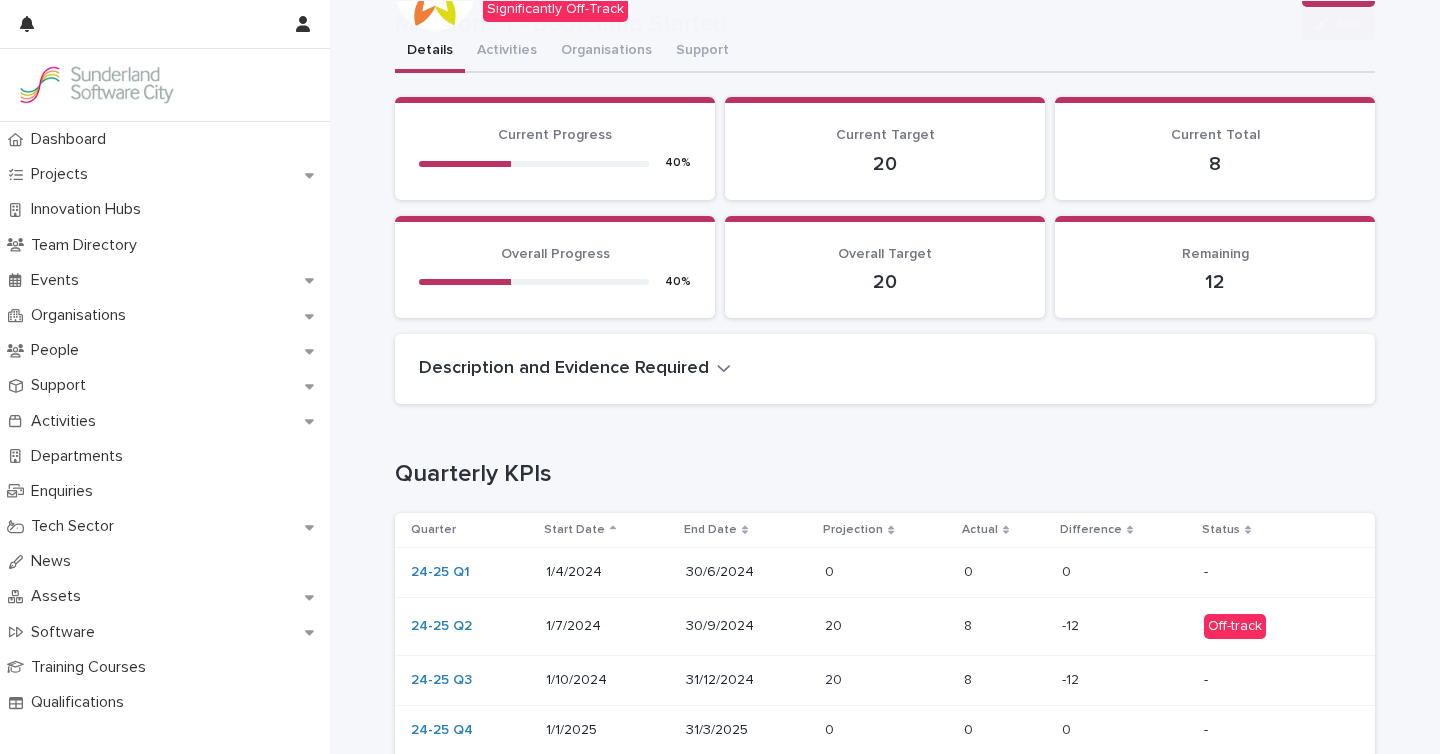 scroll, scrollTop: 154, scrollLeft: 0, axis: vertical 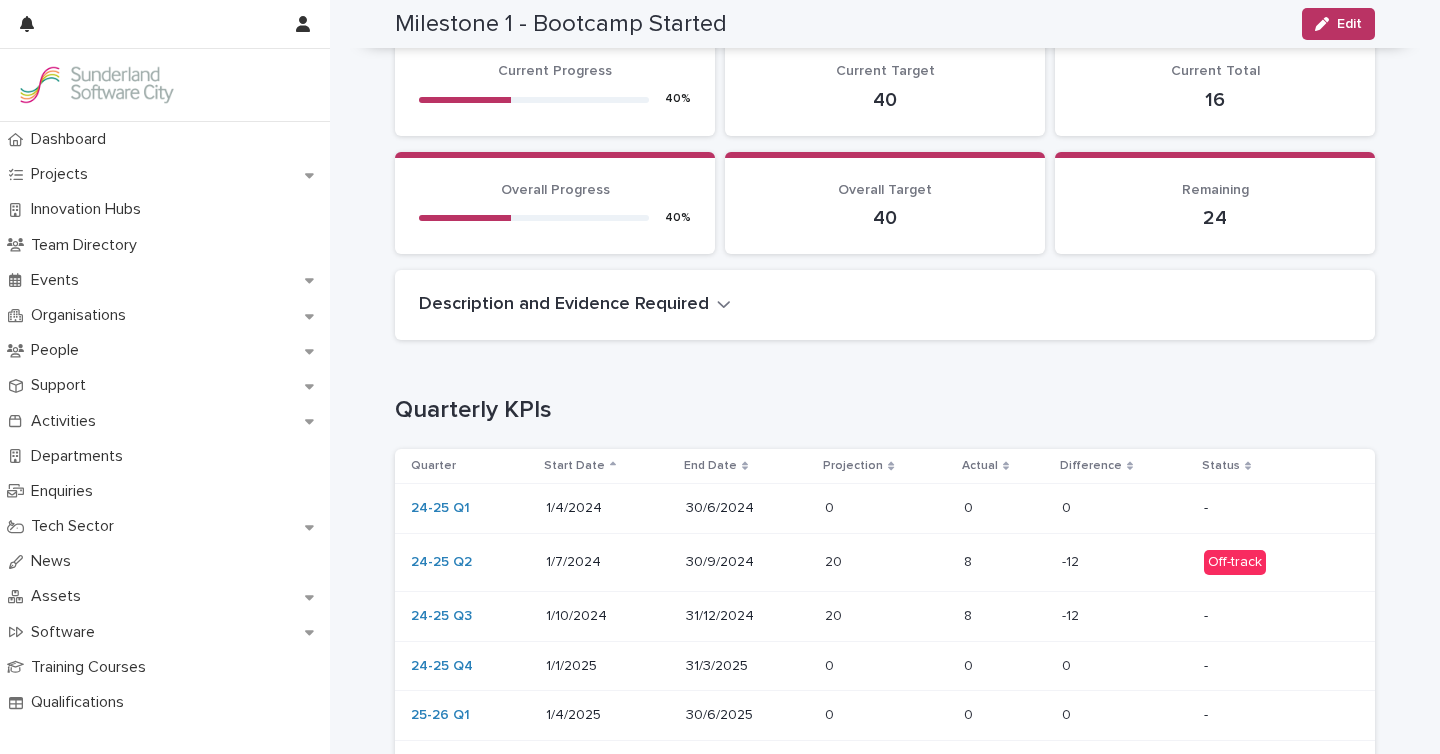 click at bounding box center (886, 616) 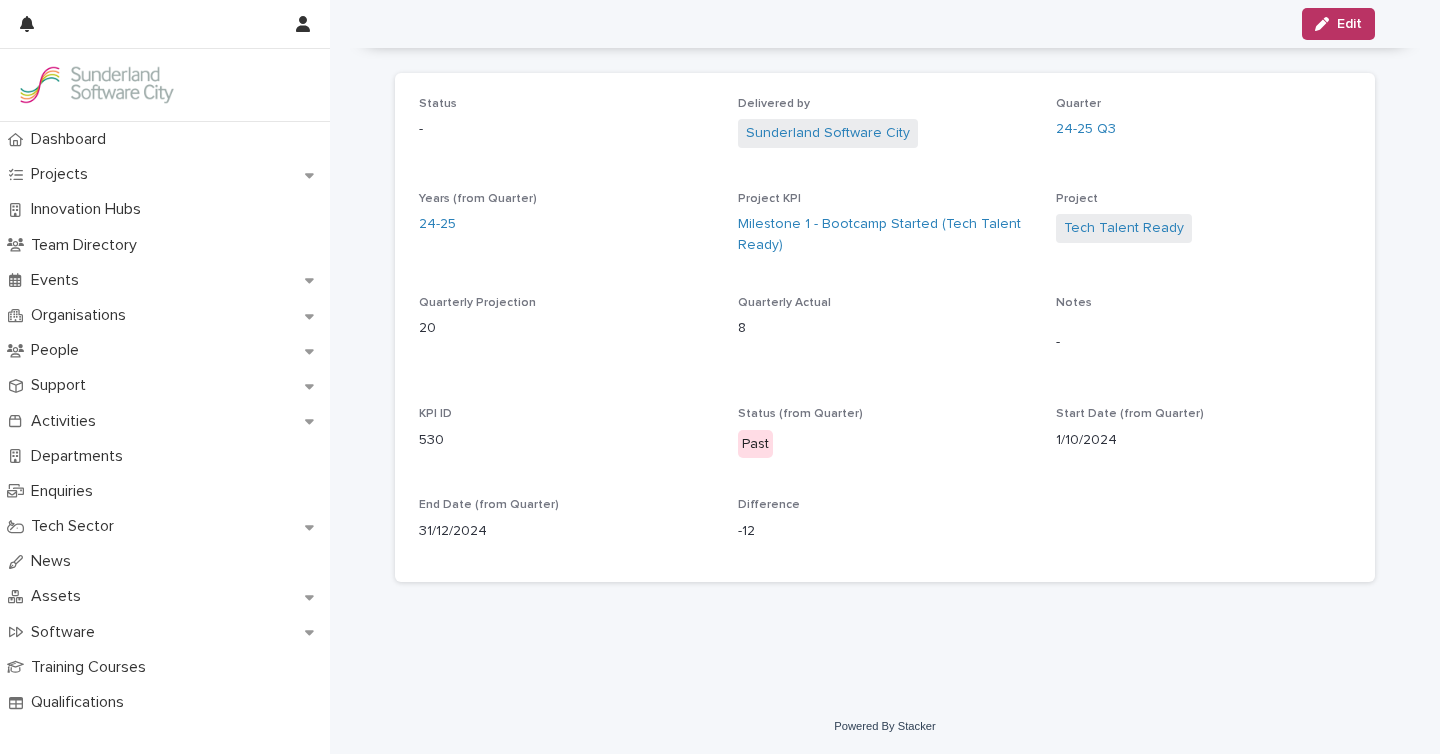 scroll, scrollTop: 0, scrollLeft: 0, axis: both 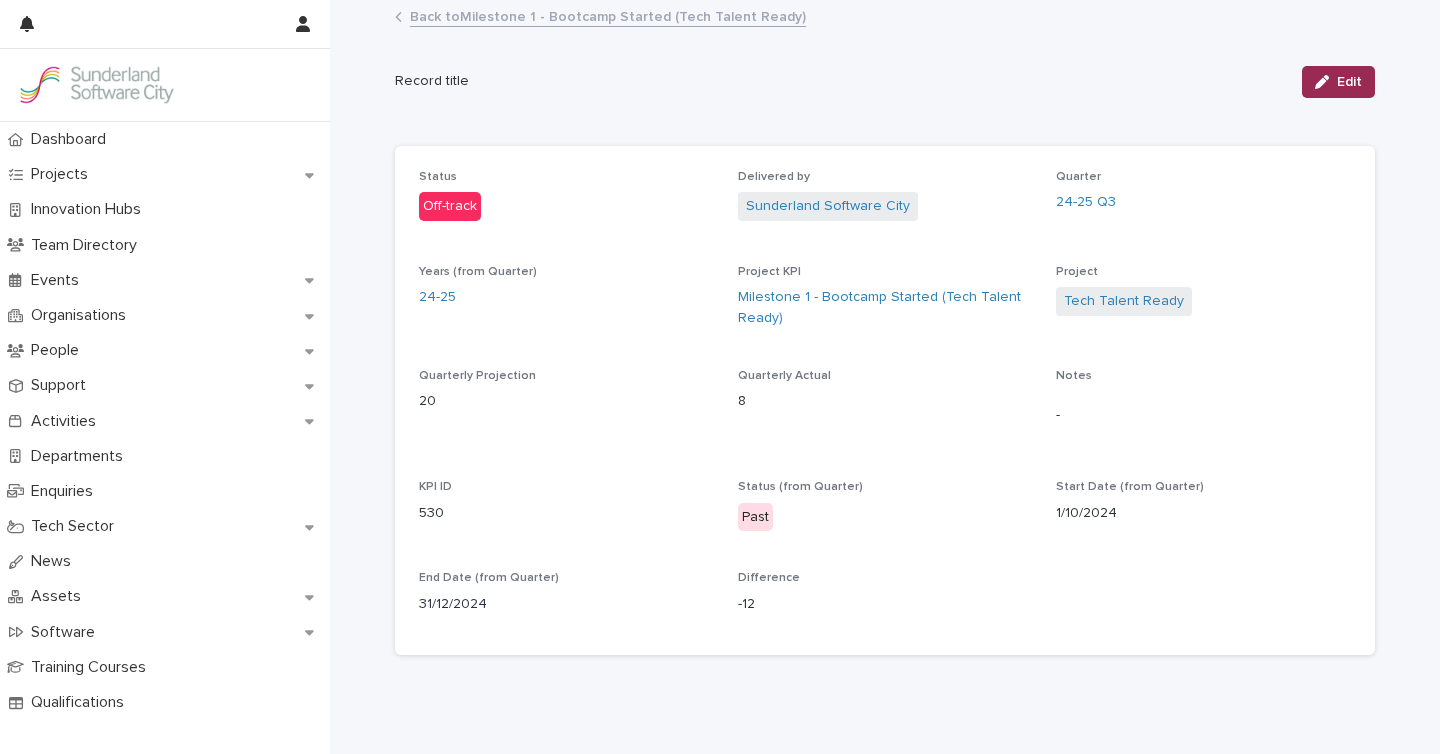 click on "Edit" at bounding box center (1349, 82) 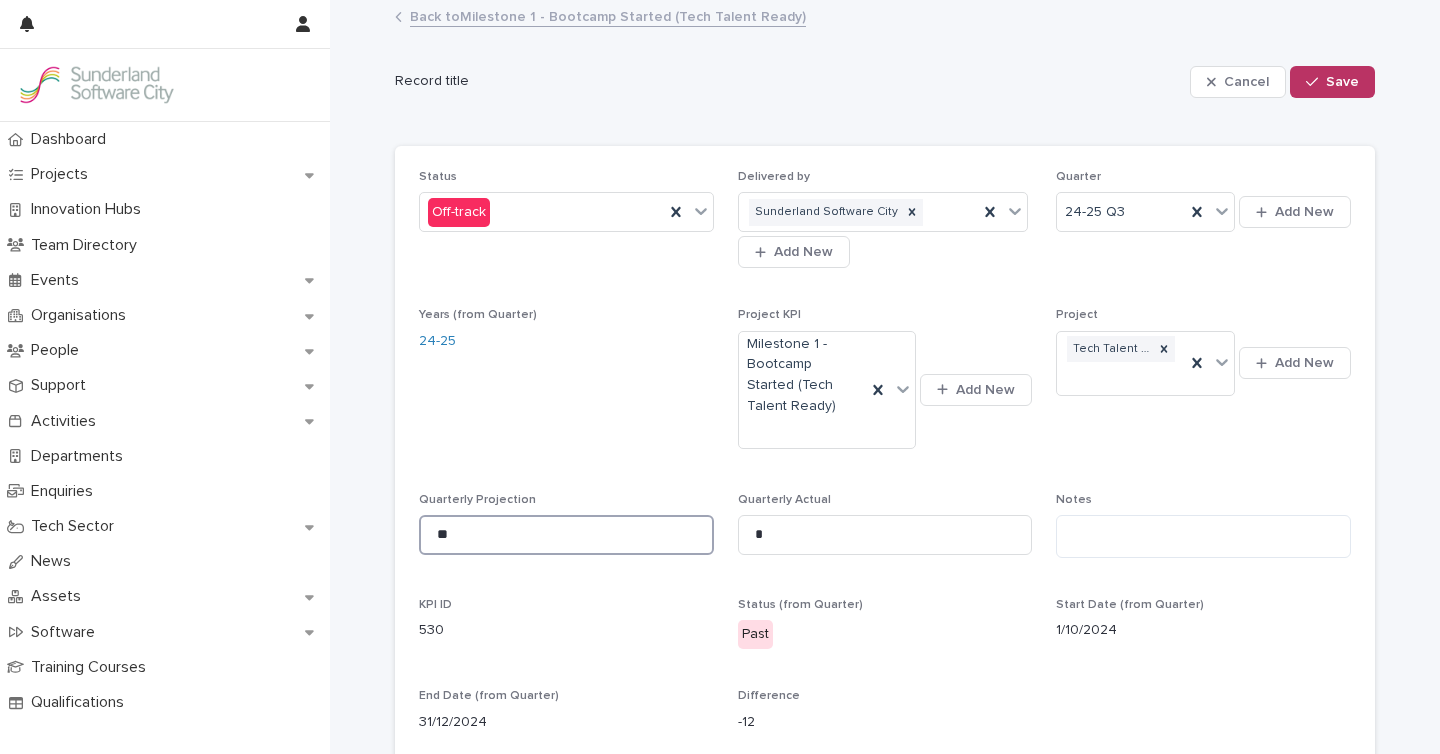 drag, startPoint x: 488, startPoint y: 531, endPoint x: 343, endPoint y: 531, distance: 145 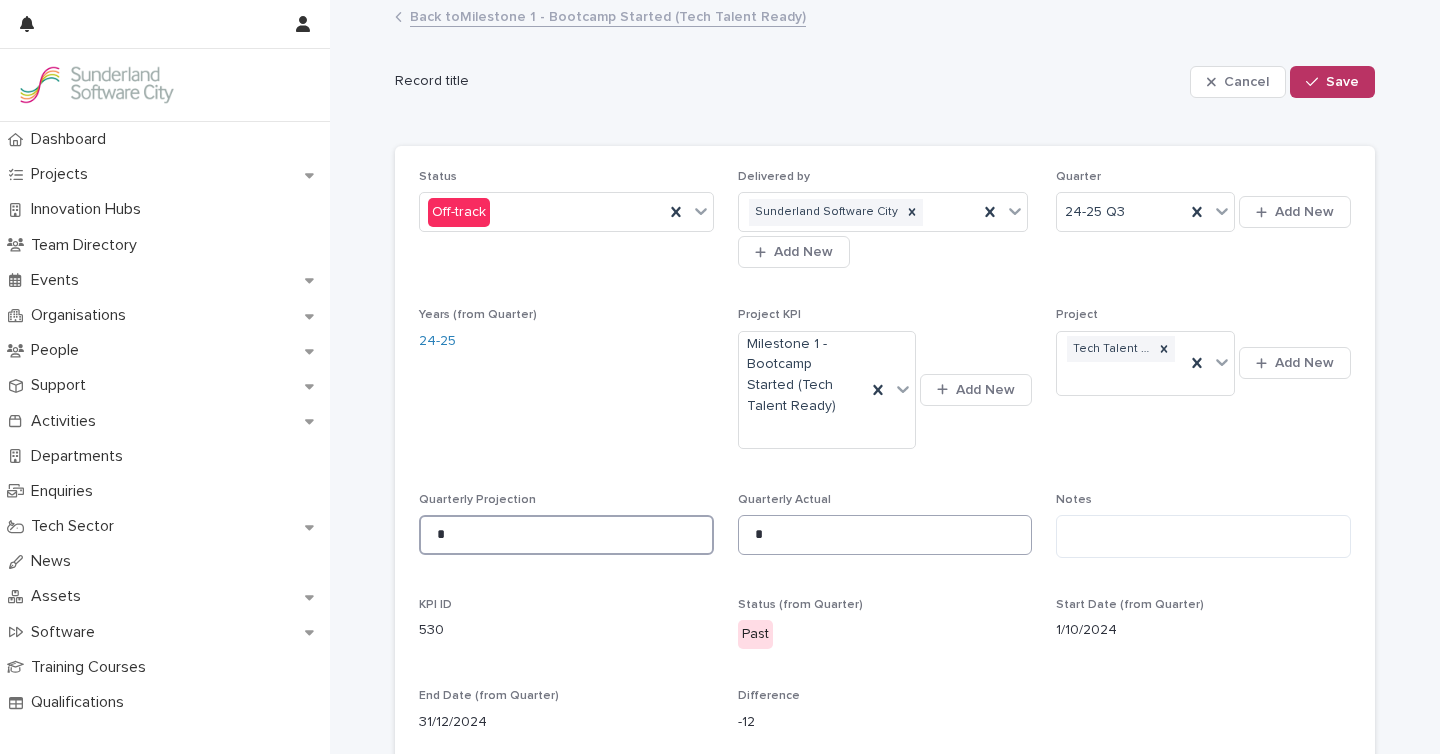 type on "*" 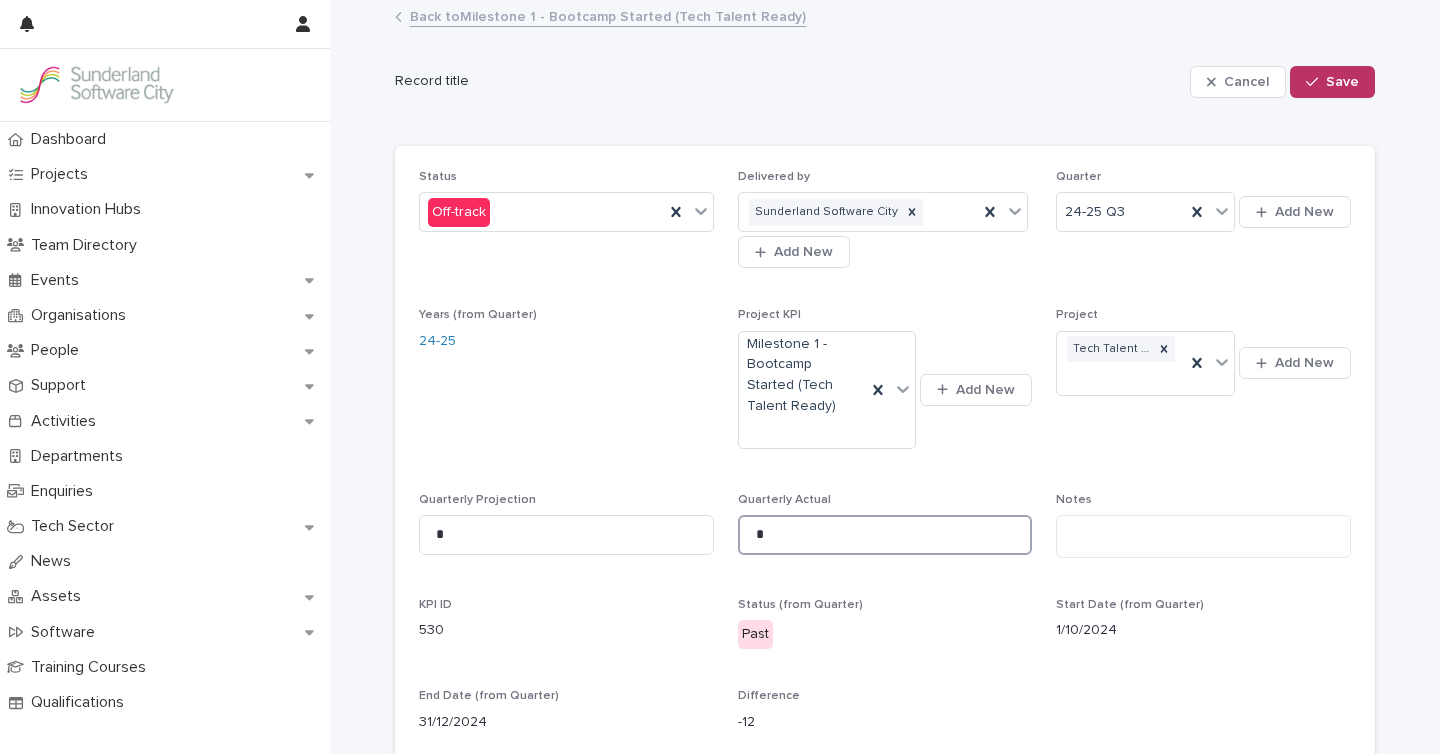 click on "*" at bounding box center [885, 535] 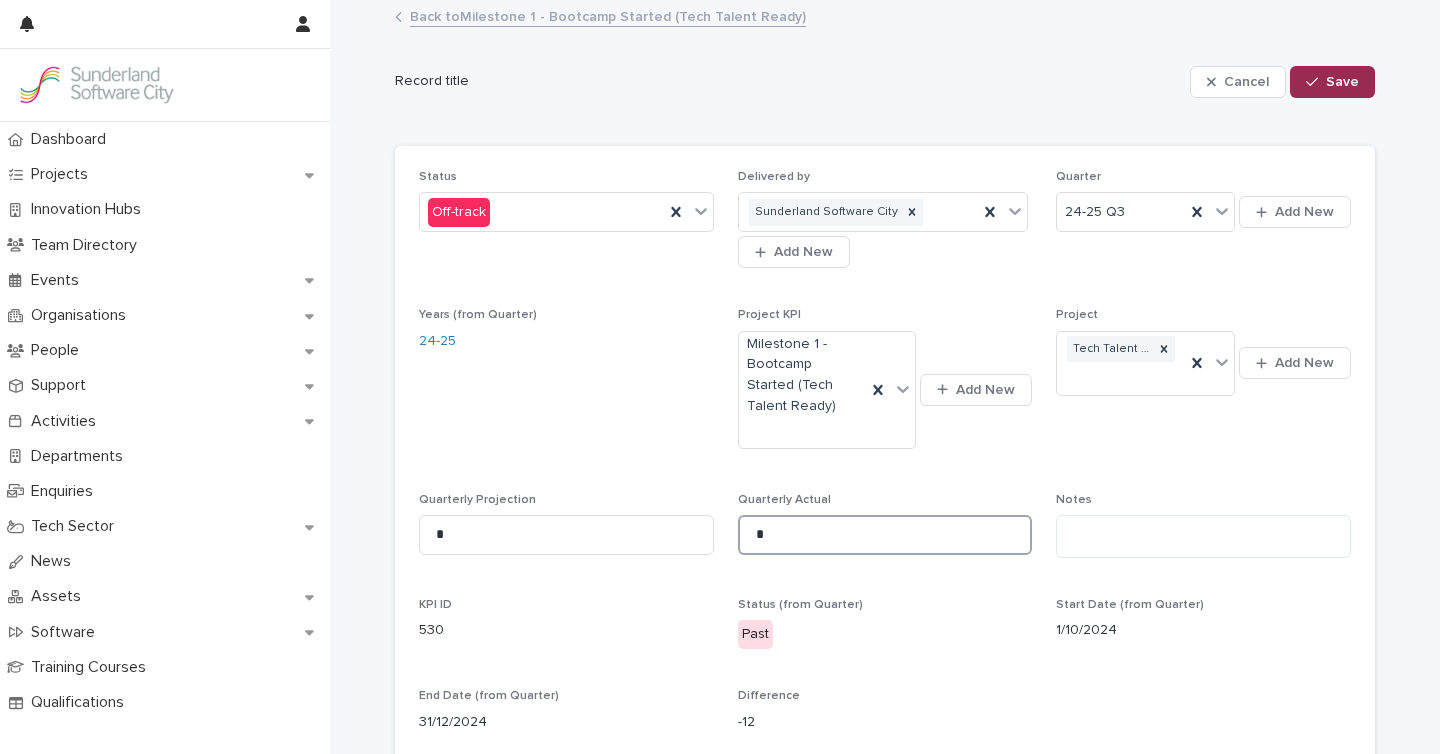 type on "*" 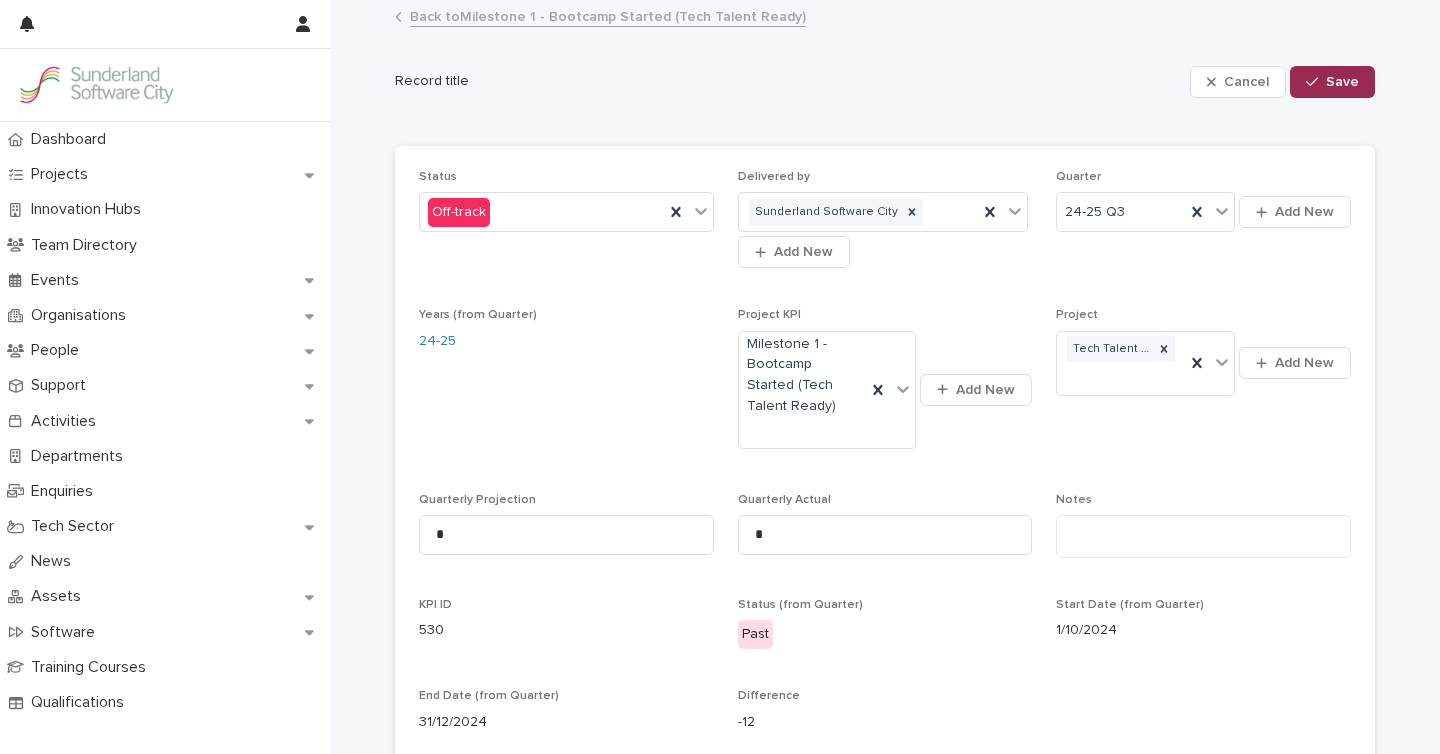 click on "Save" at bounding box center (1342, 82) 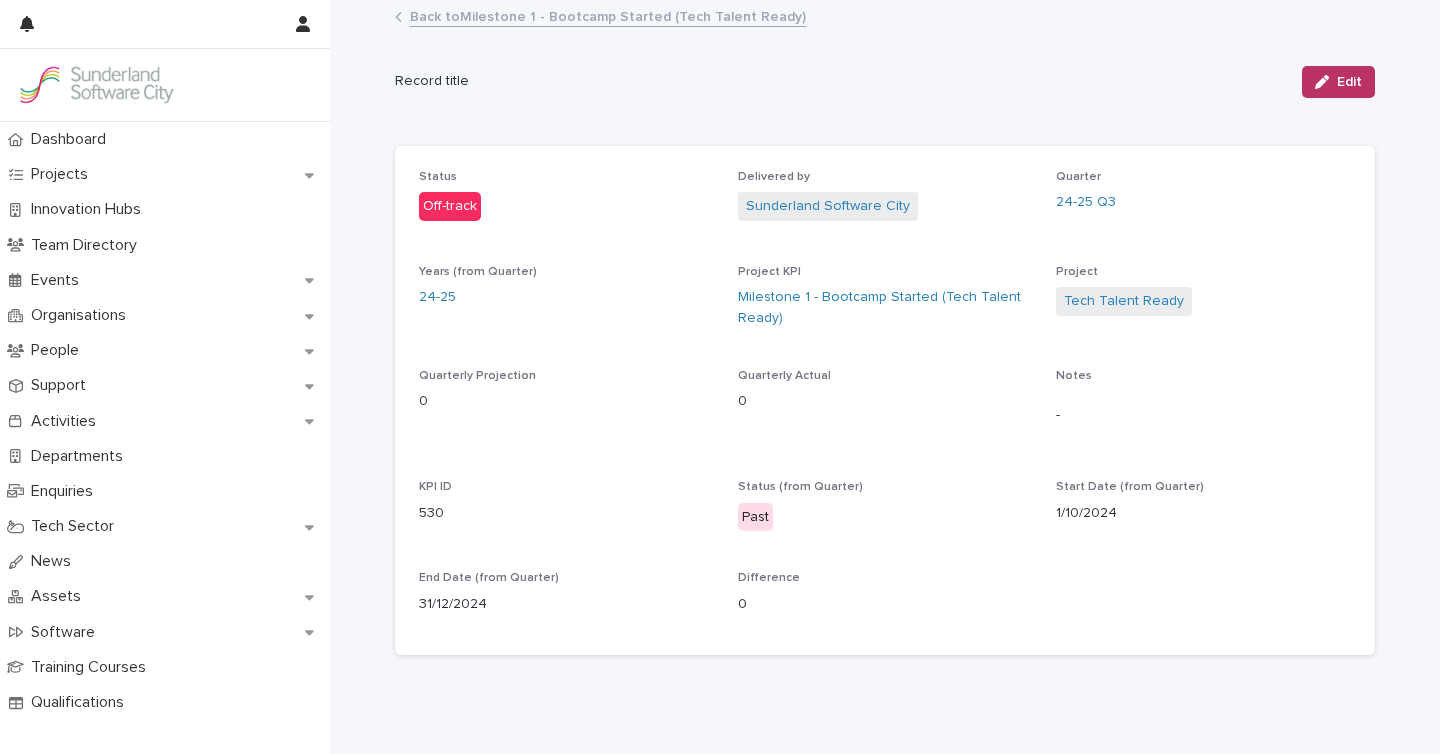 click on "Back to  Milestone 1 - Bootcamp Started (Tech Talent Ready)" at bounding box center [608, 15] 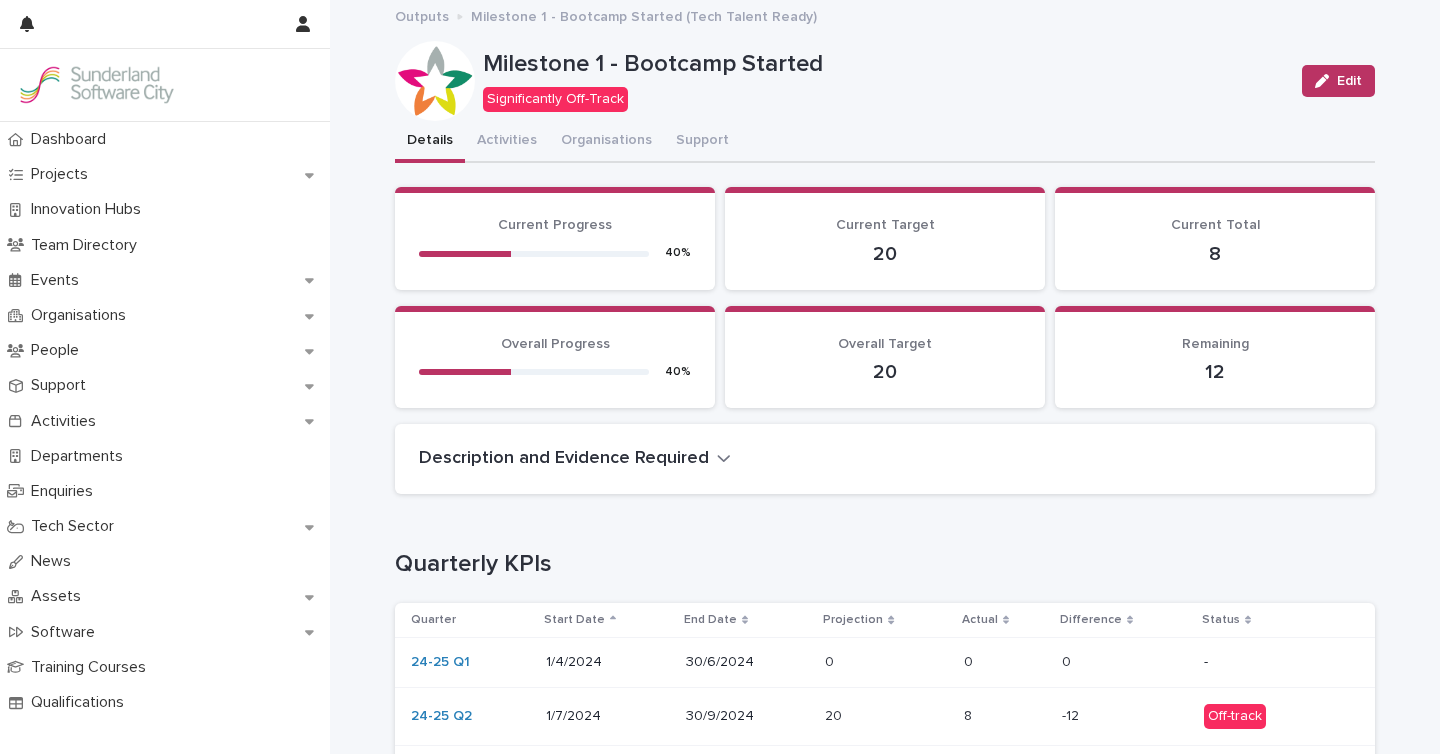 click on "Outputs" at bounding box center (422, 15) 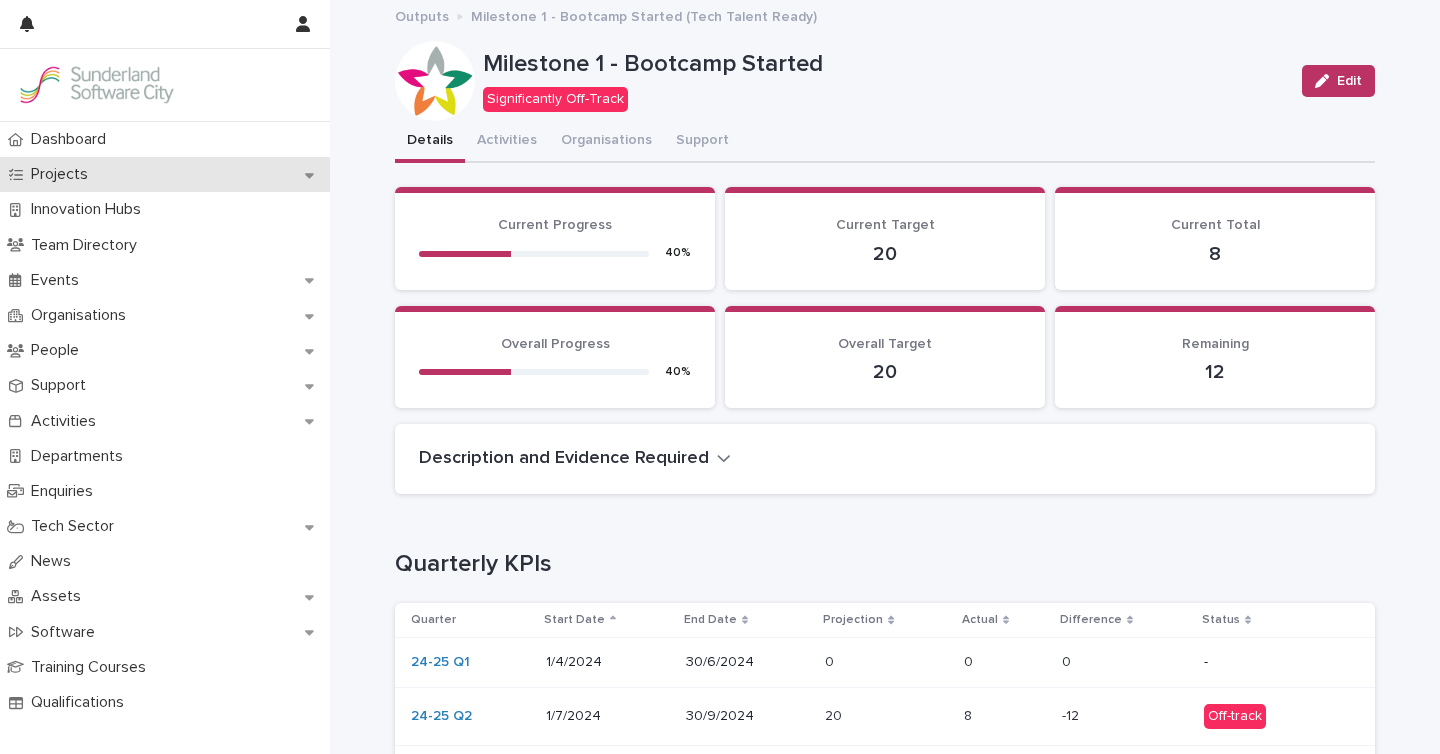 click on "Projects" at bounding box center (165, 174) 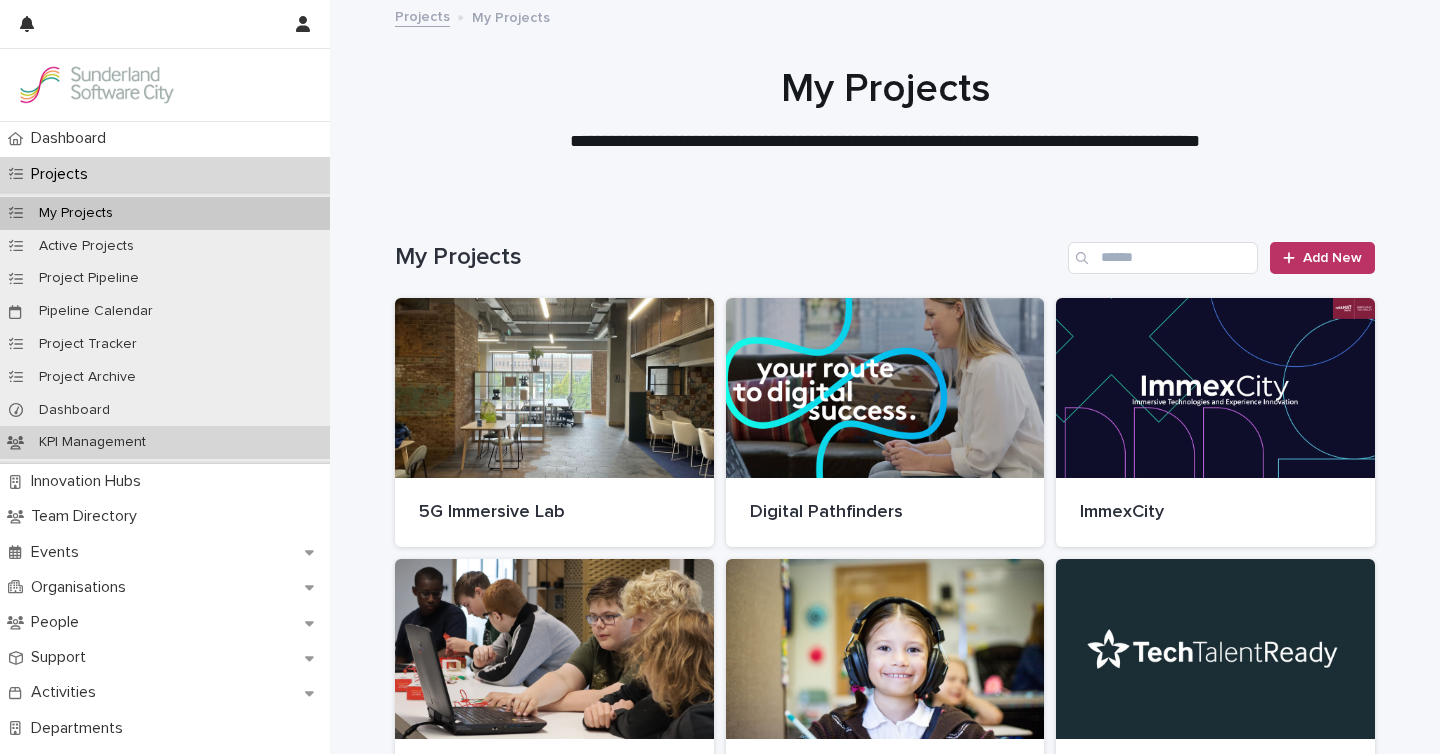 click on "KPI Management" at bounding box center (92, 442) 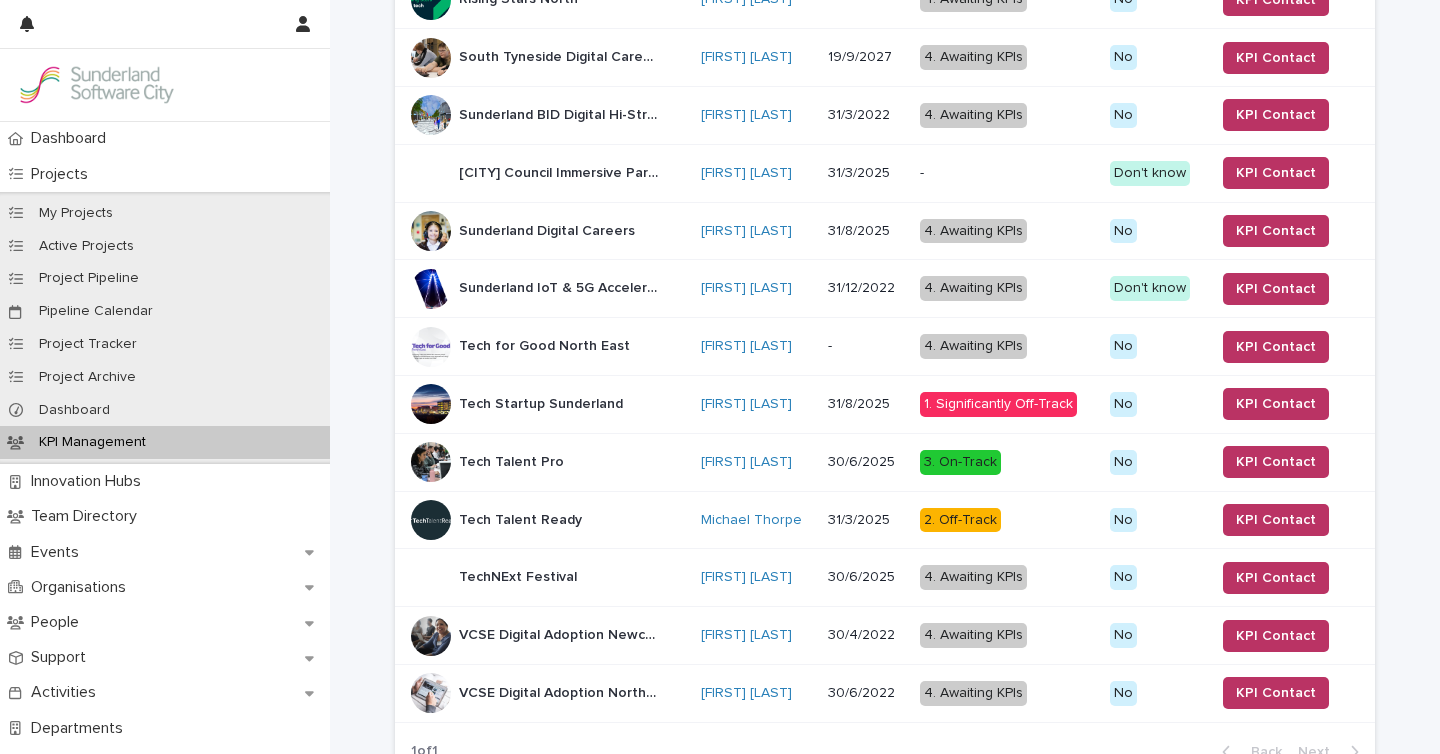 scroll, scrollTop: 1270, scrollLeft: 0, axis: vertical 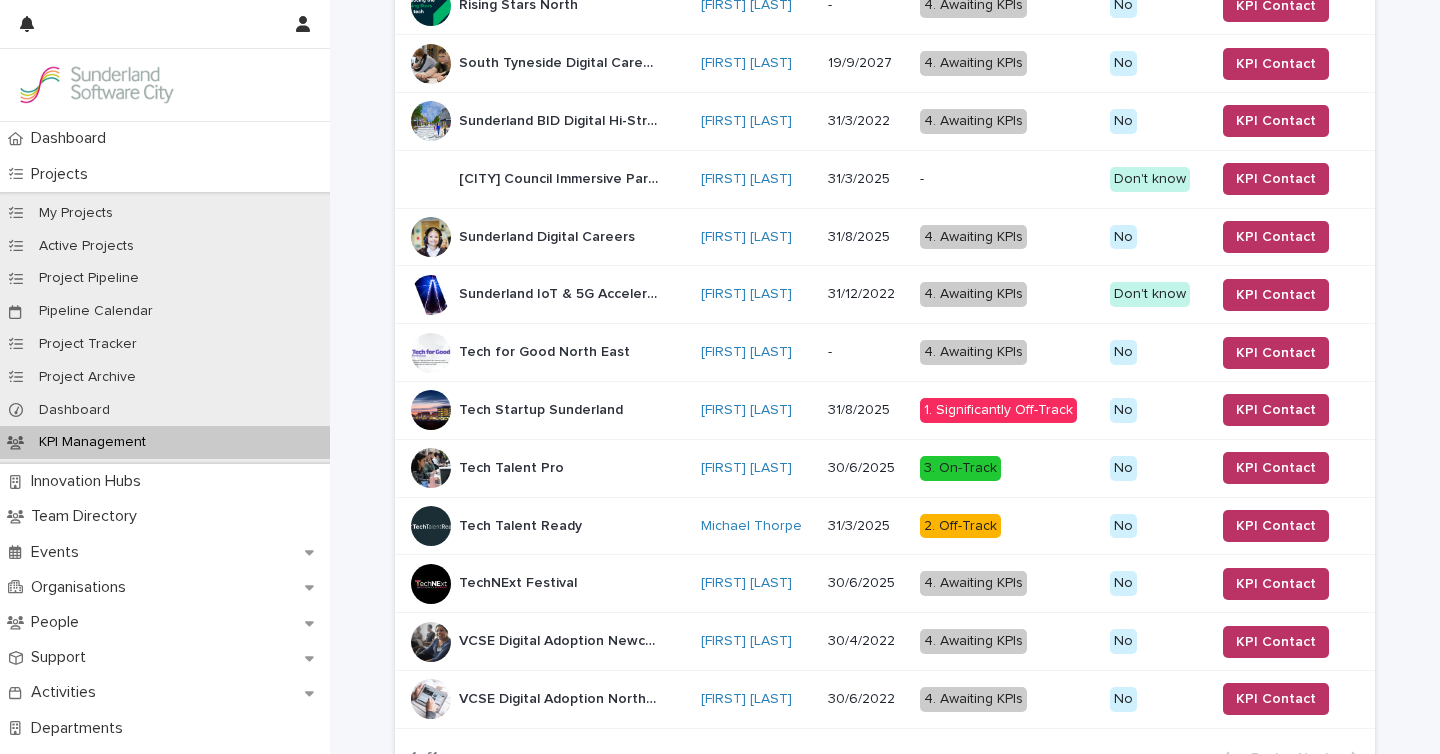 click on "Tech Talent Ready Tech Talent Ready" at bounding box center (548, 526) 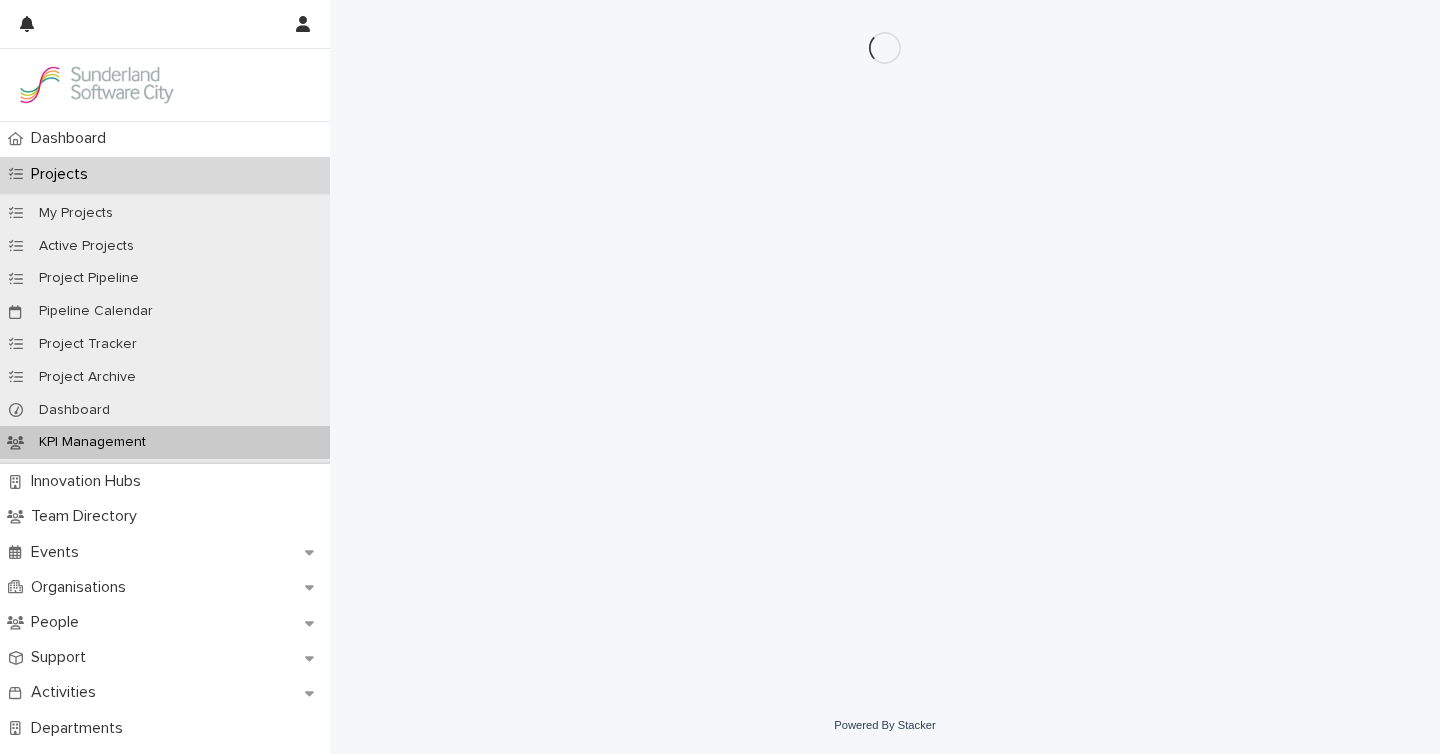 scroll, scrollTop: 0, scrollLeft: 0, axis: both 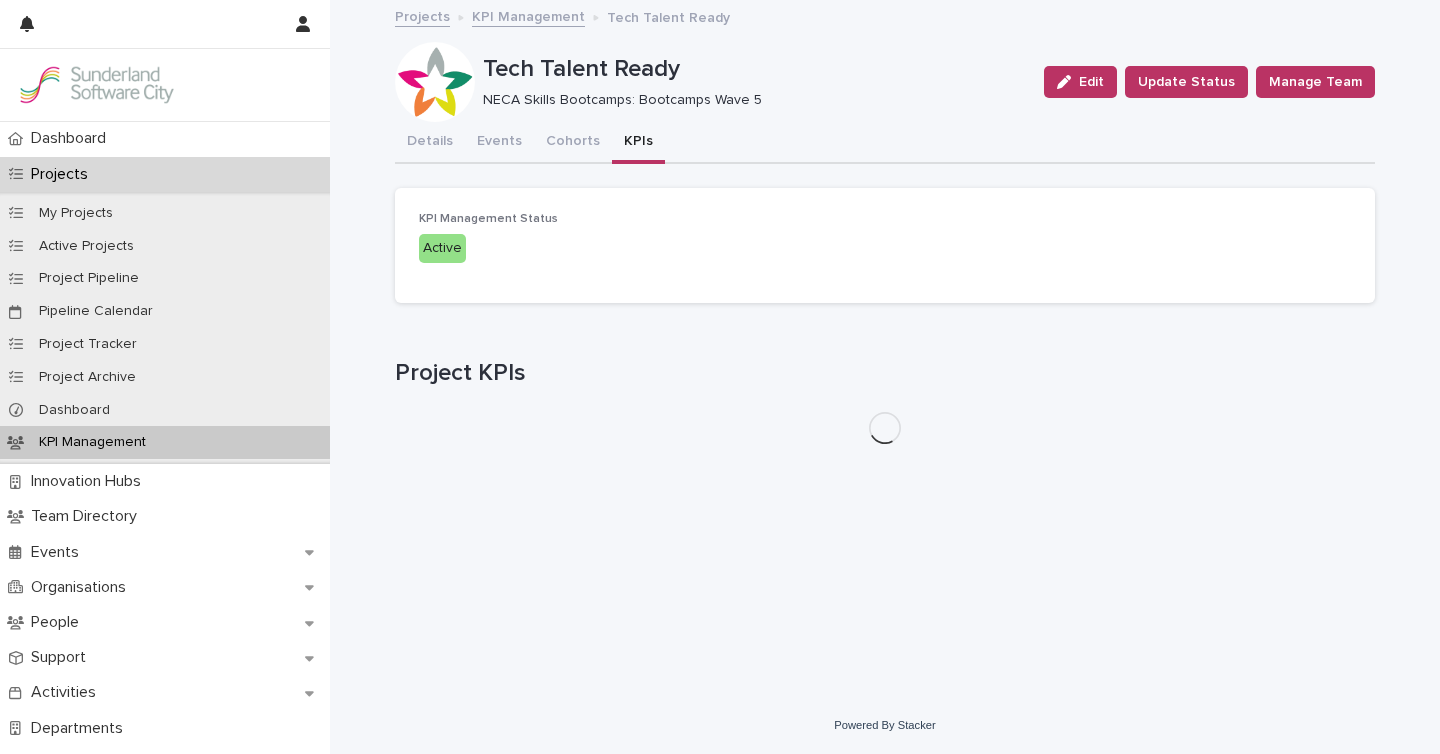click on "KPIs" at bounding box center (638, 143) 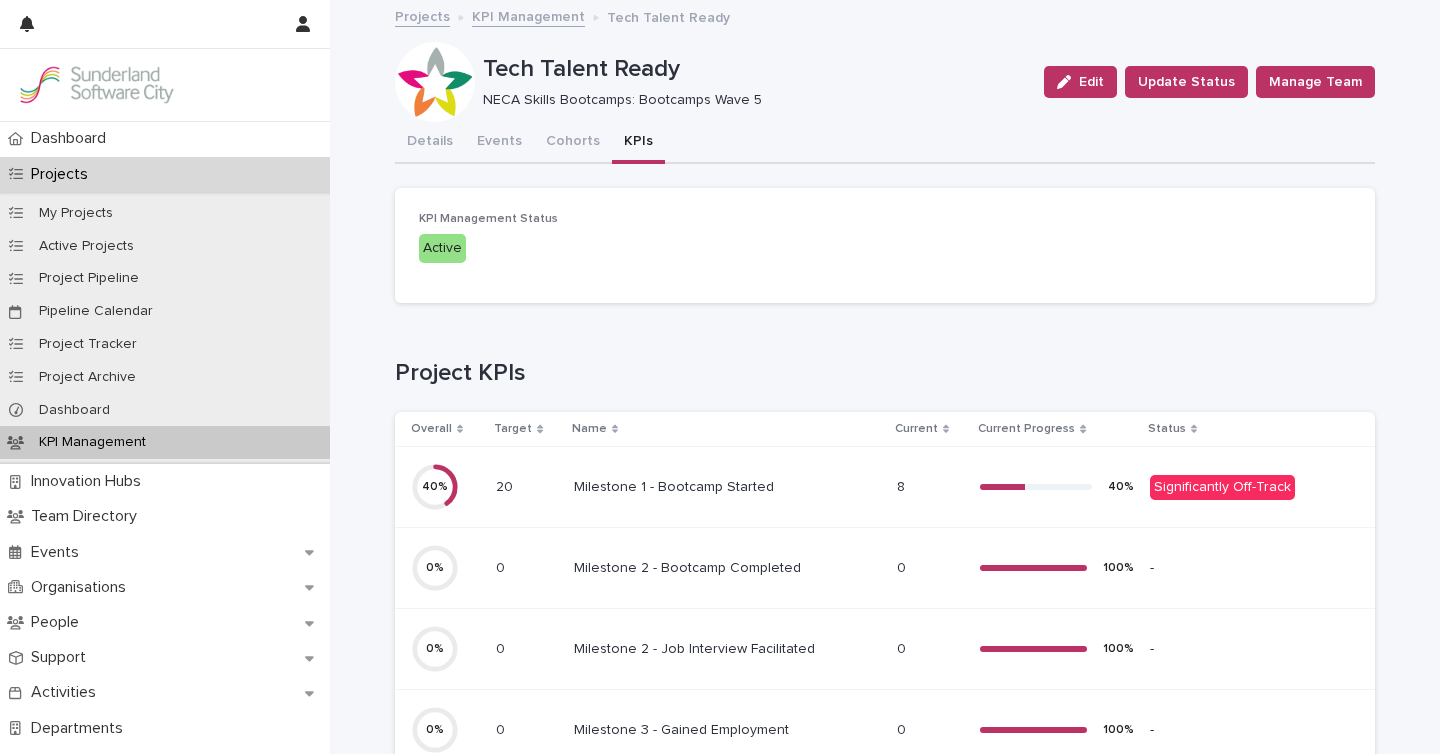 click at bounding box center (727, 487) 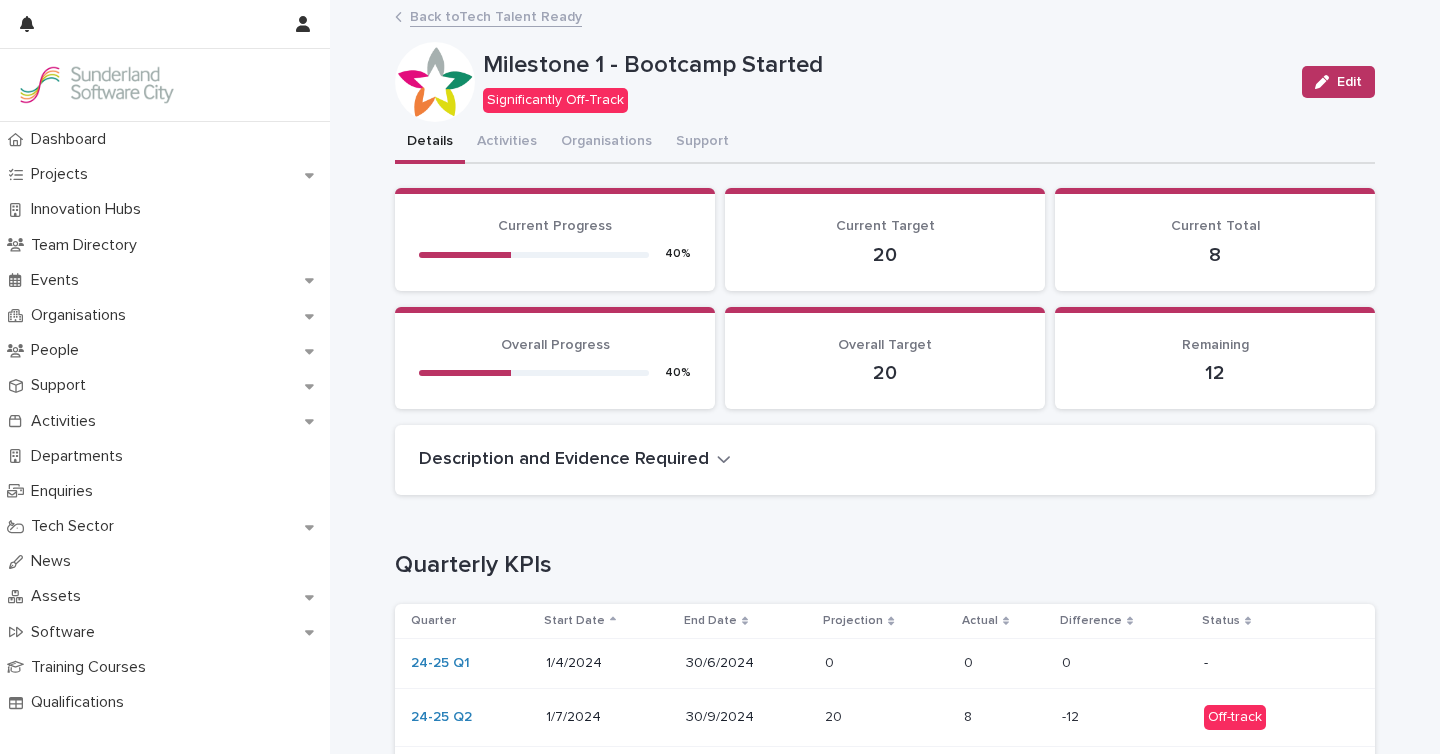 click on "Back to  Tech Talent Ready" at bounding box center (496, 15) 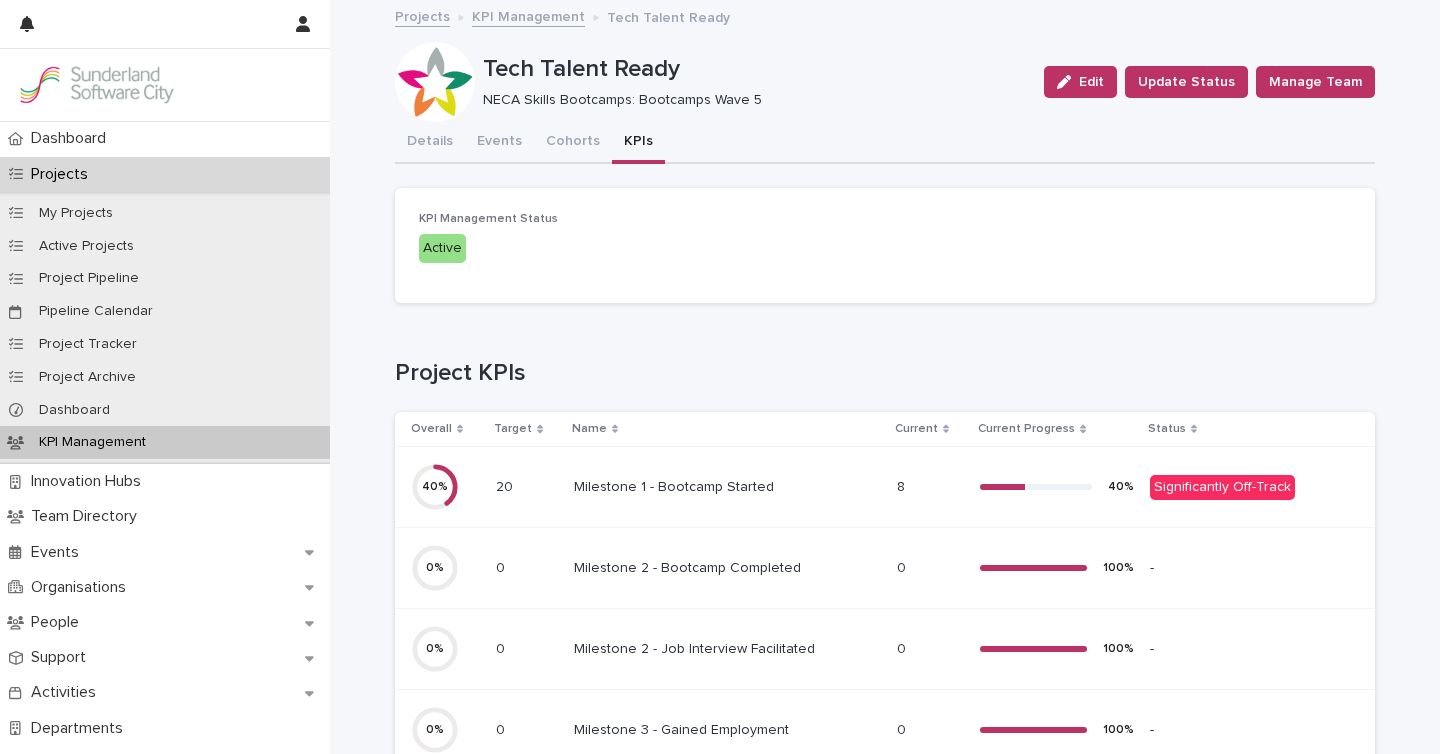 click on "Milestone 2 - Bootcamp Completed" at bounding box center (689, 566) 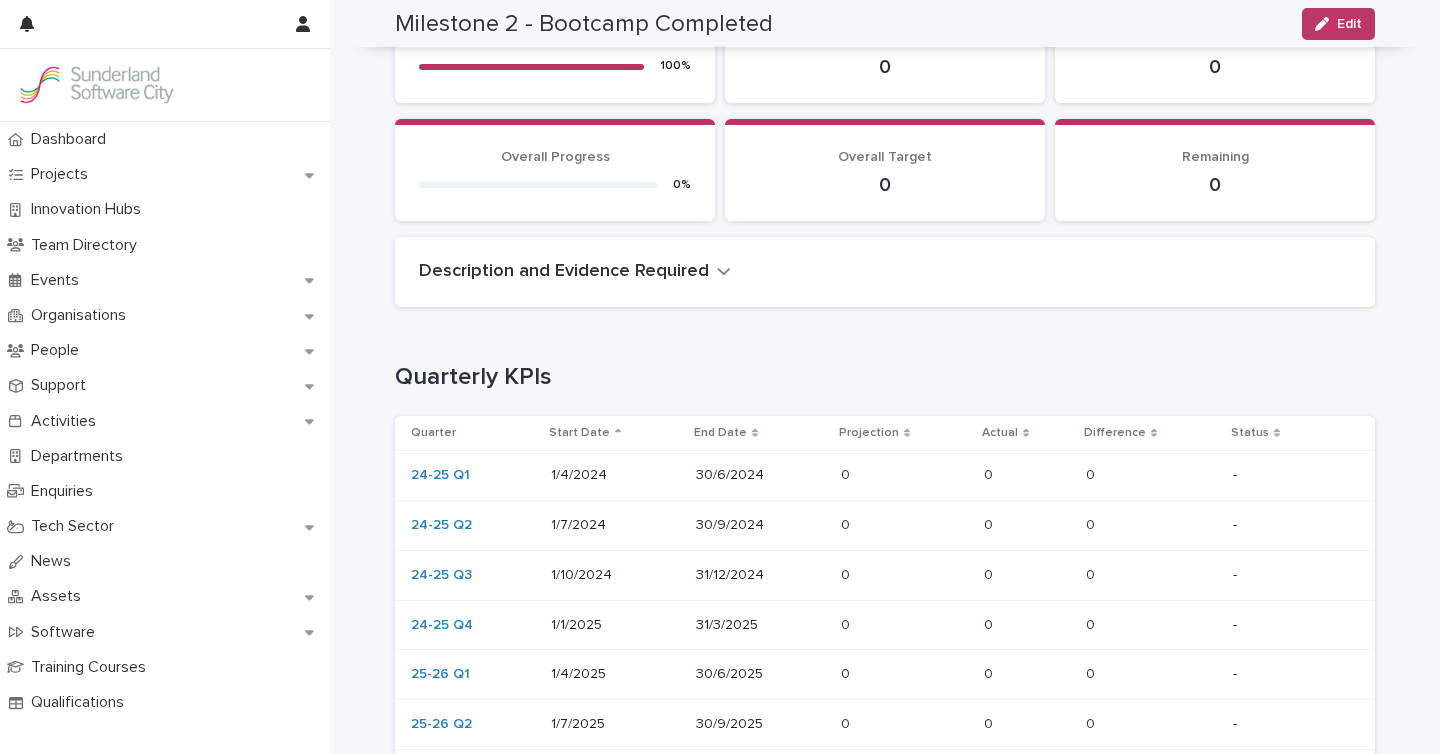 scroll, scrollTop: 189, scrollLeft: 0, axis: vertical 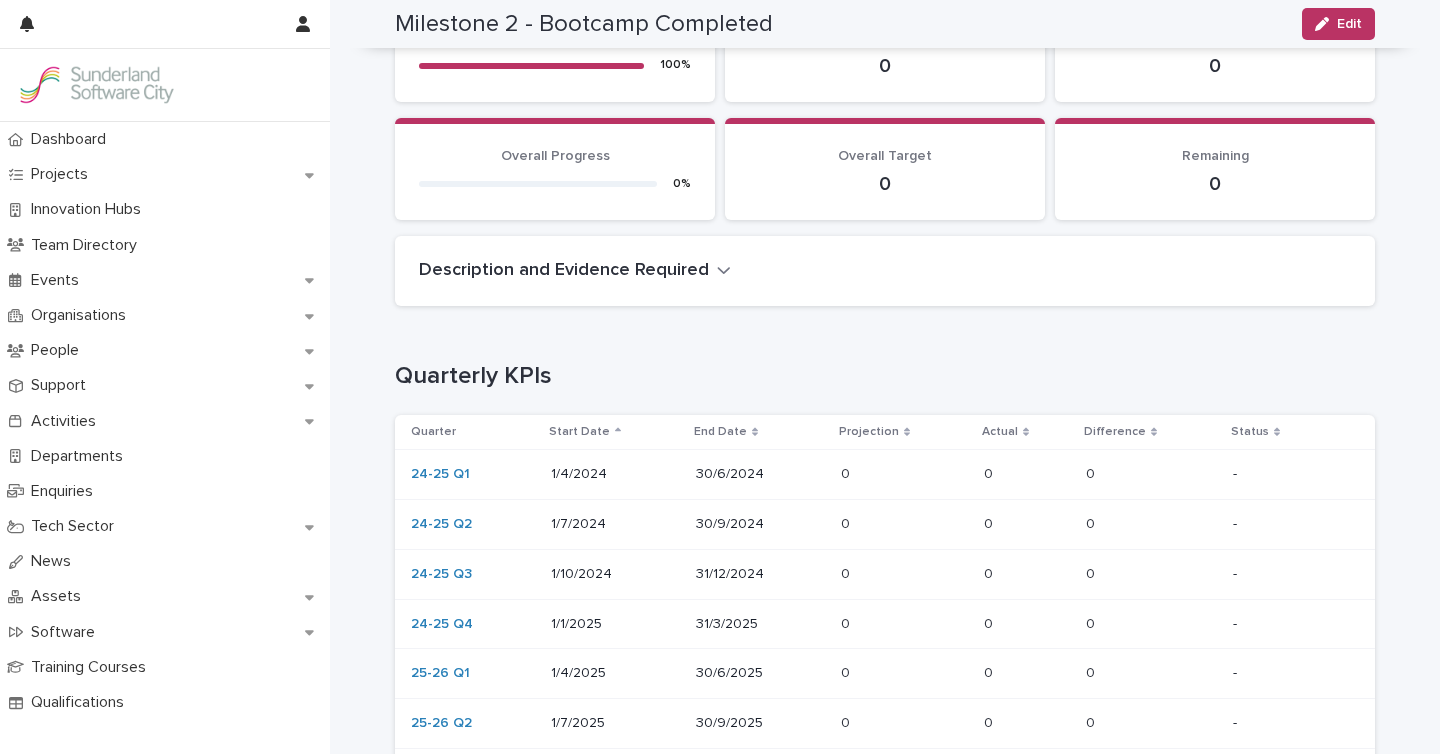 click on "31/12/2024" at bounding box center (760, 574) 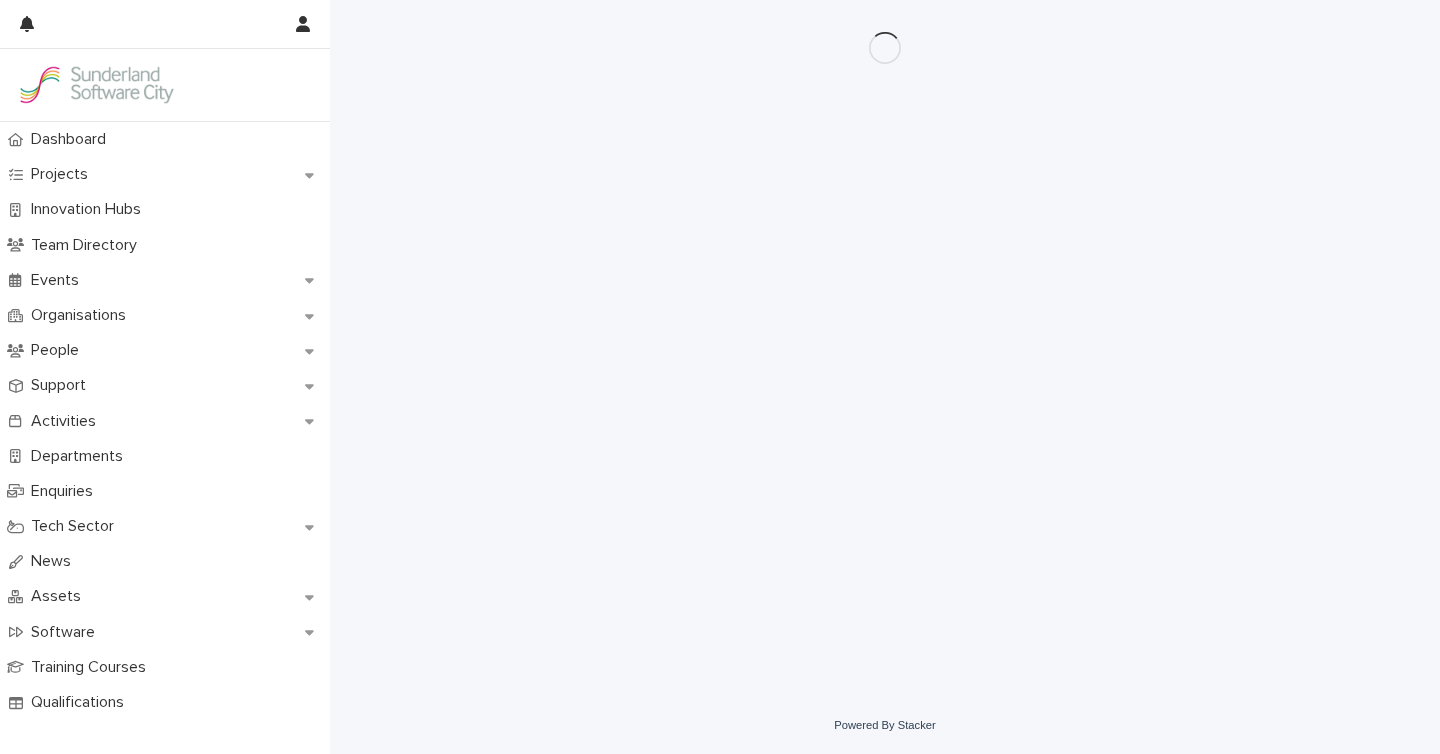 scroll, scrollTop: 0, scrollLeft: 0, axis: both 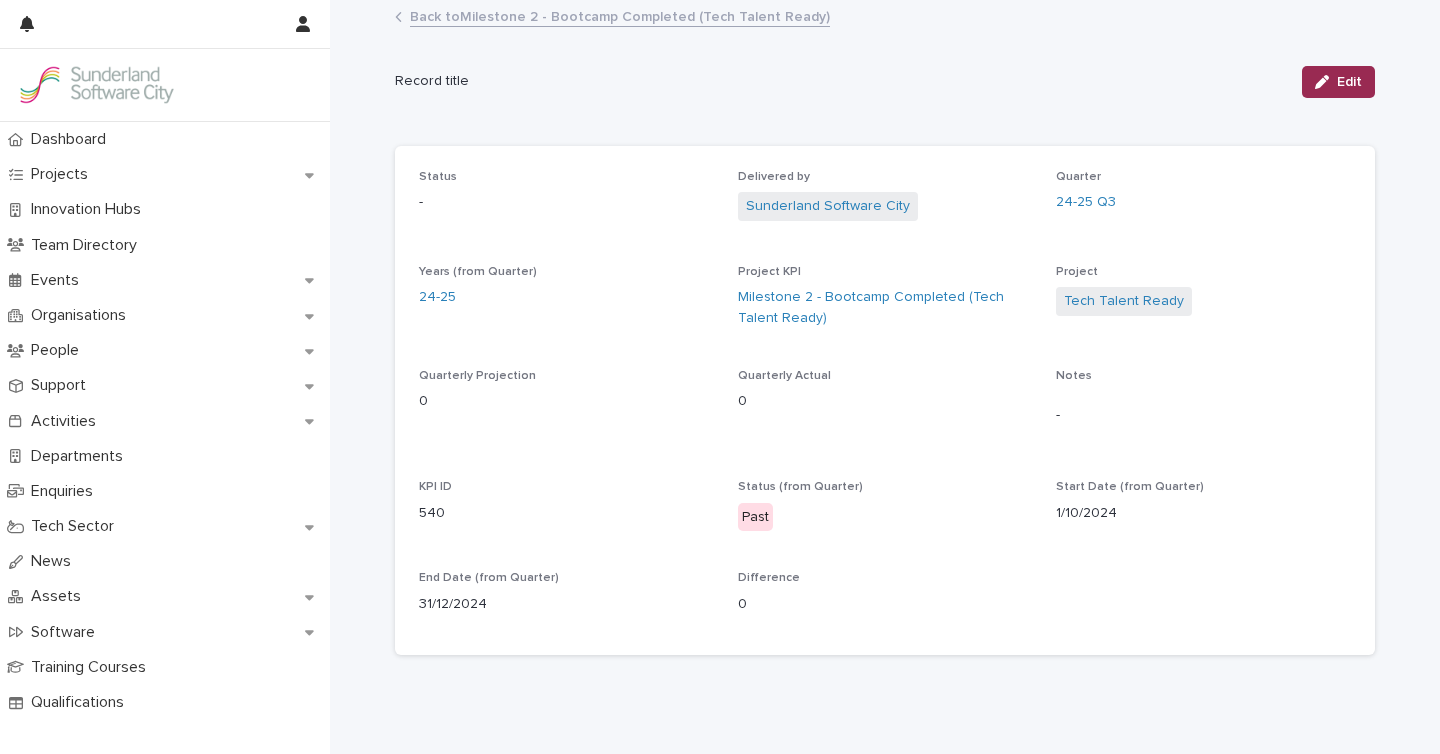 click on "Edit" at bounding box center [1338, 82] 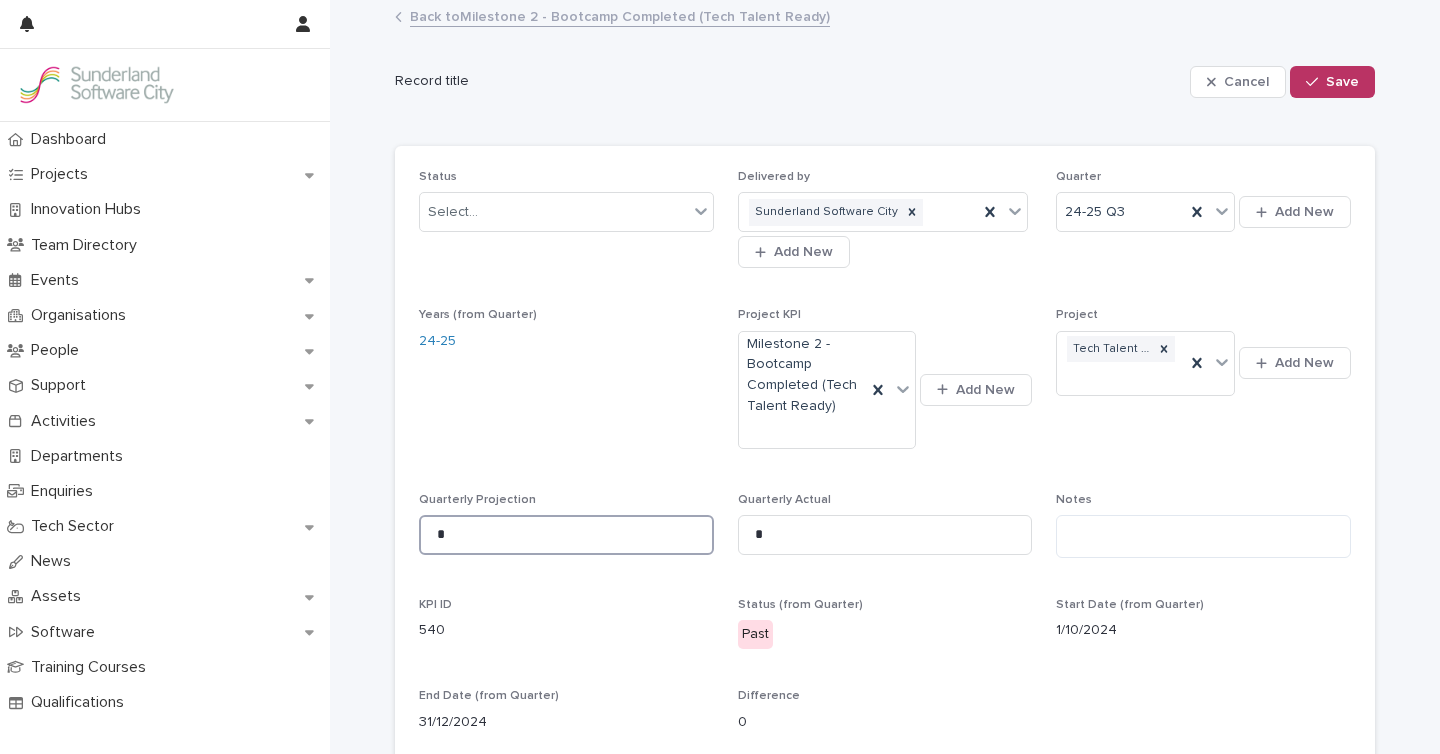 drag, startPoint x: 471, startPoint y: 525, endPoint x: 406, endPoint y: 525, distance: 65 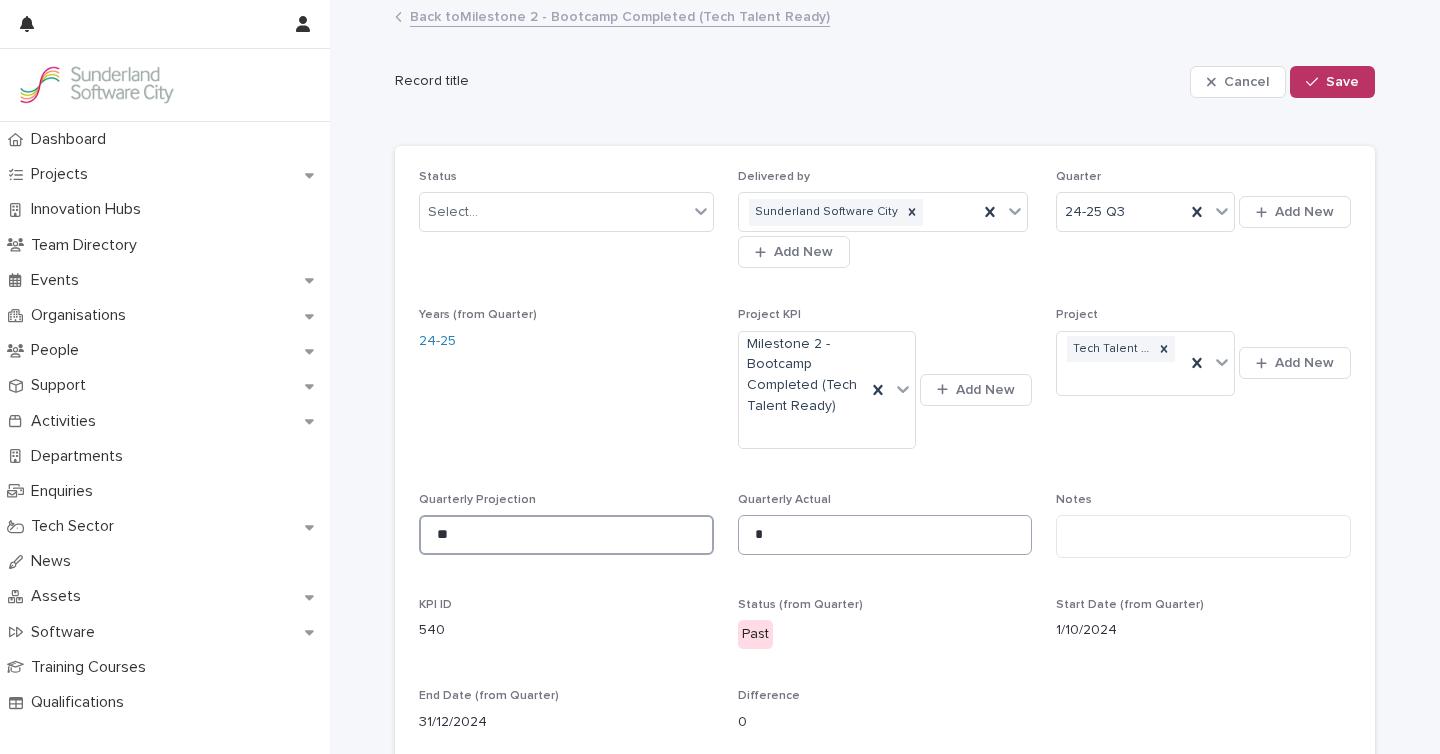 type on "**" 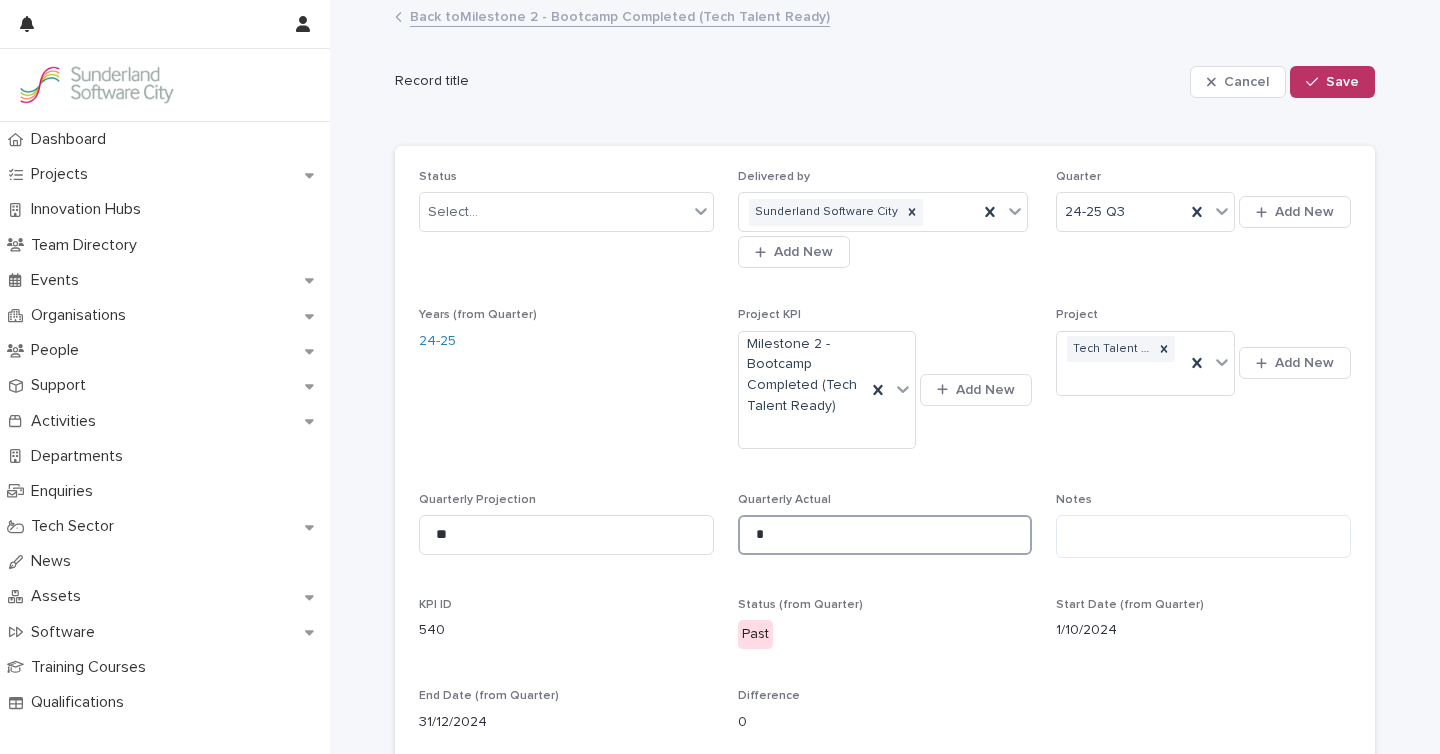 click on "*" at bounding box center (885, 535) 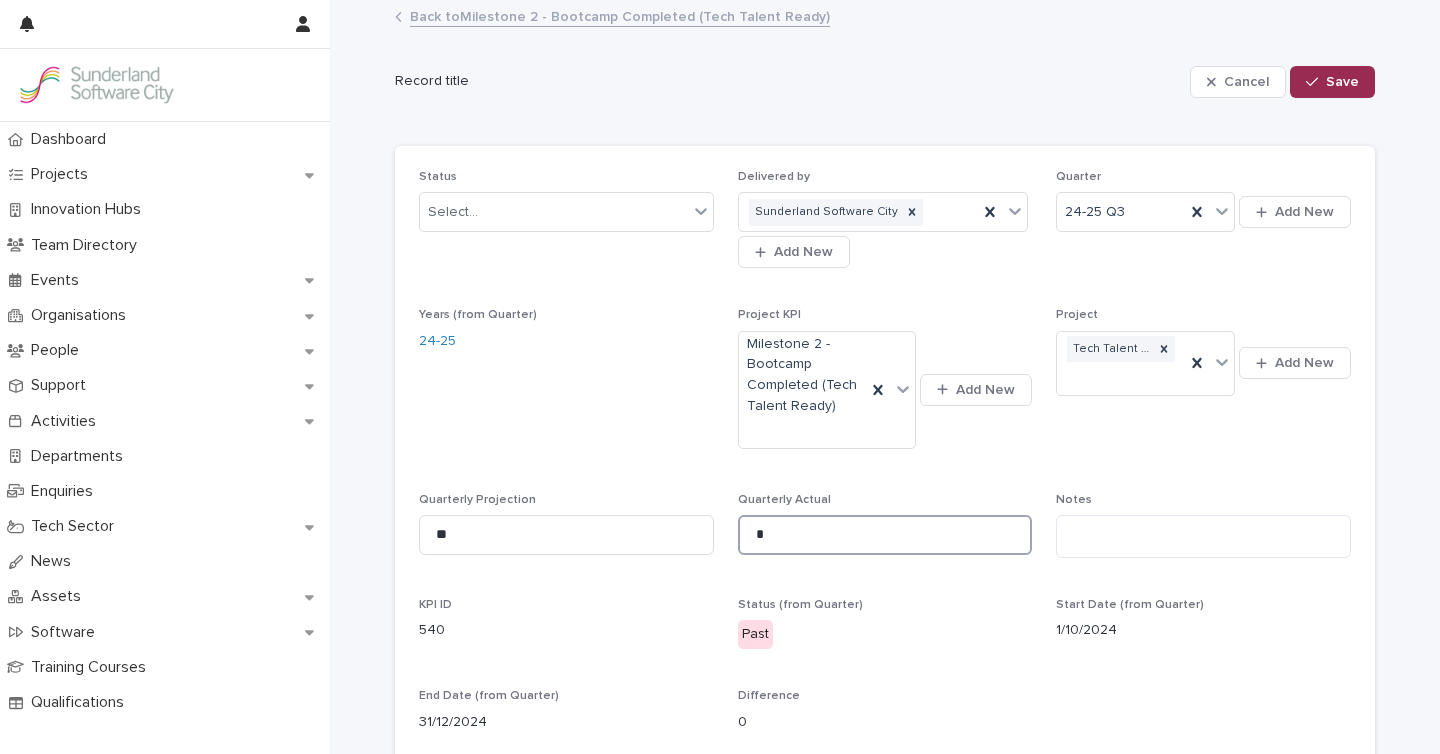 type on "*" 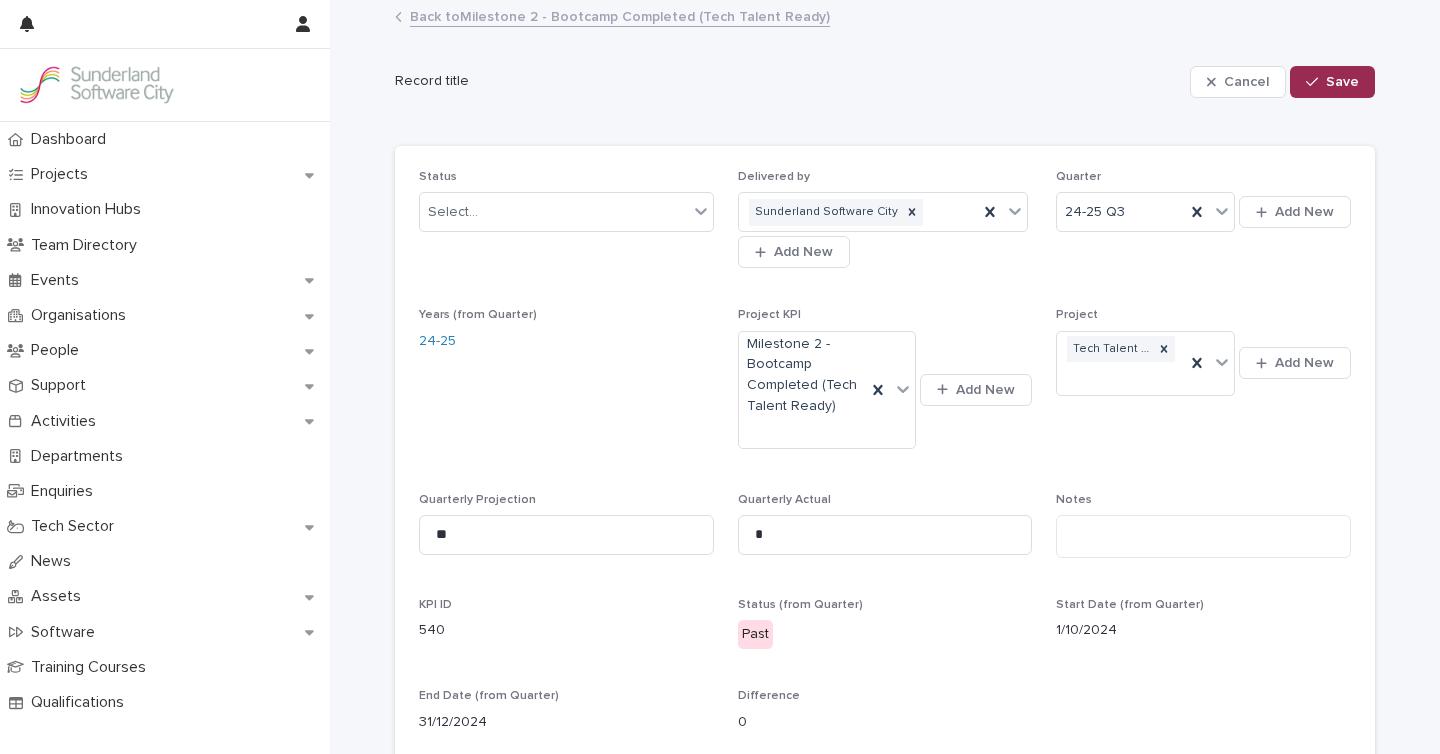 click on "Save" at bounding box center (1342, 82) 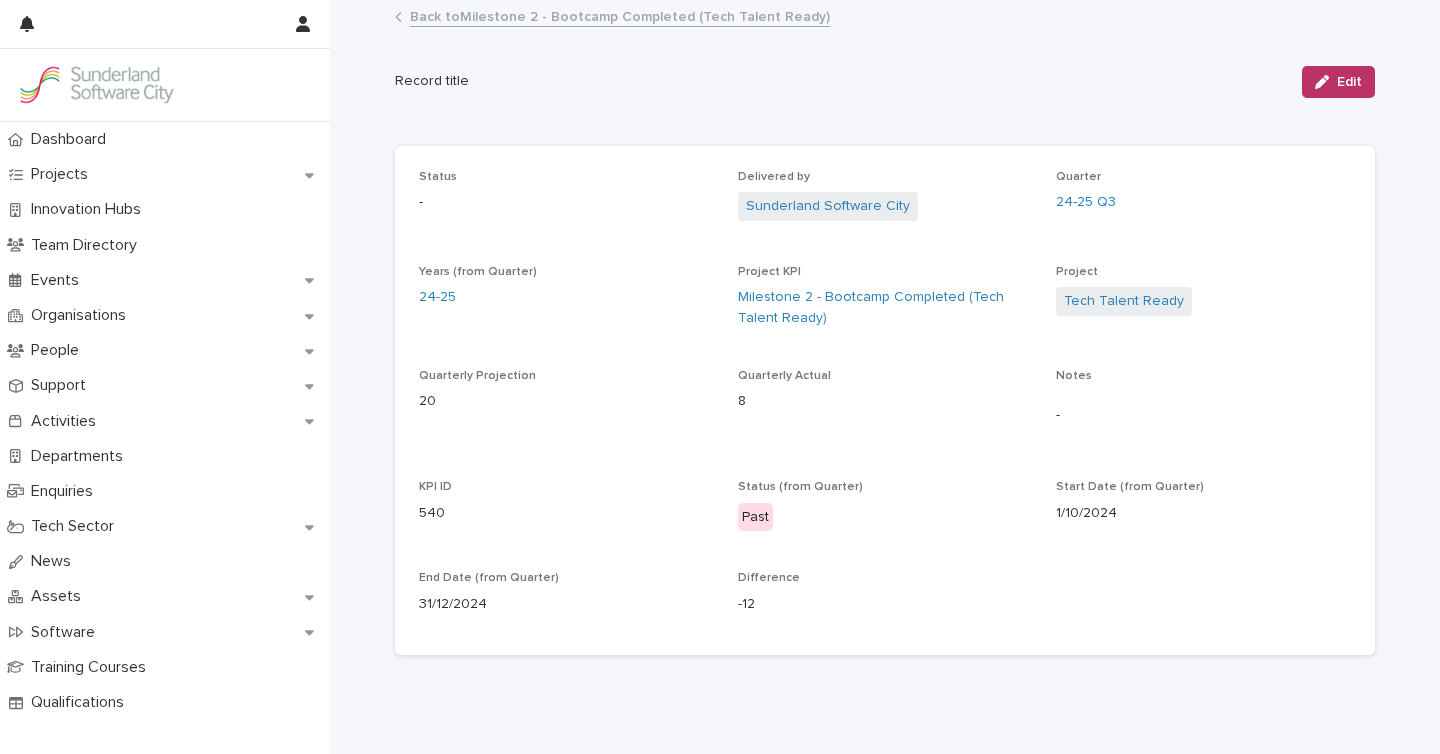 click on "Back to  Milestone 2 - Bootcamp Completed (Tech Talent Ready)" at bounding box center (620, 15) 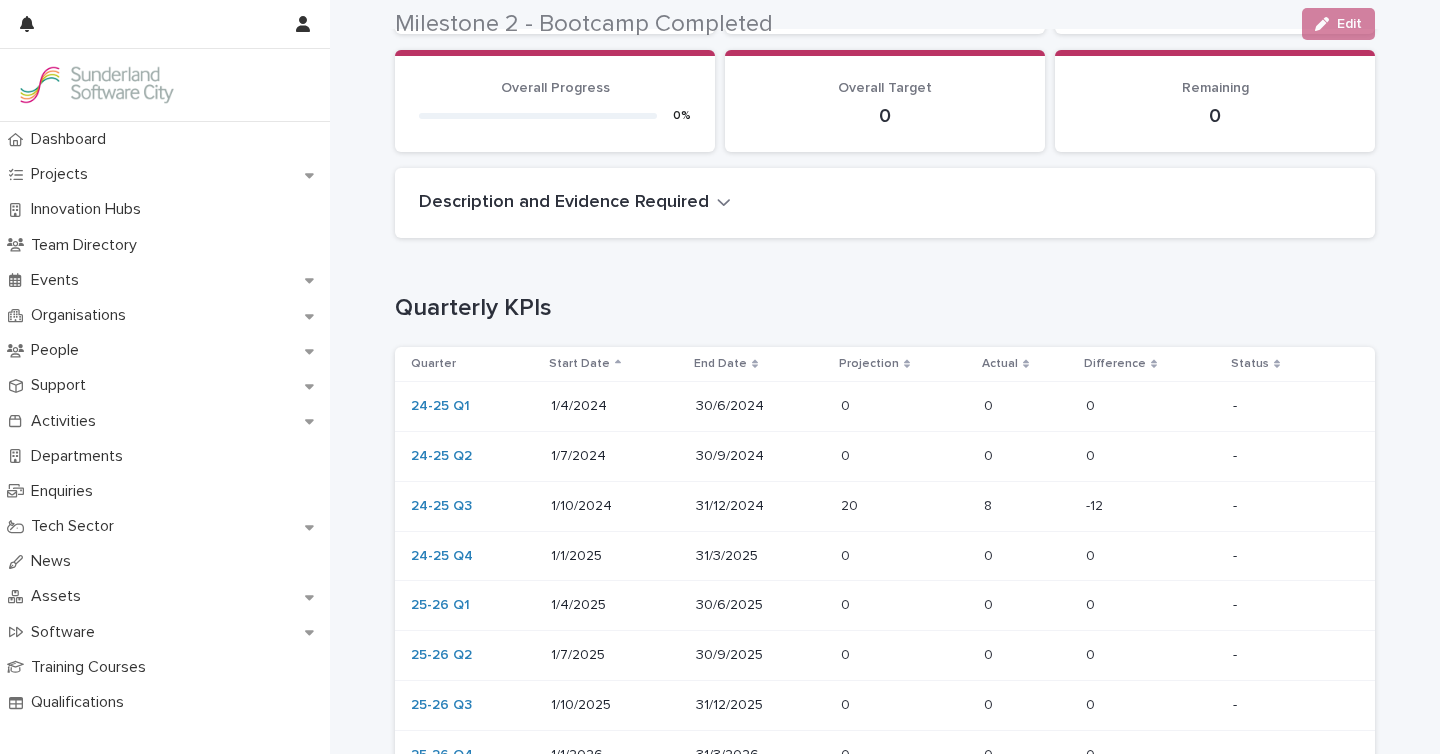 scroll, scrollTop: 277, scrollLeft: 0, axis: vertical 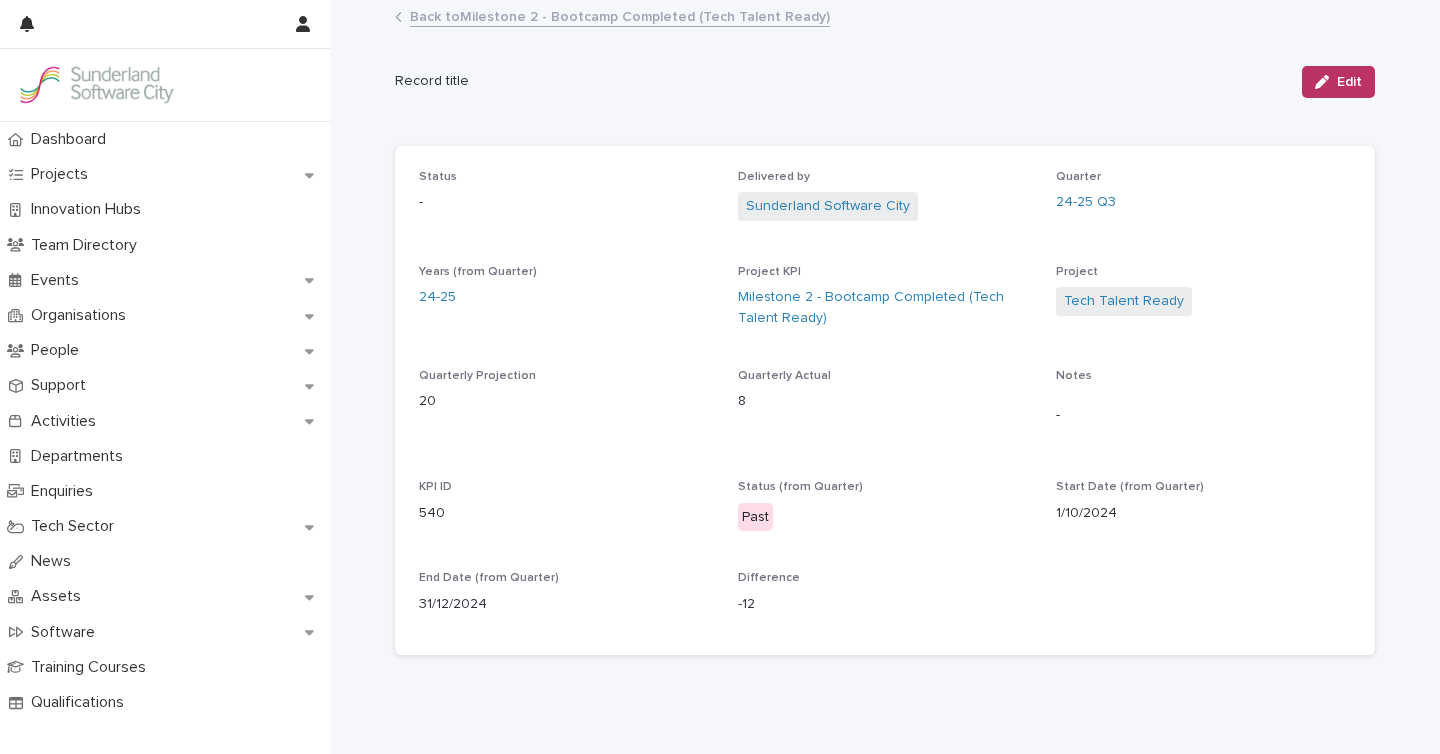 click on "Back to  Milestone 2 - Bootcamp Completed (Tech Talent Ready)" at bounding box center [620, 15] 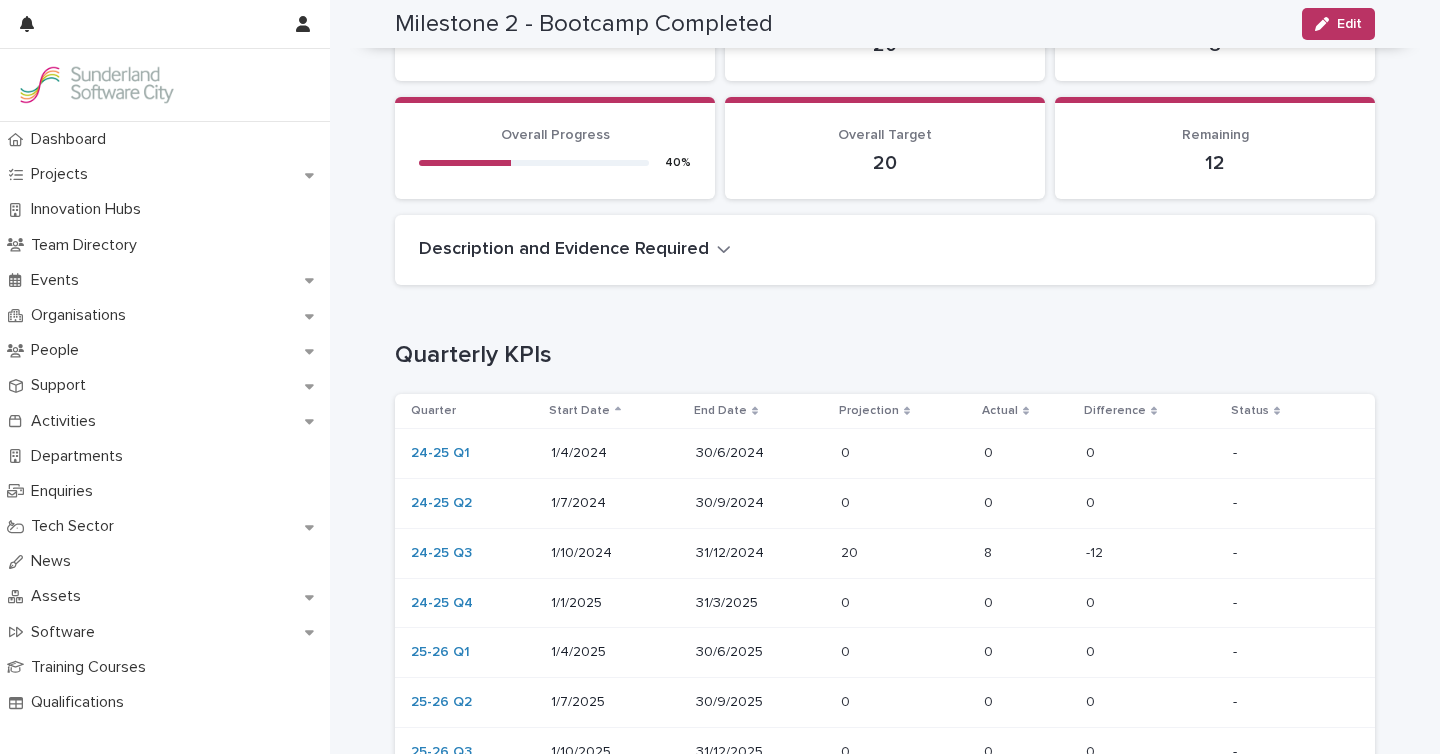 scroll, scrollTop: 0, scrollLeft: 0, axis: both 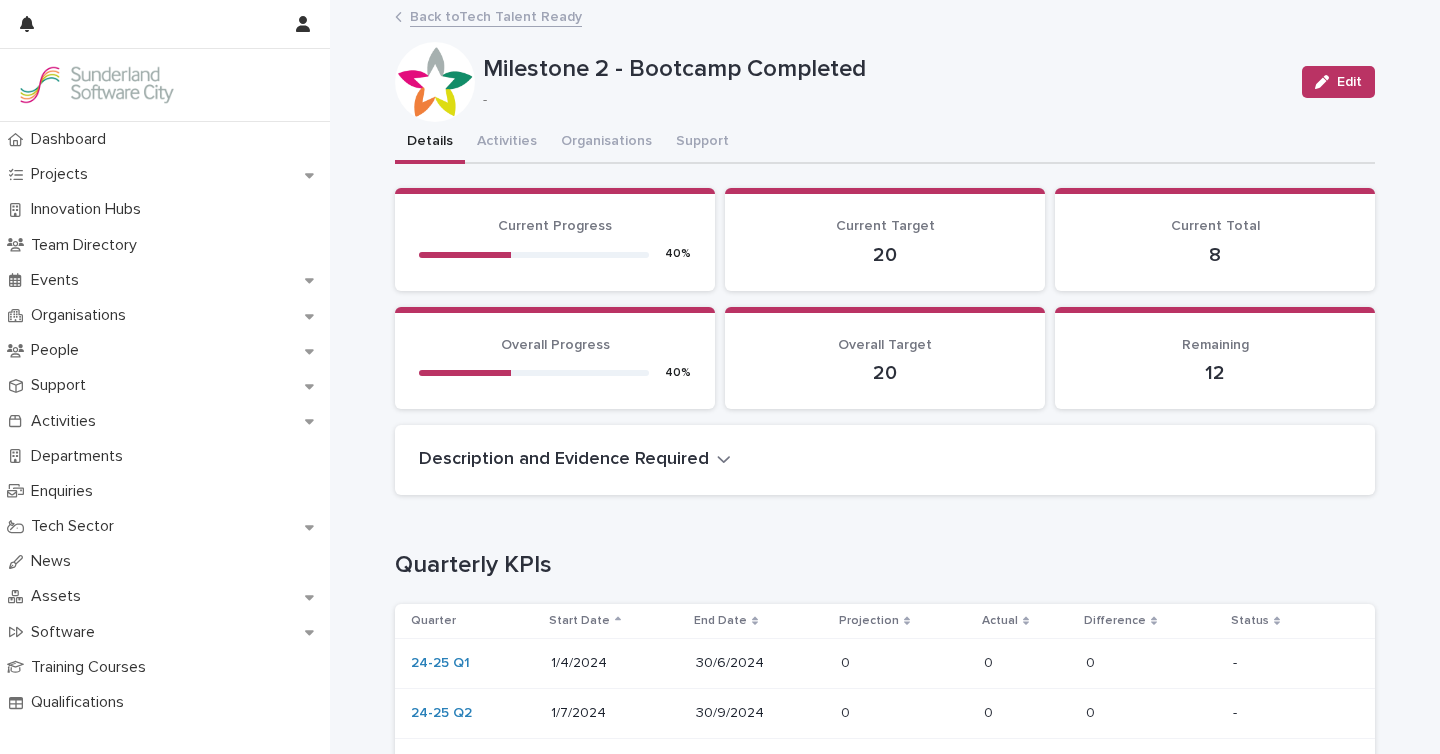 click on "Back to  Tech Talent Ready" at bounding box center [496, 15] 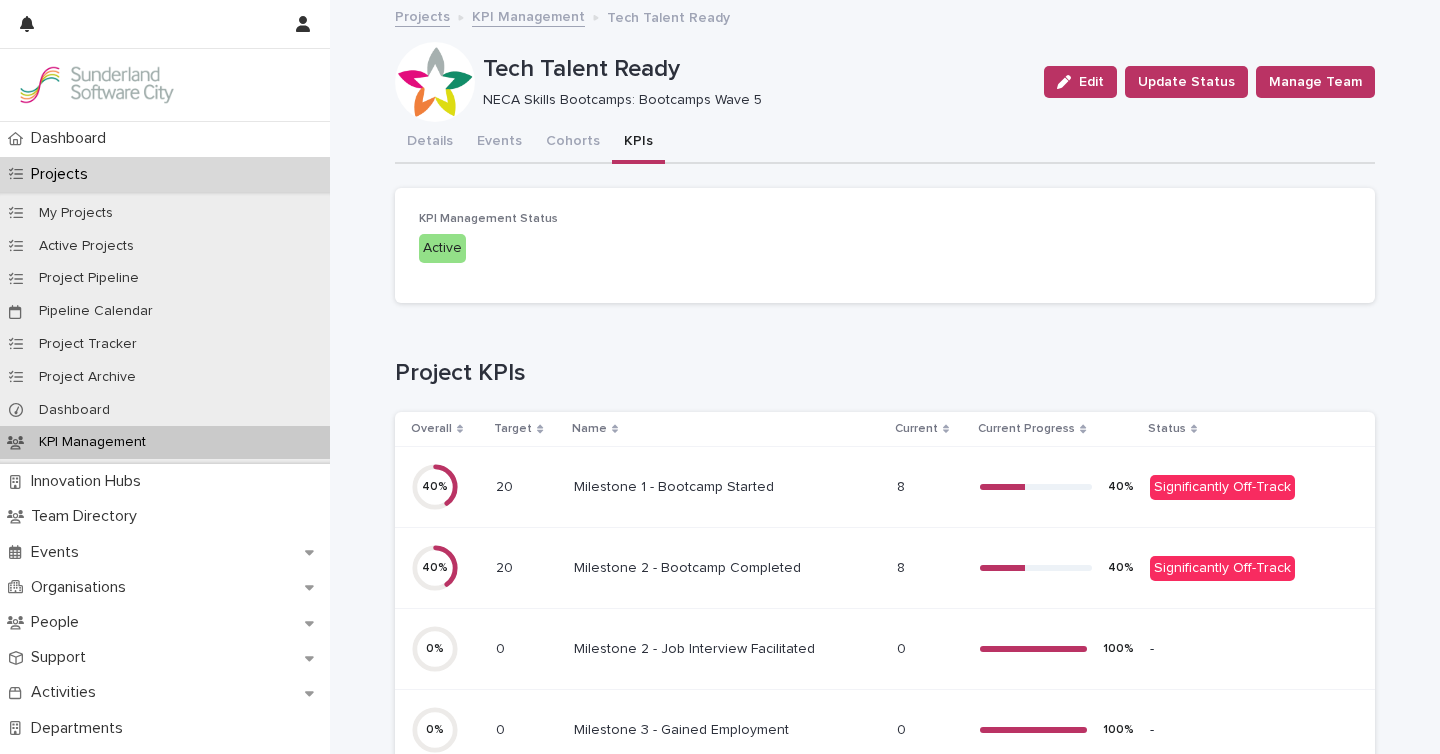 click on "Milestone 2 - Job Interview Facilitated" at bounding box center (696, 647) 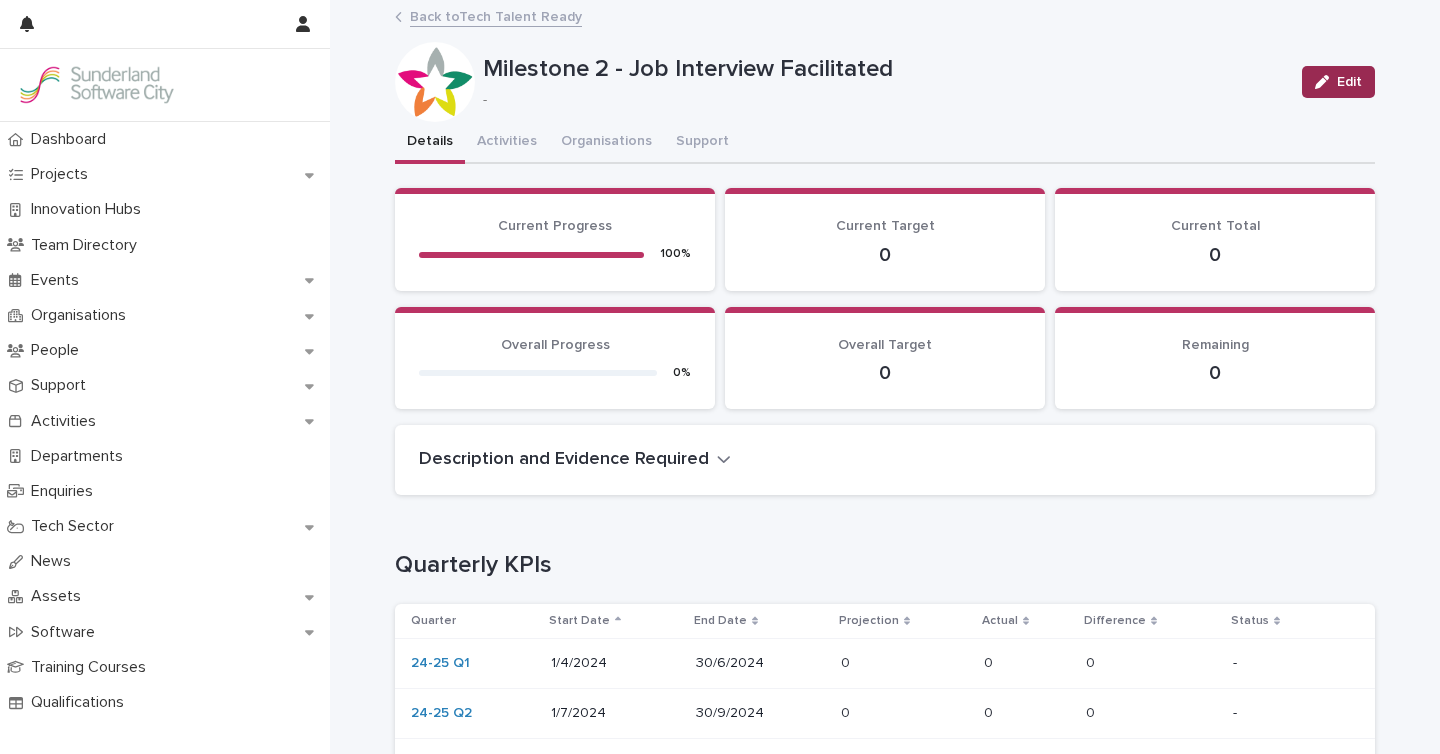 click on "Edit" at bounding box center [1338, 82] 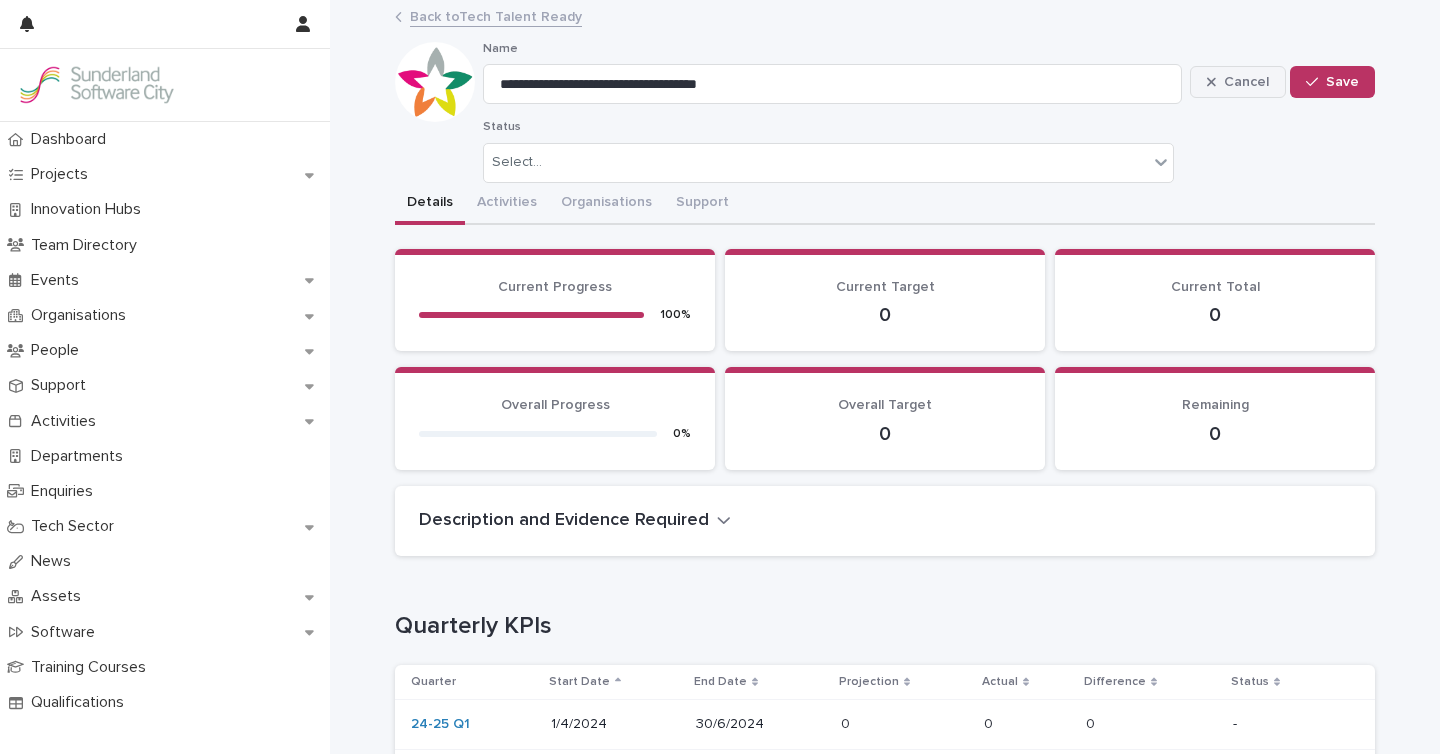 click on "Cancel" at bounding box center (1246, 82) 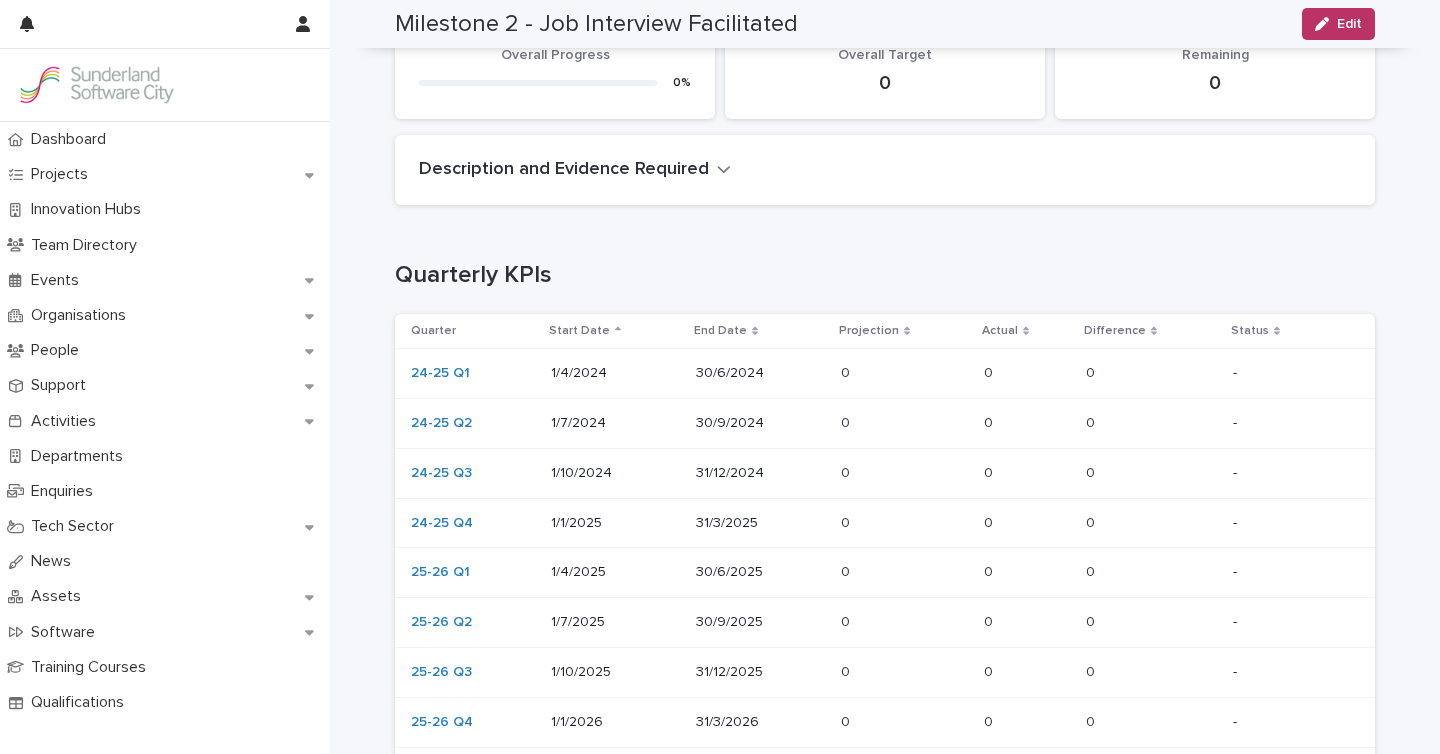 scroll, scrollTop: 291, scrollLeft: 0, axis: vertical 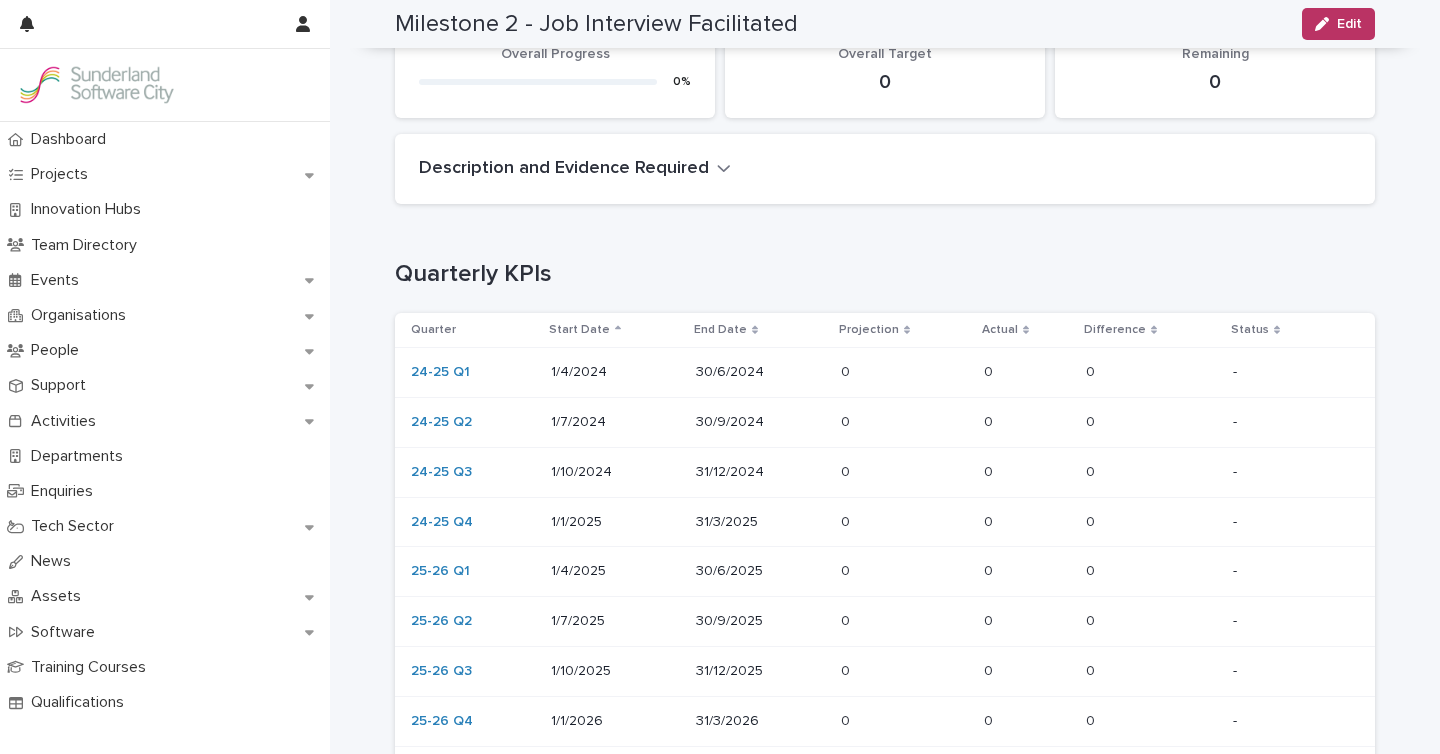 click on "0 0" at bounding box center [904, 472] 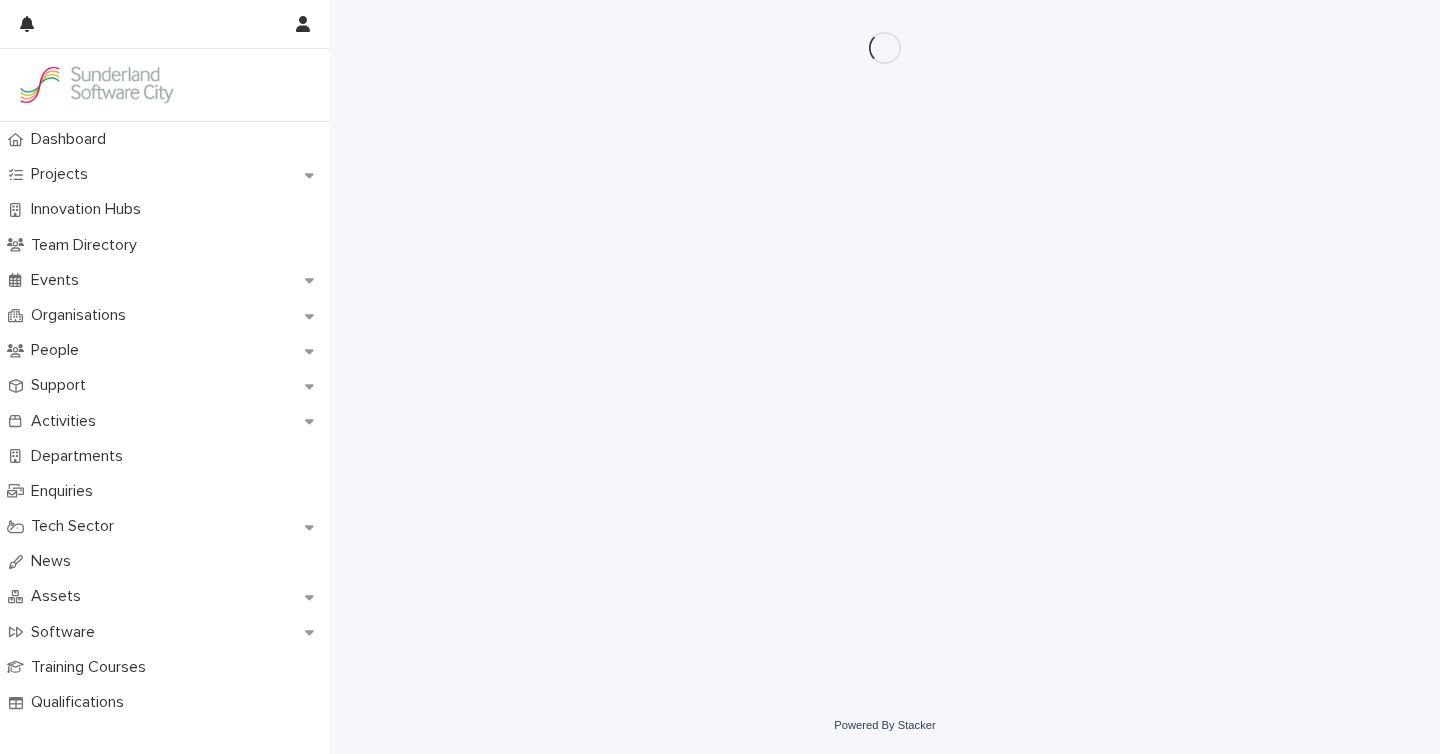 scroll, scrollTop: 0, scrollLeft: 0, axis: both 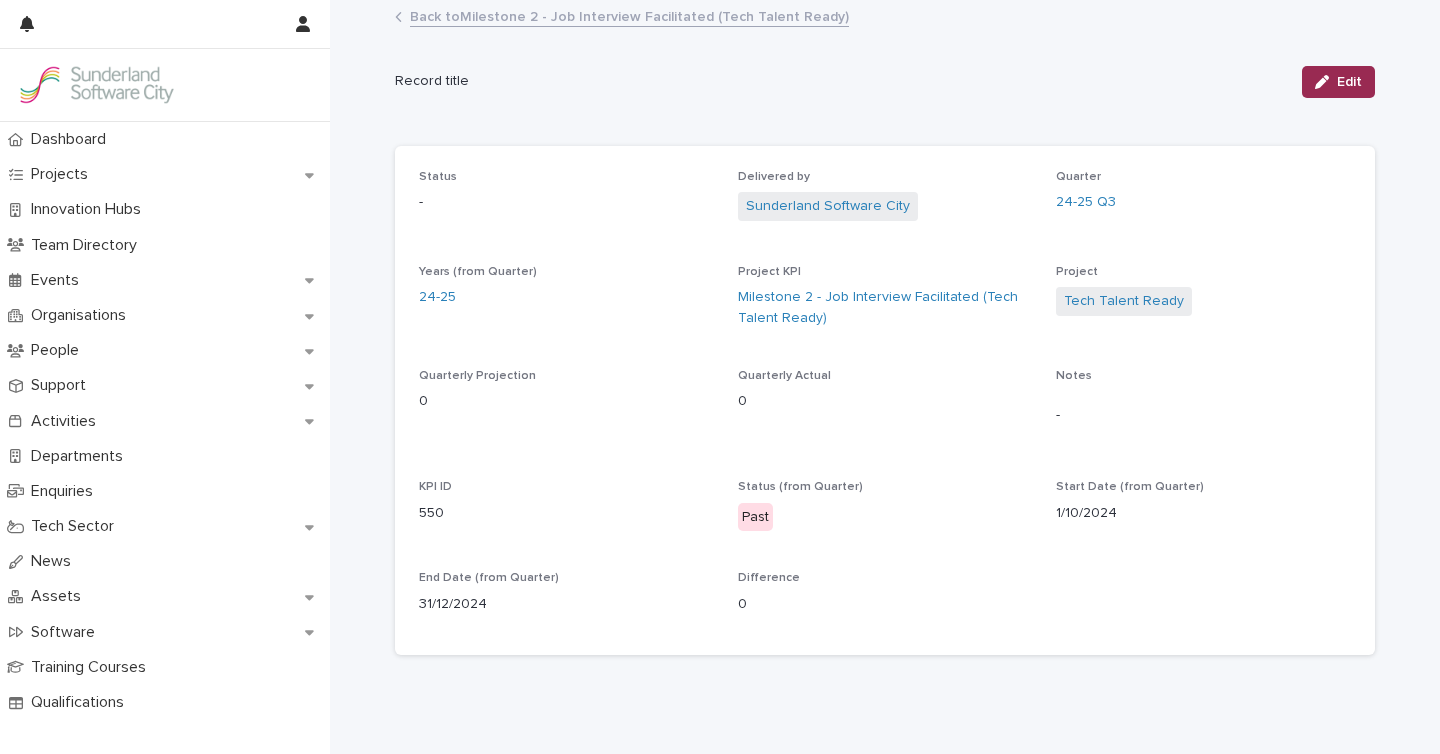 click on "Edit" at bounding box center (1349, 82) 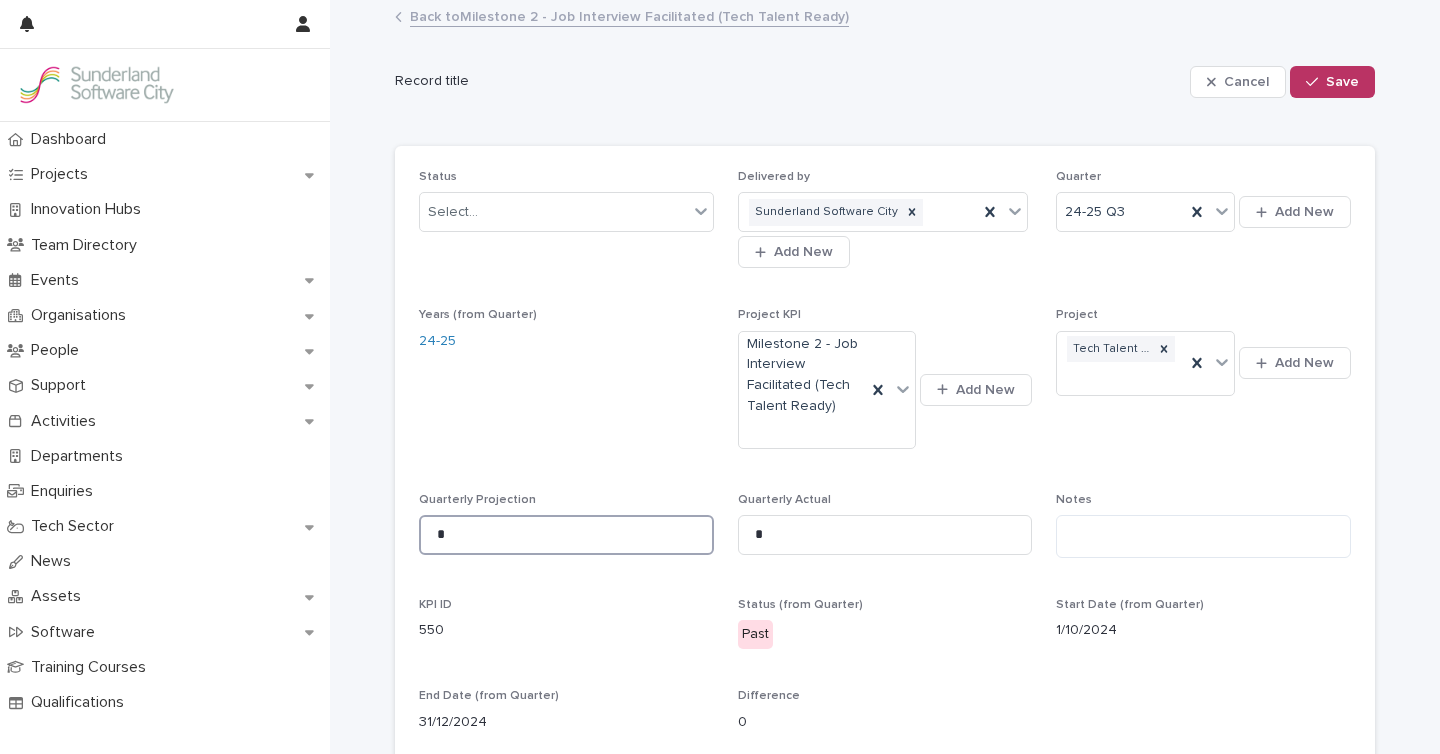 click on "*" at bounding box center [566, 535] 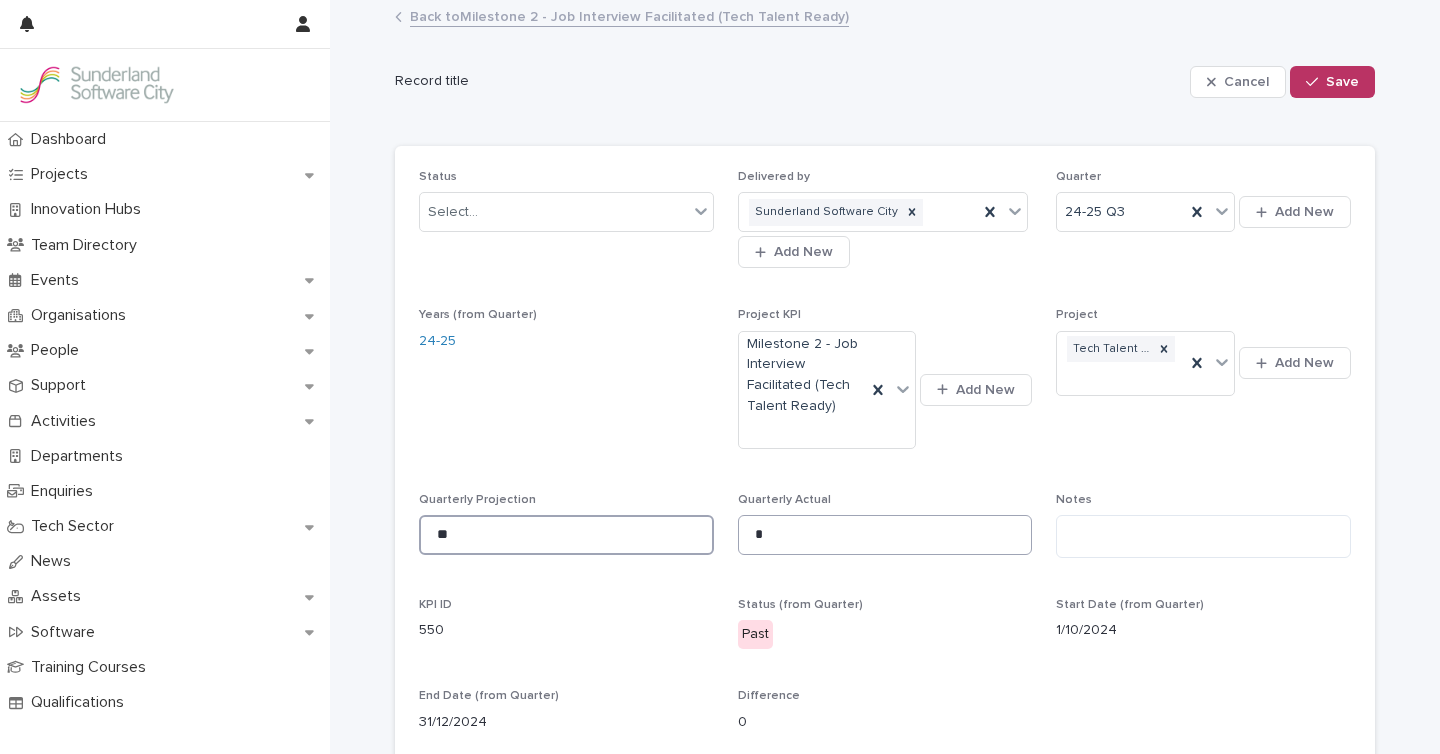 type on "**" 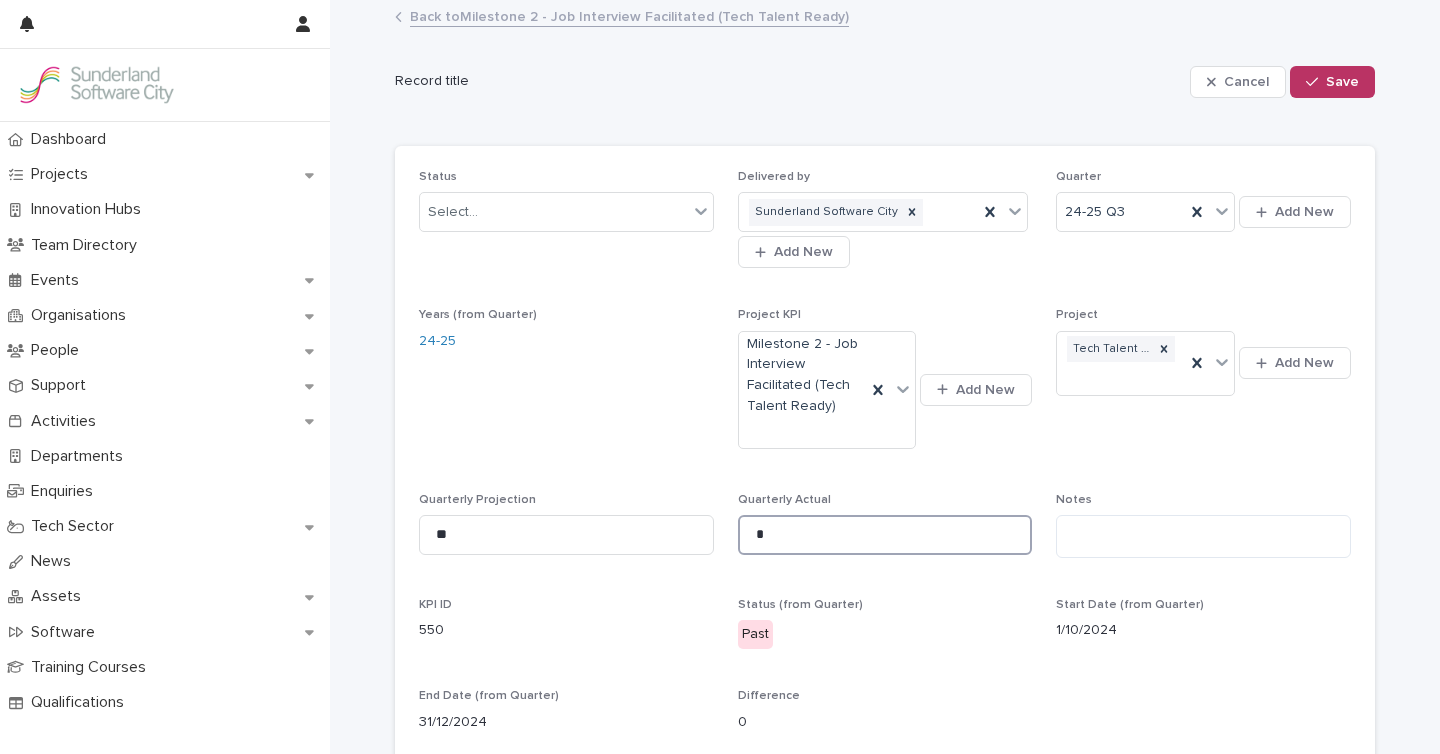 click on "*" at bounding box center [885, 535] 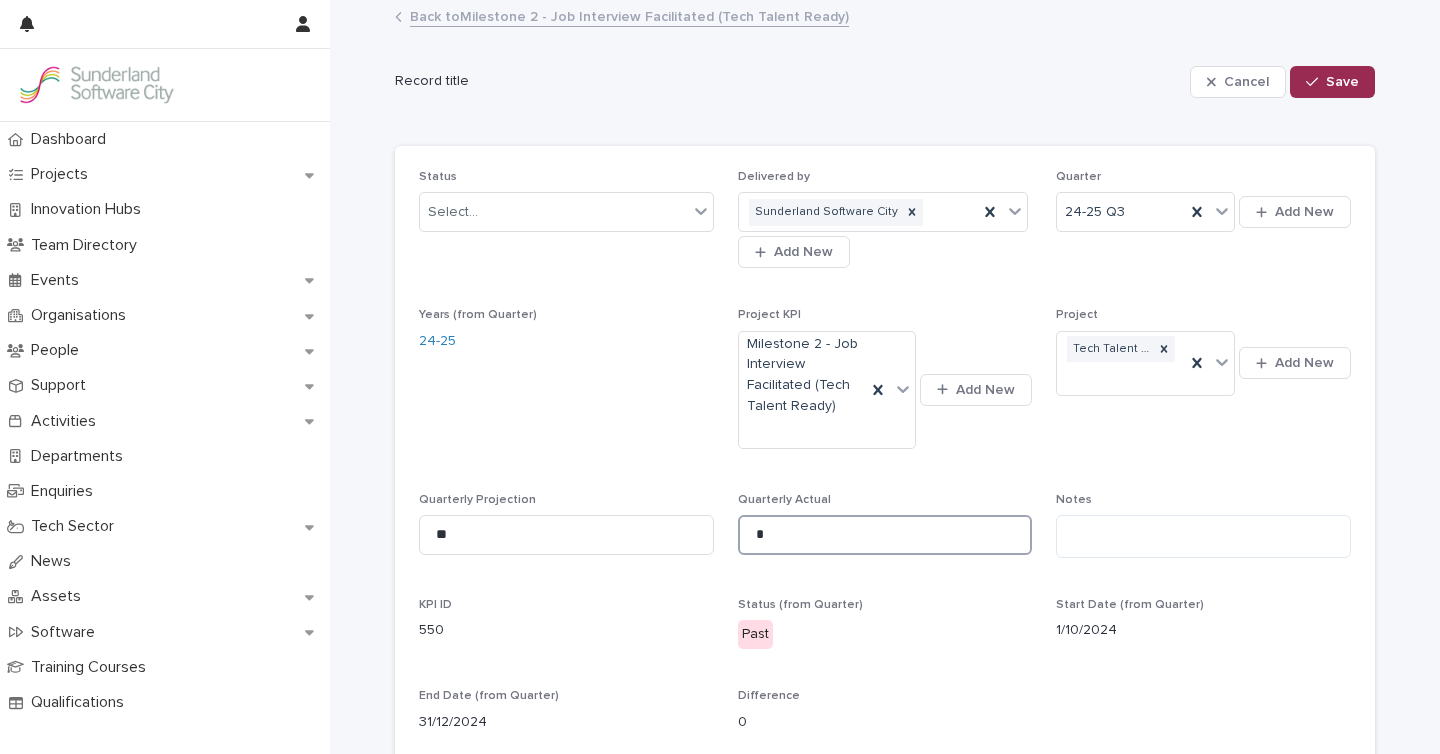 type on "*" 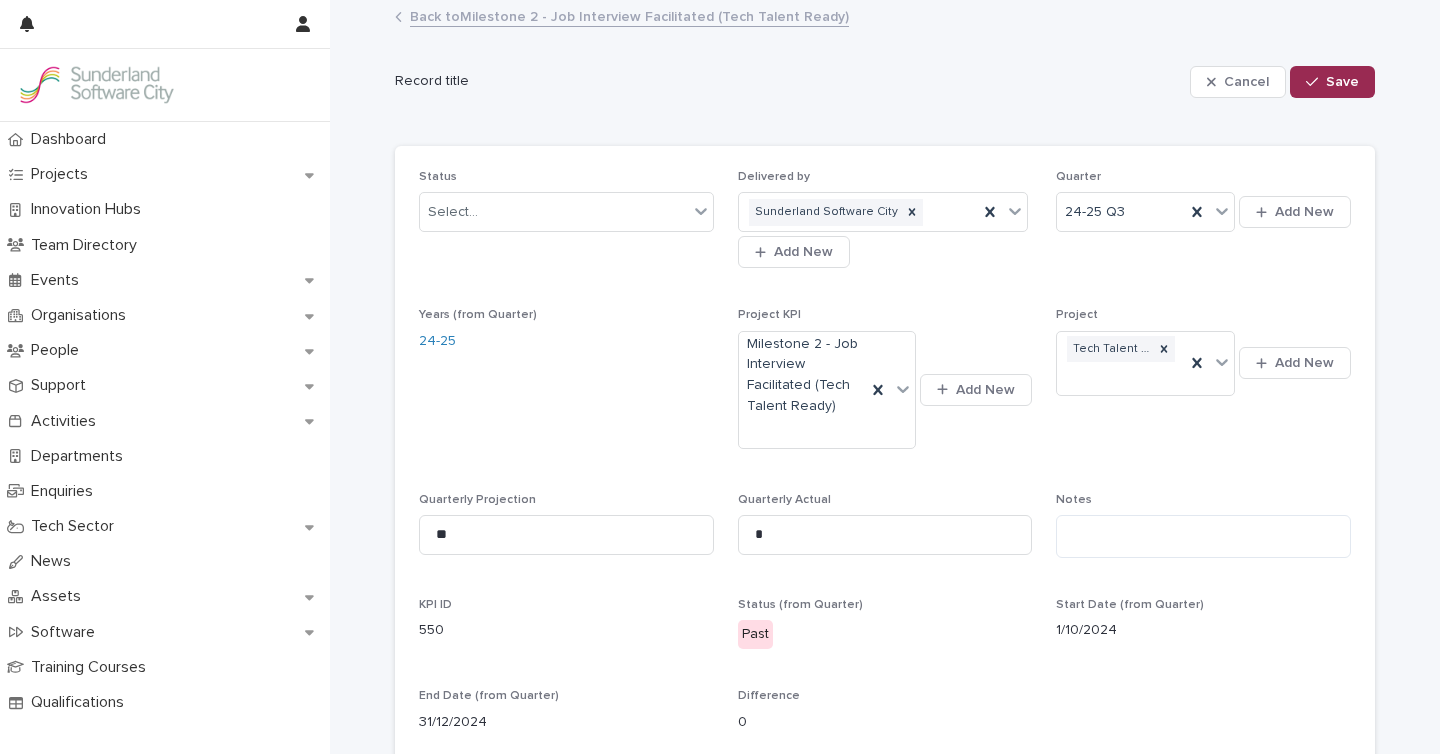 click on "Save" at bounding box center (1342, 82) 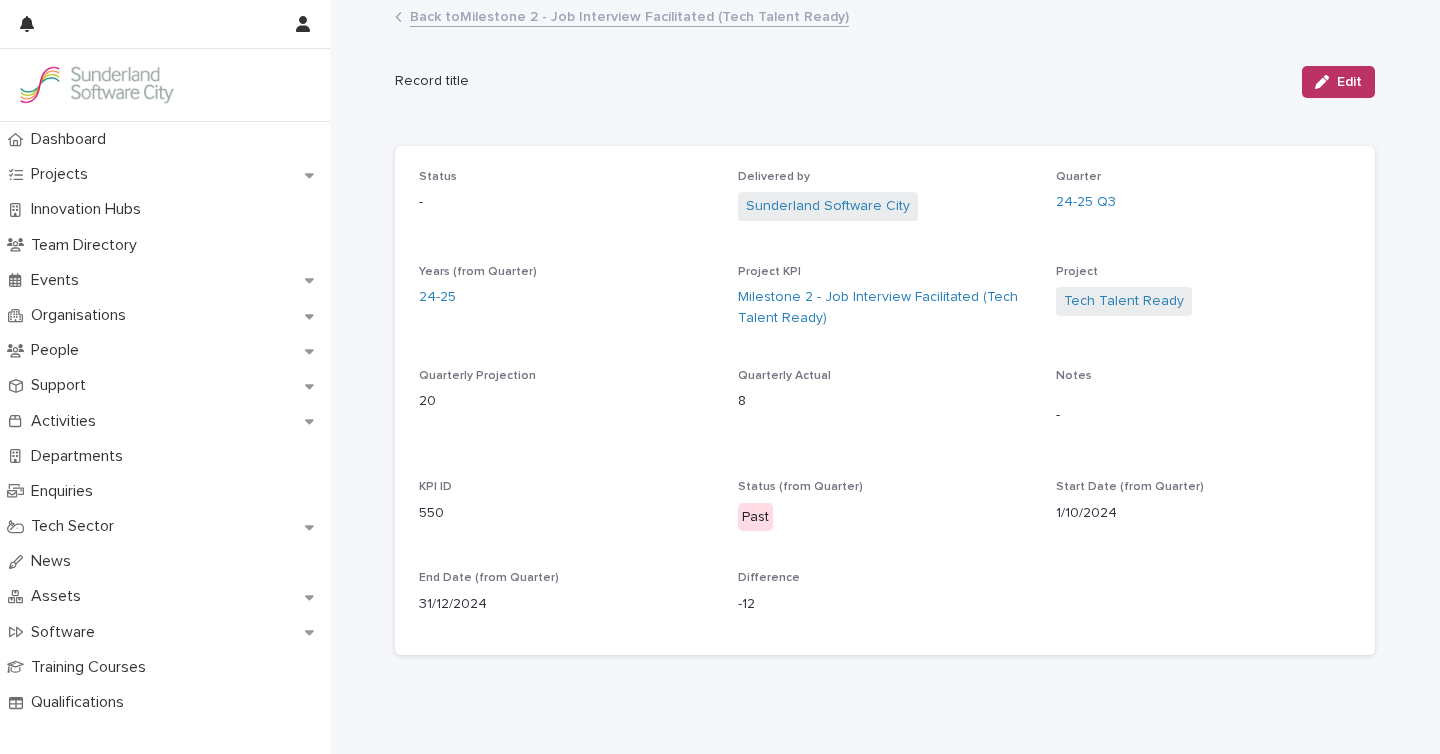 click on "Back to  Milestone 2 - Job Interview Facilitated (Tech Talent Ready)" at bounding box center (629, 15) 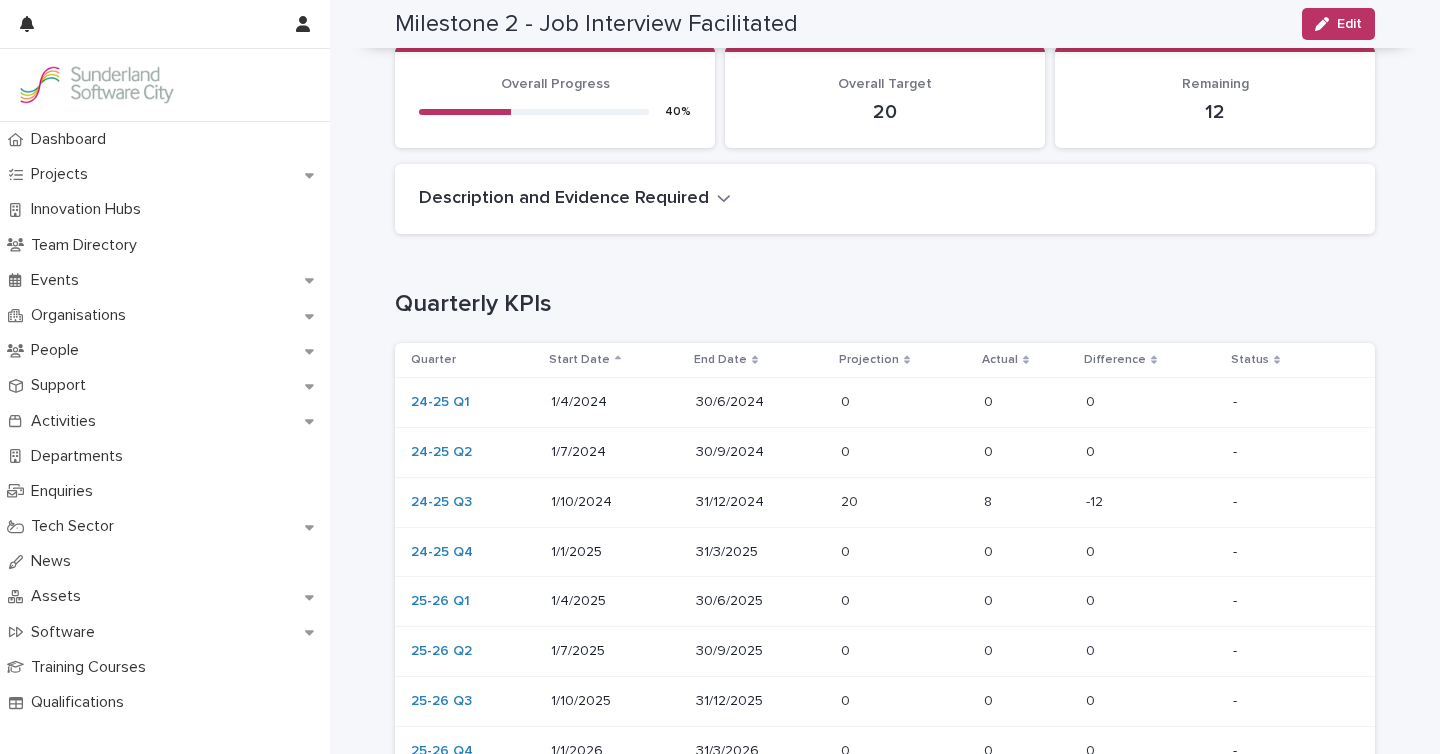 scroll, scrollTop: 255, scrollLeft: 0, axis: vertical 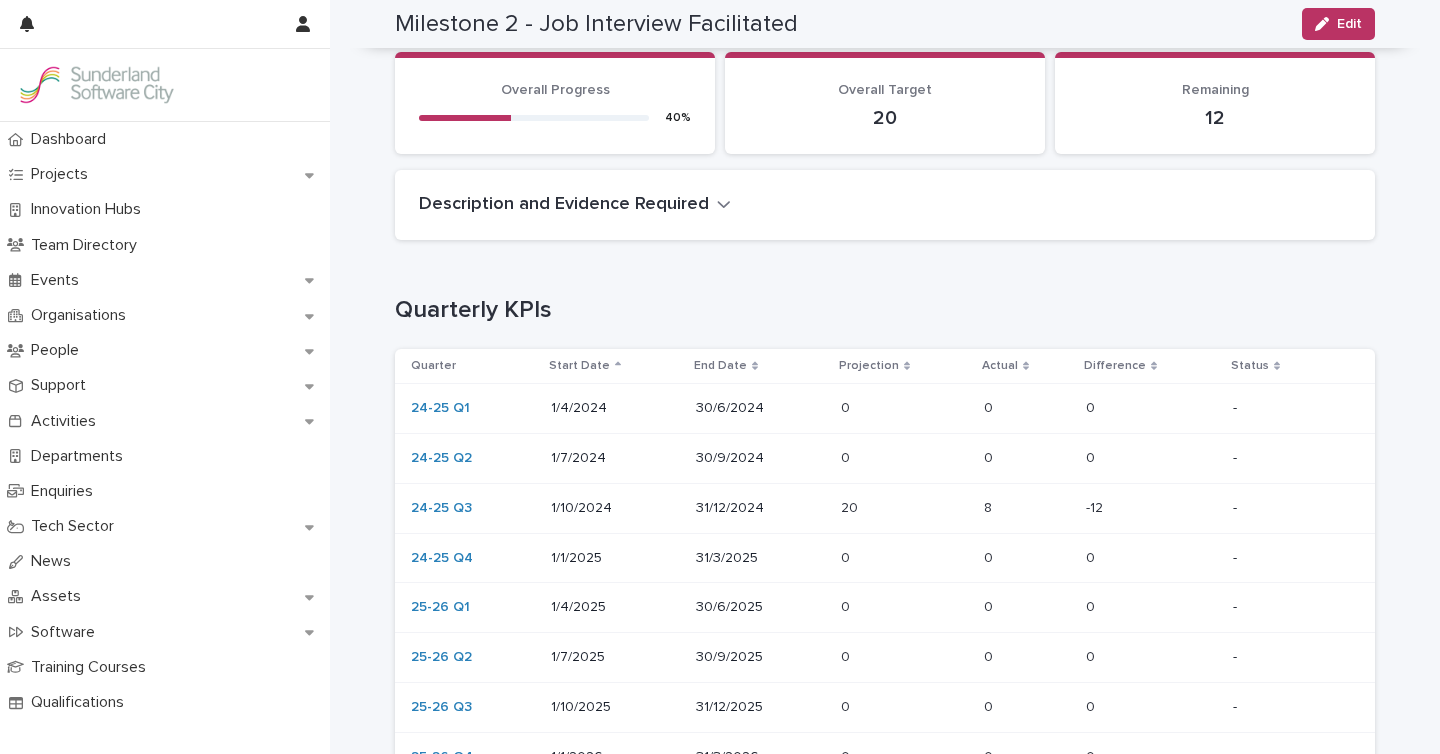 click on "31/12/2024" at bounding box center (760, 508) 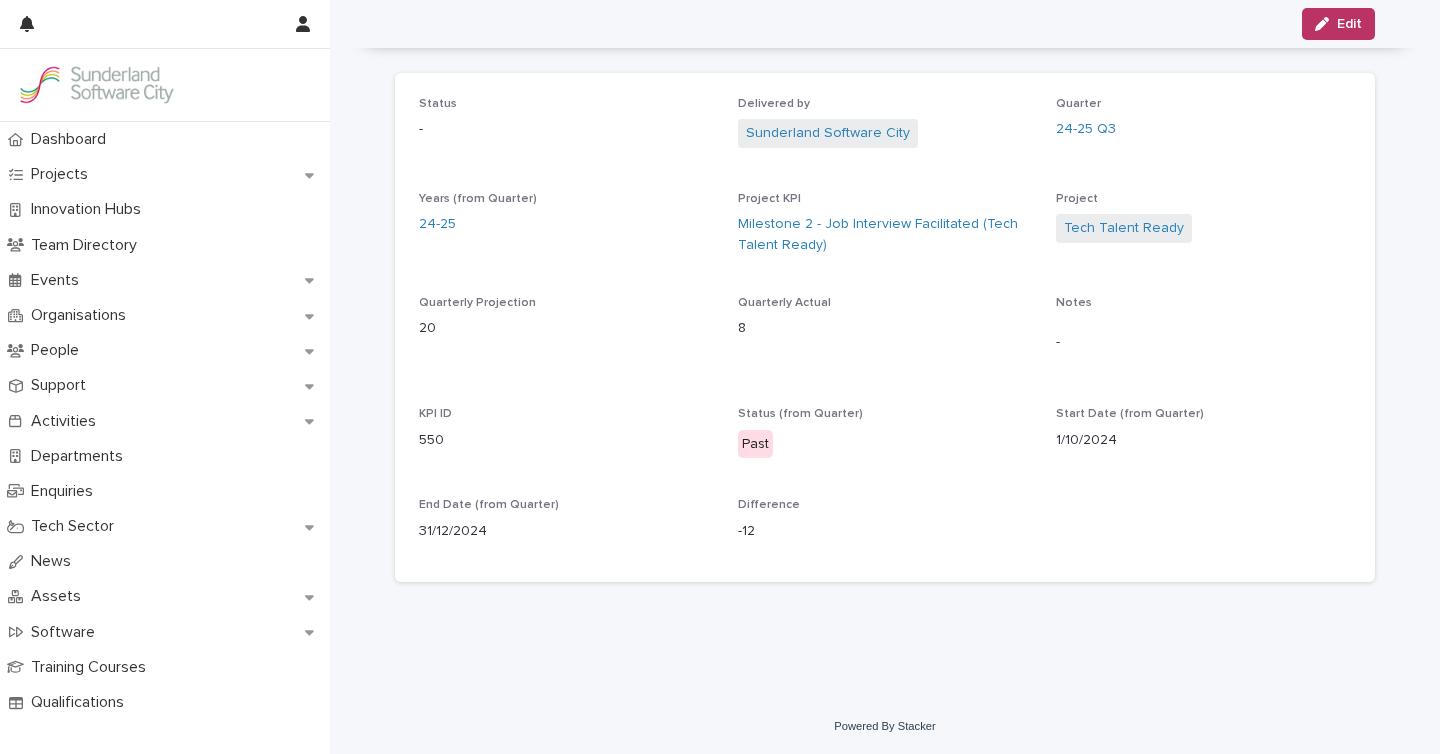 scroll, scrollTop: 0, scrollLeft: 0, axis: both 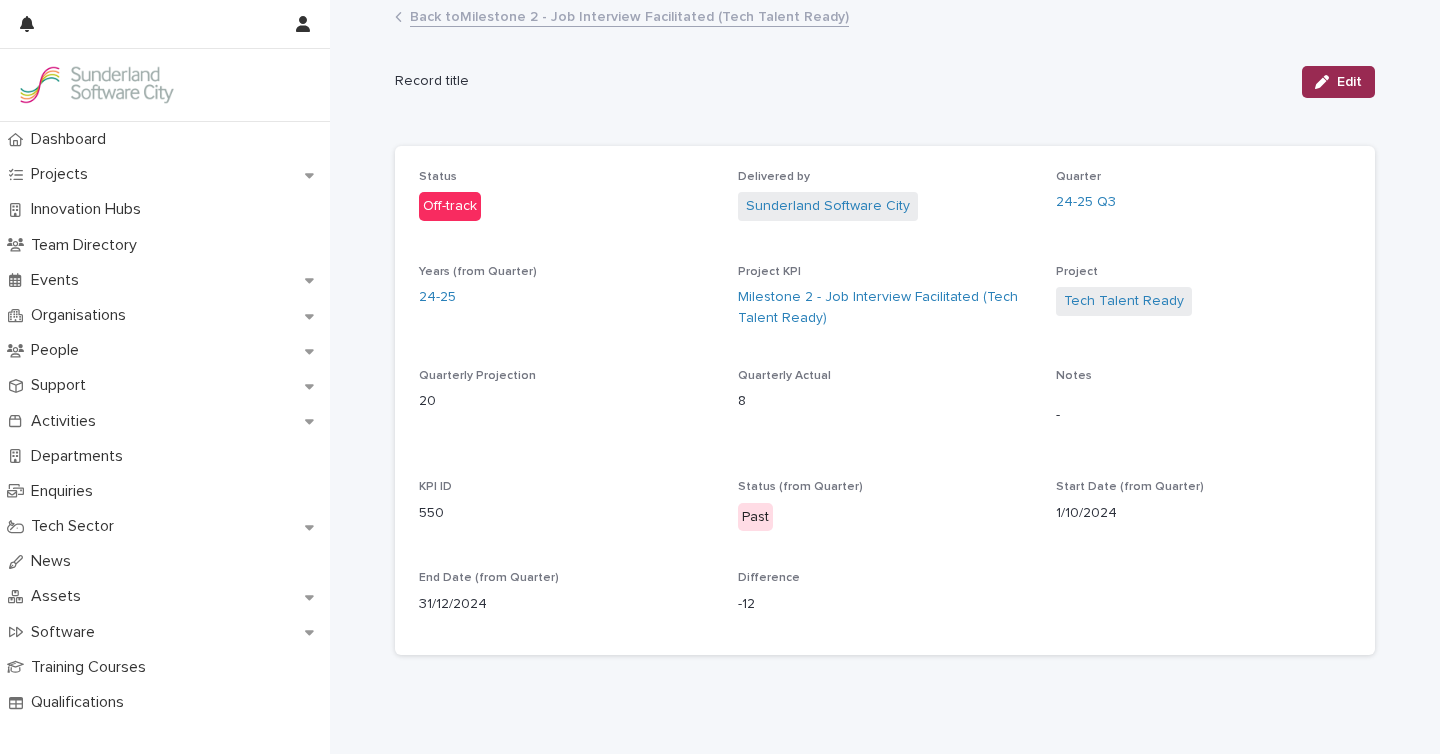 click on "Edit" at bounding box center [1338, 82] 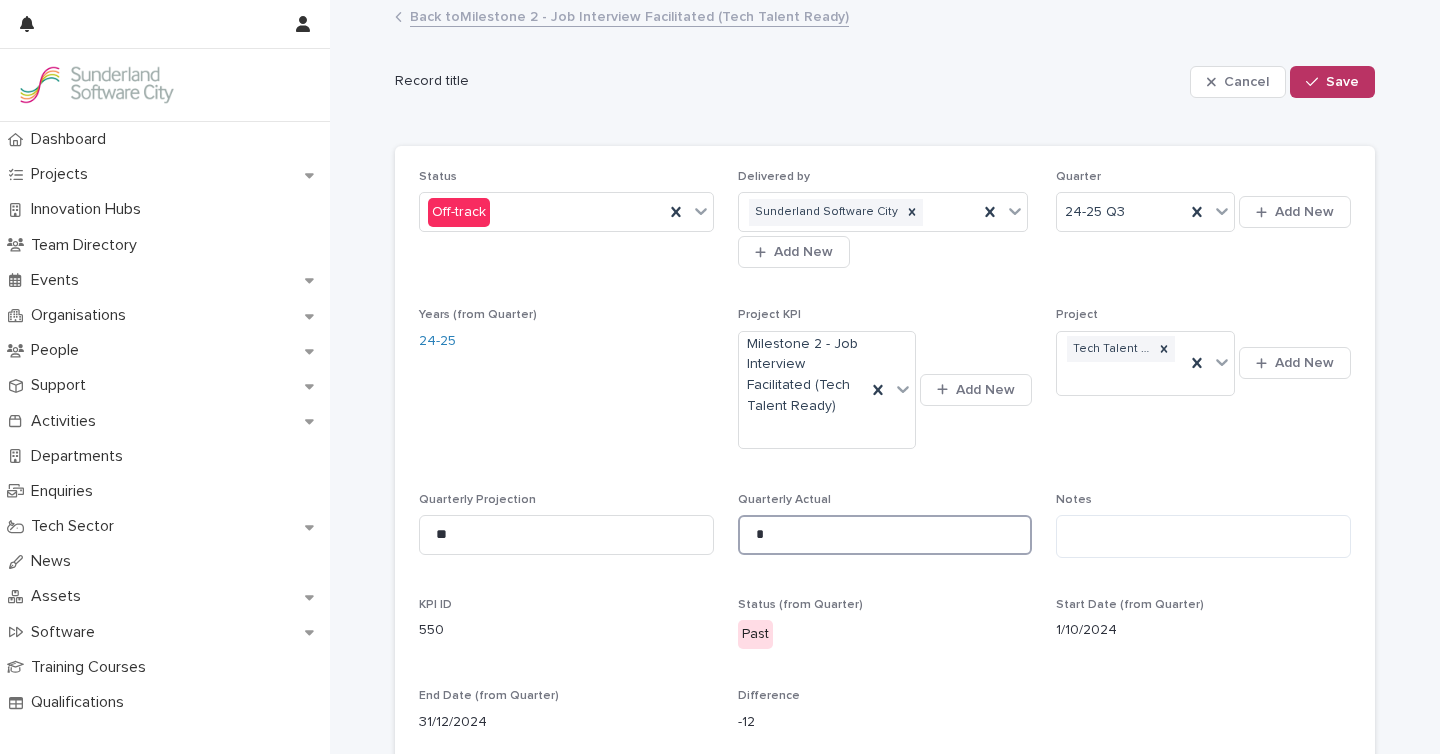 click on "*" at bounding box center [885, 535] 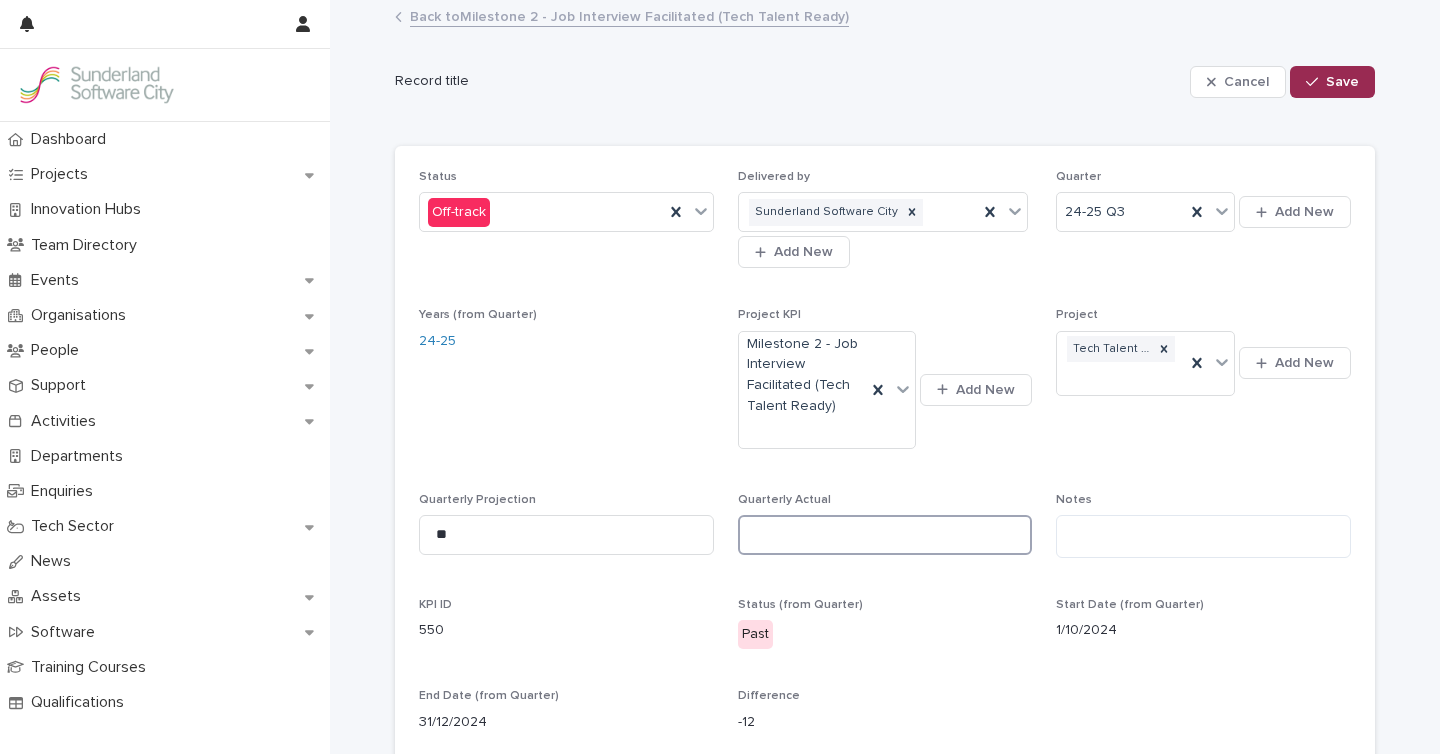 type 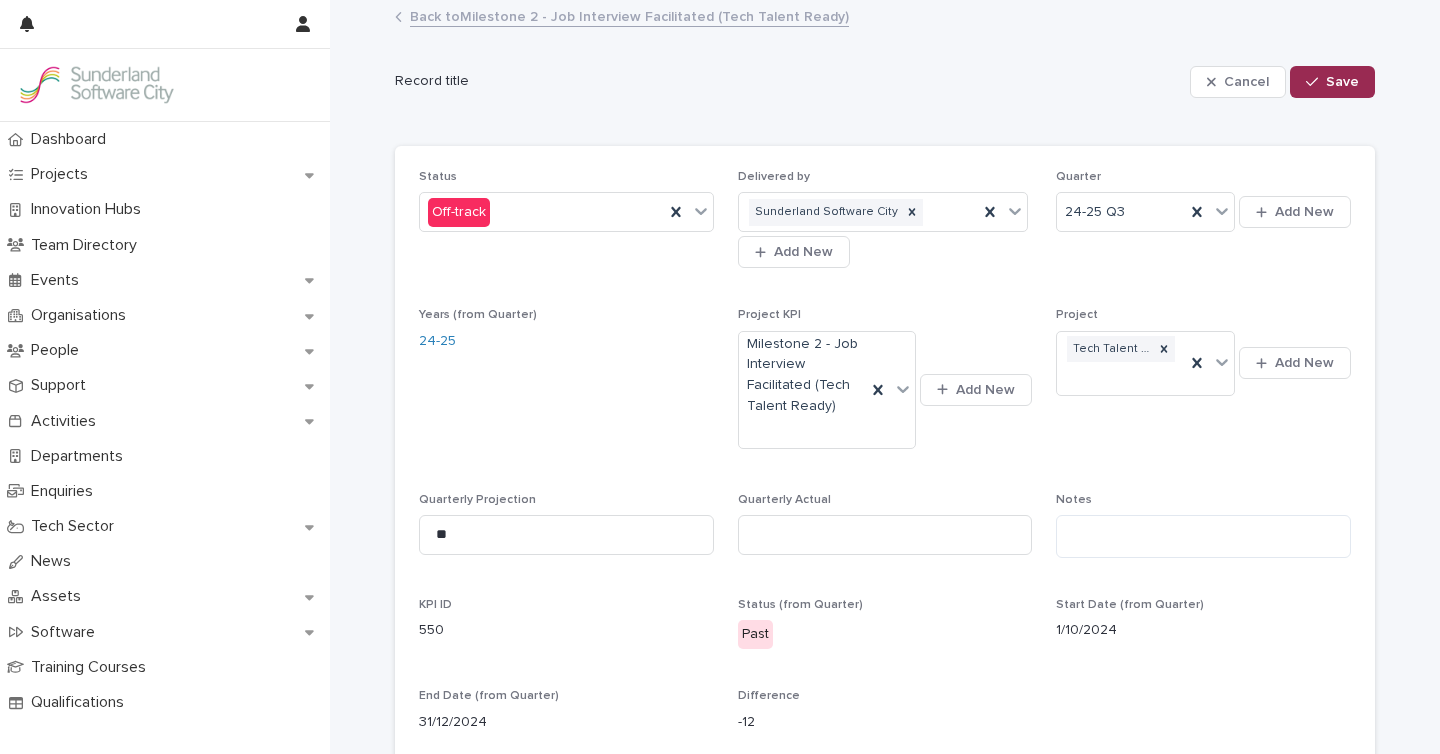 click on "Save" at bounding box center (1342, 82) 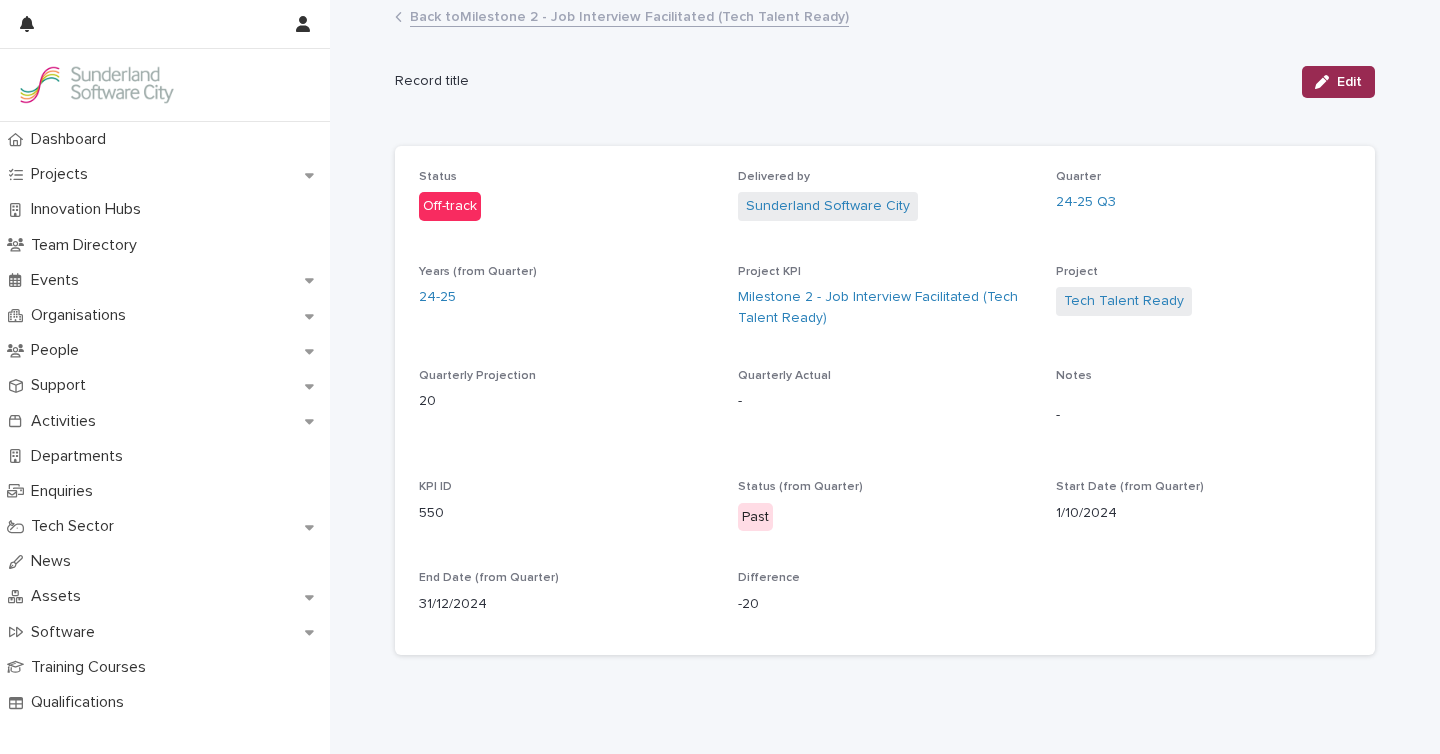 click on "Edit" at bounding box center (1349, 82) 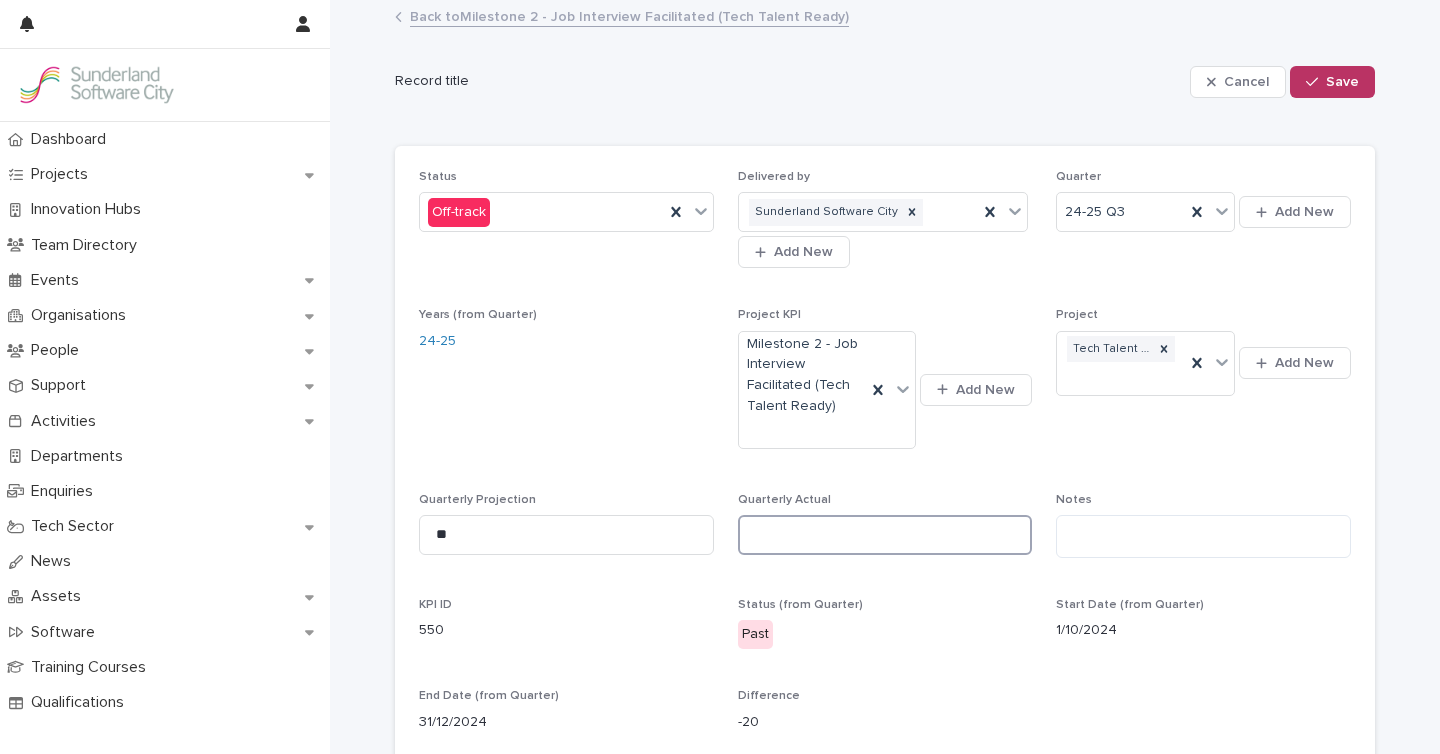 click at bounding box center (885, 535) 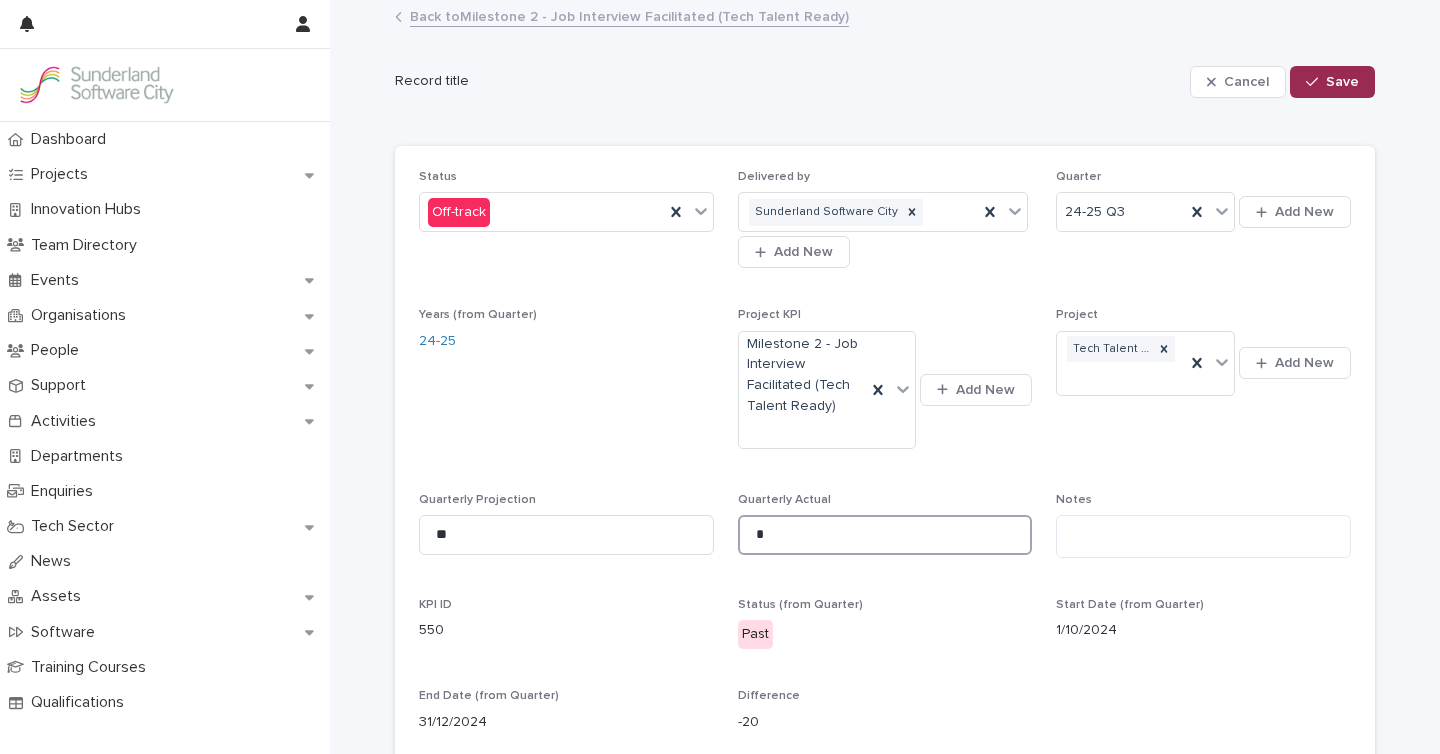 type on "*" 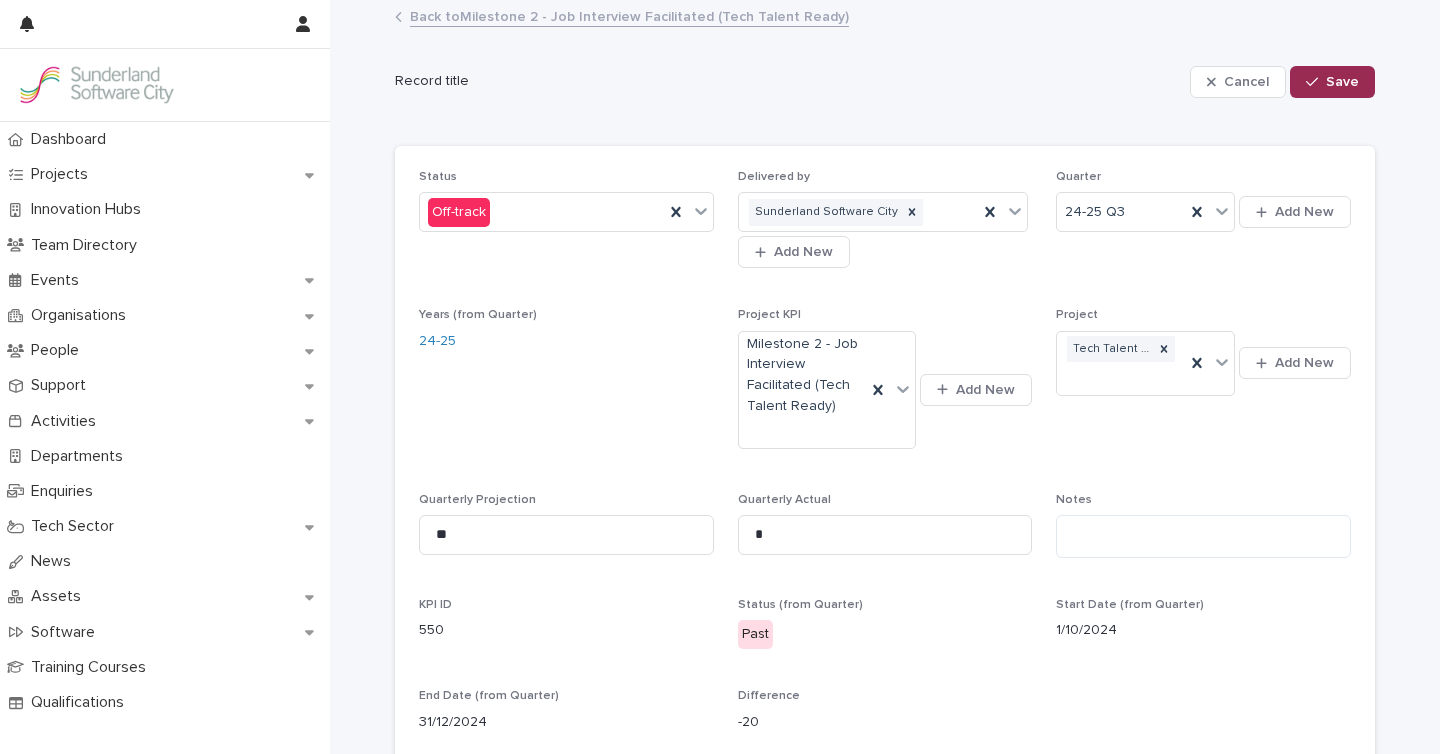 click on "Save" at bounding box center [1342, 82] 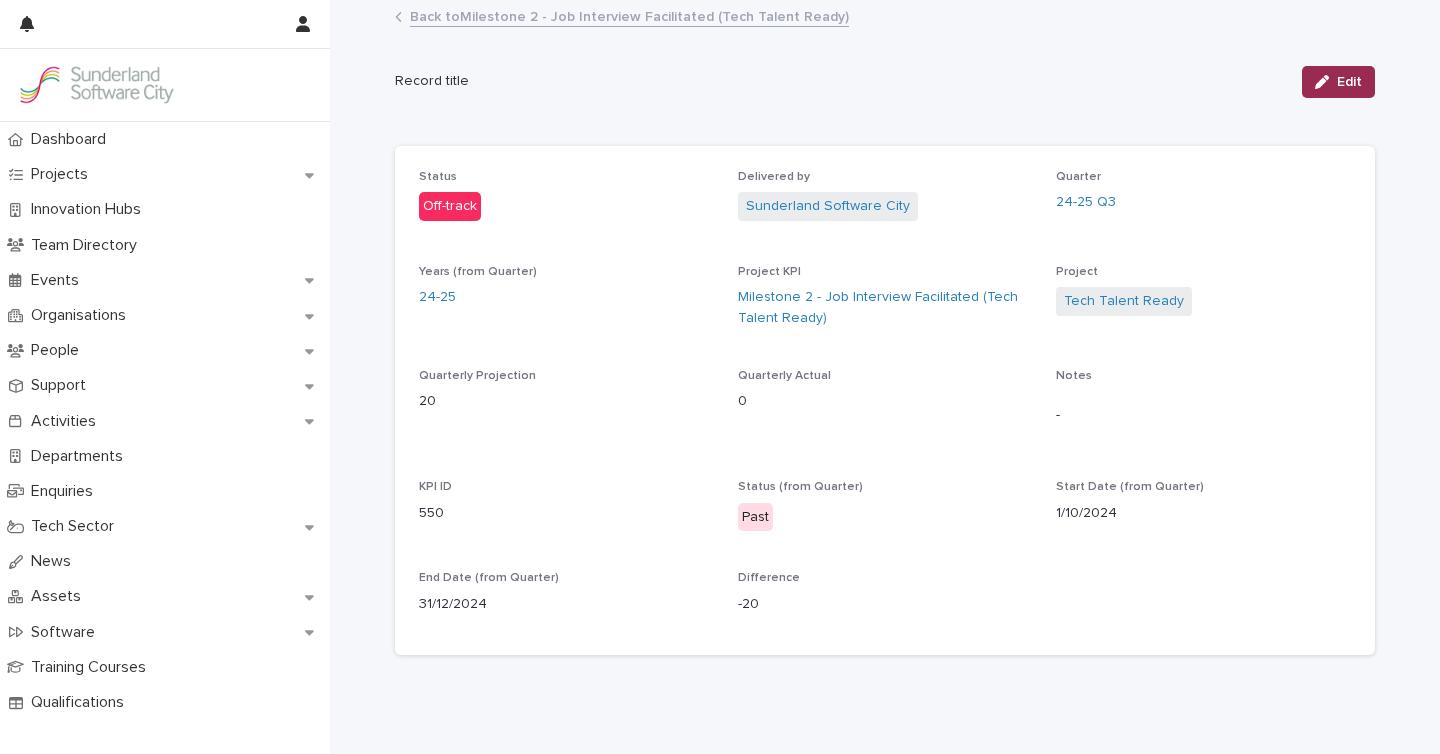 click on "Edit" at bounding box center [1349, 82] 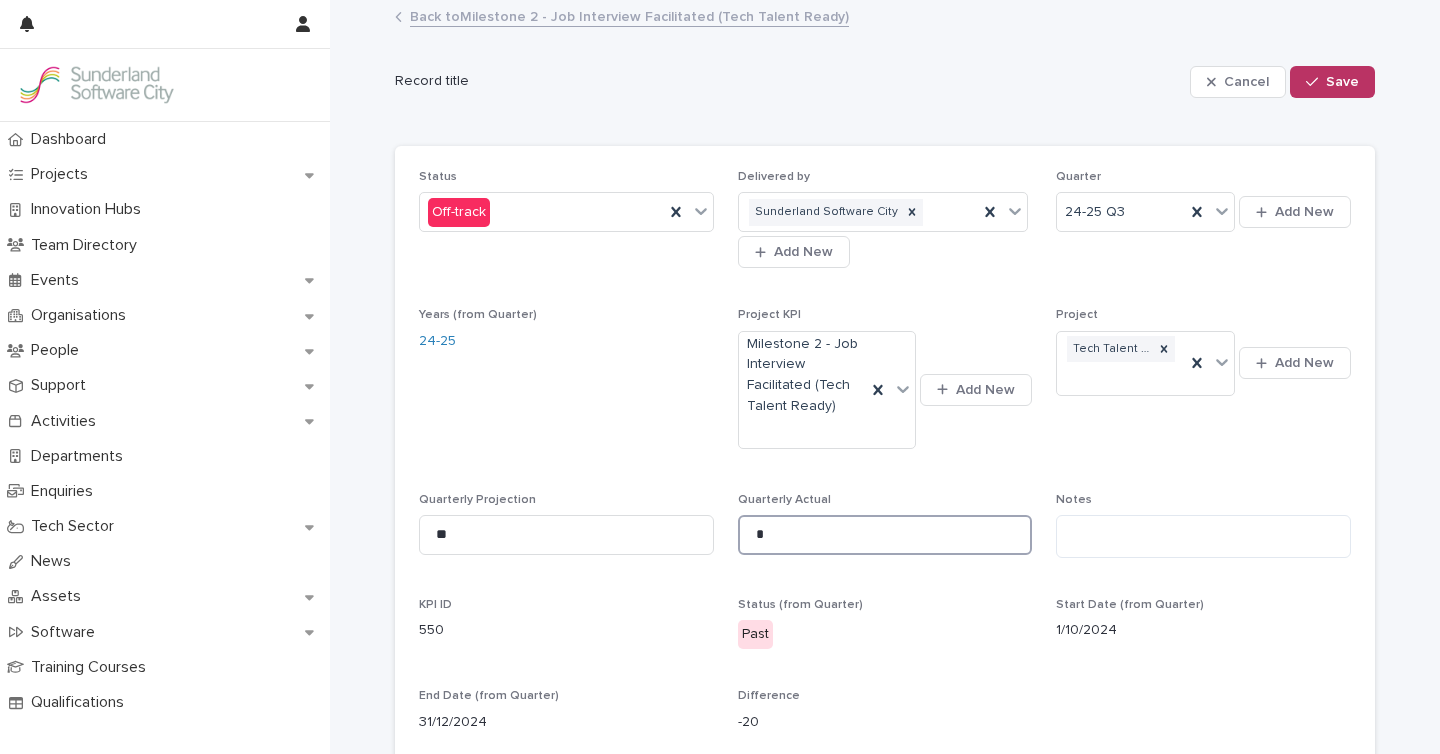 click on "*" at bounding box center [885, 535] 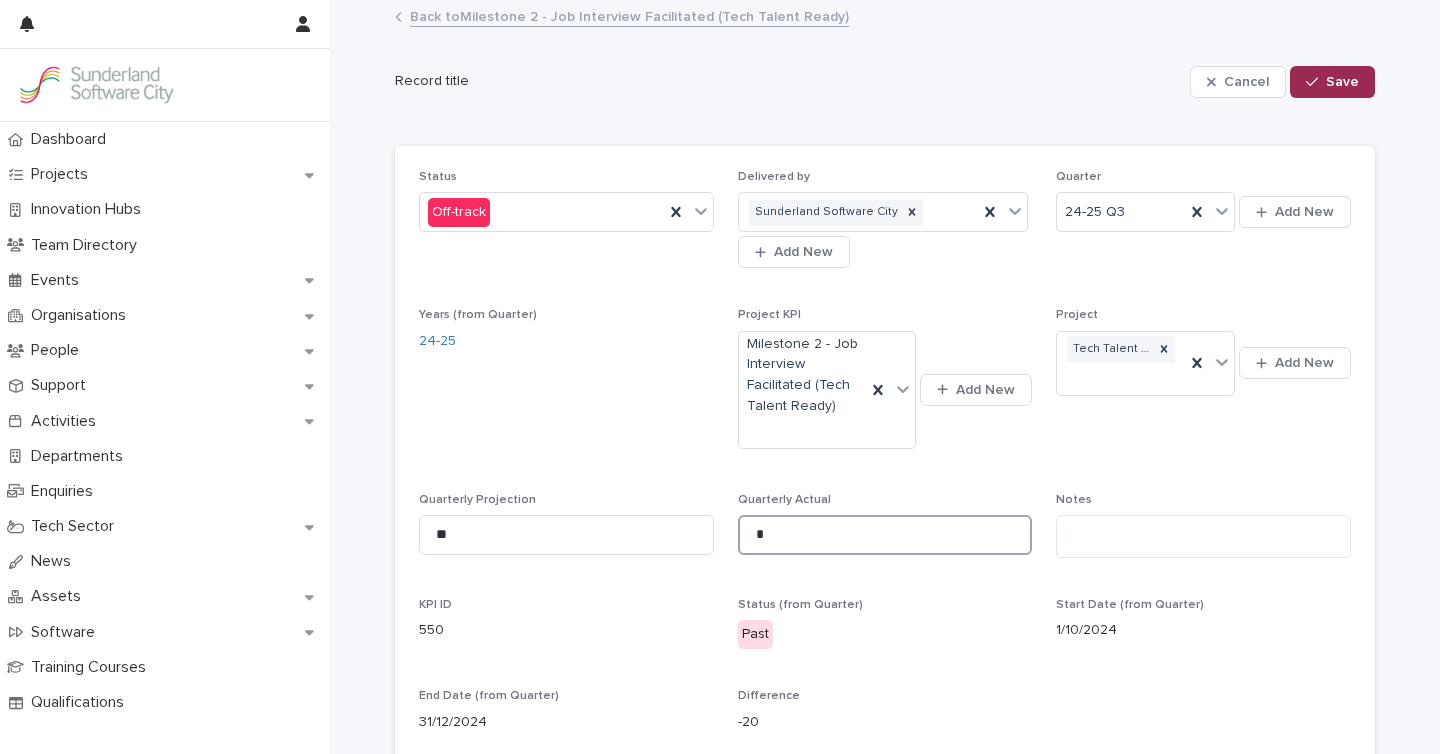 type on "*" 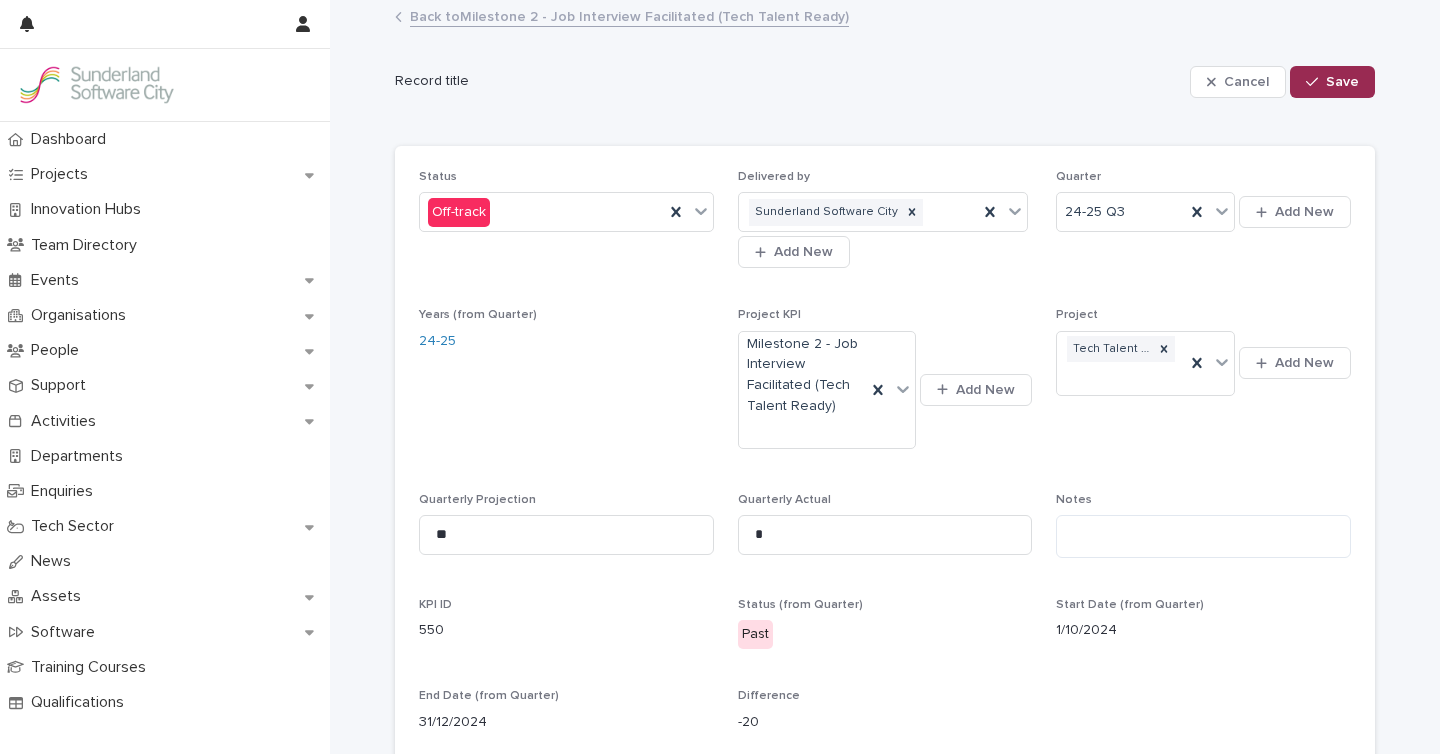click on "Save" at bounding box center (1342, 82) 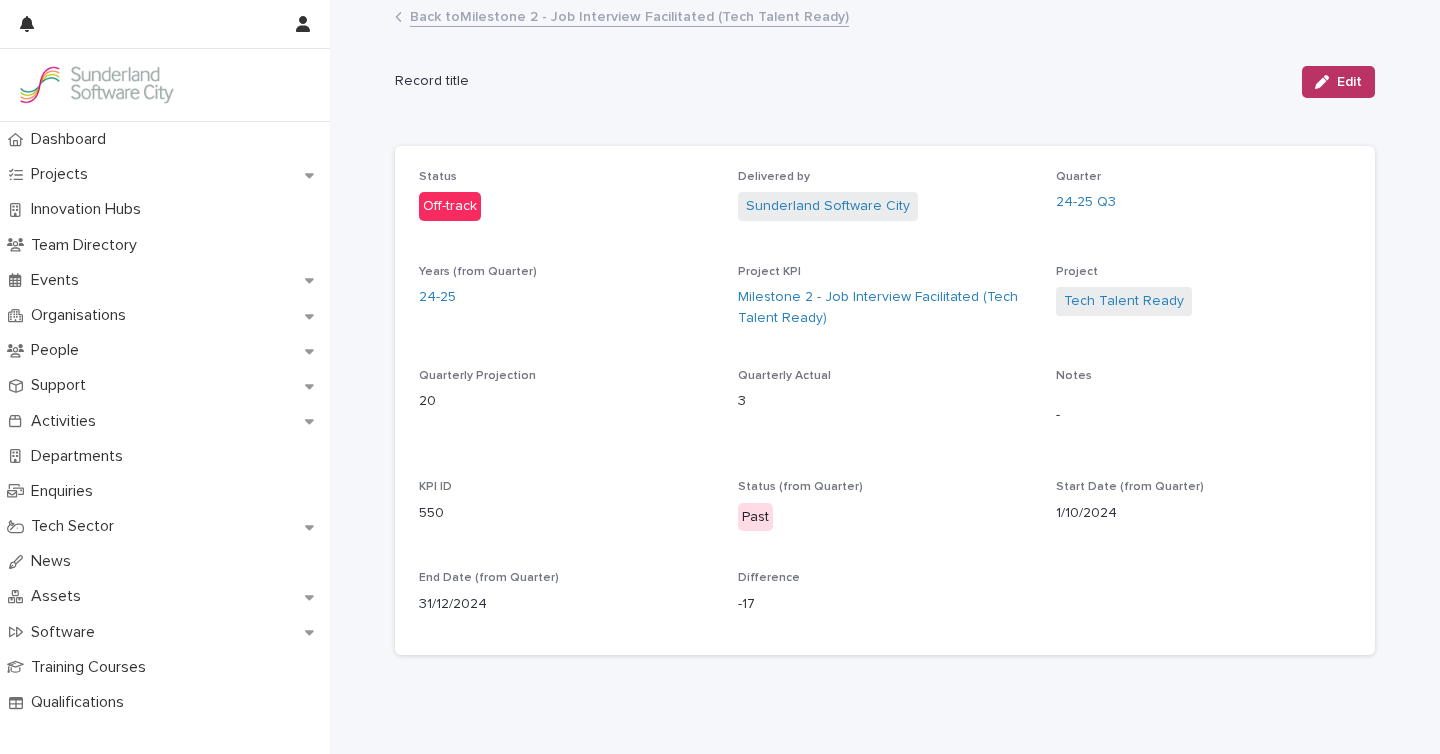 drag, startPoint x: 1355, startPoint y: 85, endPoint x: 964, endPoint y: 94, distance: 391.10358 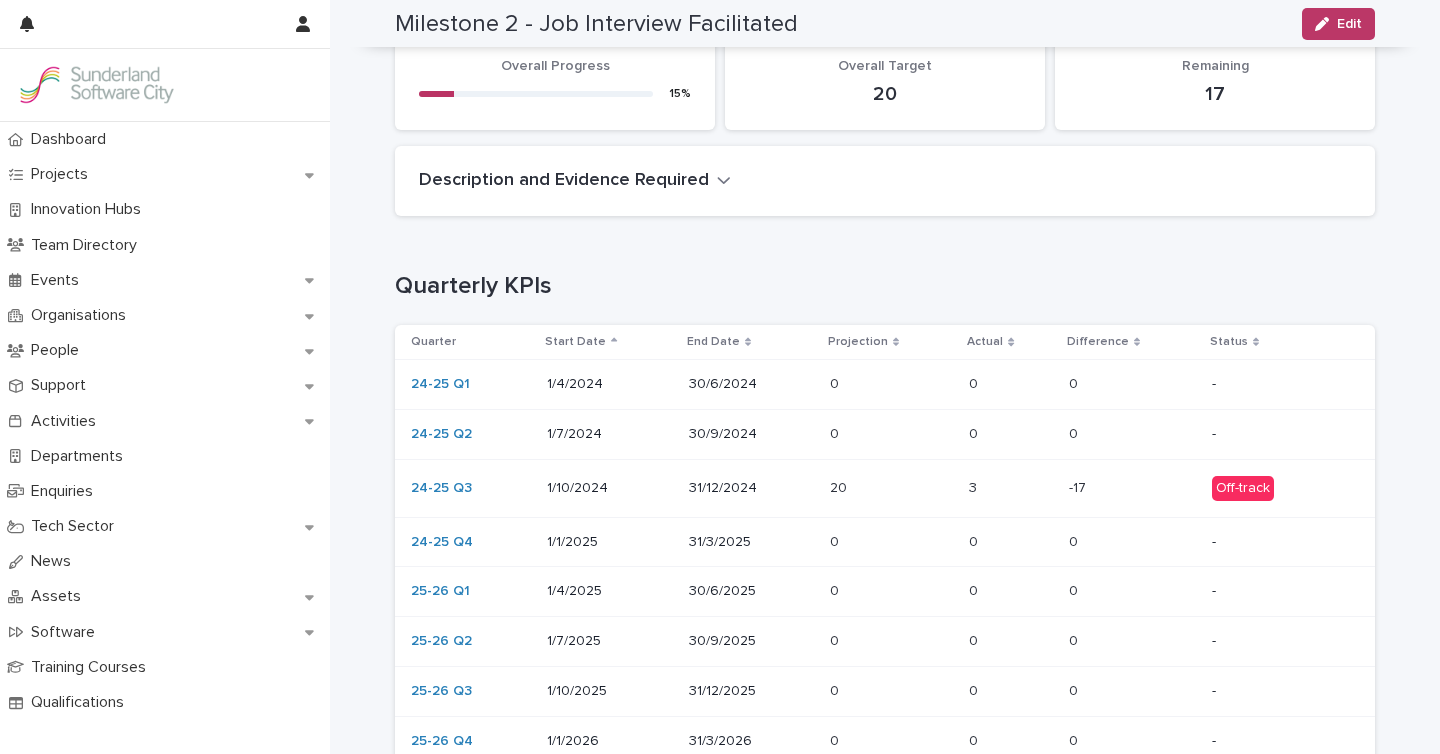 scroll, scrollTop: 291, scrollLeft: 0, axis: vertical 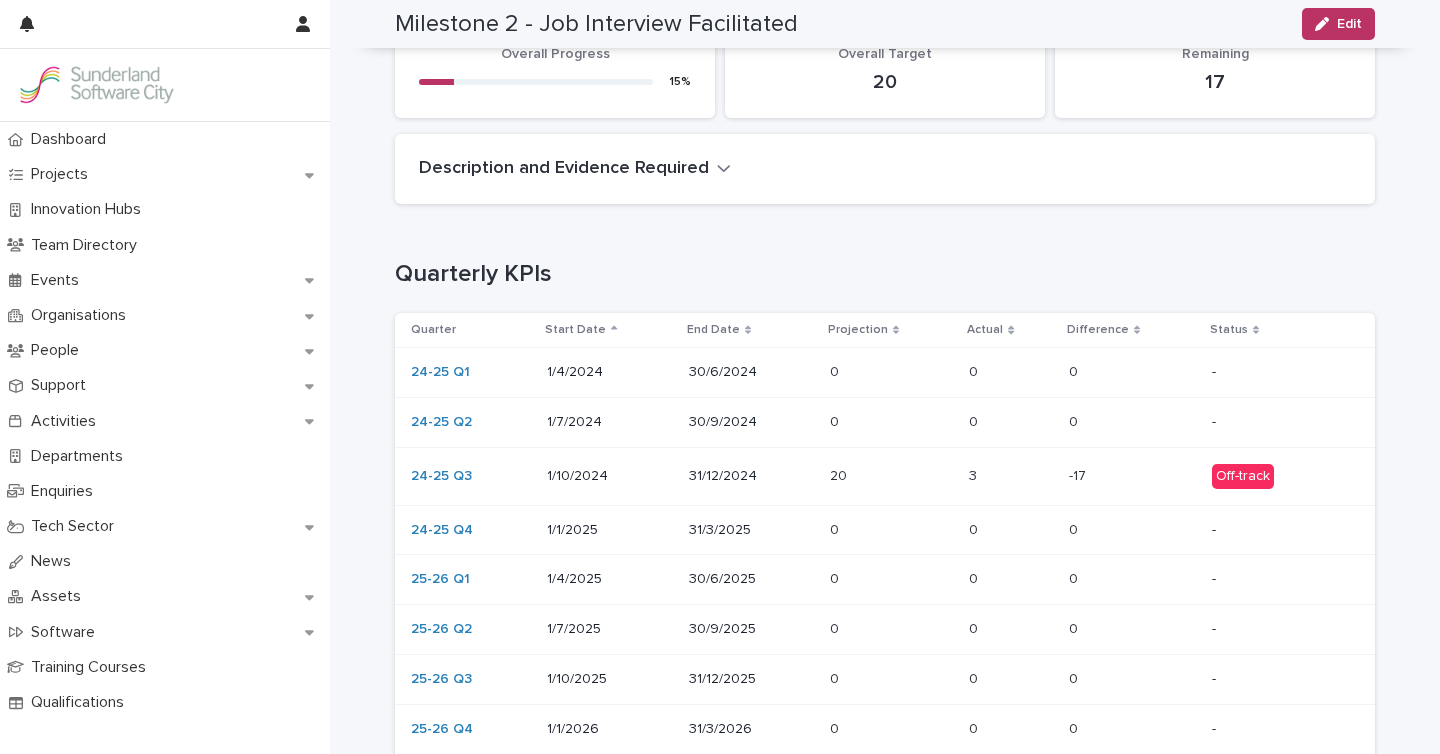 click on "0" at bounding box center (975, 528) 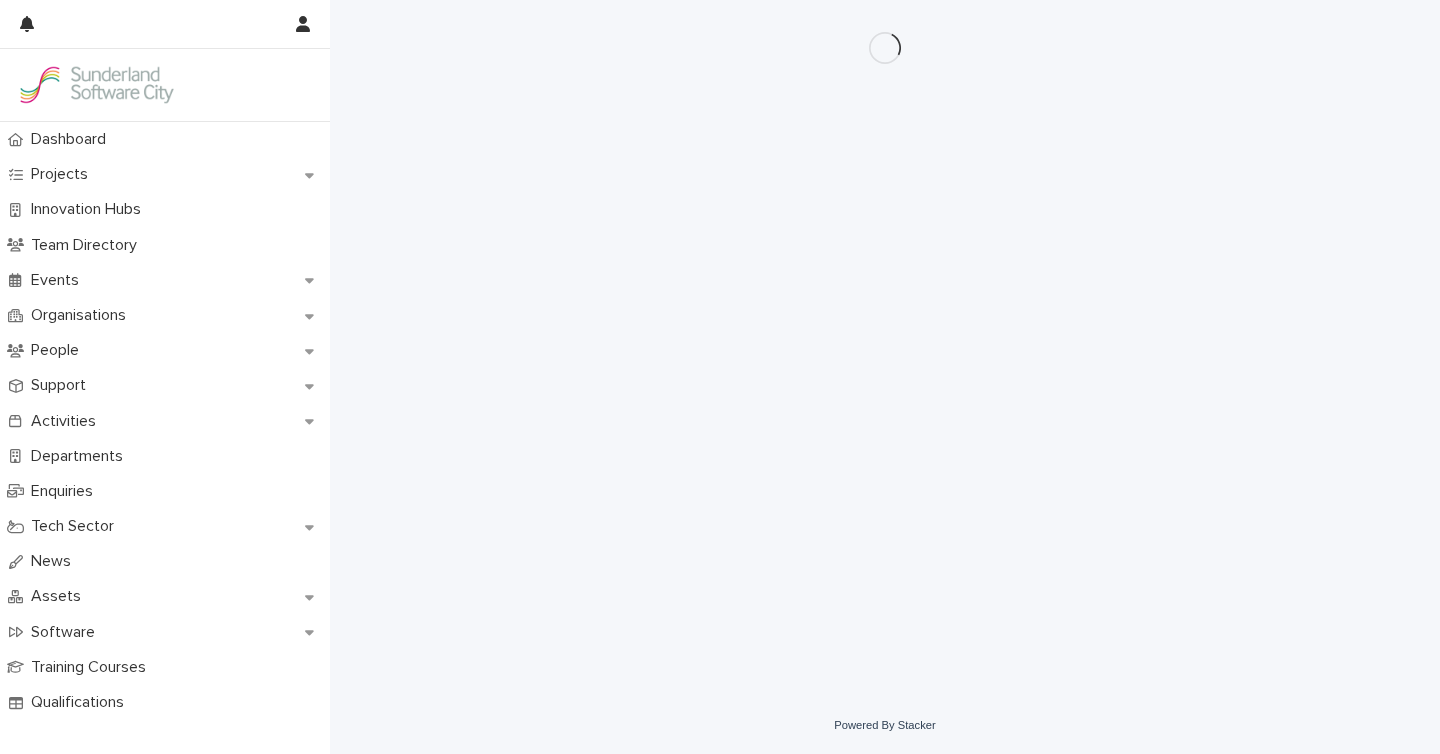 scroll, scrollTop: 0, scrollLeft: 0, axis: both 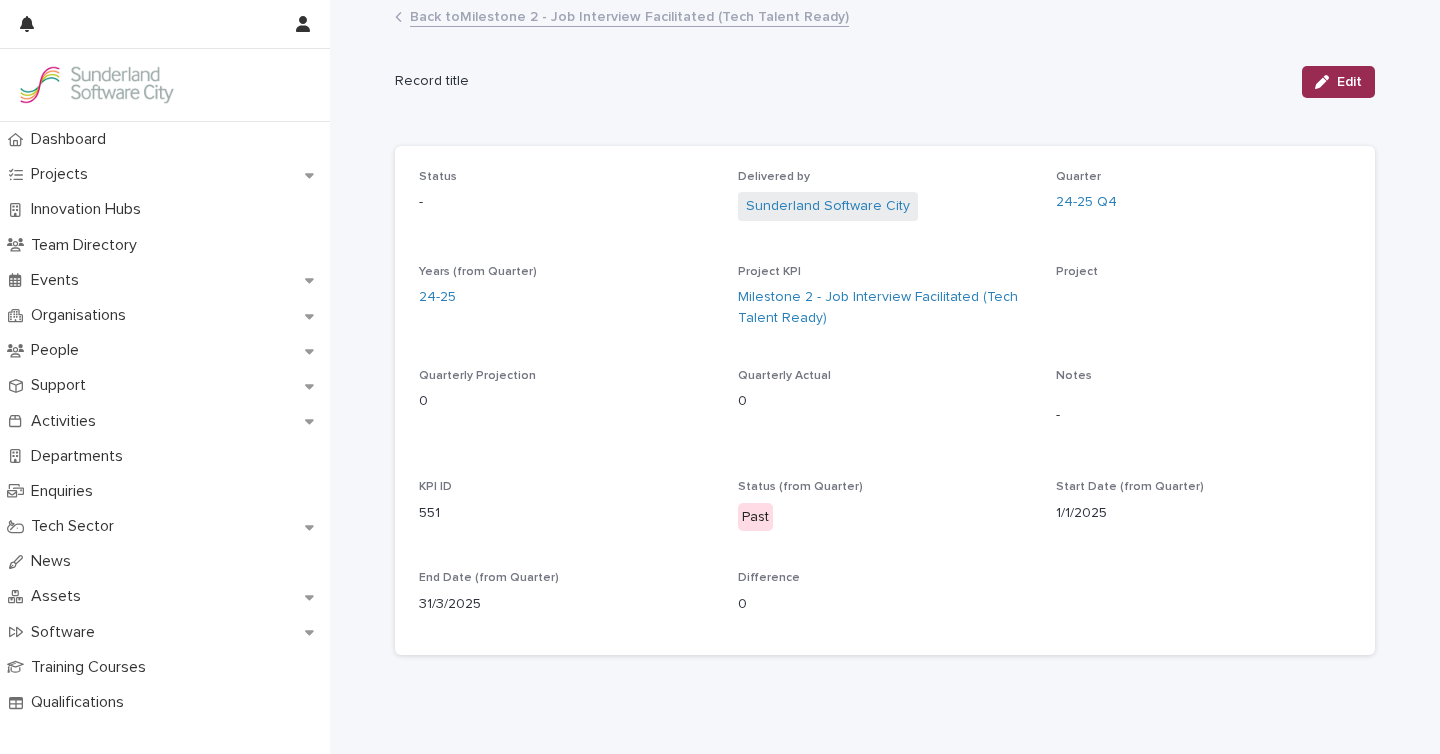 click on "Edit" at bounding box center (1349, 82) 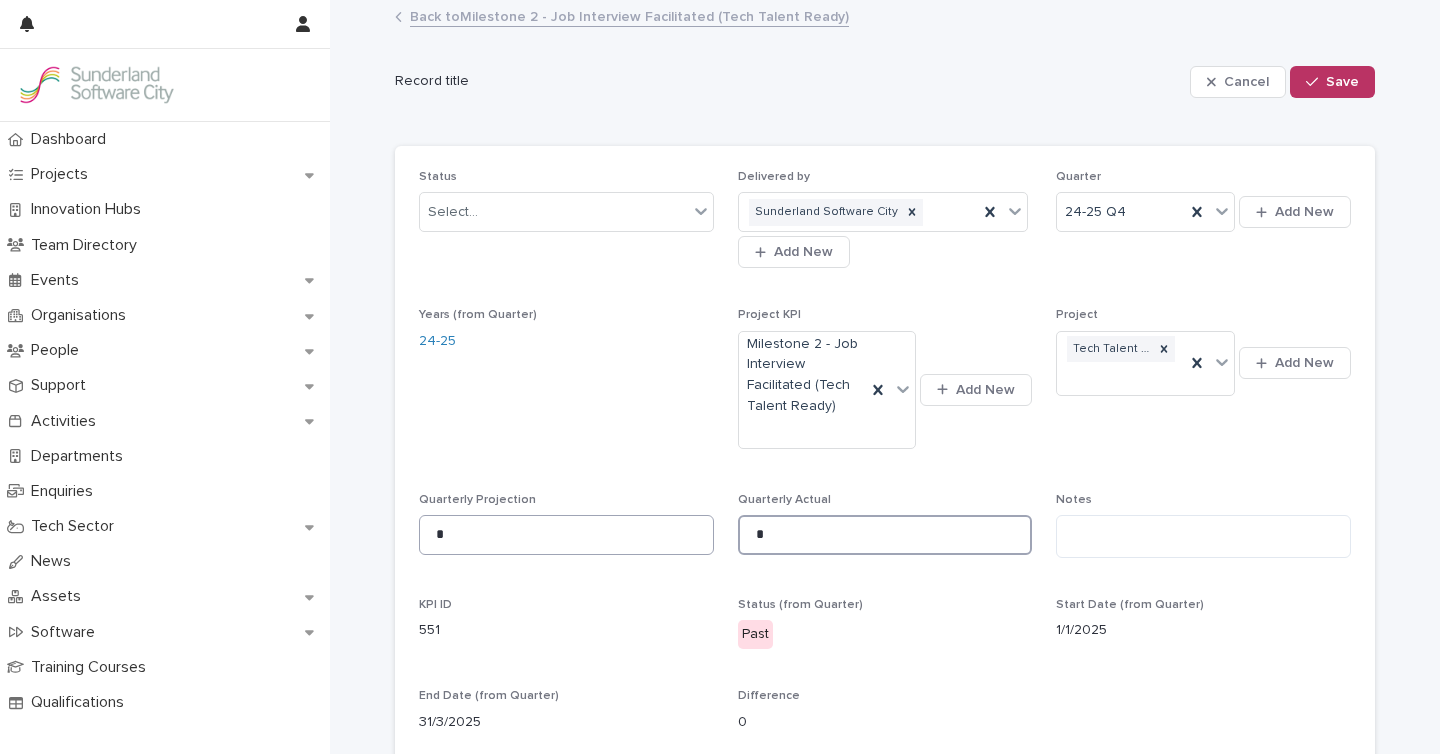 drag, startPoint x: 800, startPoint y: 538, endPoint x: 698, endPoint y: 538, distance: 102 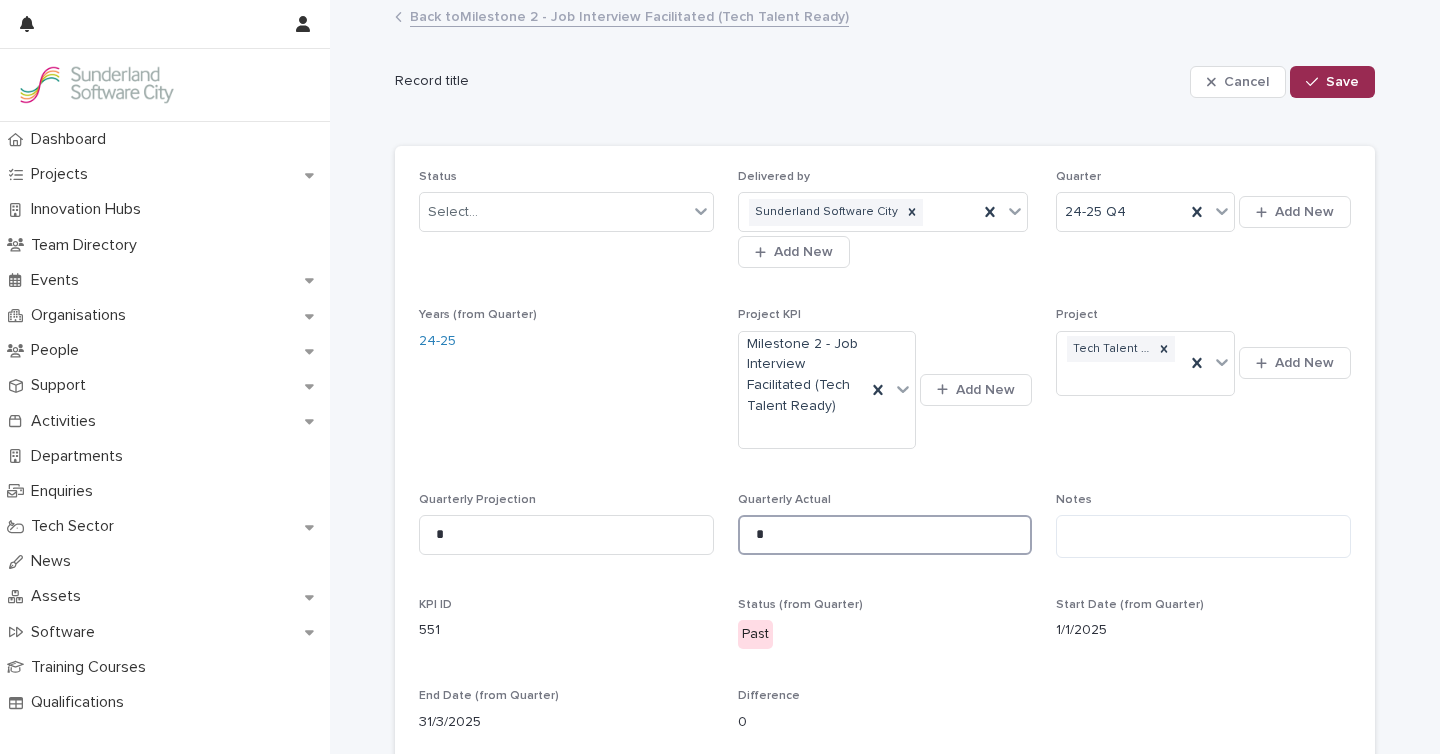 type on "*" 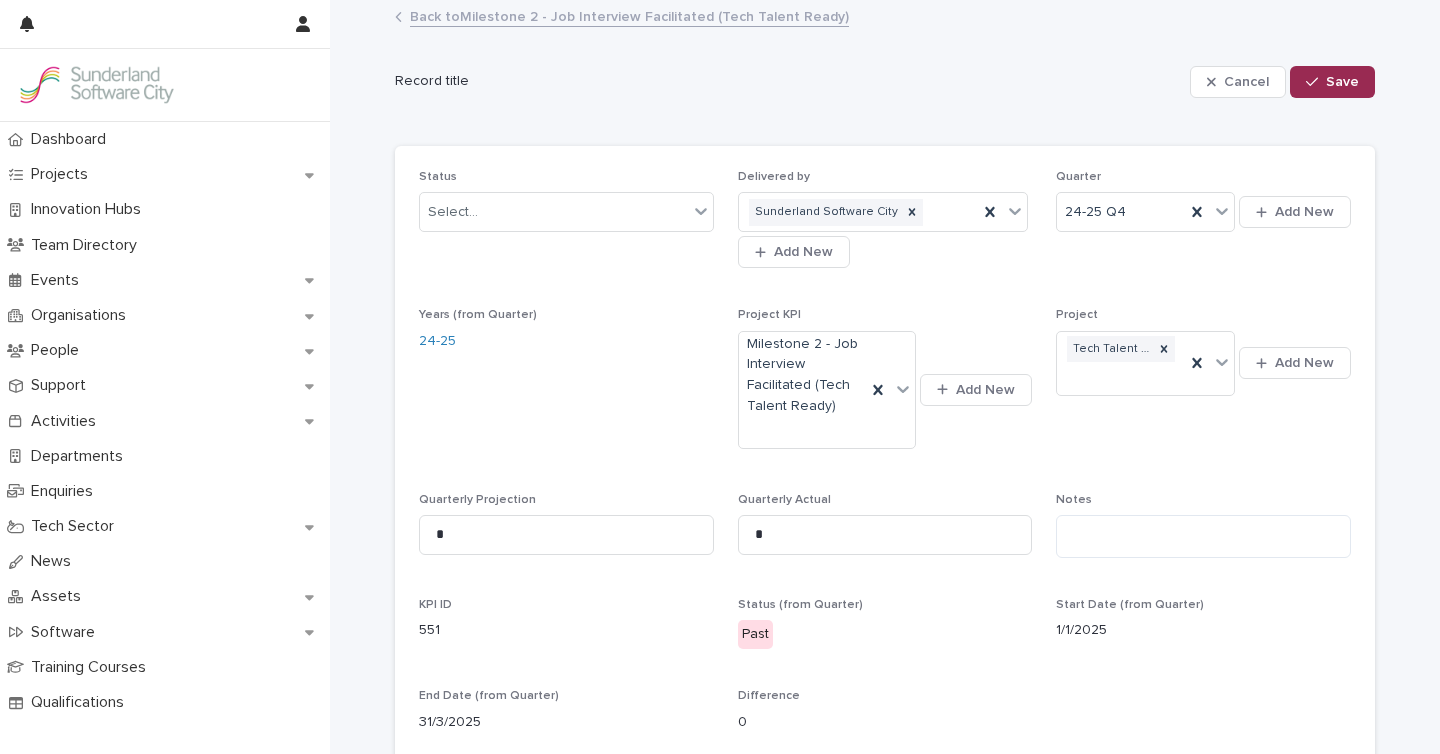 click on "Save" at bounding box center (1342, 82) 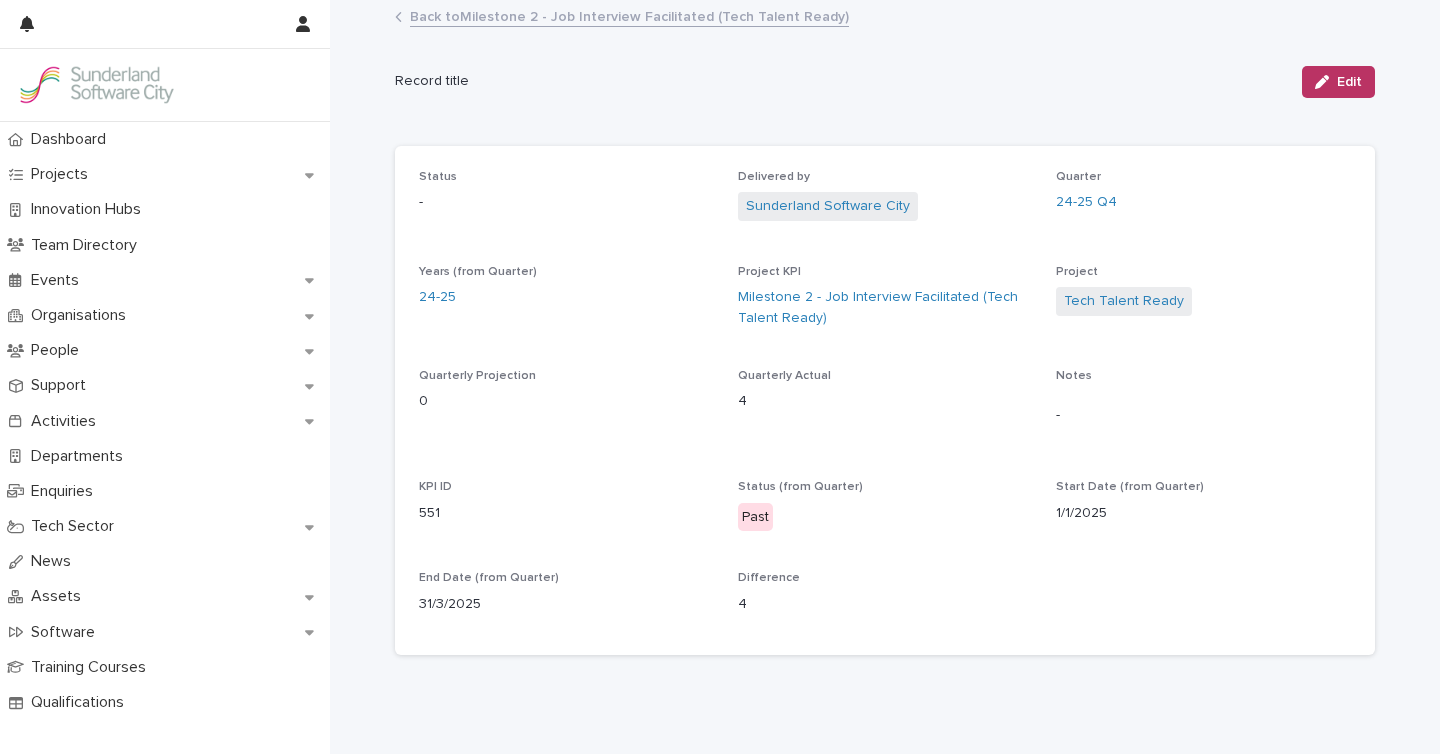 click on "Back to  Milestone 2 - Job Interview Facilitated (Tech Talent Ready)" at bounding box center [629, 15] 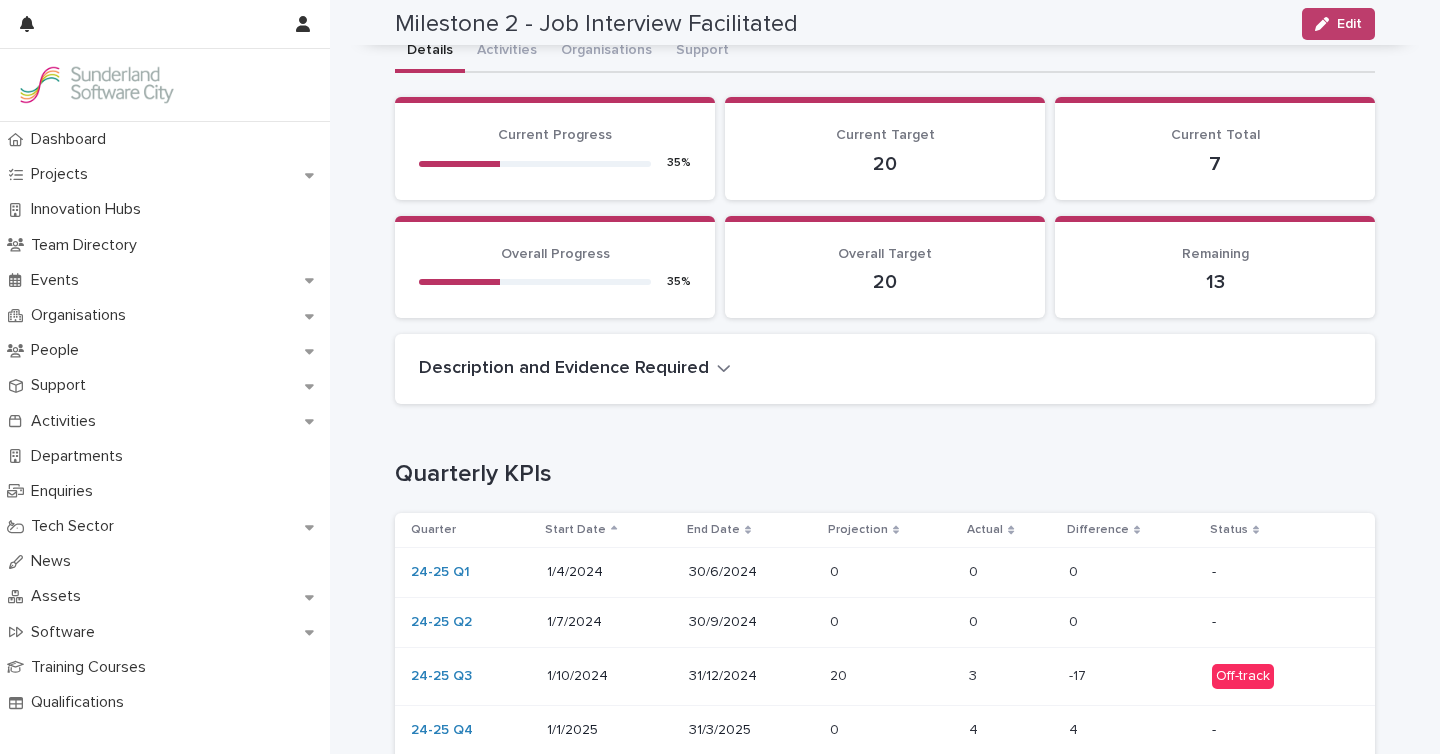 scroll, scrollTop: 0, scrollLeft: 0, axis: both 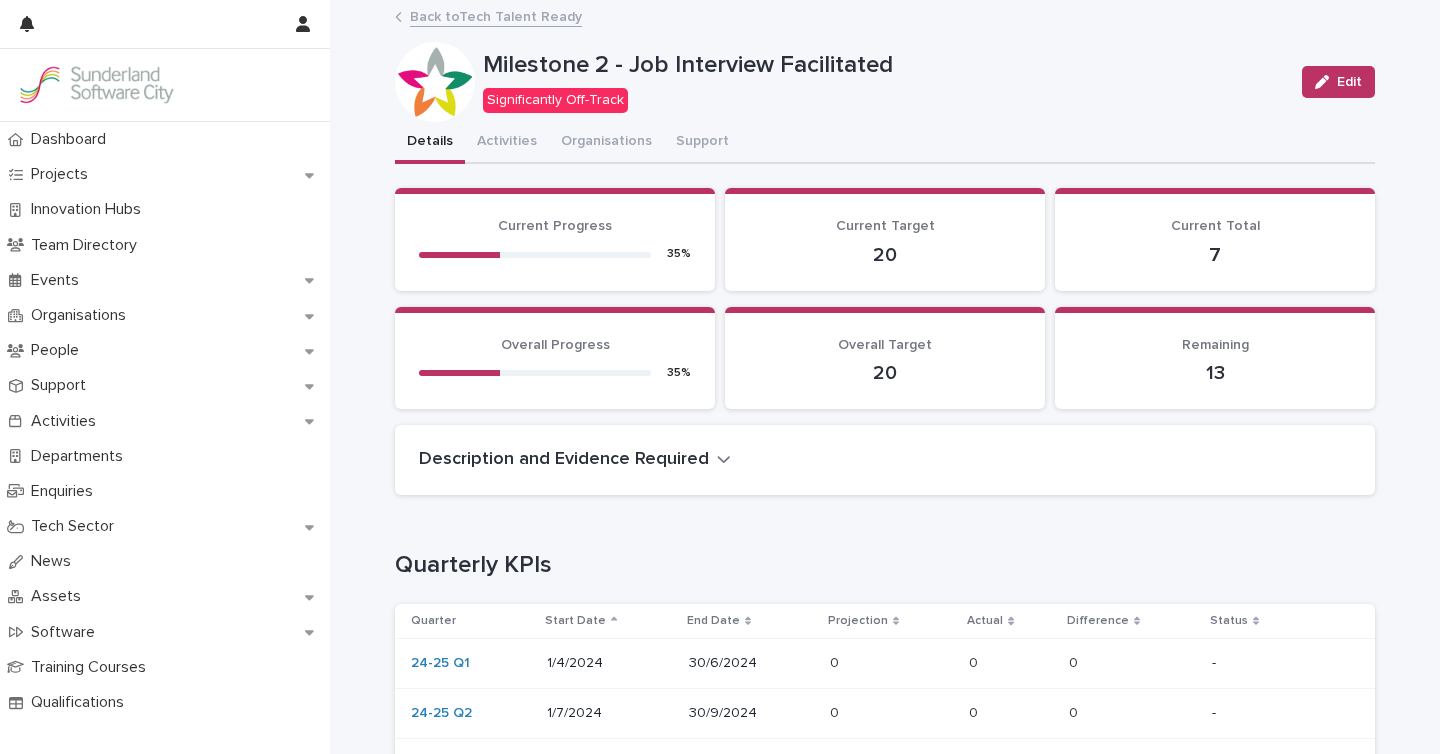 click on "Back to  Tech Talent Ready" at bounding box center (496, 15) 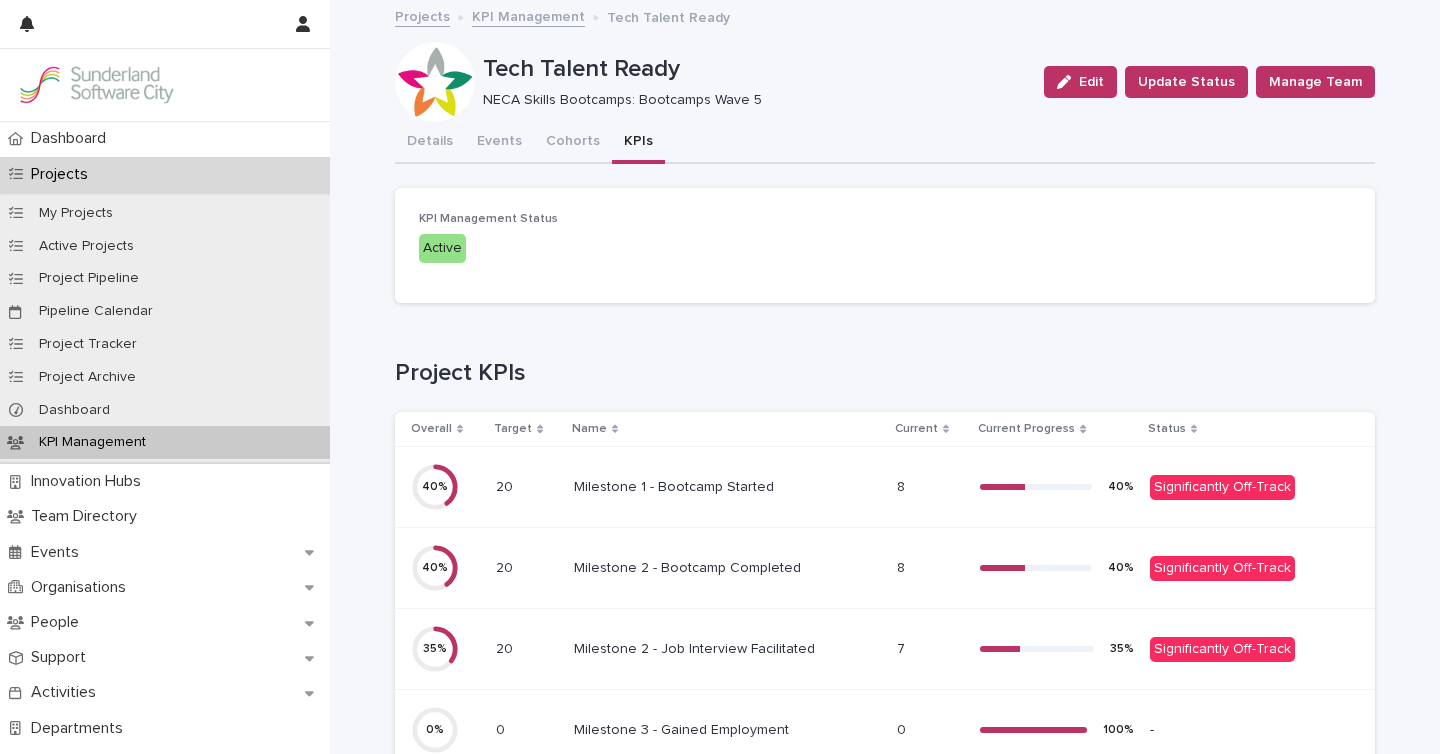 click on "Milestone 3 - Gained Employment" at bounding box center [683, 728] 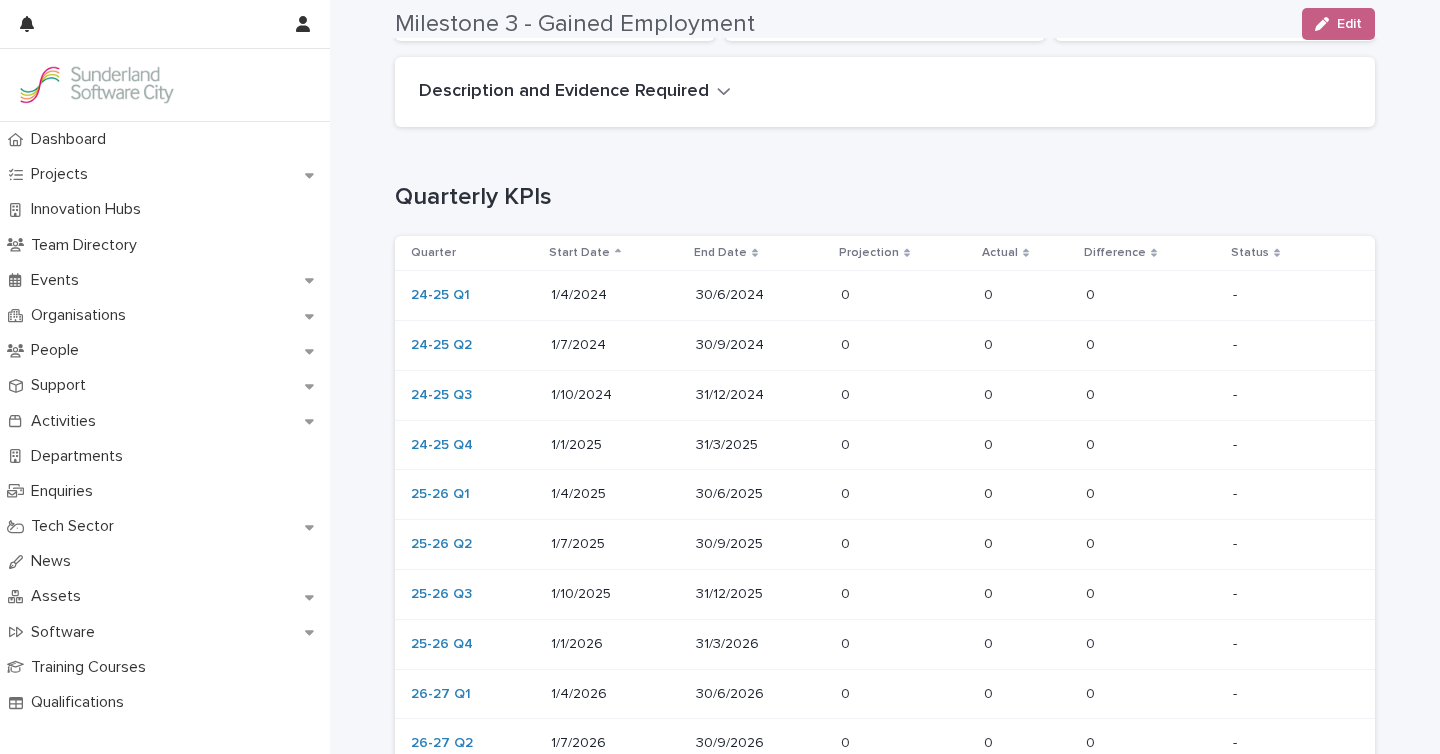 scroll, scrollTop: 380, scrollLeft: 0, axis: vertical 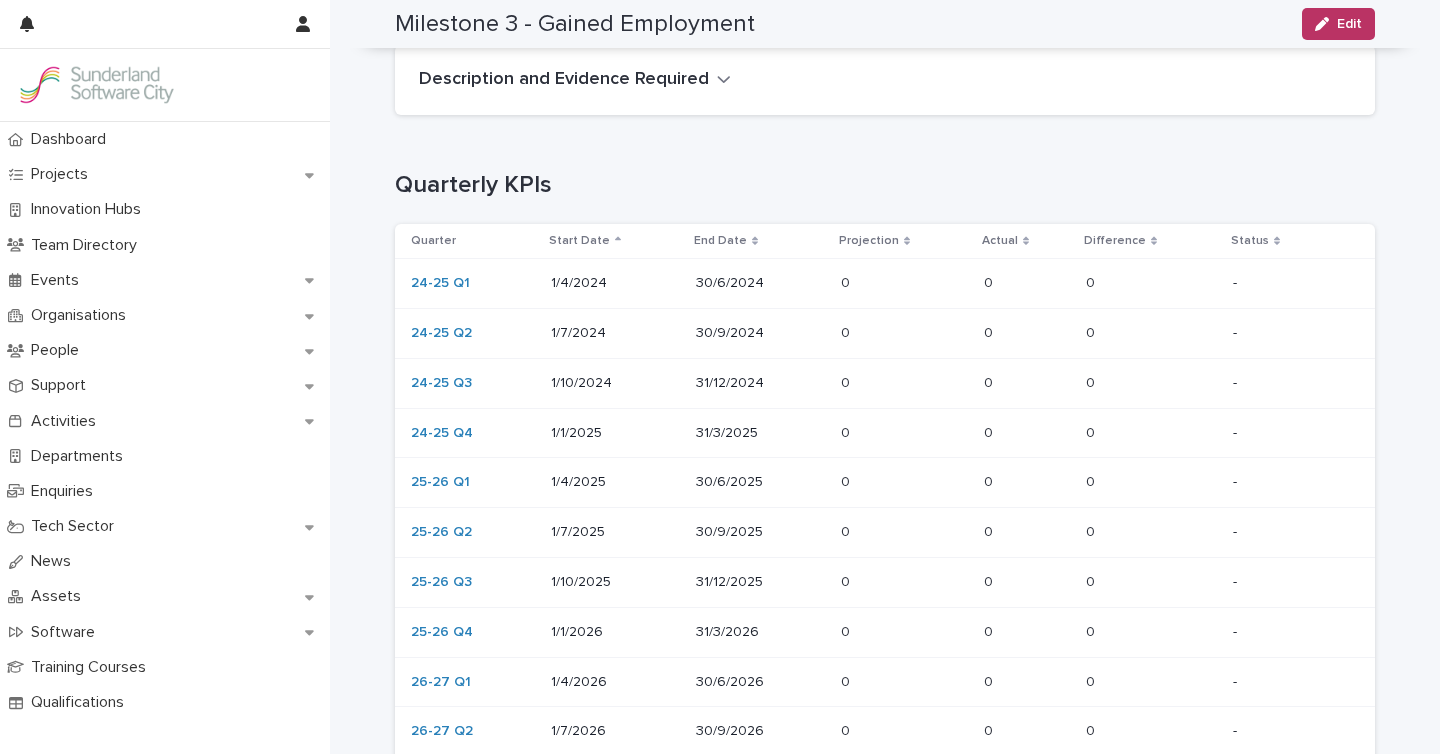 click at bounding box center [904, 433] 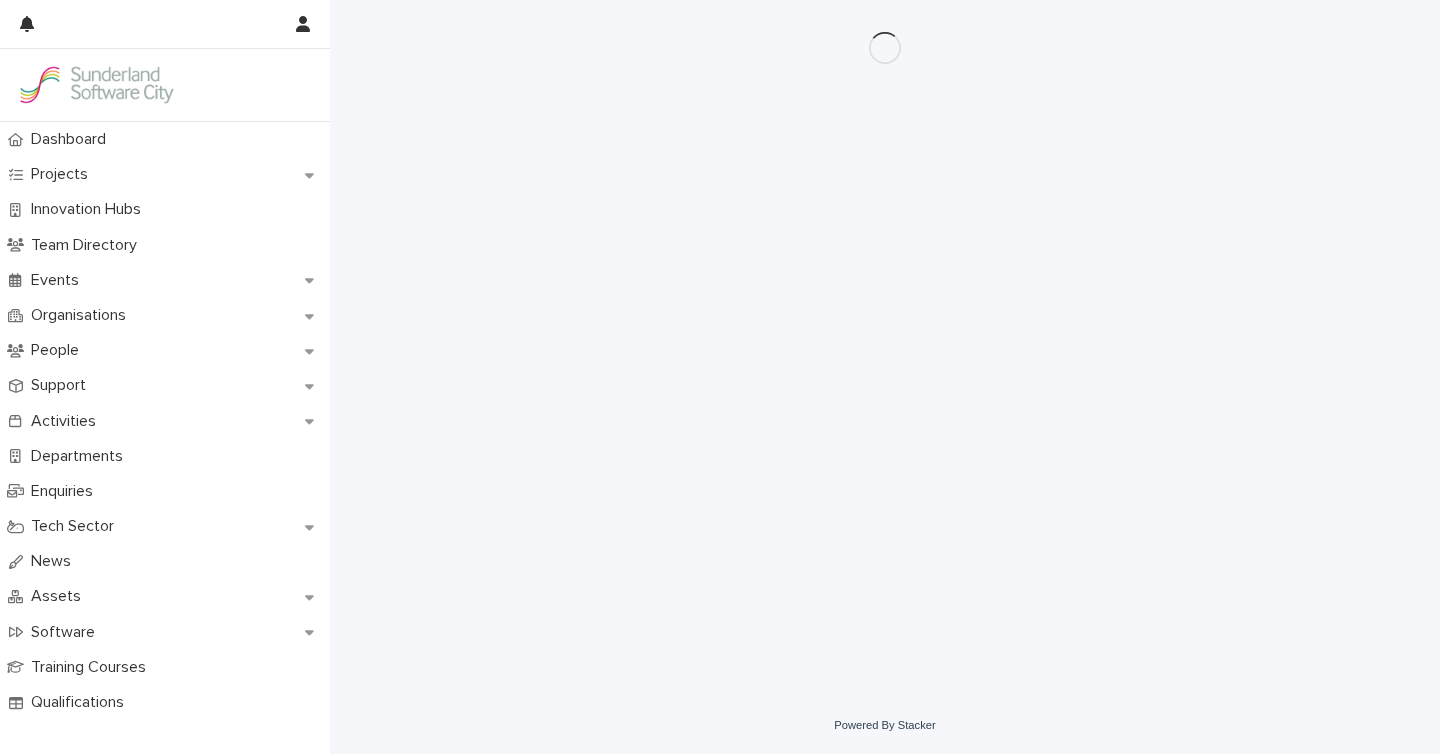 scroll, scrollTop: 0, scrollLeft: 0, axis: both 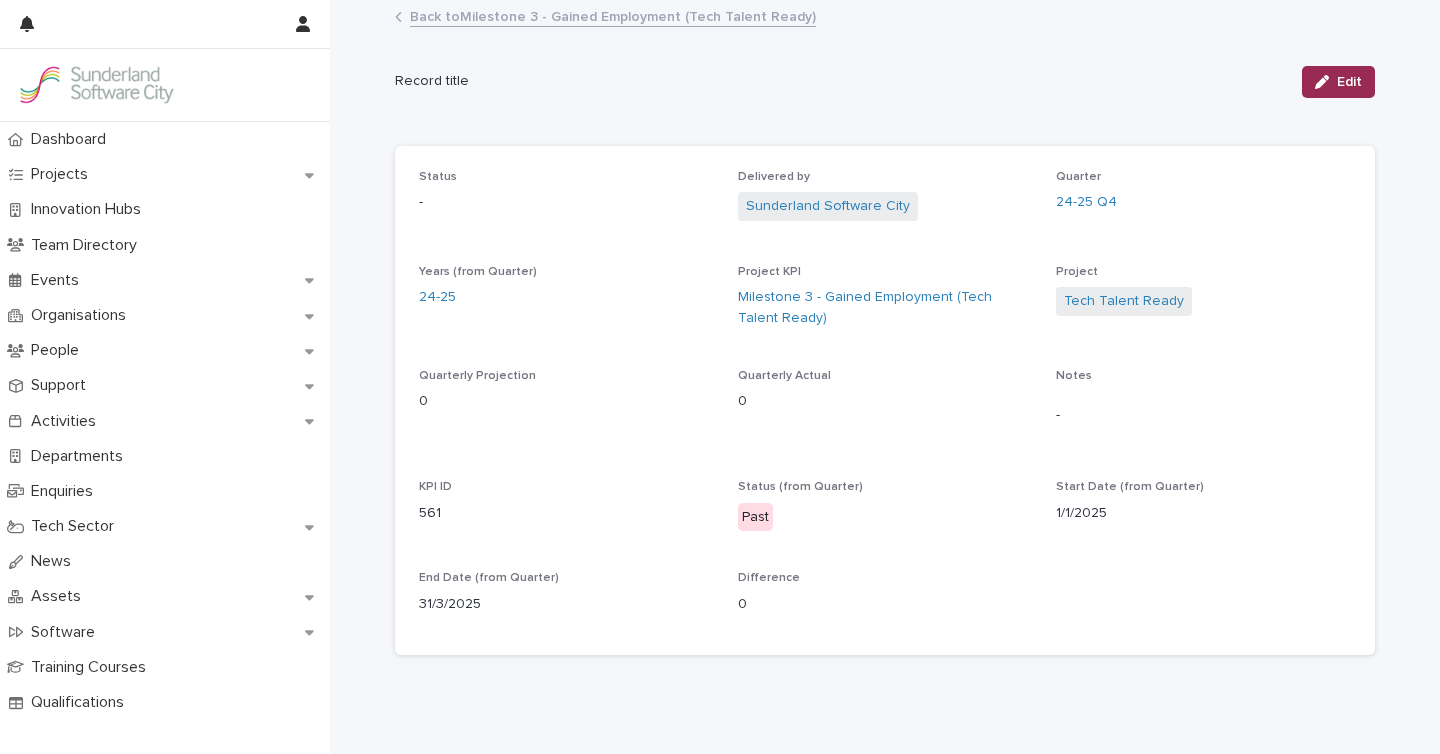 click 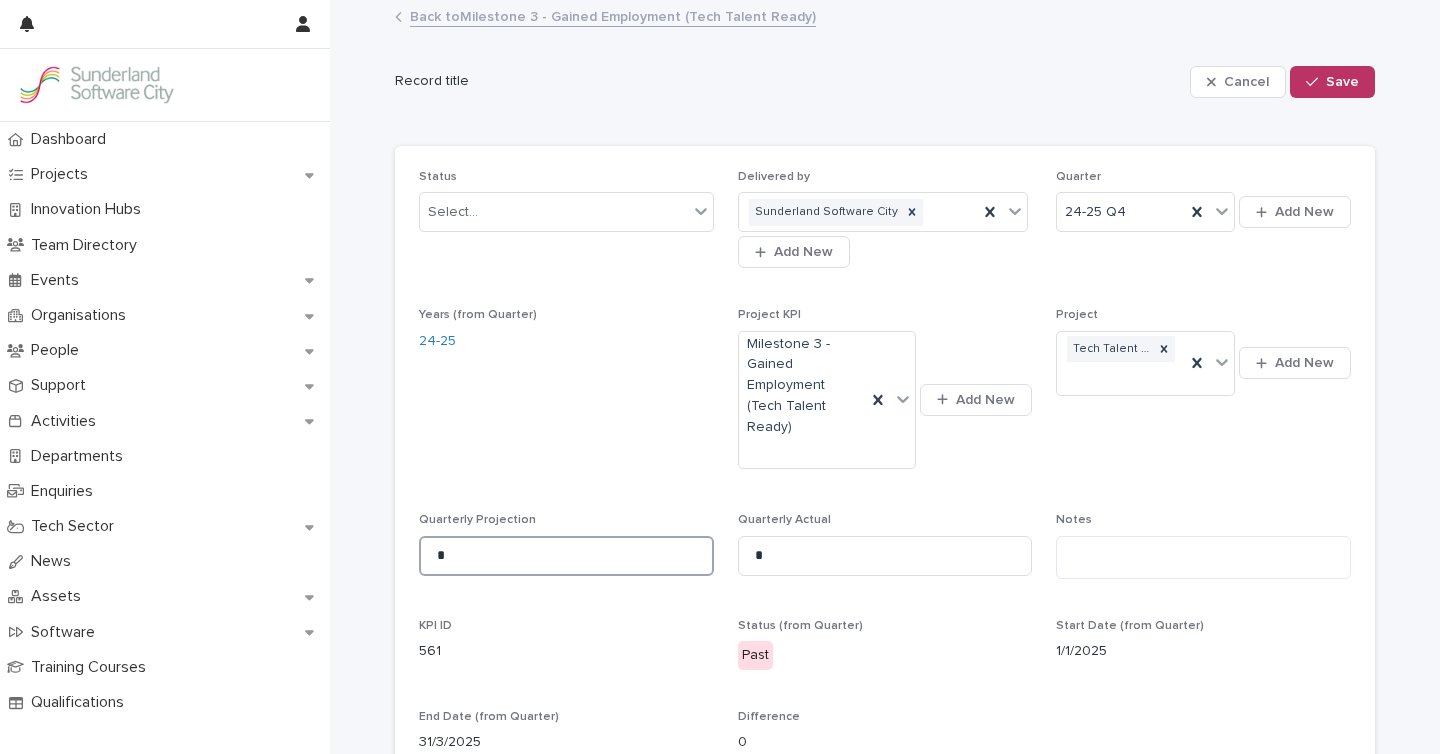 click on "*" at bounding box center [566, 556] 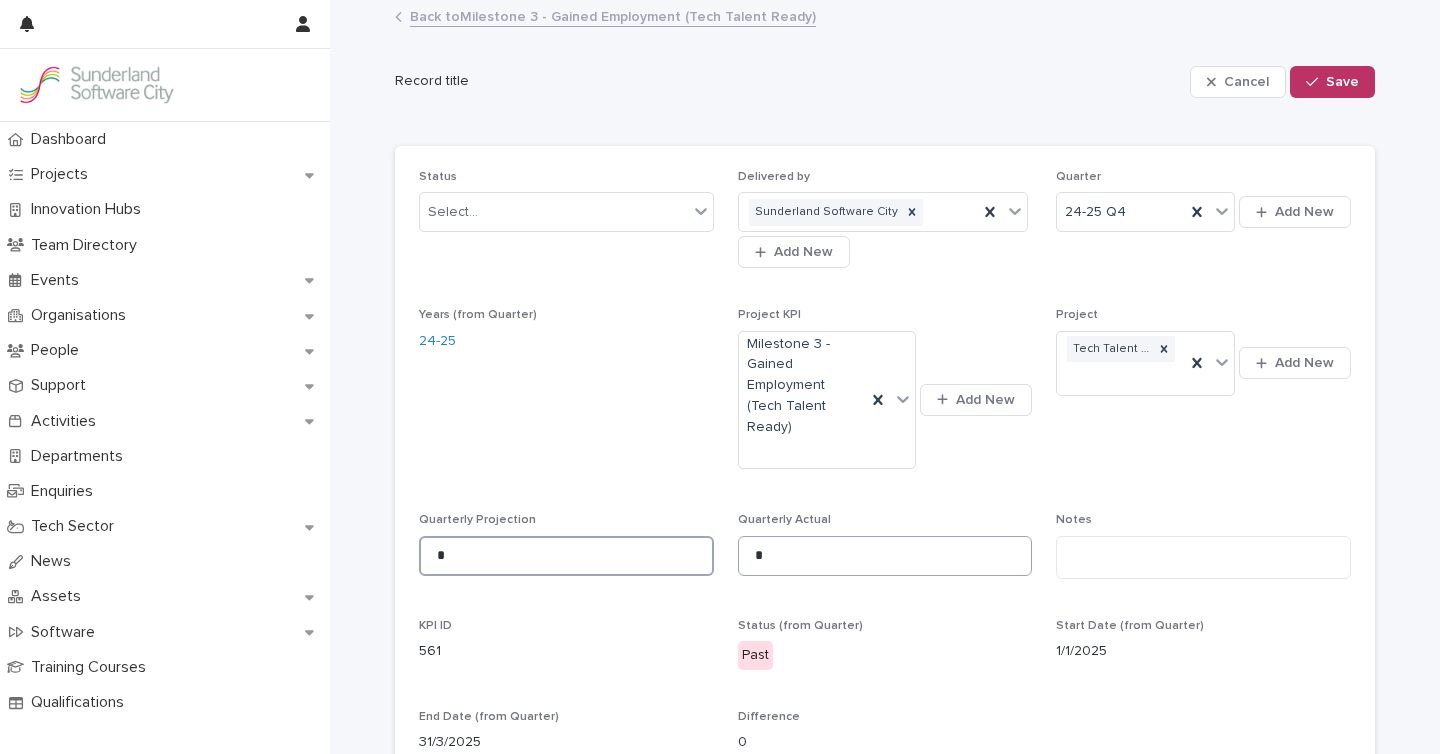 type on "*" 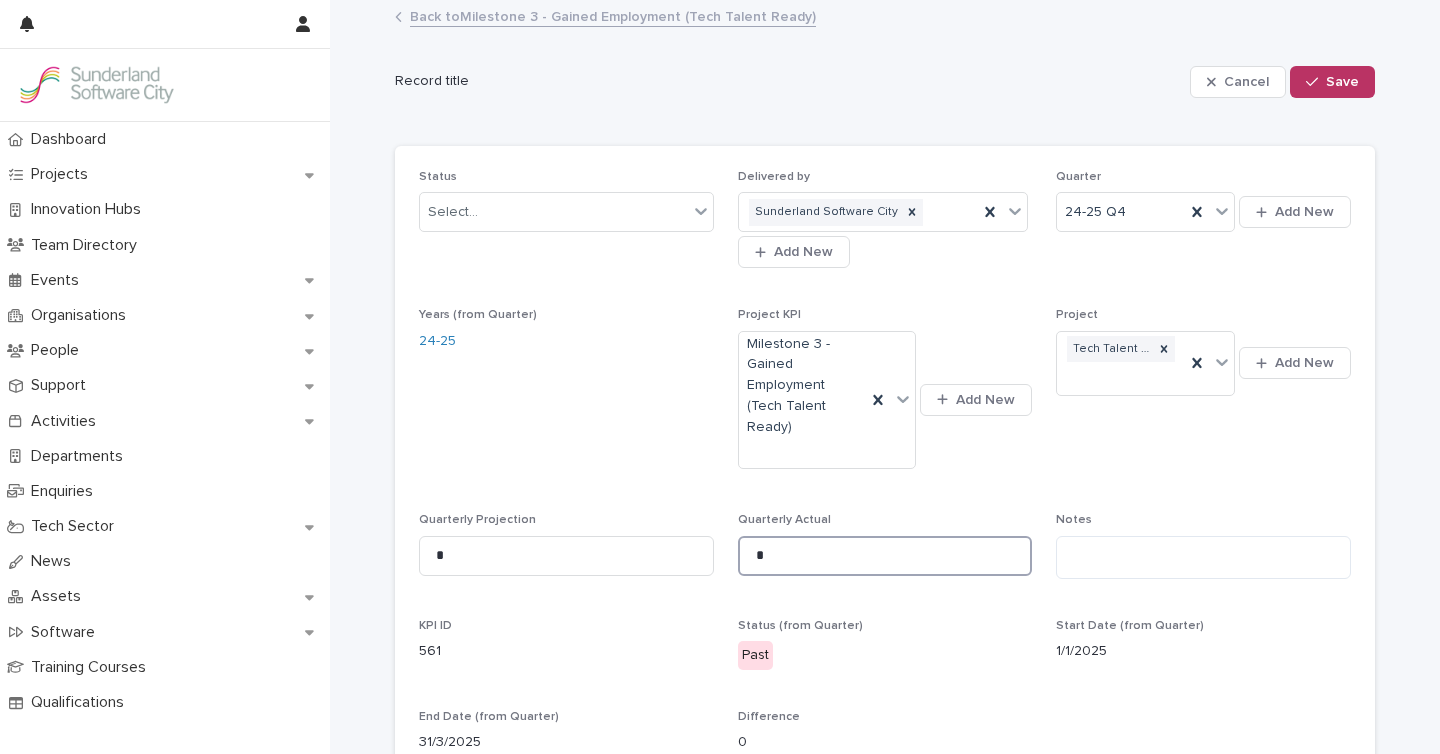 click on "*" at bounding box center (885, 556) 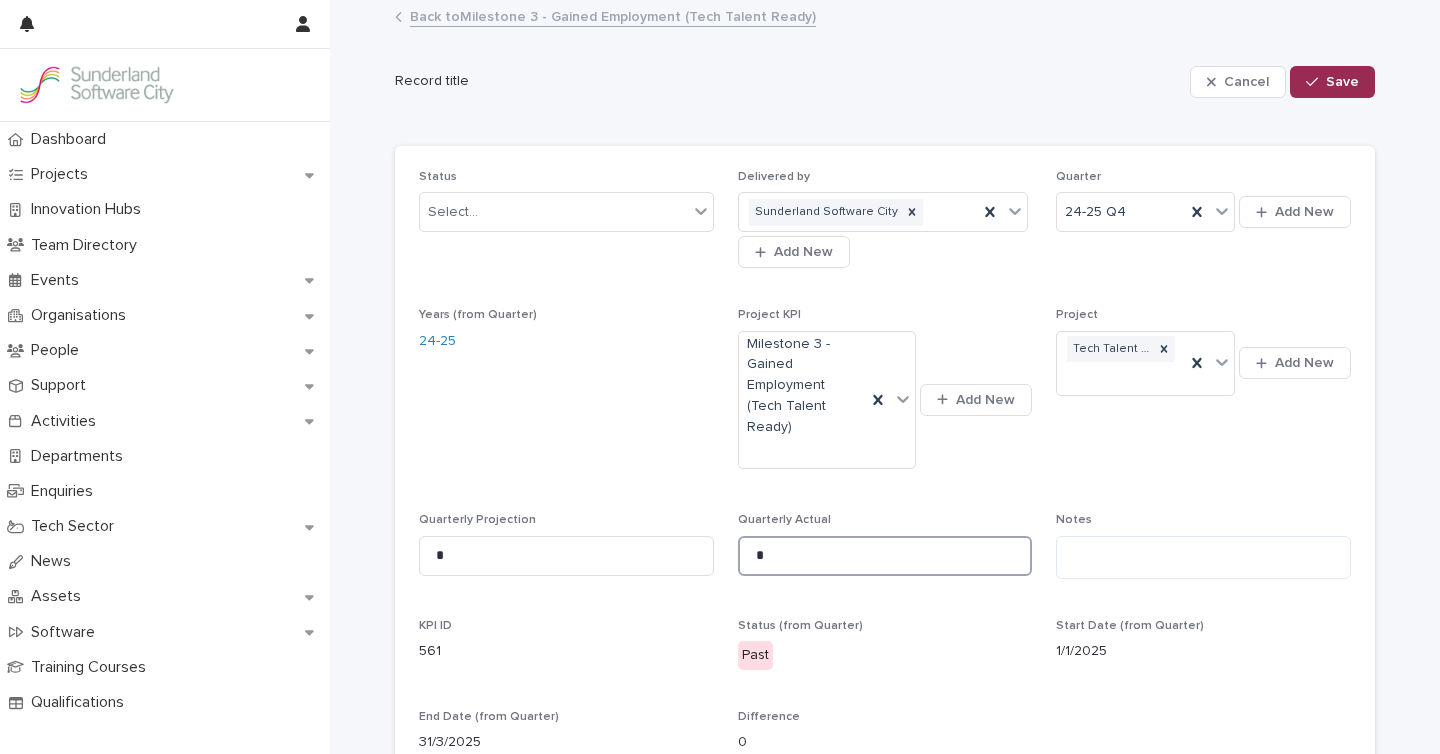 type on "*" 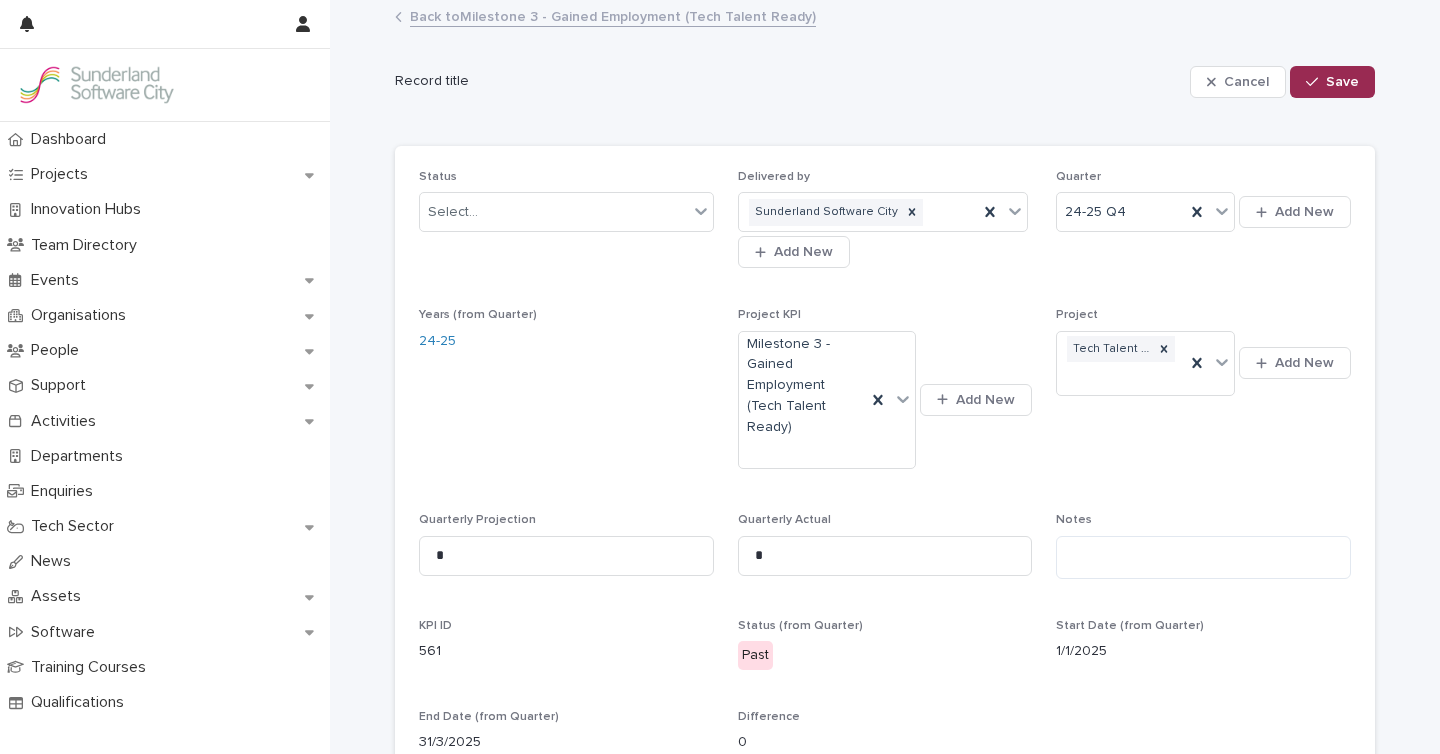 click on "Save" at bounding box center (1332, 82) 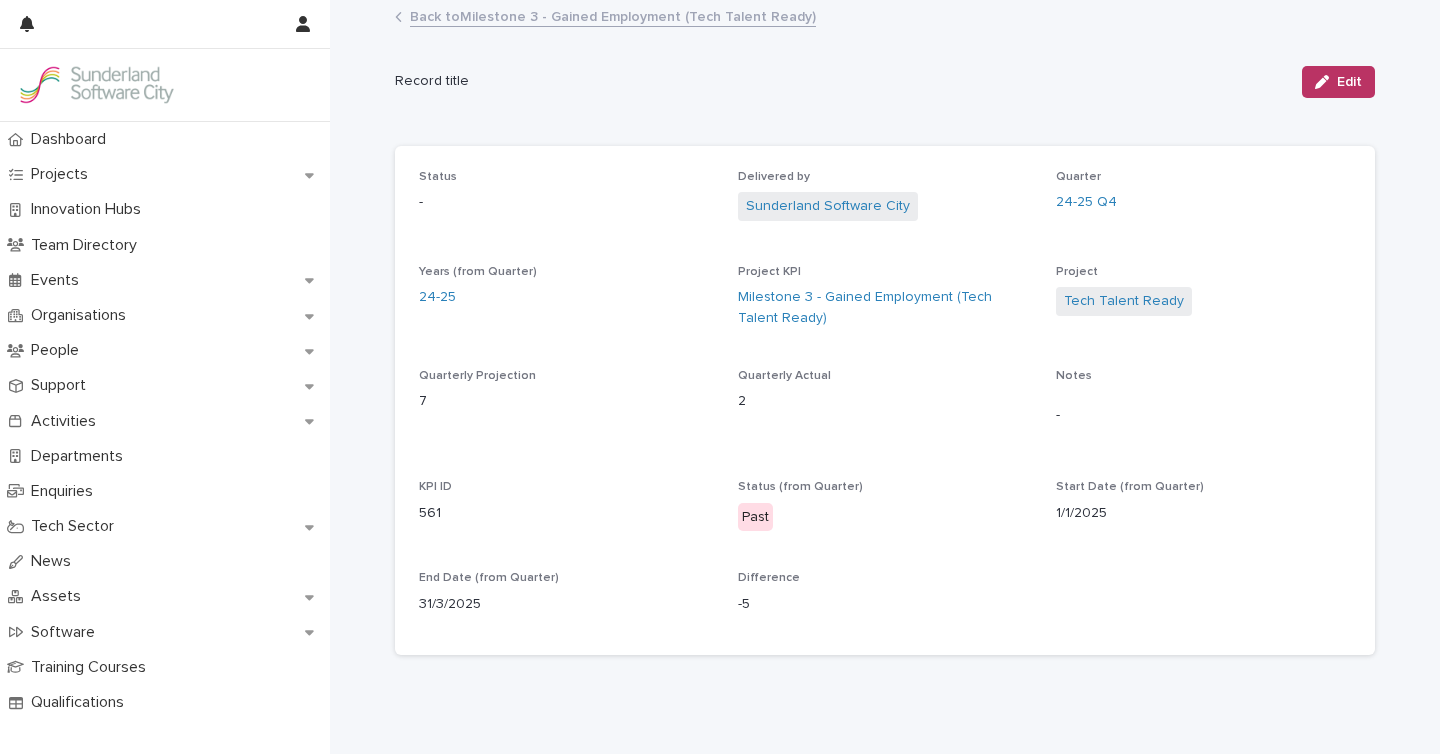 click on "Back to  Milestone 3 - Gained Employment (Tech Talent Ready)" at bounding box center [613, 15] 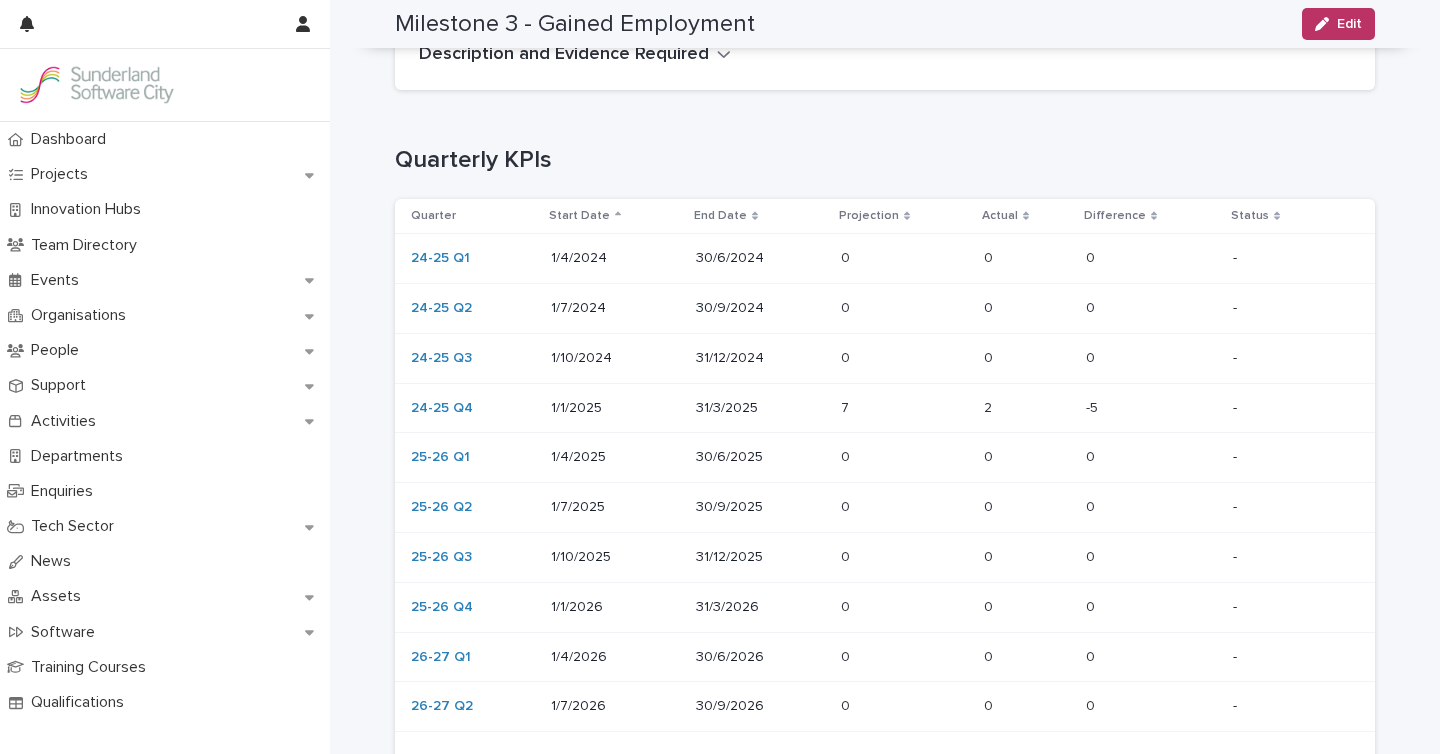 scroll, scrollTop: 407, scrollLeft: 0, axis: vertical 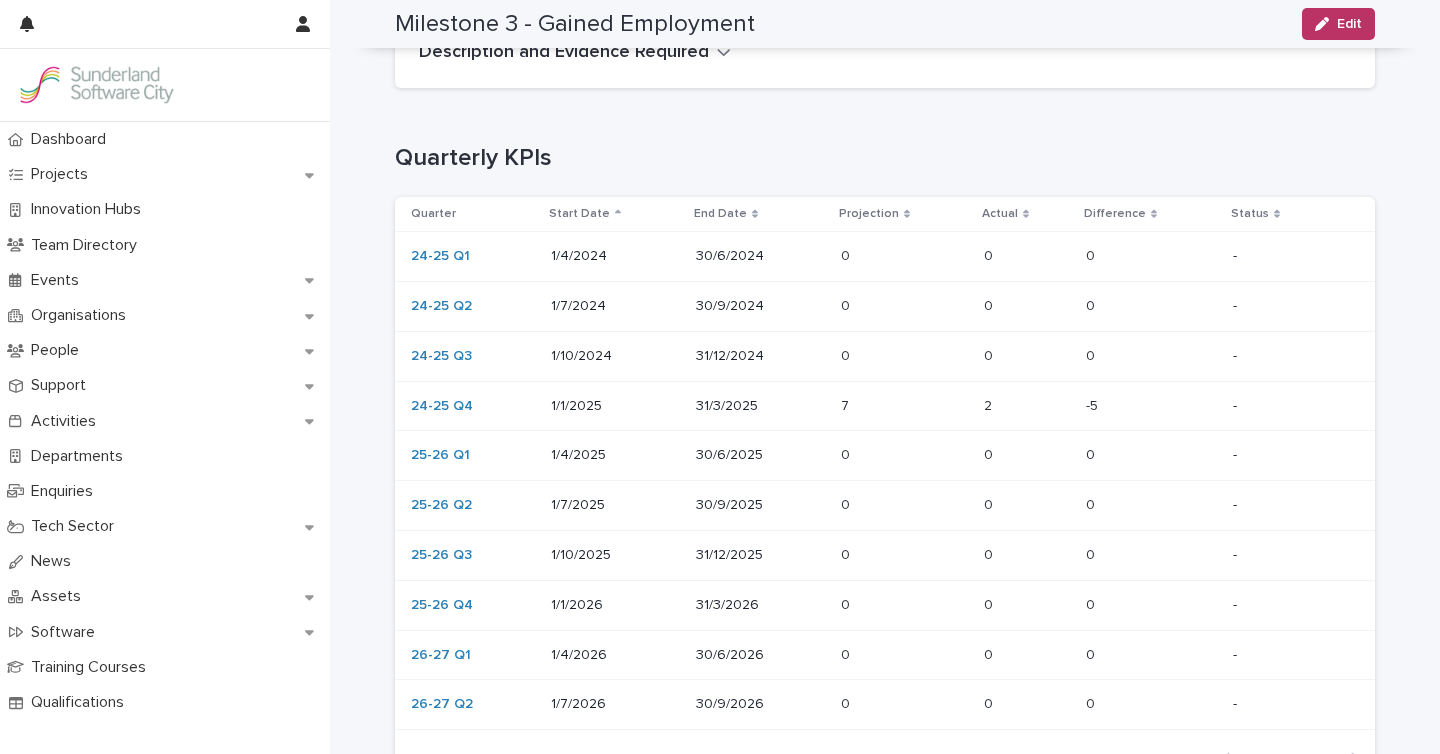 click on "-" at bounding box center (1288, 256) 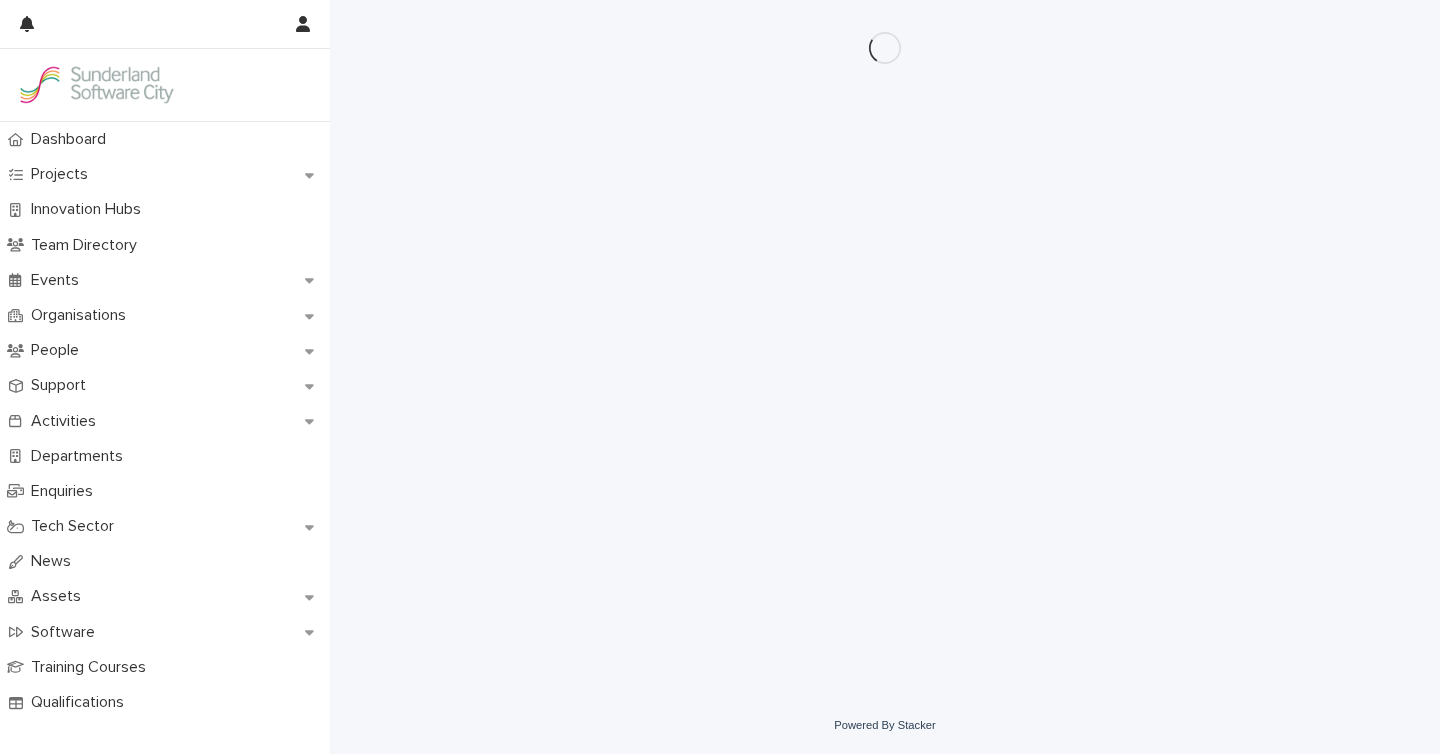 scroll, scrollTop: 0, scrollLeft: 0, axis: both 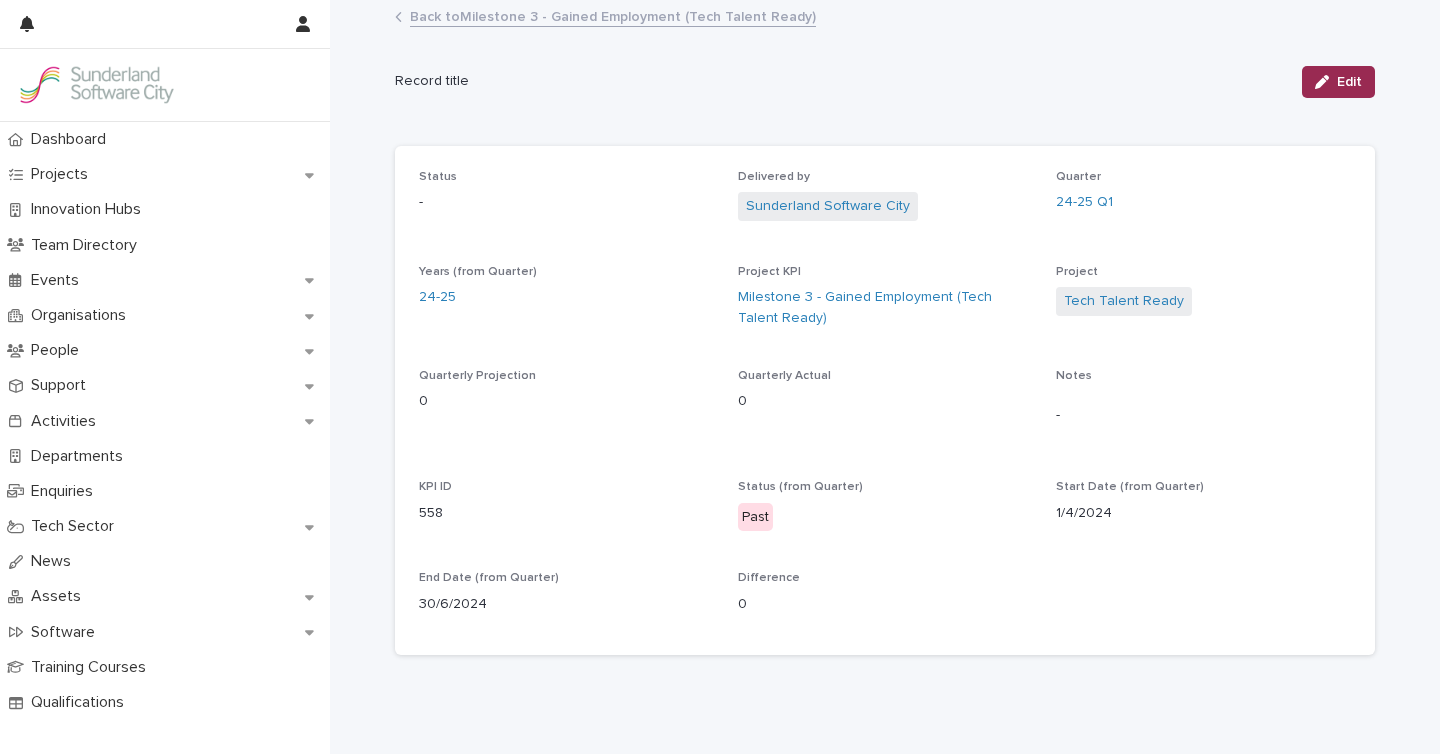 click on "Edit" at bounding box center (1349, 82) 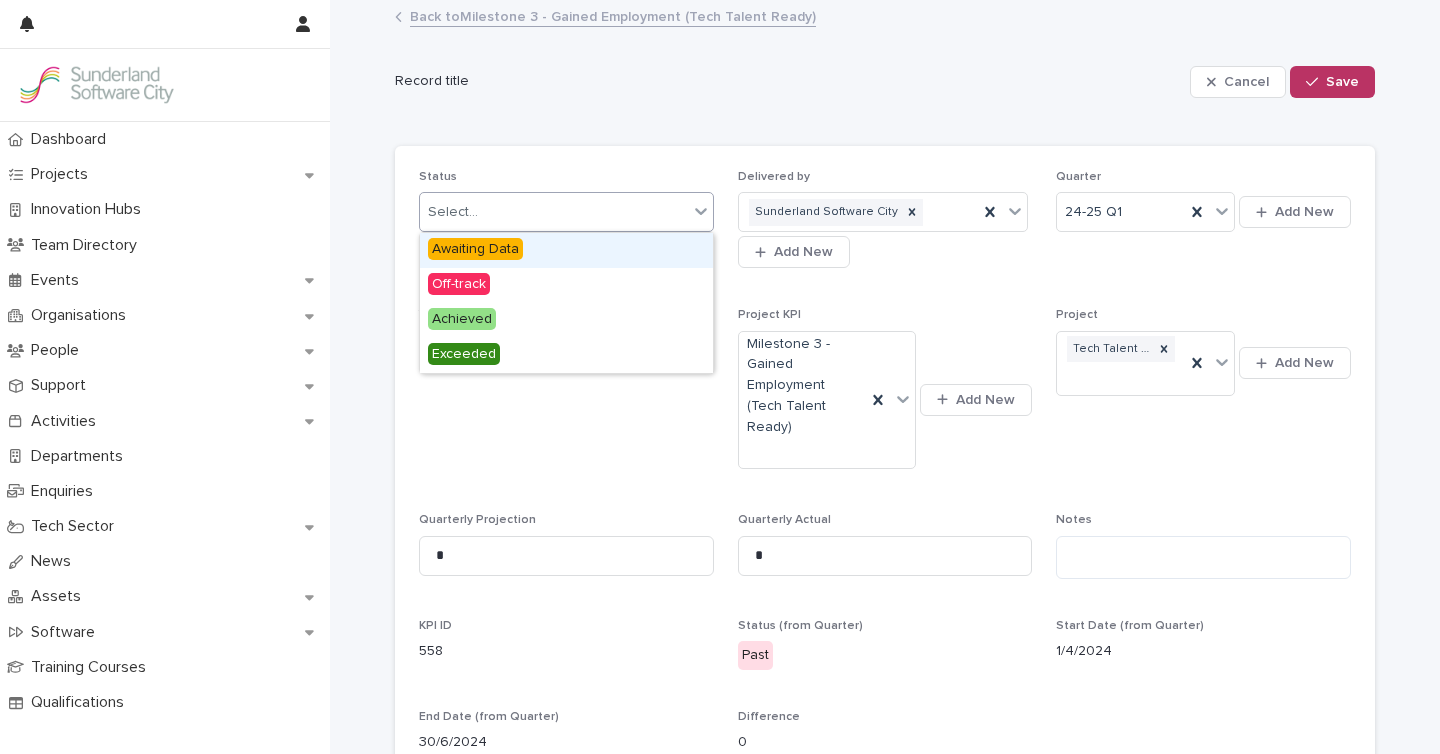 click on "Select..." at bounding box center (554, 212) 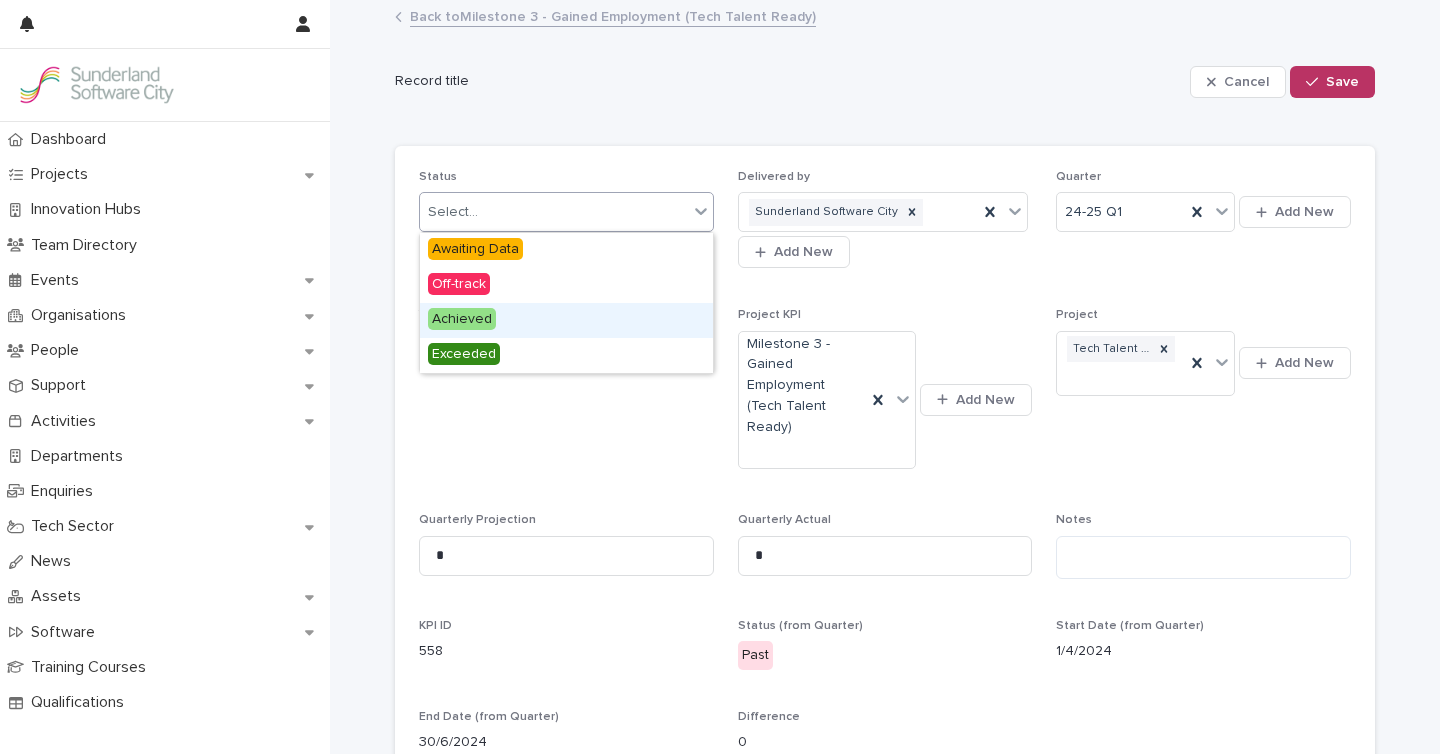 click on "Achieved" at bounding box center [462, 319] 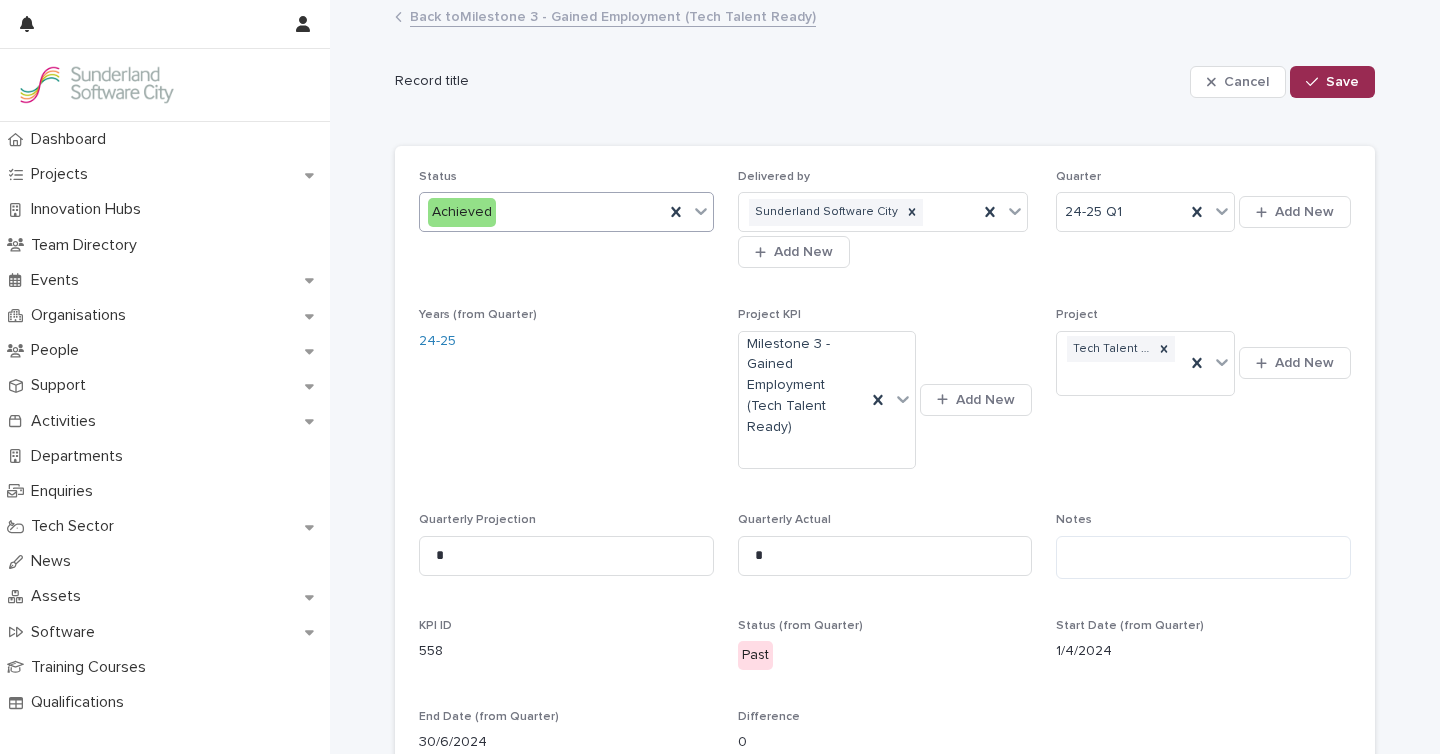 click on "Save" at bounding box center (1342, 82) 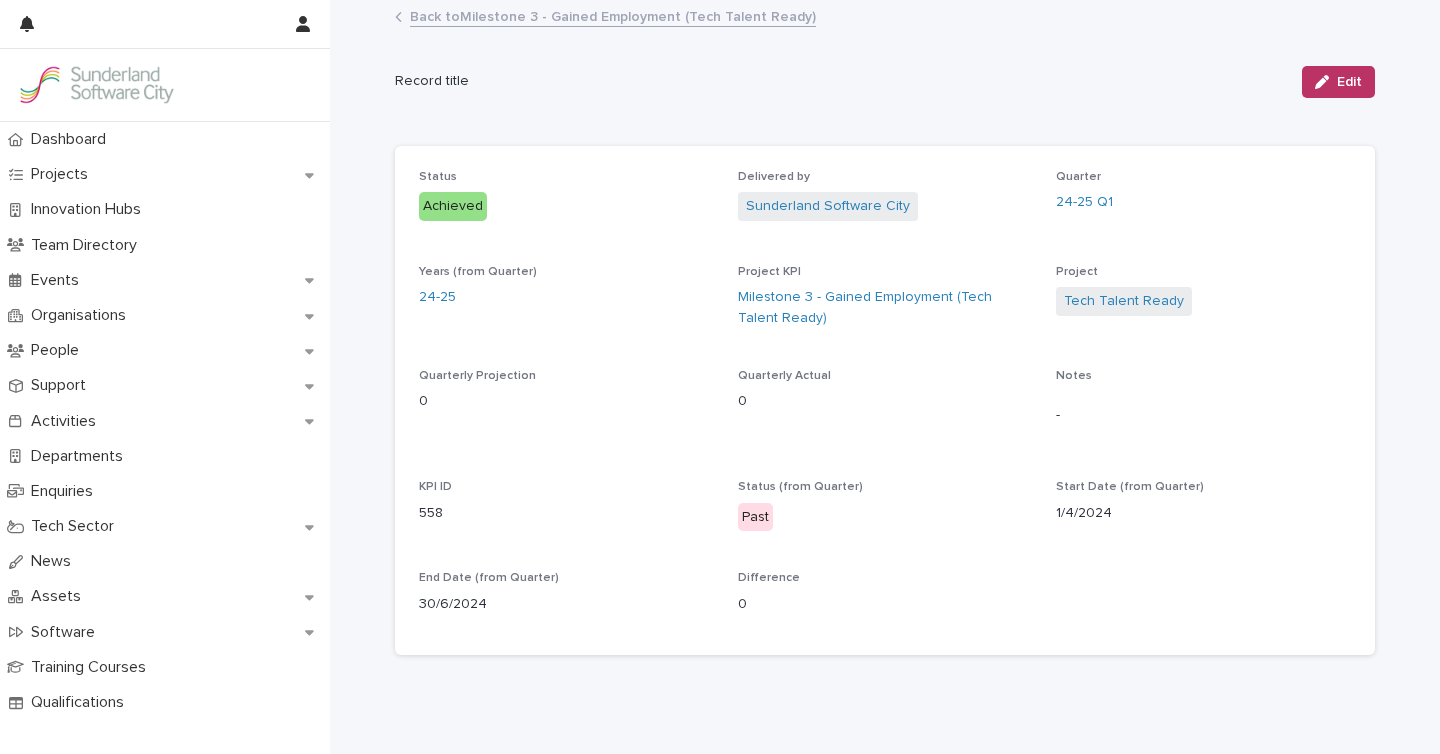 click on "Back to  Milestone 3 - Gained Employment (Tech Talent Ready)" at bounding box center [613, 15] 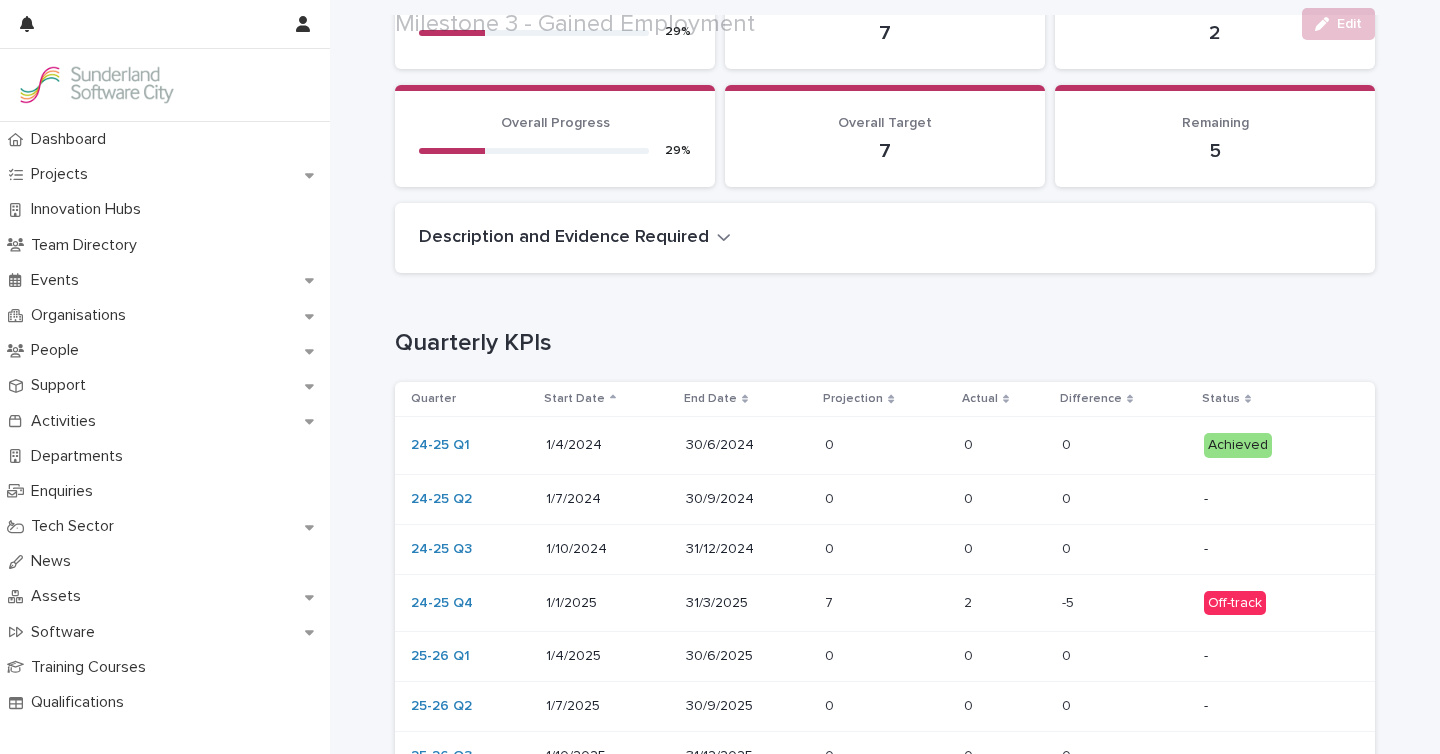 scroll, scrollTop: 238, scrollLeft: 0, axis: vertical 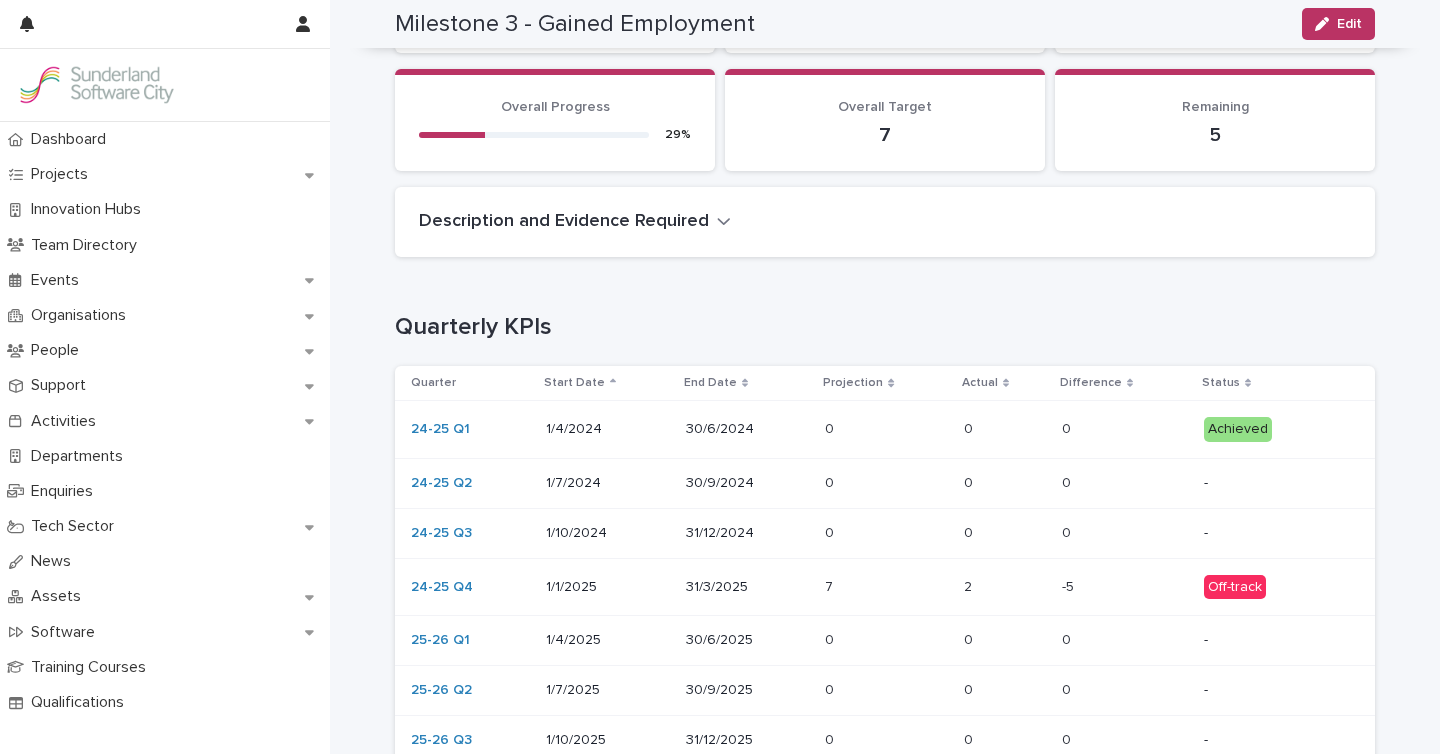 click on "0 0" at bounding box center [1005, 483] 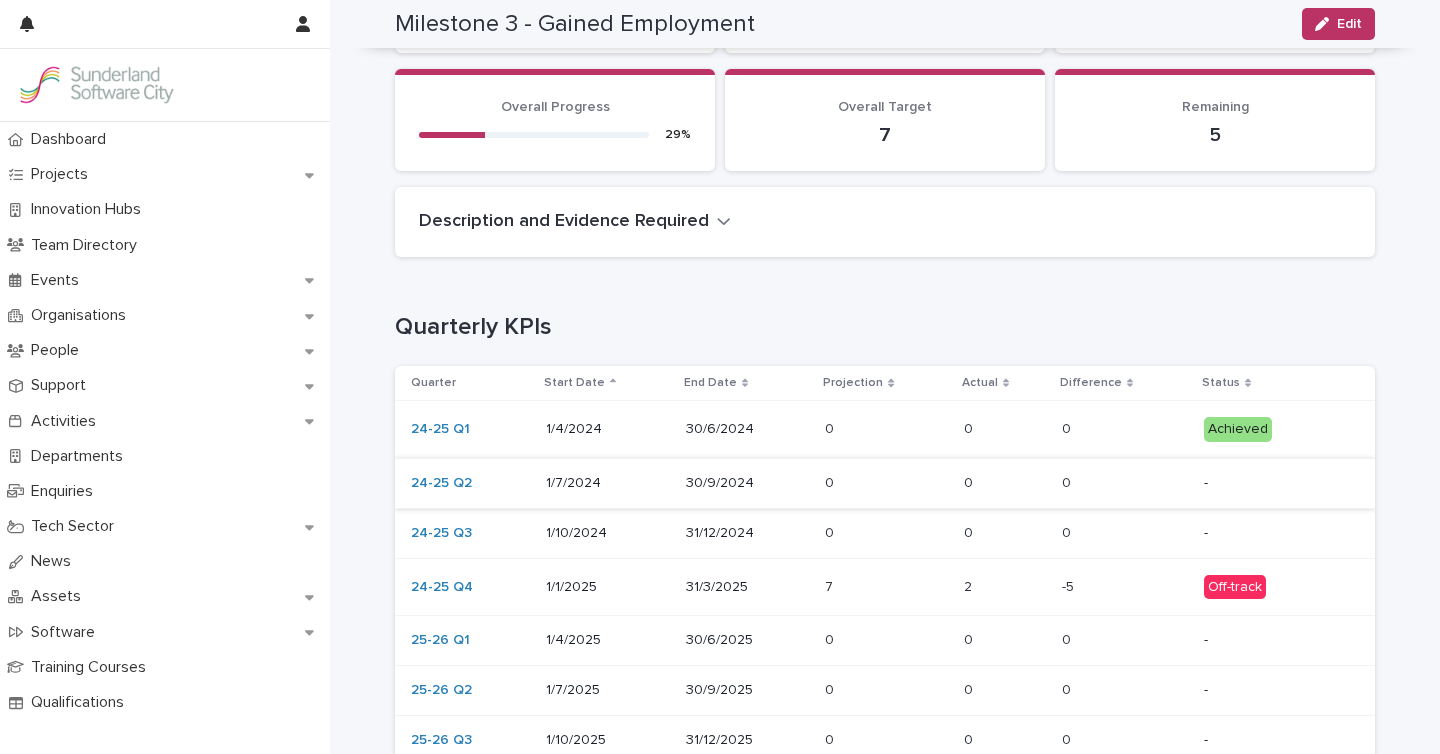 scroll, scrollTop: 0, scrollLeft: 0, axis: both 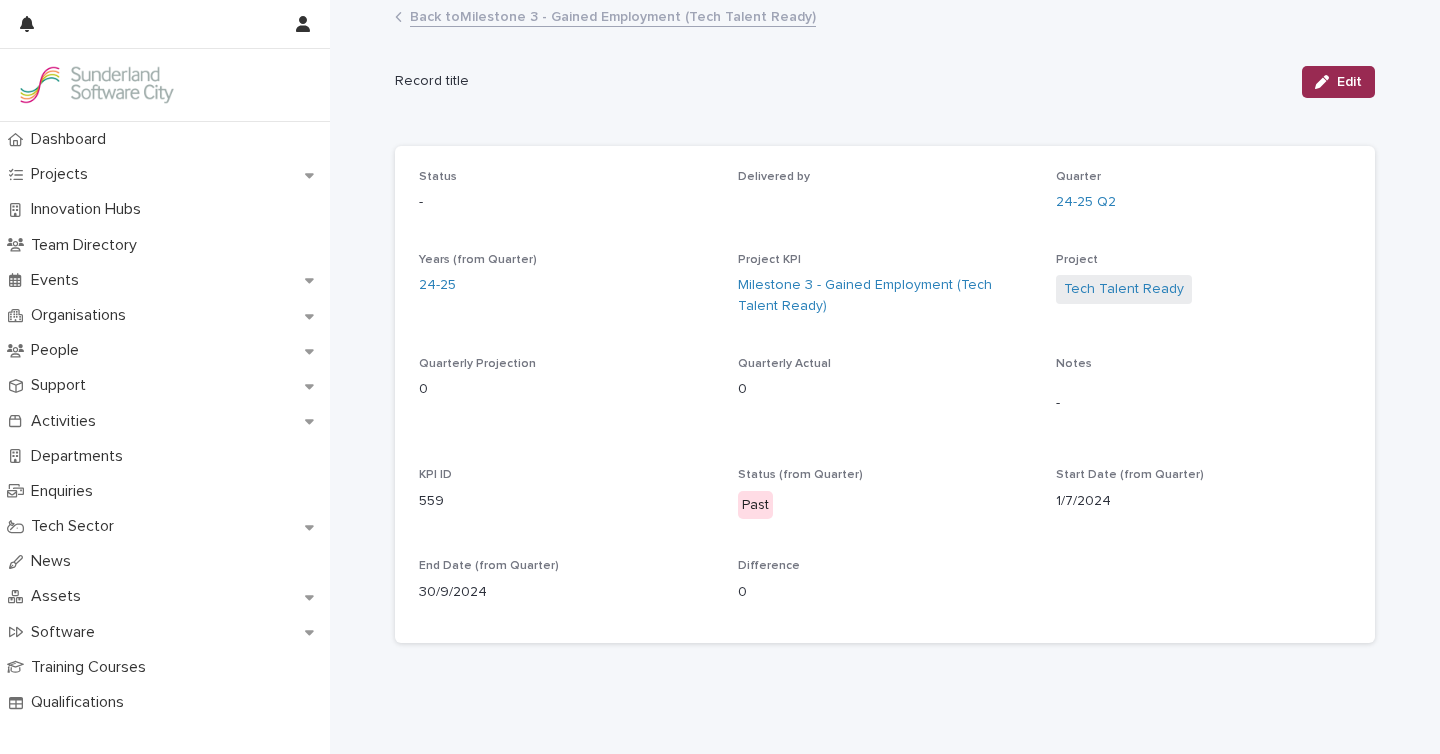 click on "Edit" at bounding box center (1349, 82) 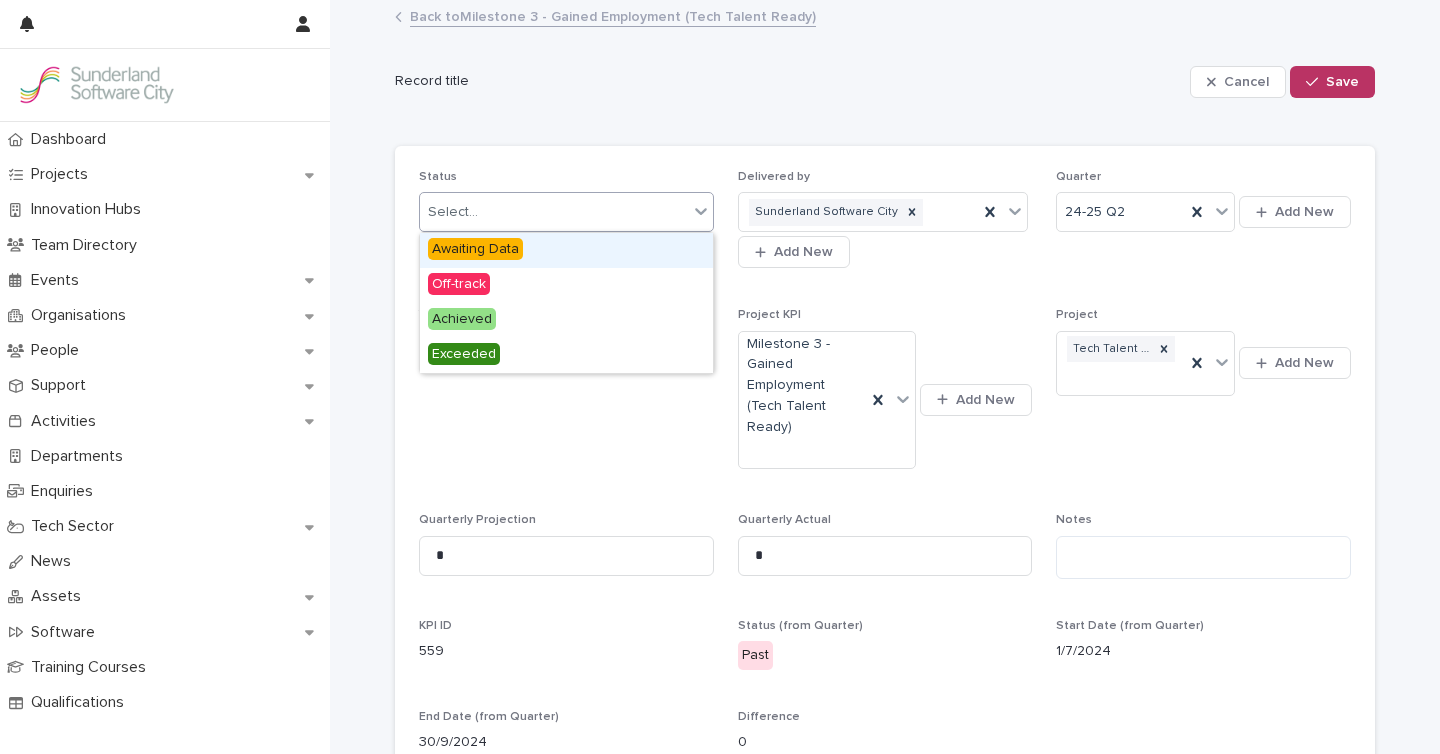 click on "Select..." at bounding box center [566, 212] 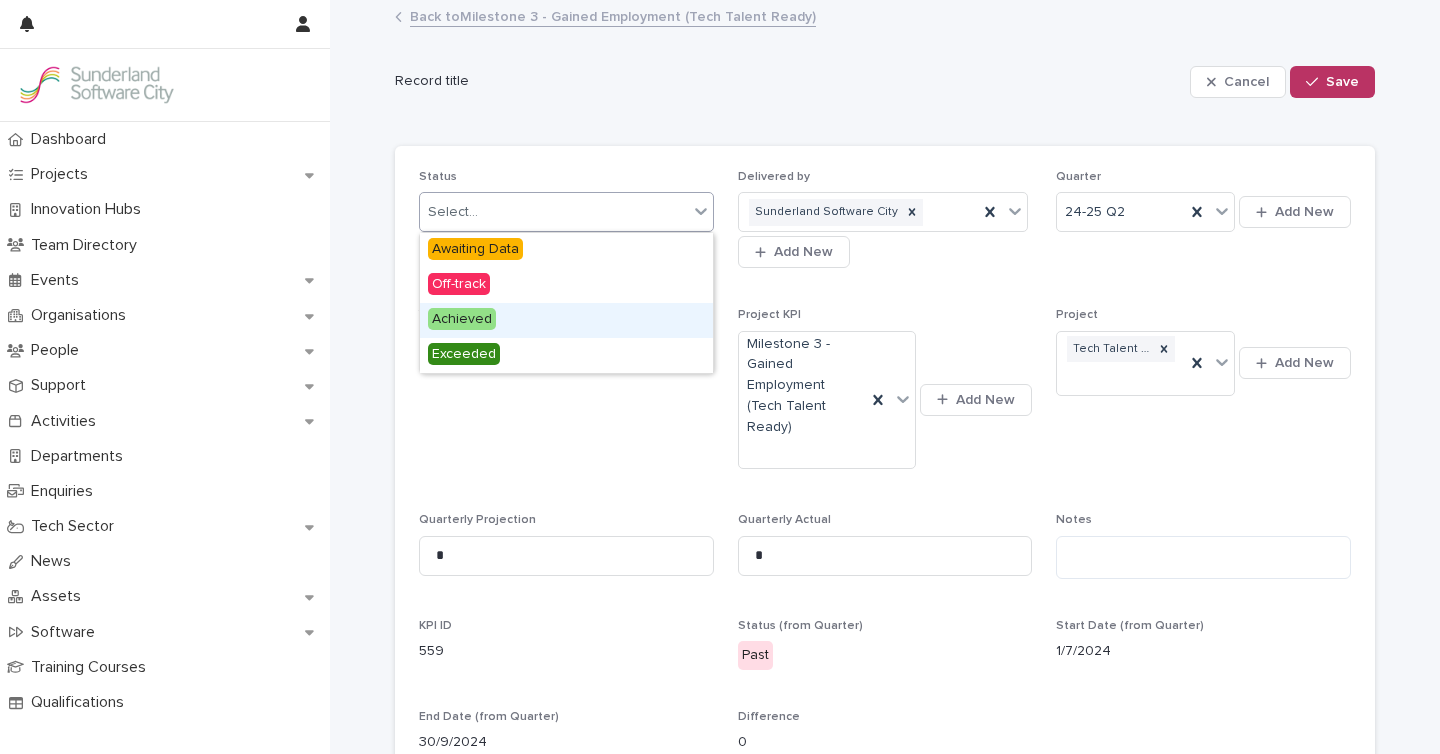 click on "Achieved" at bounding box center (462, 319) 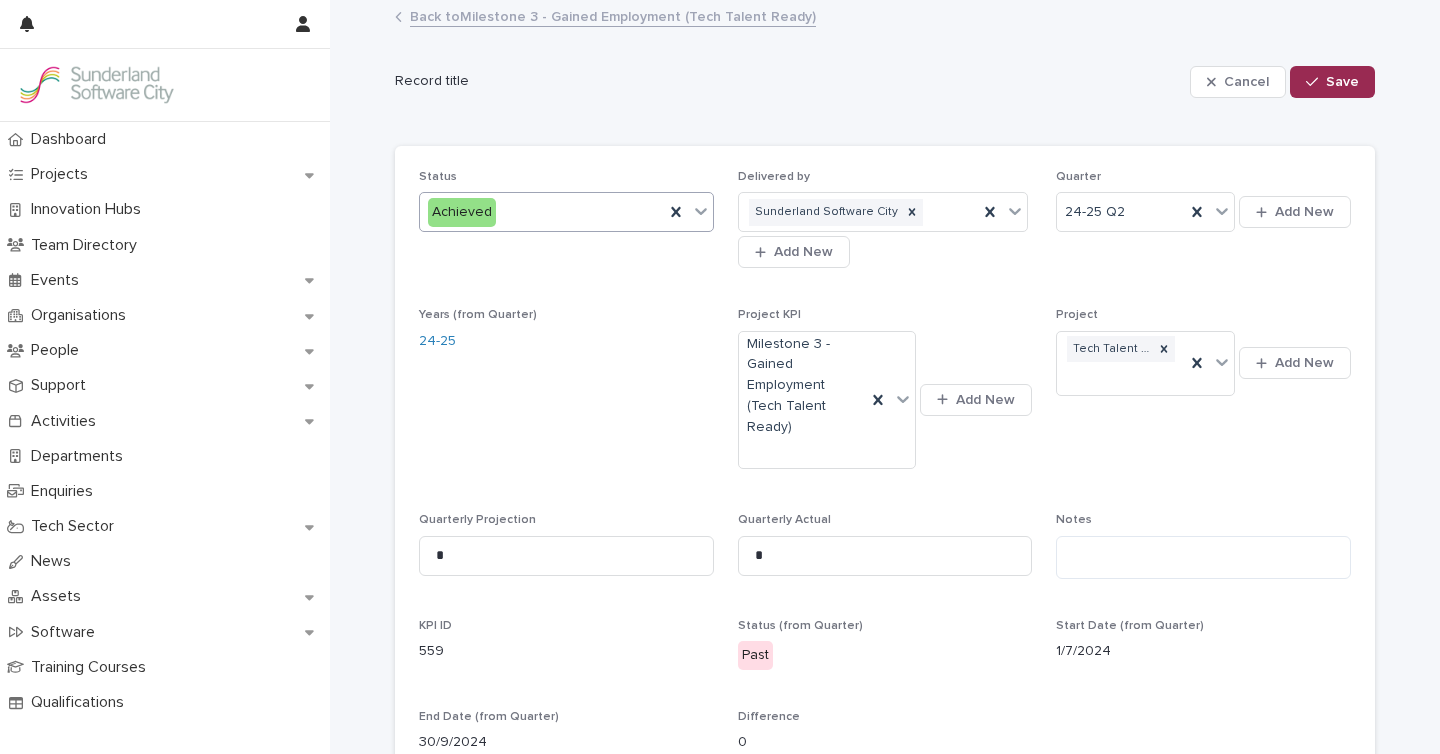 click on "Save" at bounding box center [1332, 82] 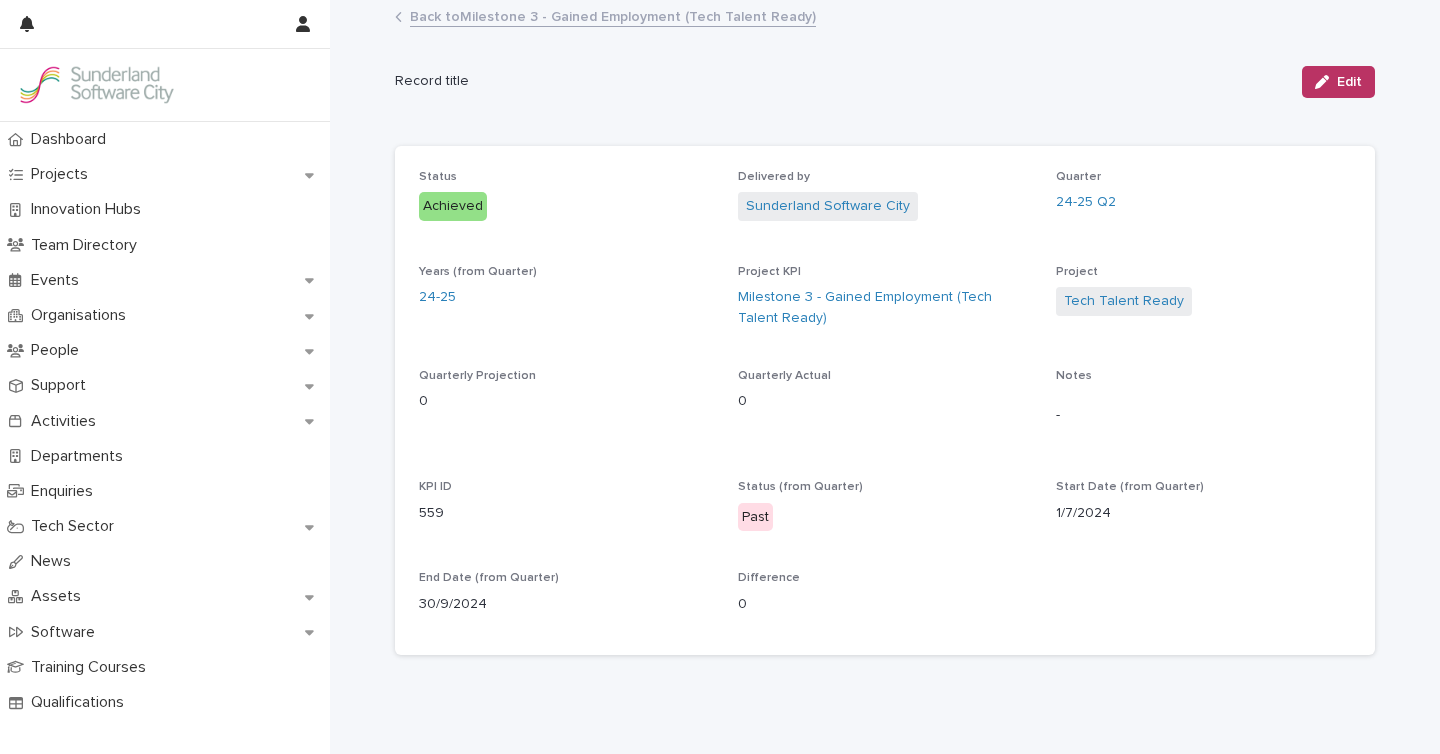 click on "Back to  Milestone 3 - Gained Employment (Tech Talent Ready)" at bounding box center (613, 15) 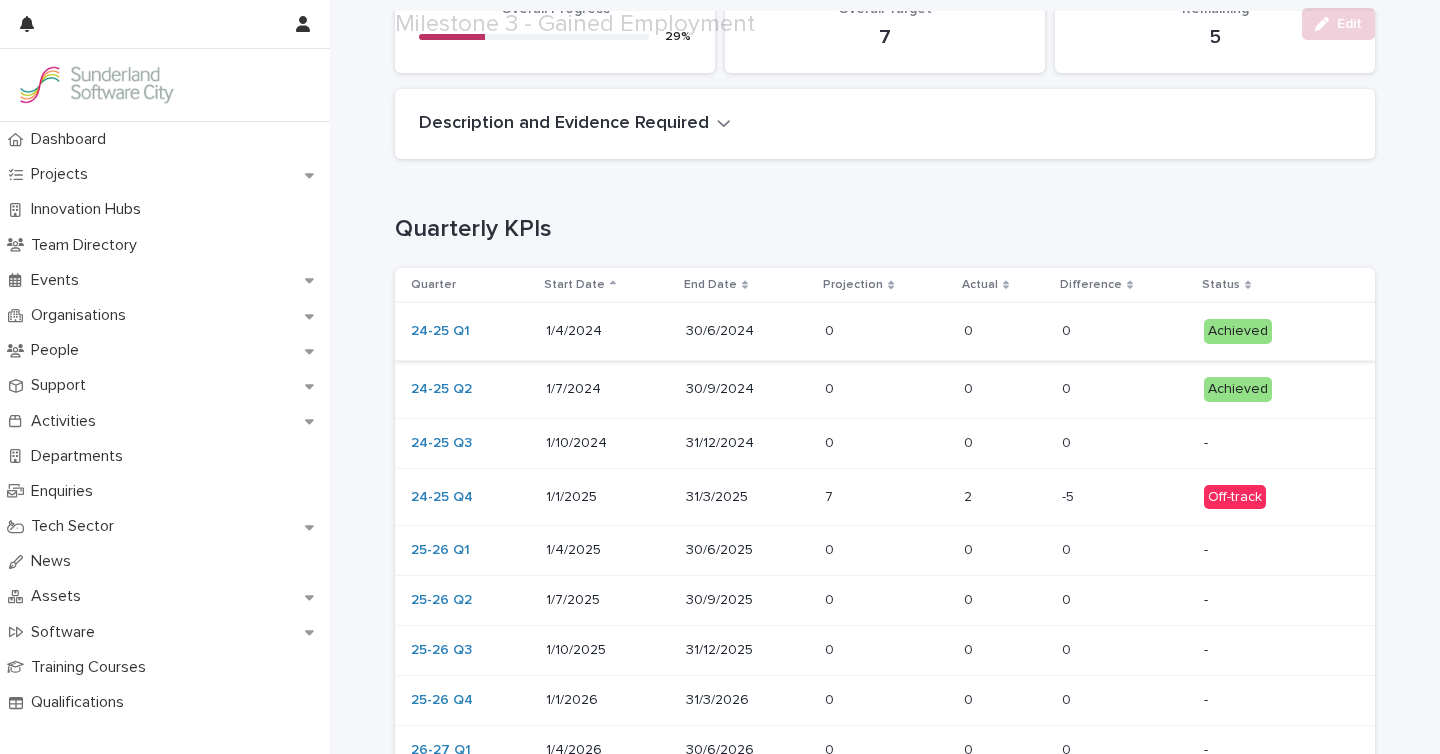 scroll, scrollTop: 344, scrollLeft: 0, axis: vertical 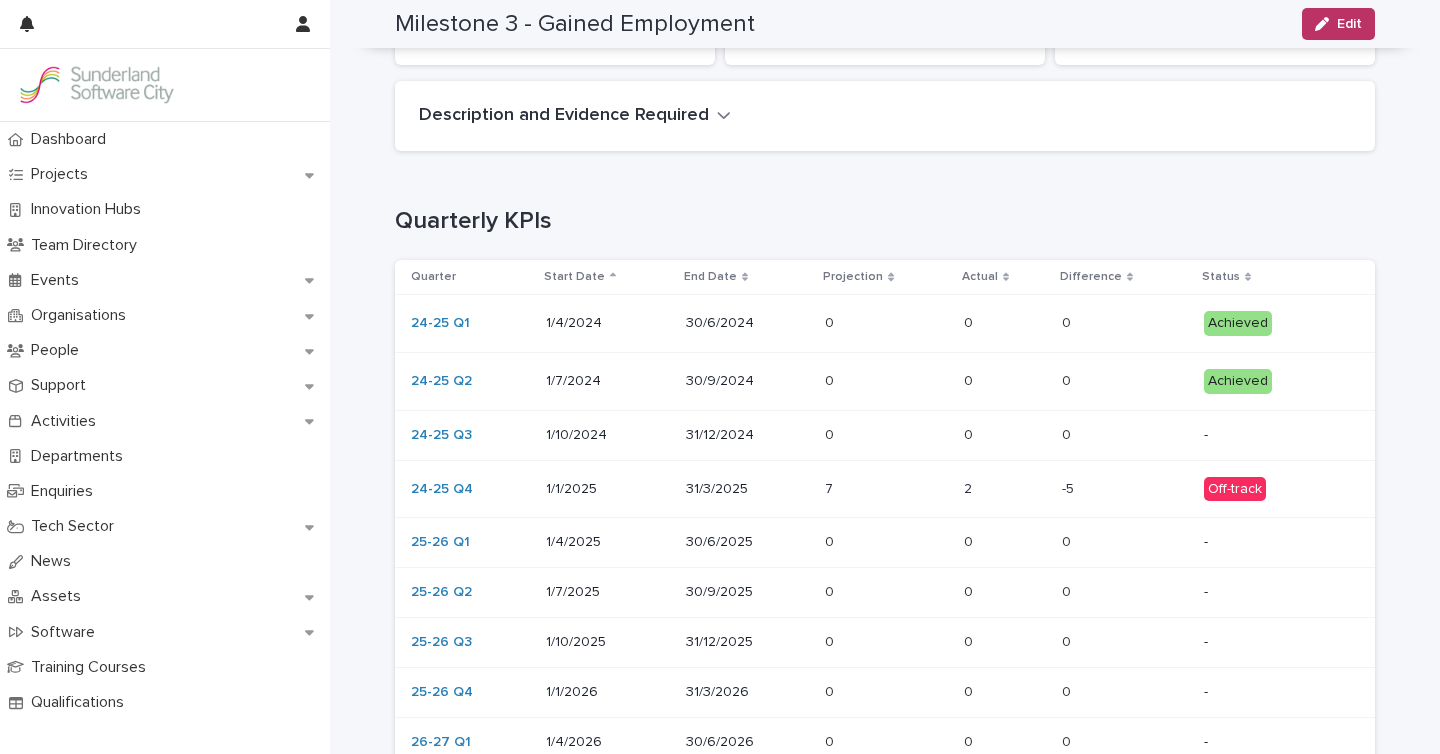 click on "-" at bounding box center (1273, 435) 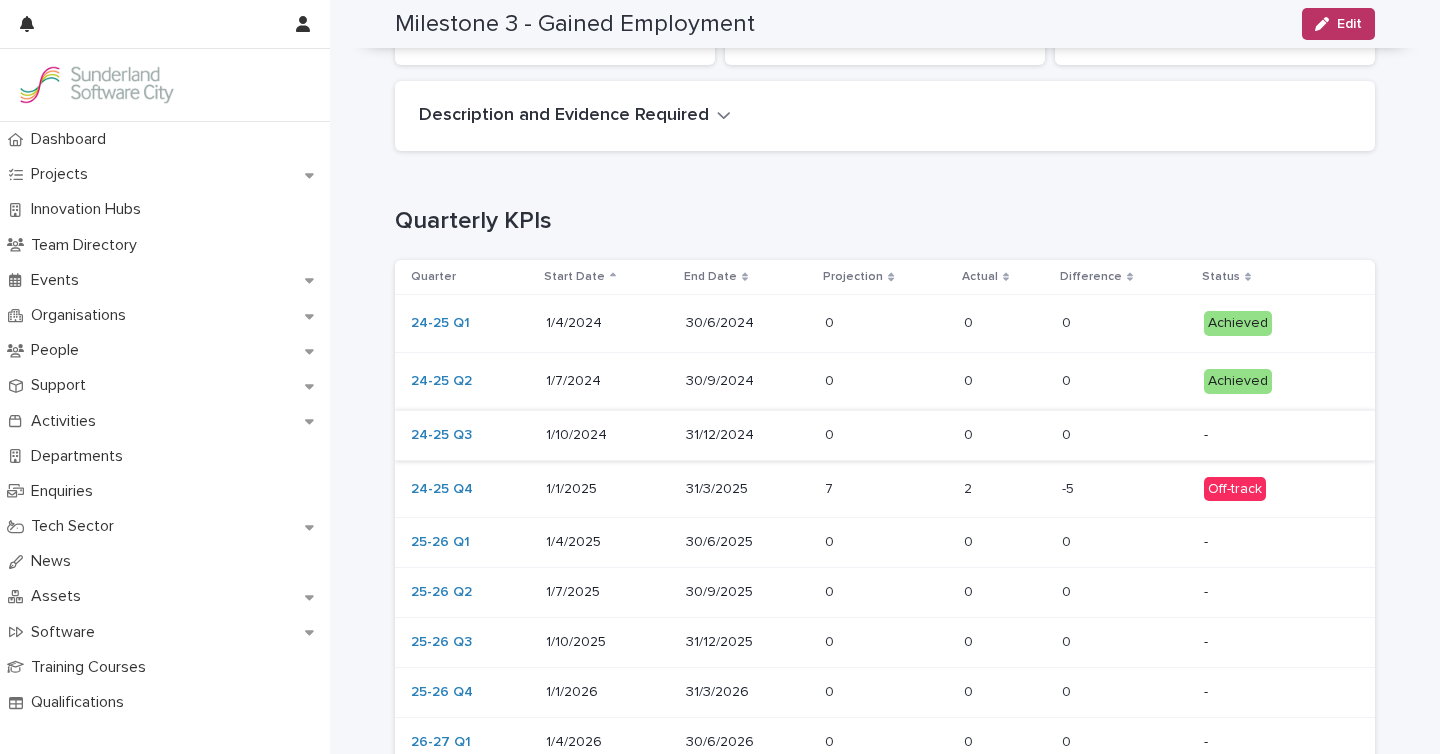 scroll, scrollTop: 0, scrollLeft: 0, axis: both 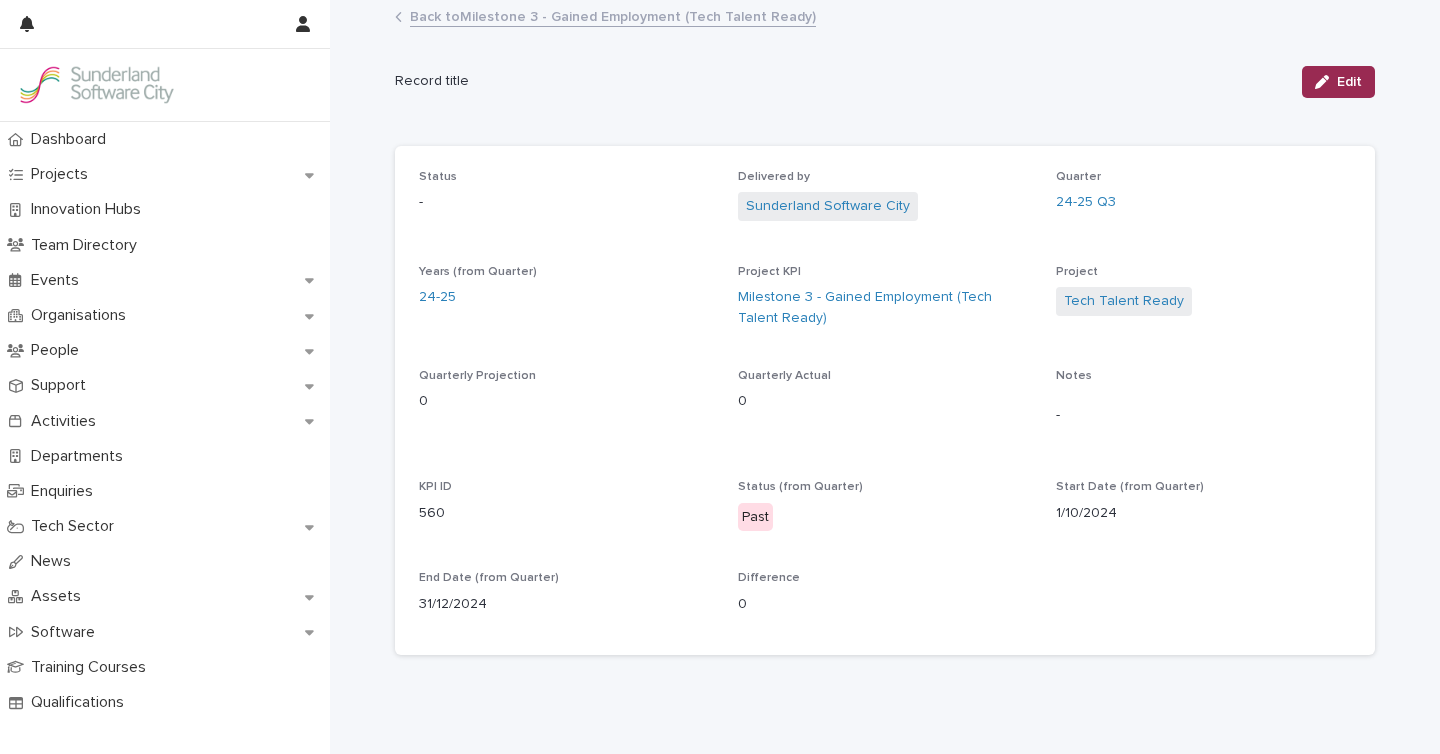 click on "Edit" at bounding box center [1349, 82] 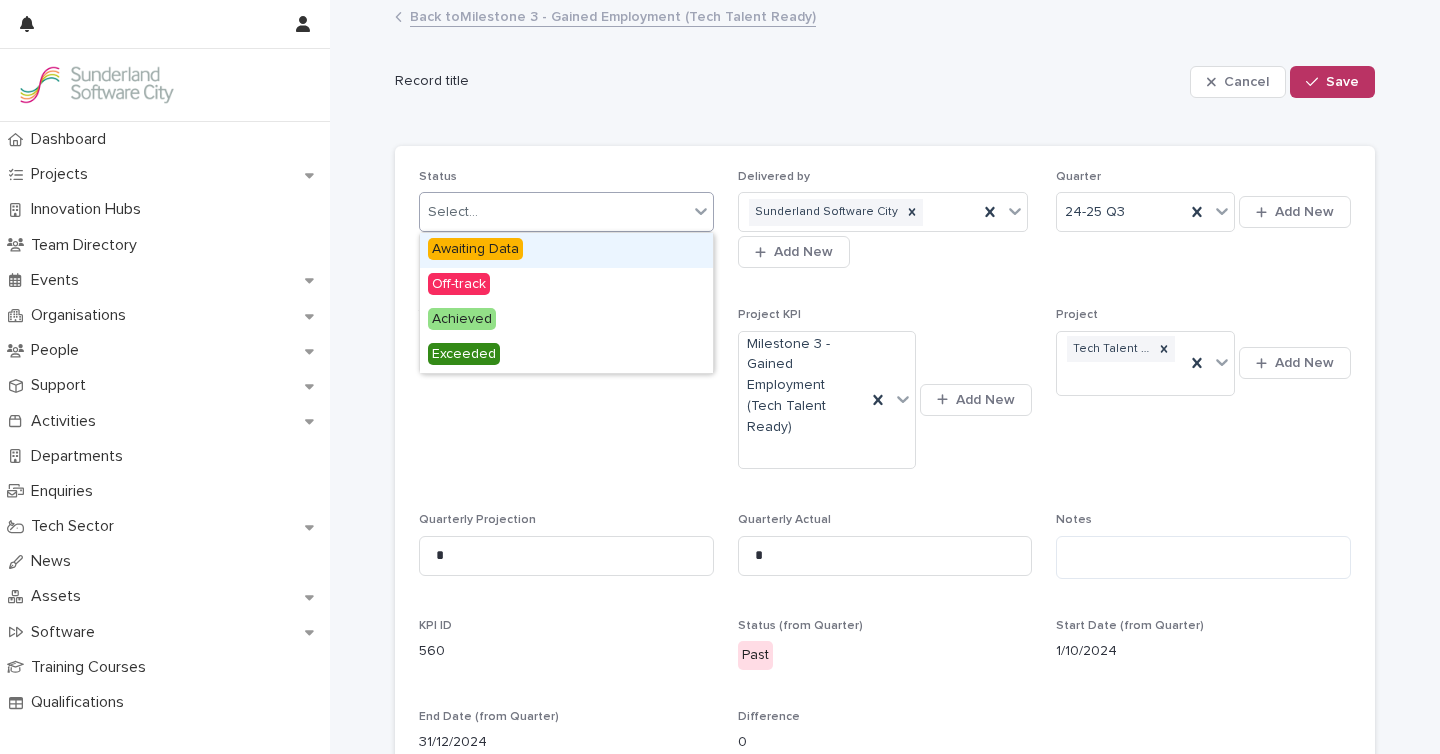 click on "Select..." at bounding box center (554, 212) 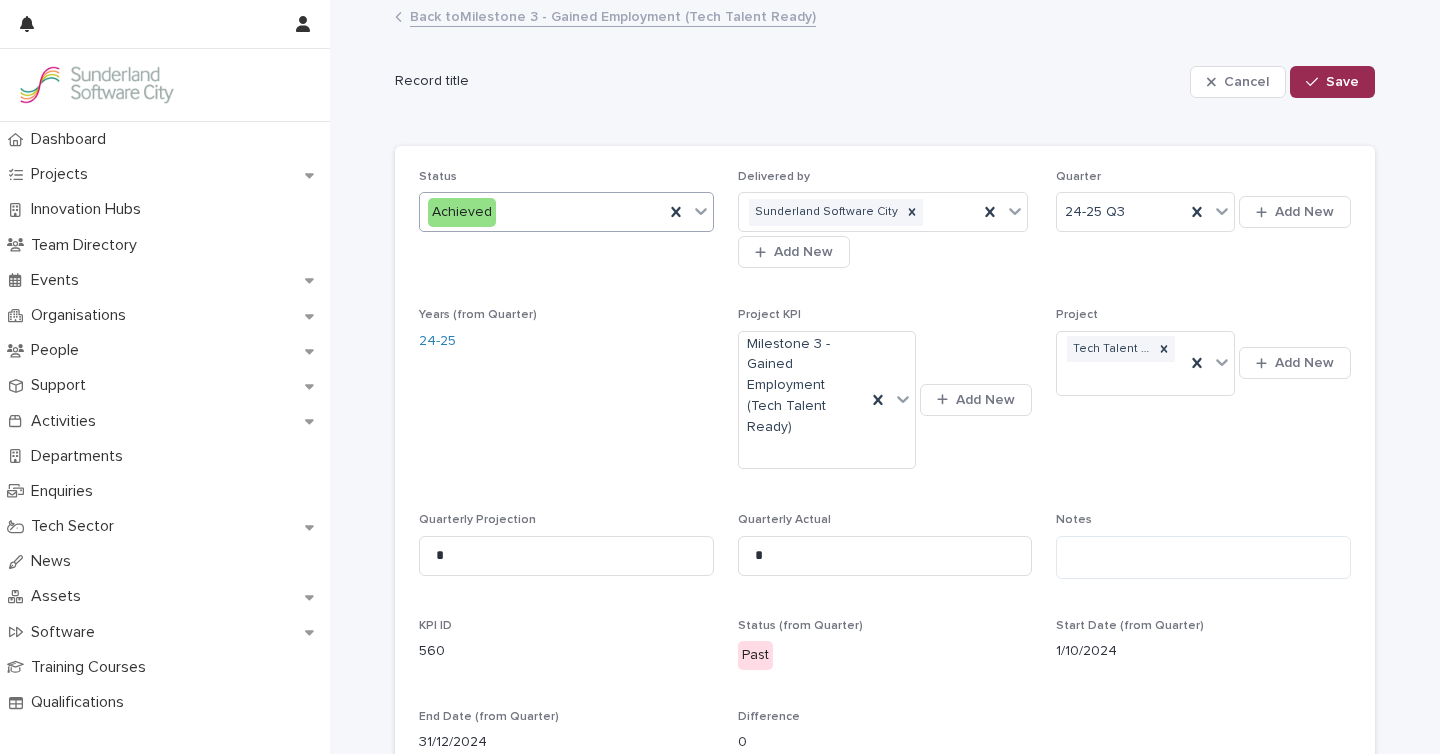click on "Save" at bounding box center (1332, 82) 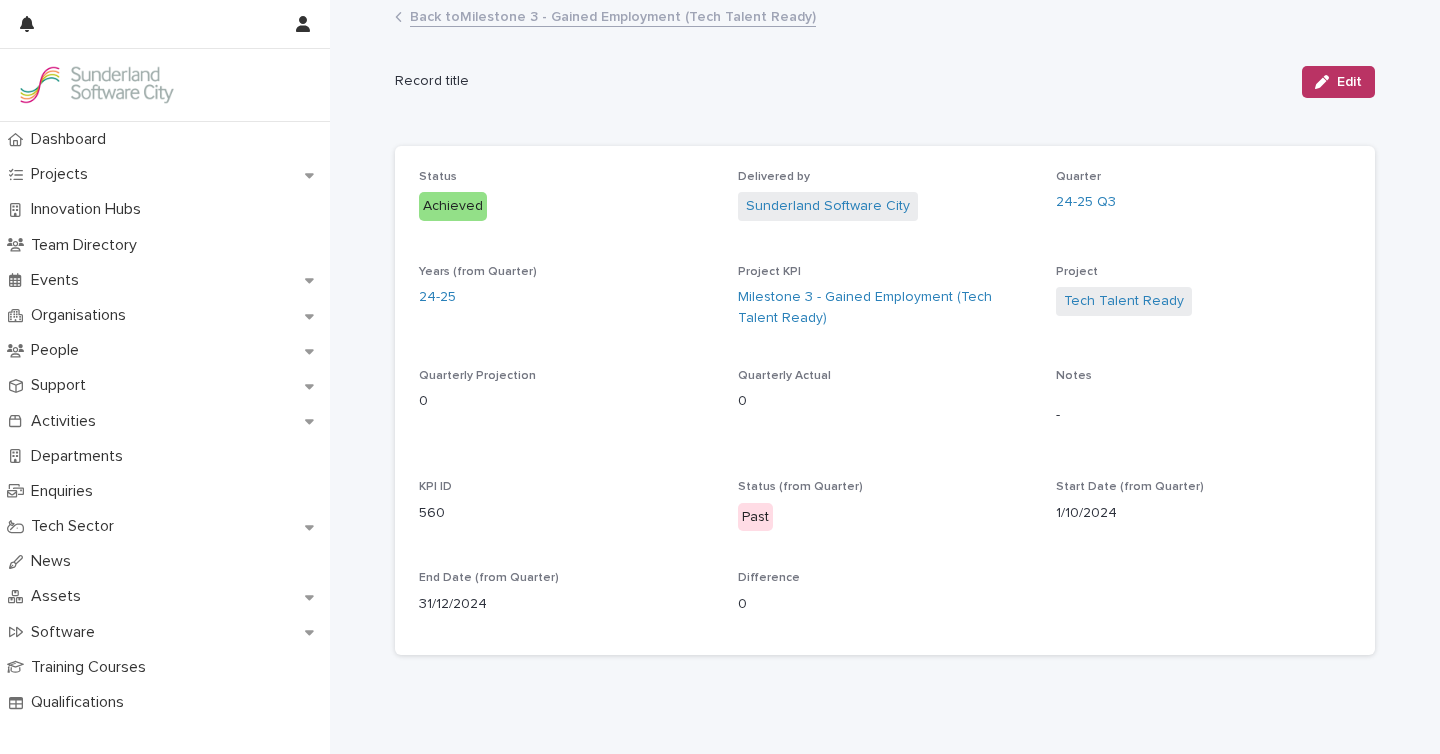 click on "Back to  Milestone 3 - Gained Employment (Tech Talent Ready)" at bounding box center [613, 15] 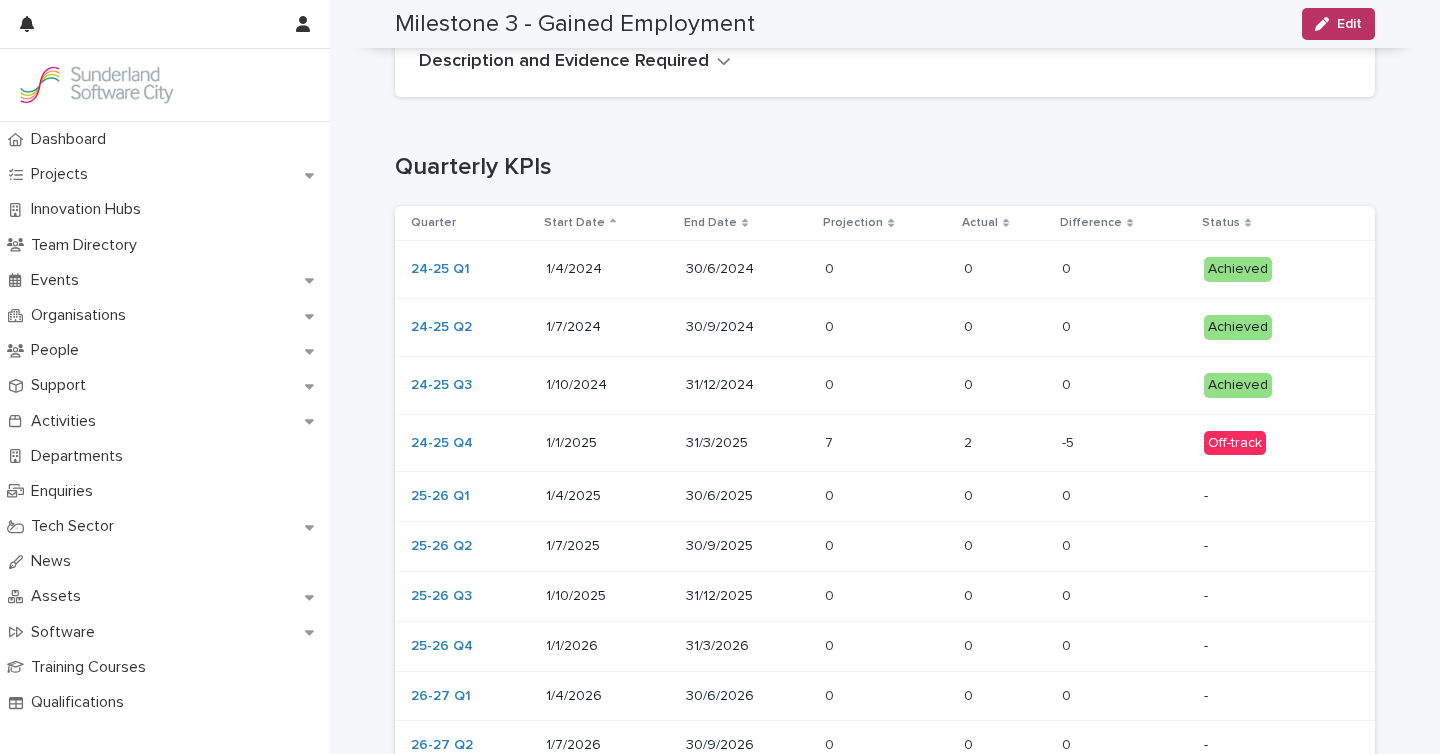scroll, scrollTop: 405, scrollLeft: 0, axis: vertical 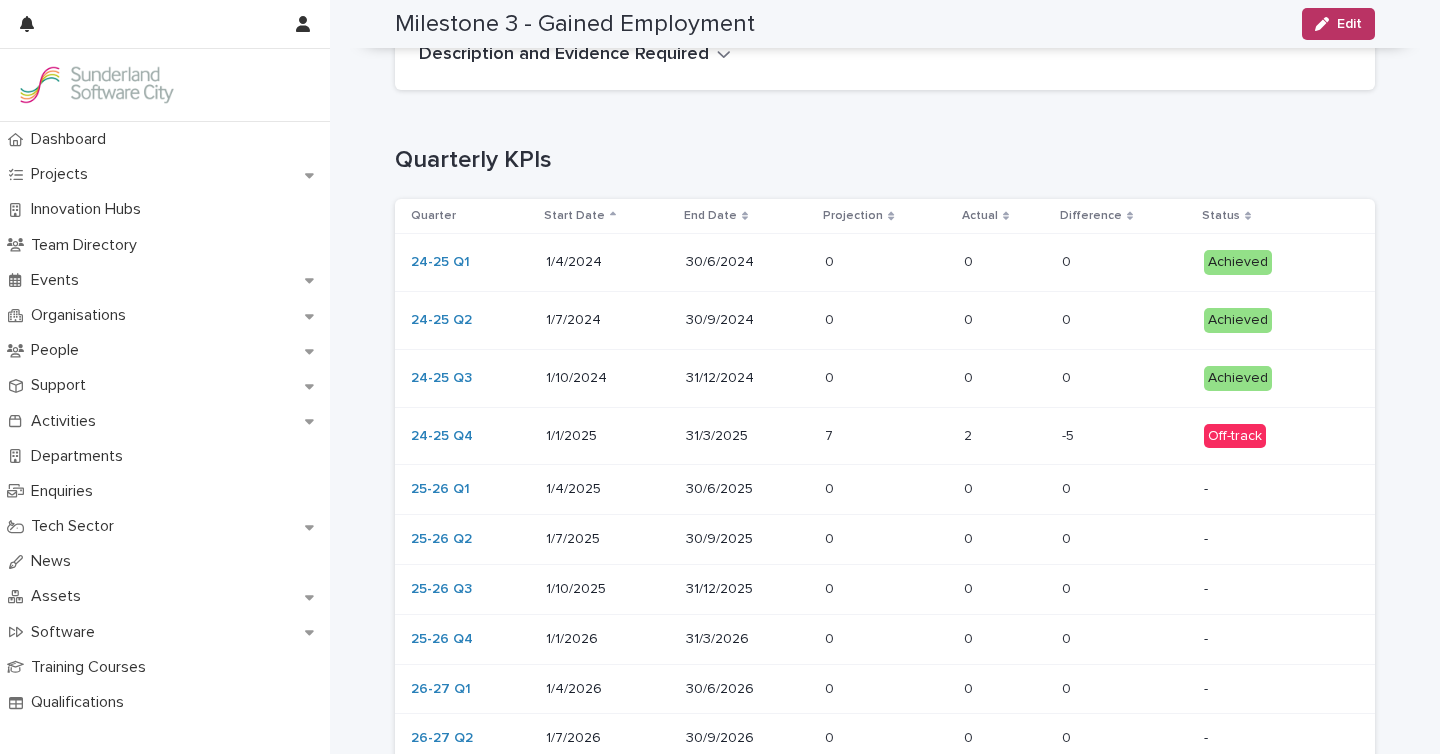 click on "0 0" at bounding box center (1125, 490) 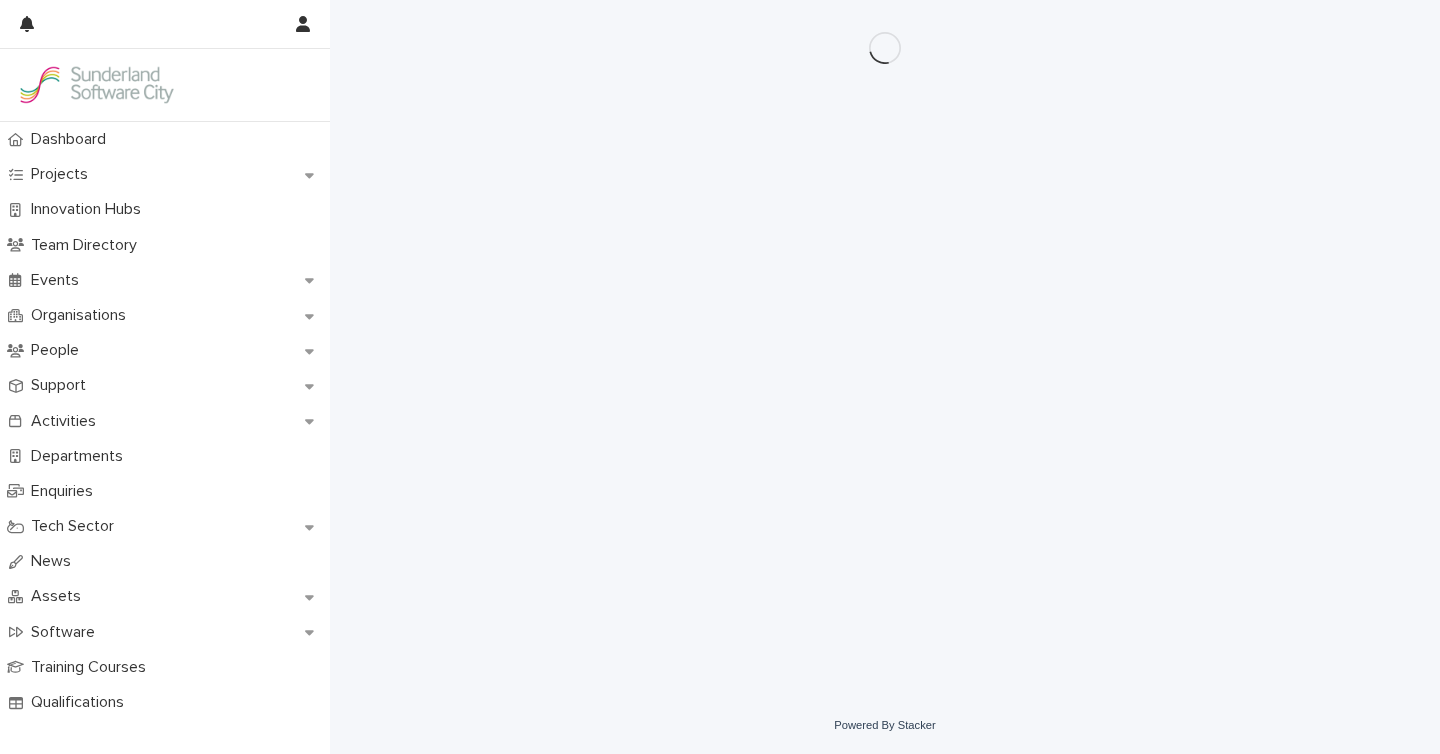 scroll, scrollTop: 0, scrollLeft: 0, axis: both 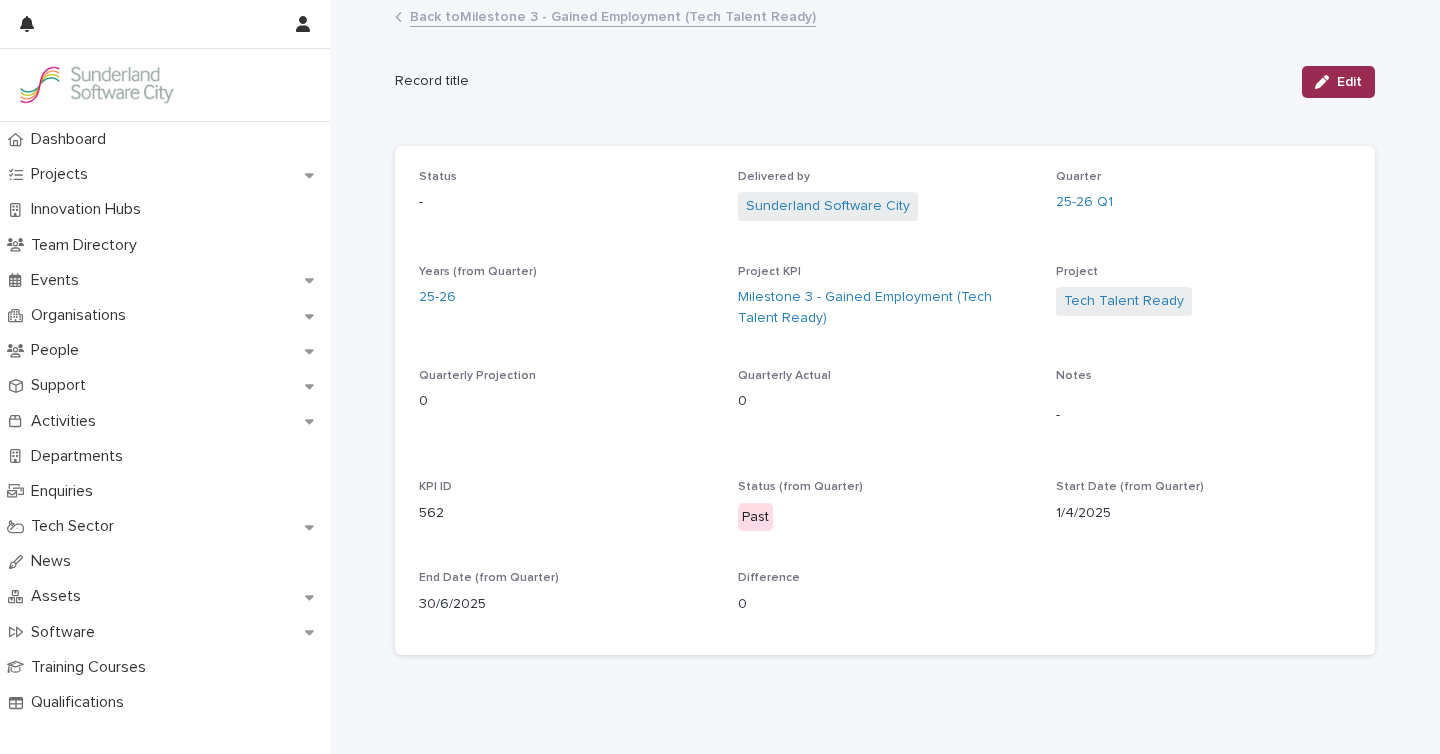 click on "Edit" at bounding box center (1338, 82) 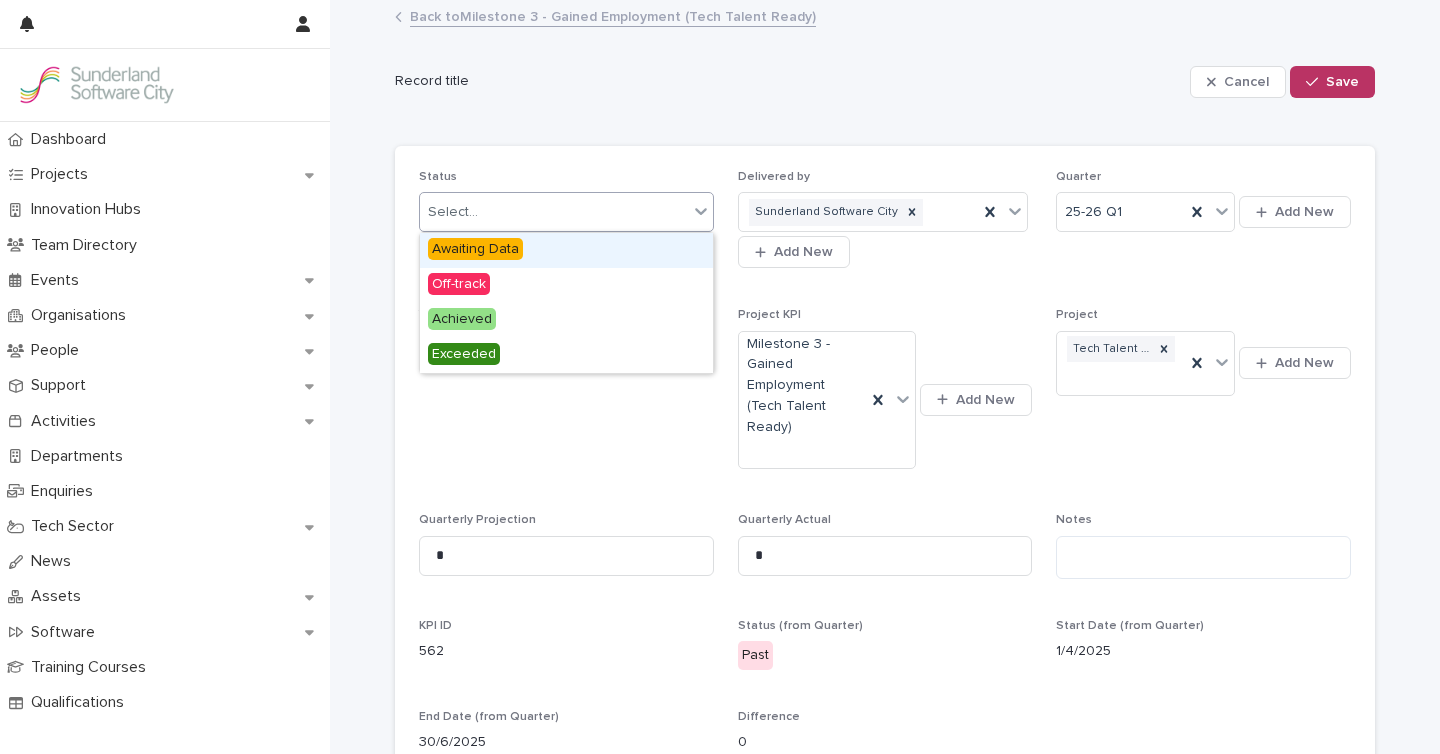 click on "Select..." at bounding box center (554, 212) 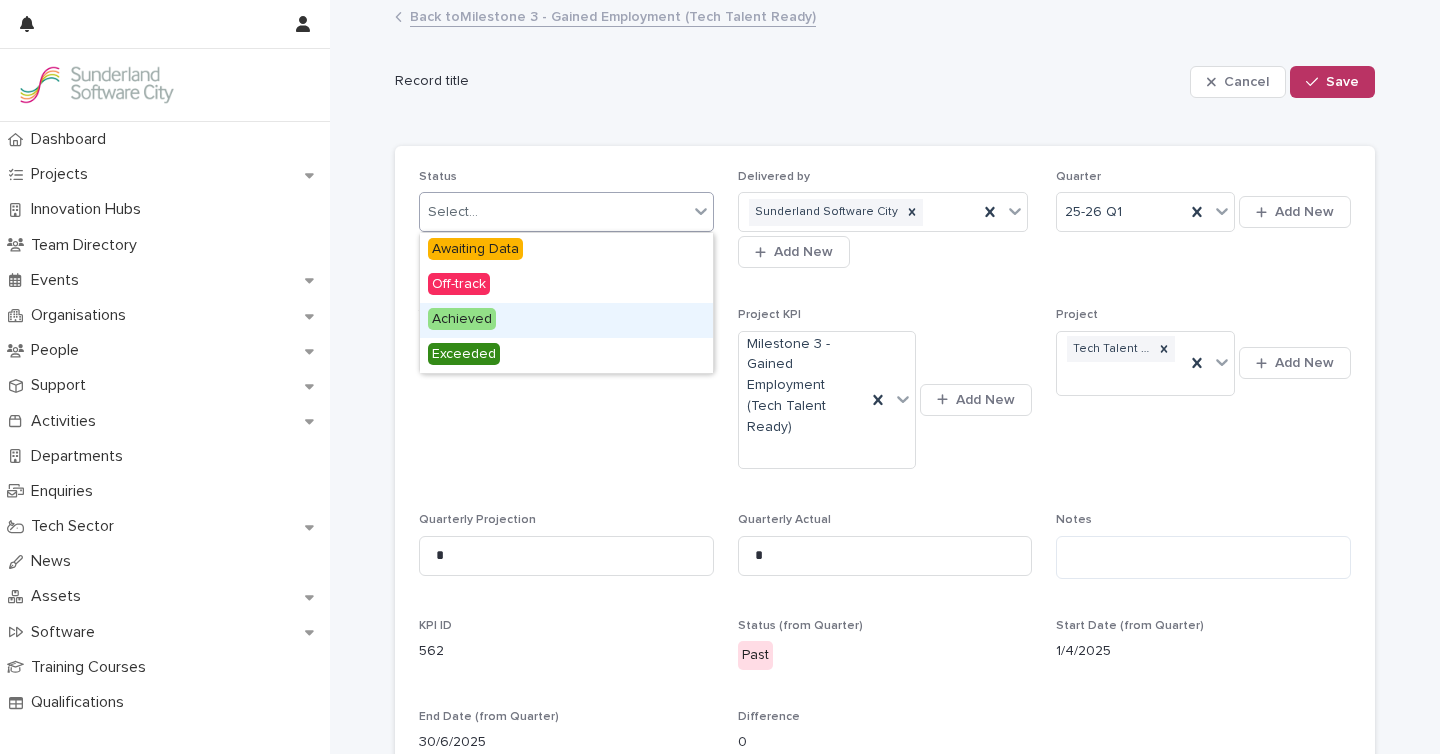click on "Achieved" at bounding box center (462, 319) 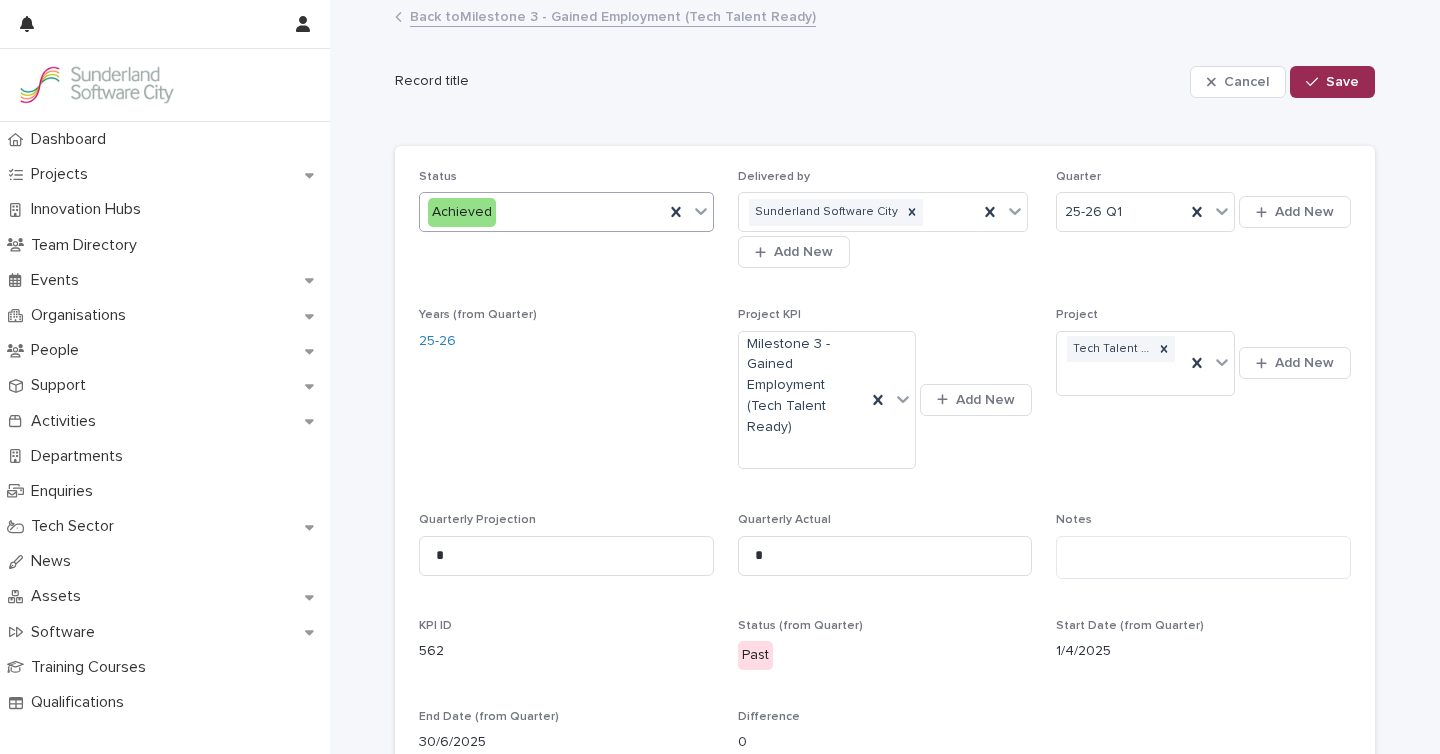 click on "Save" at bounding box center (1342, 82) 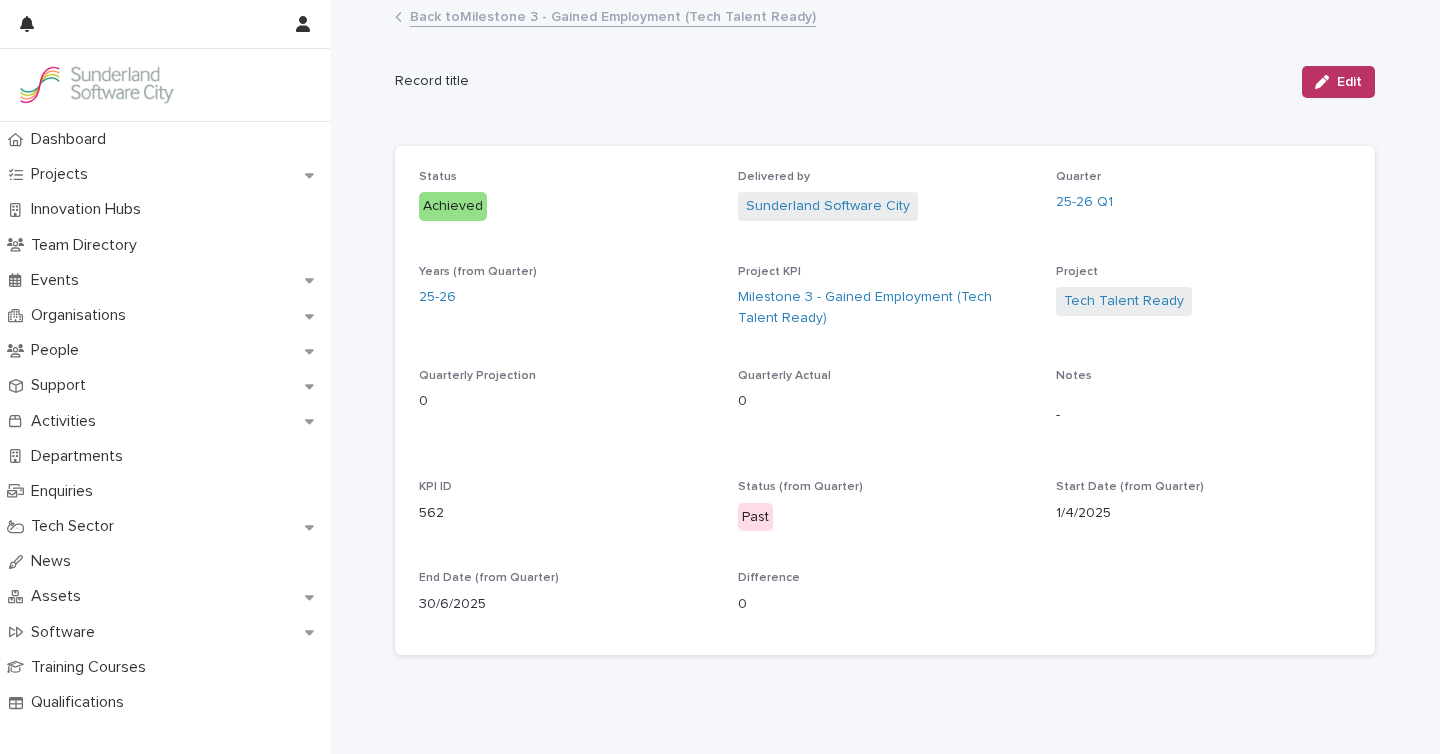click on "Back to  Milestone 3 - Gained Employment (Tech Talent Ready)" at bounding box center [613, 15] 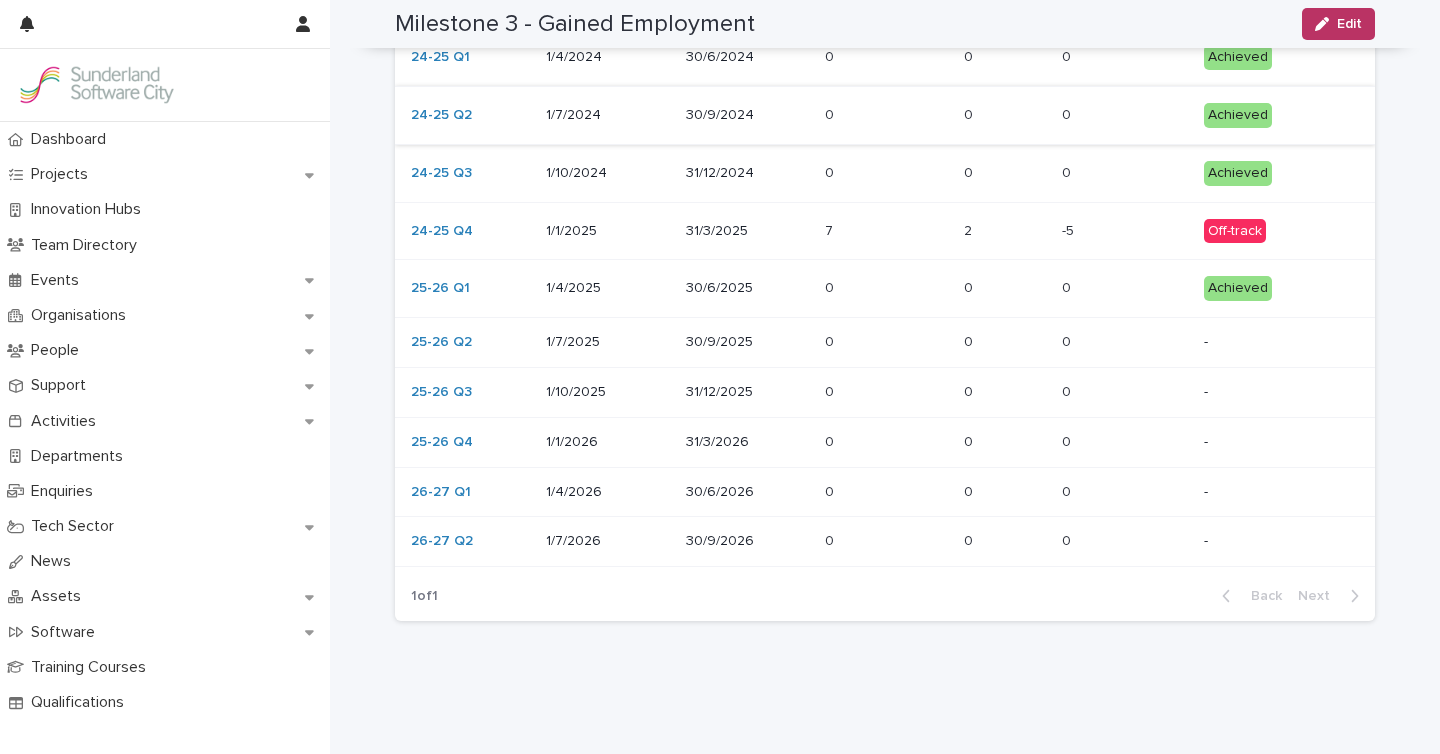 scroll, scrollTop: 614, scrollLeft: 0, axis: vertical 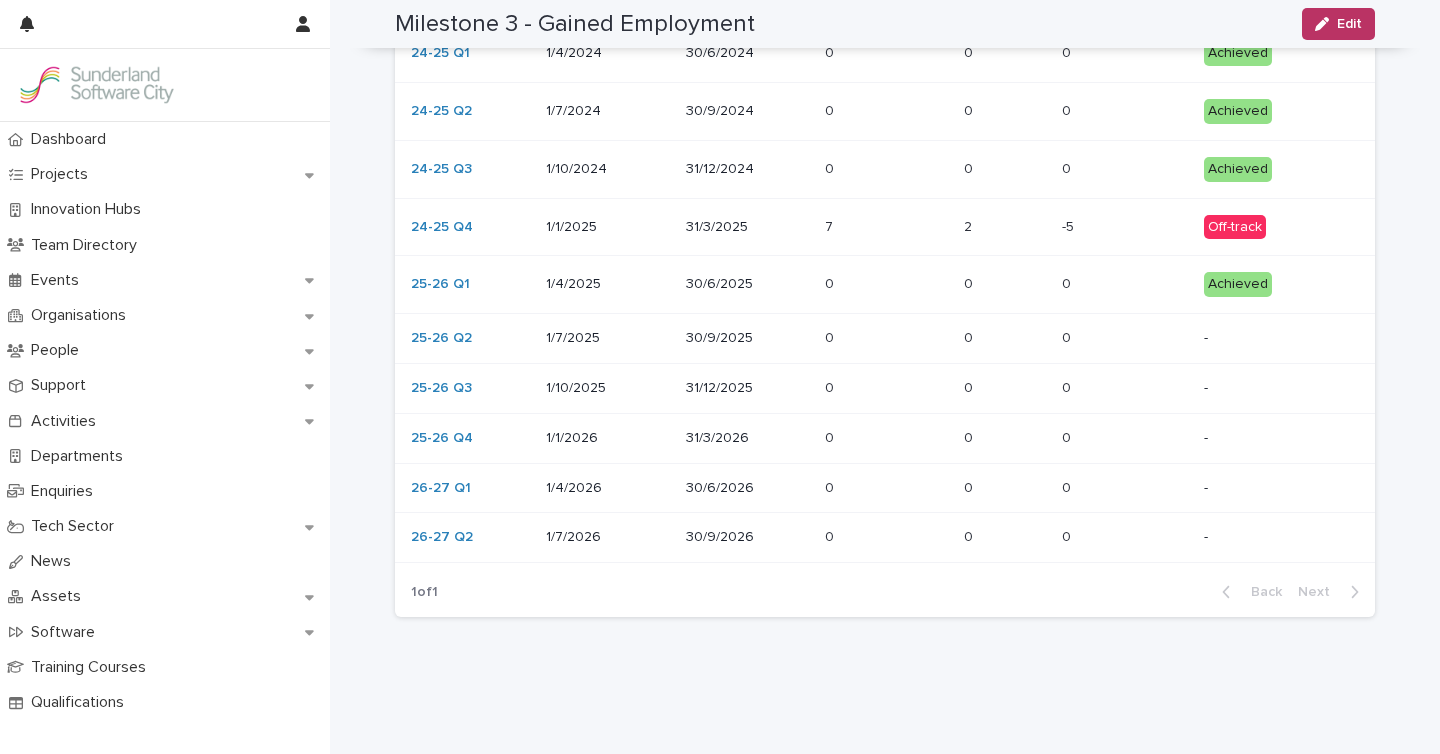 click on "-" at bounding box center (1273, 338) 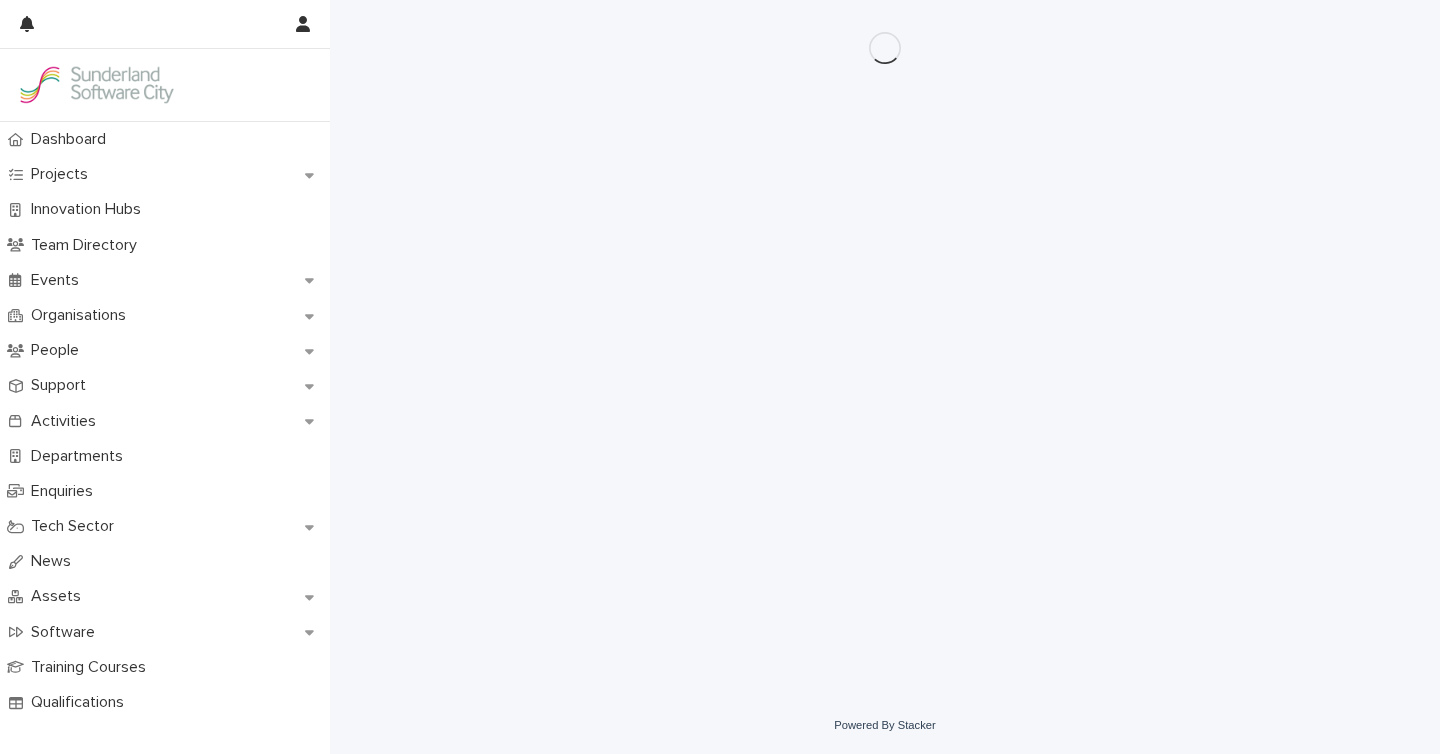 scroll, scrollTop: 0, scrollLeft: 0, axis: both 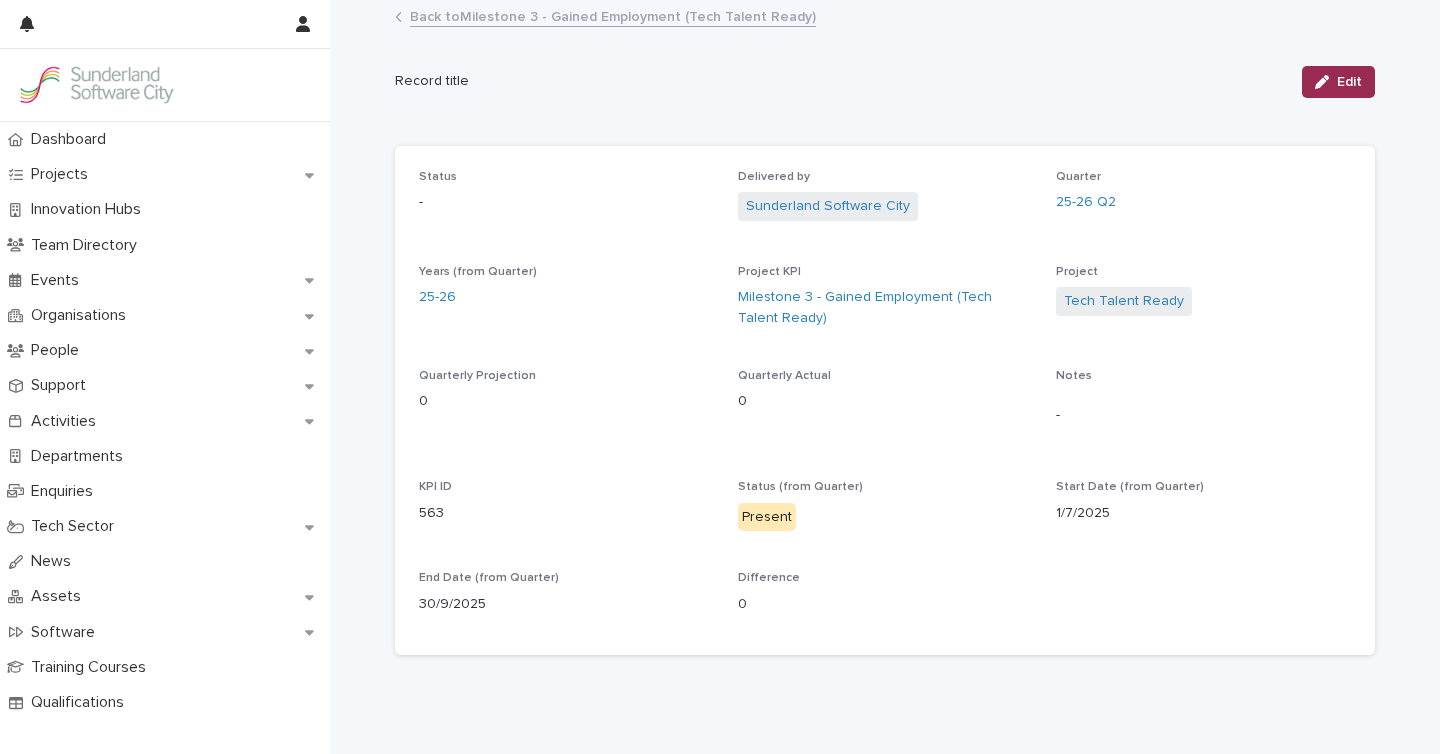 click on "Edit" at bounding box center [1349, 82] 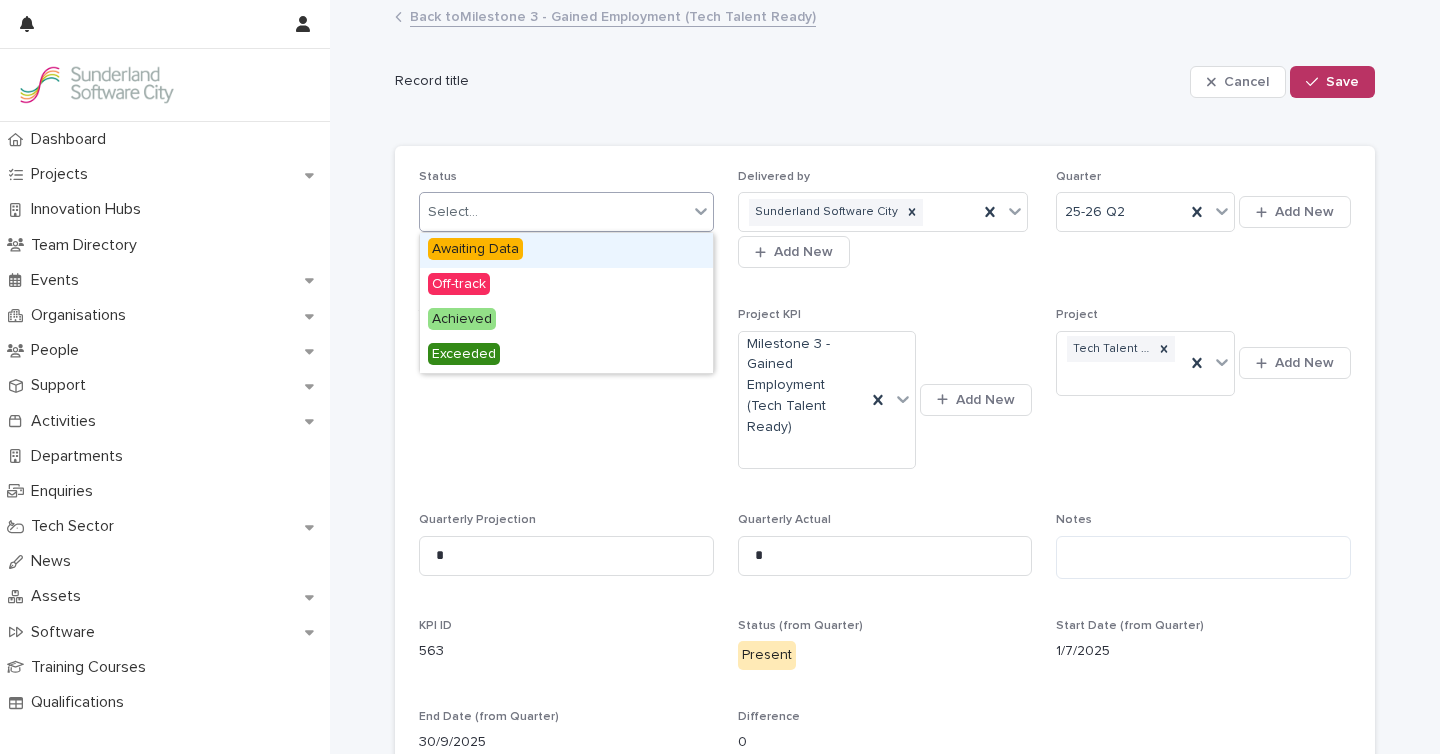 click on "Select..." at bounding box center (554, 212) 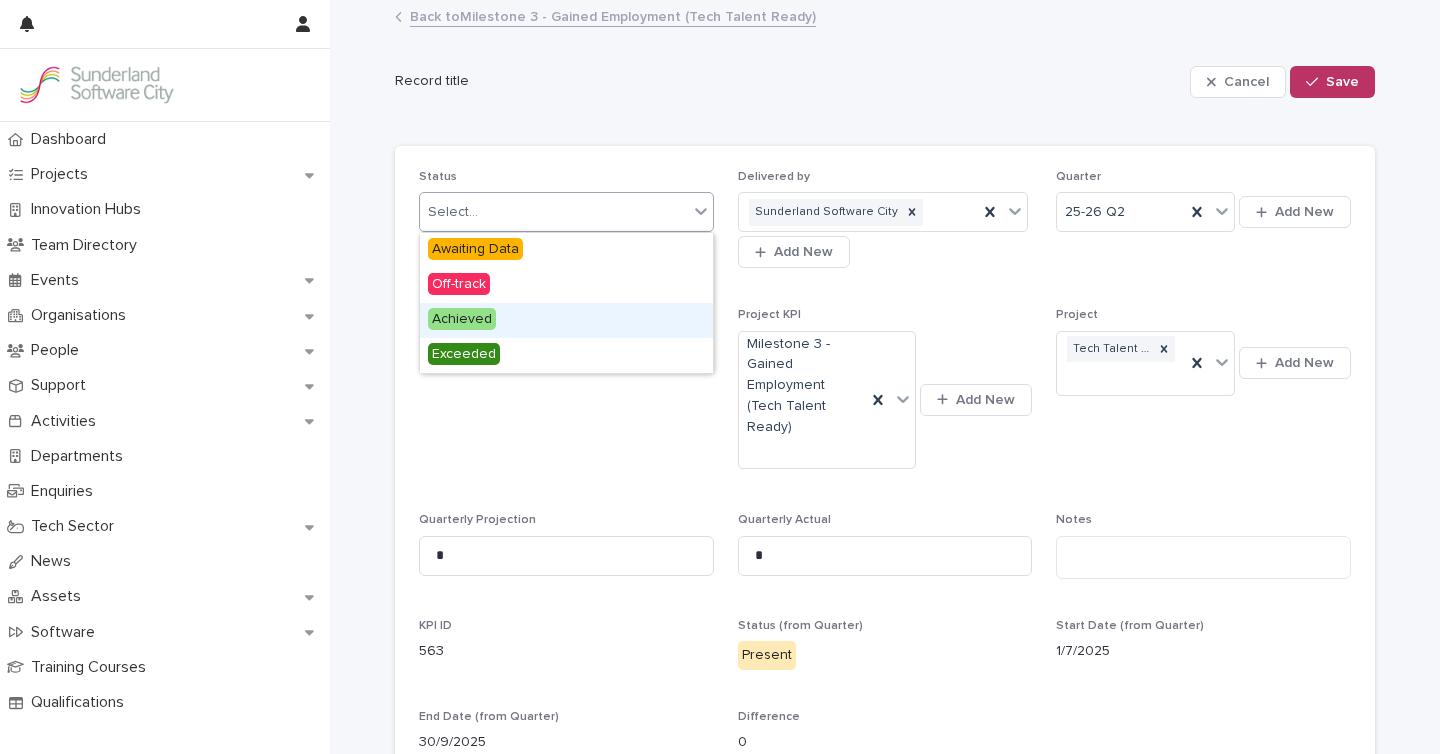 click on "Achieved" at bounding box center [462, 319] 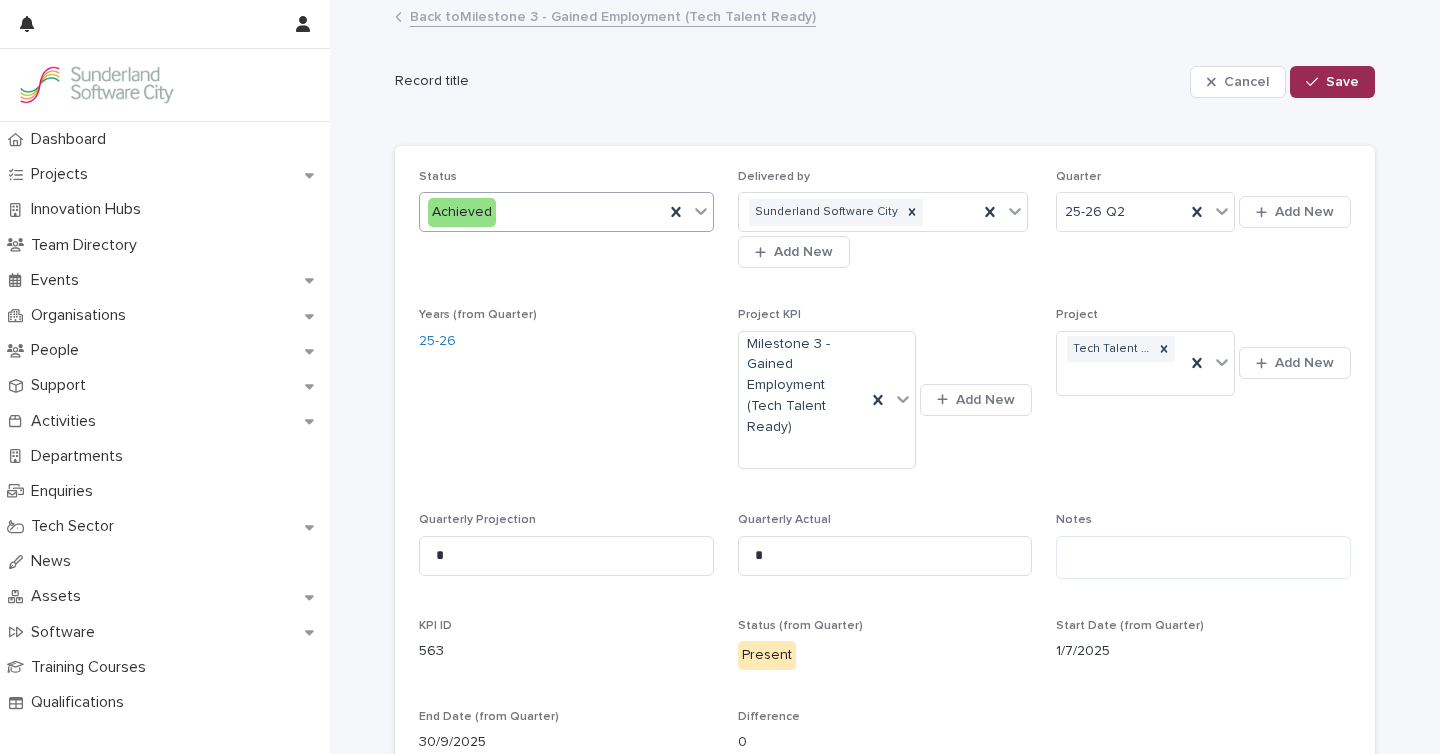 click on "Save" at bounding box center (1332, 82) 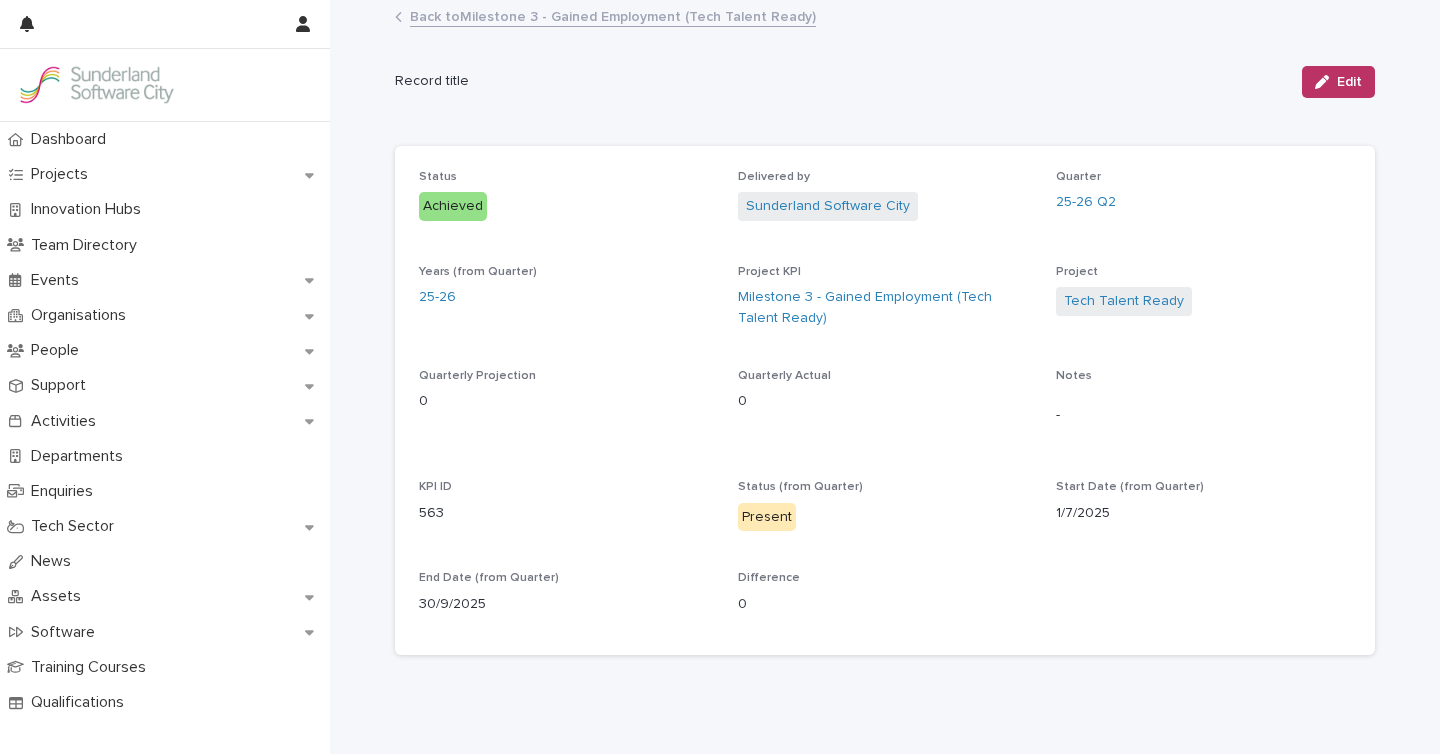 click on "Back to  Milestone 3 - Gained Employment (Tech Talent Ready)" at bounding box center [613, 15] 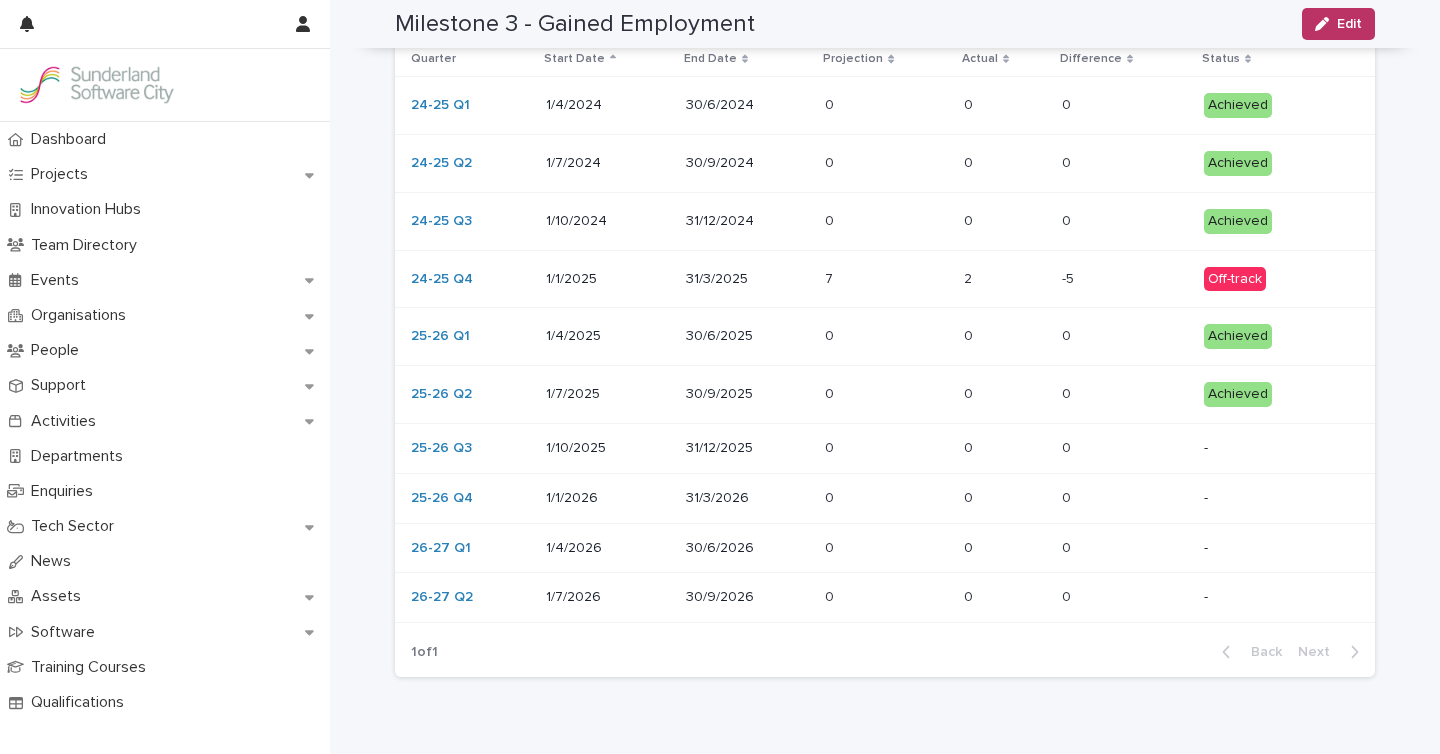 scroll, scrollTop: 563, scrollLeft: 0, axis: vertical 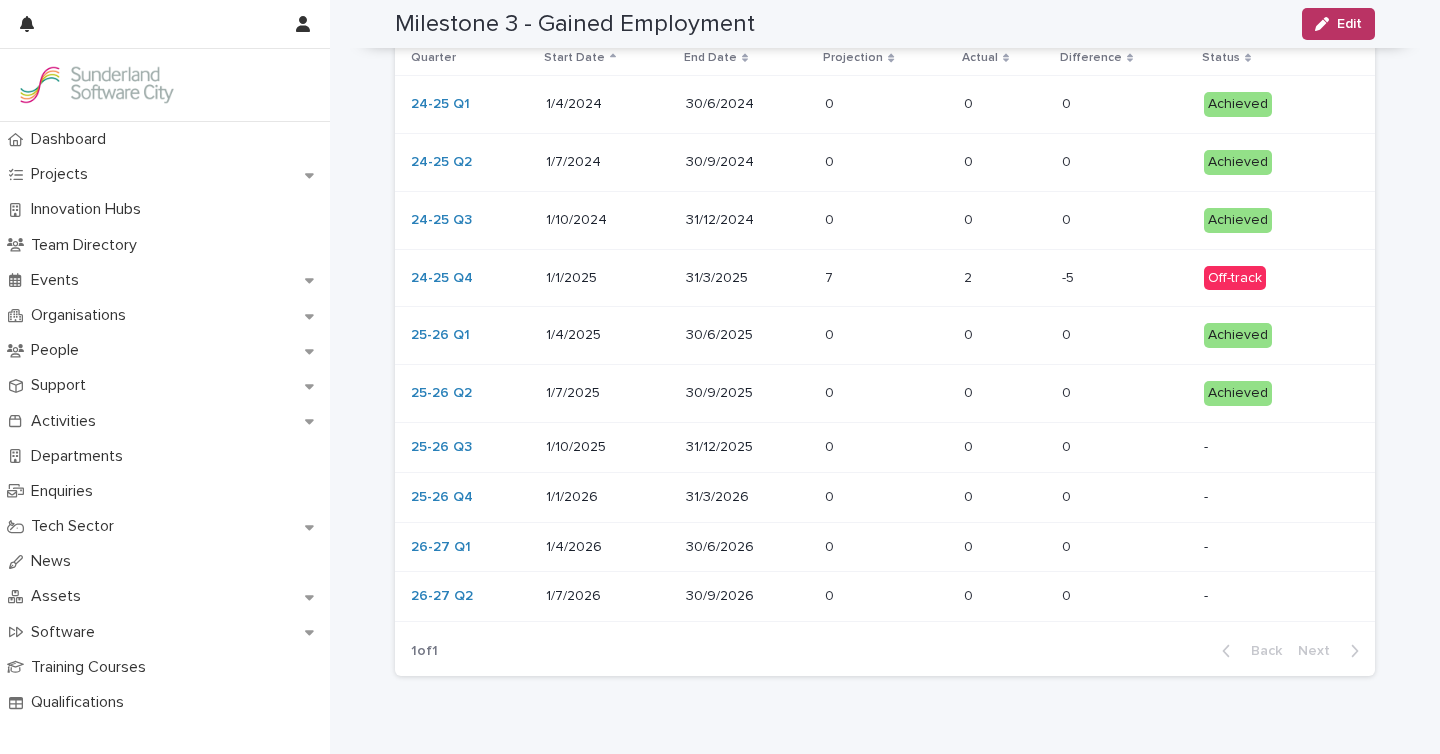 click on "0 0" at bounding box center (1125, 335) 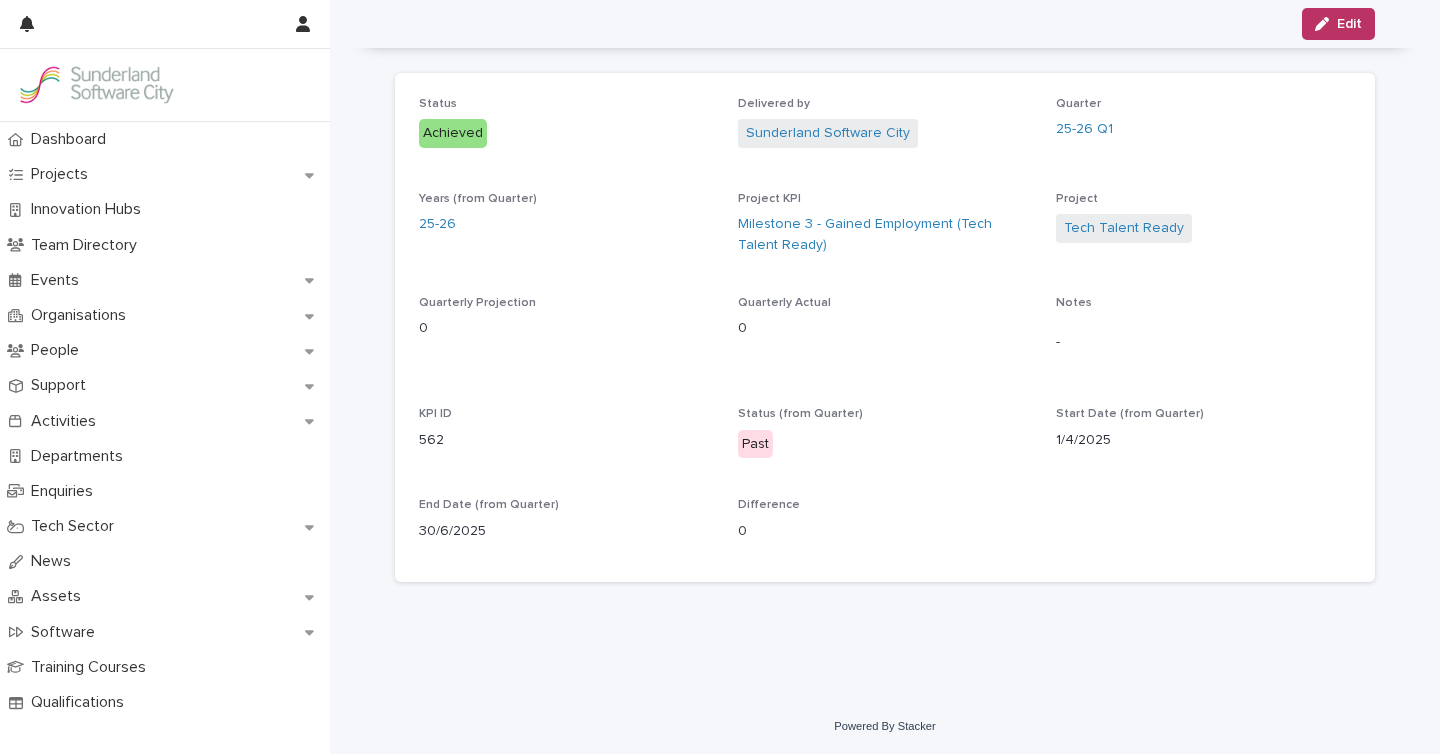 scroll, scrollTop: 73, scrollLeft: 0, axis: vertical 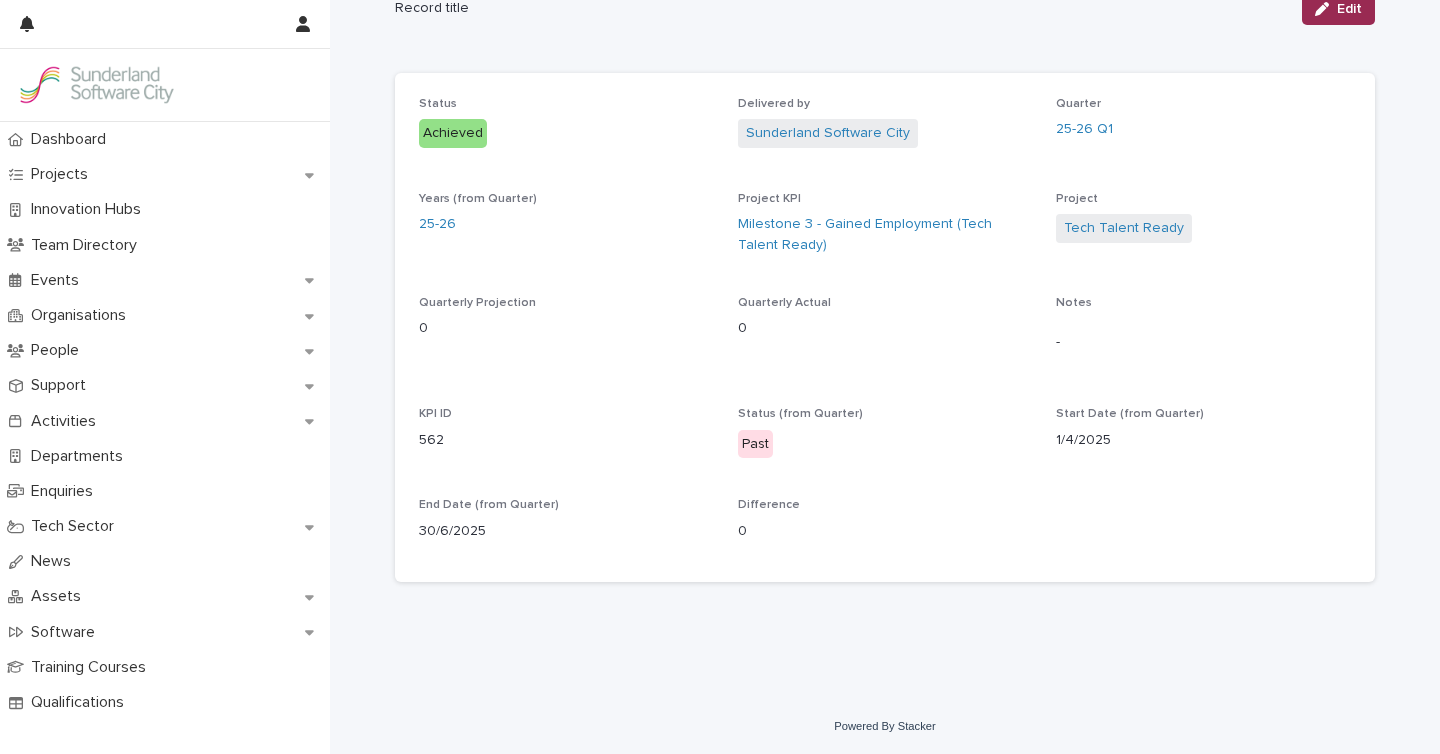 click on "Edit" at bounding box center (1338, 9) 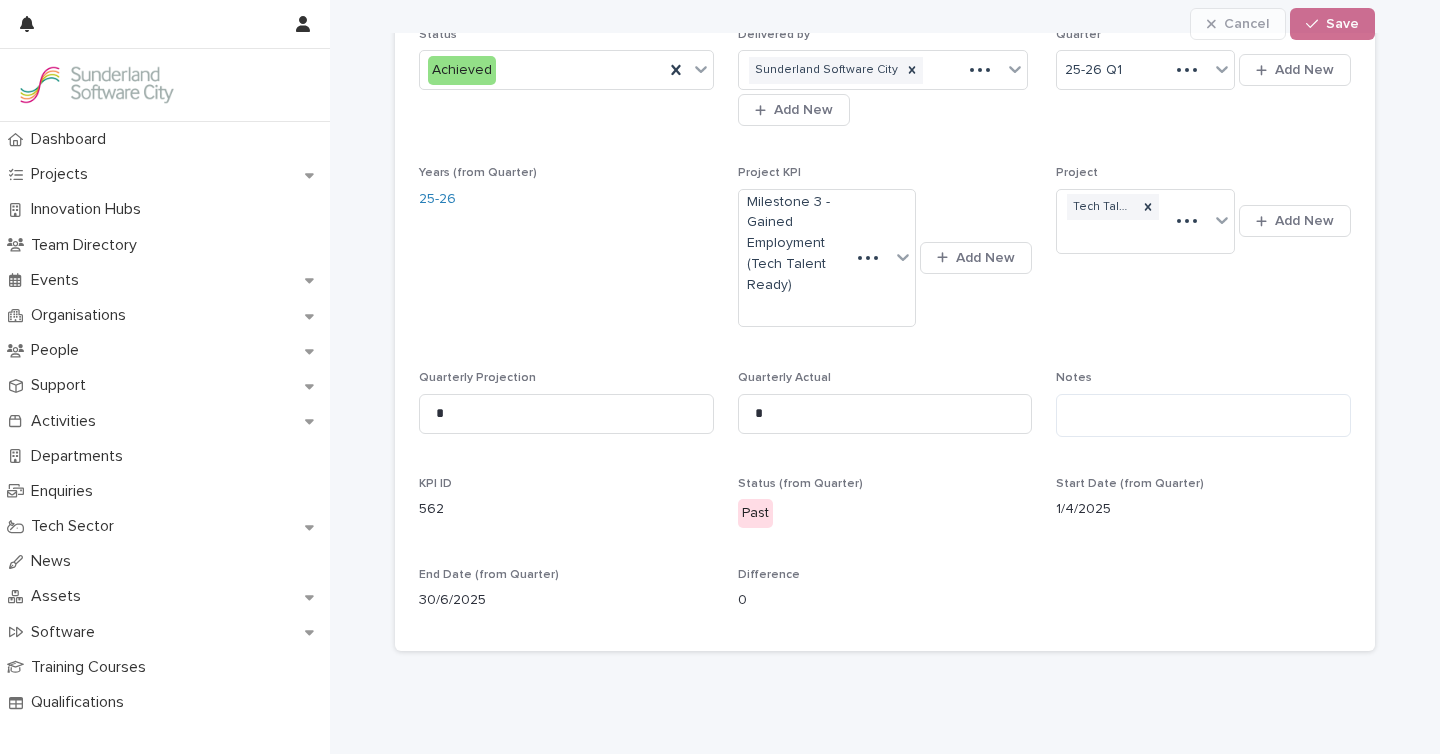 scroll, scrollTop: 132, scrollLeft: 0, axis: vertical 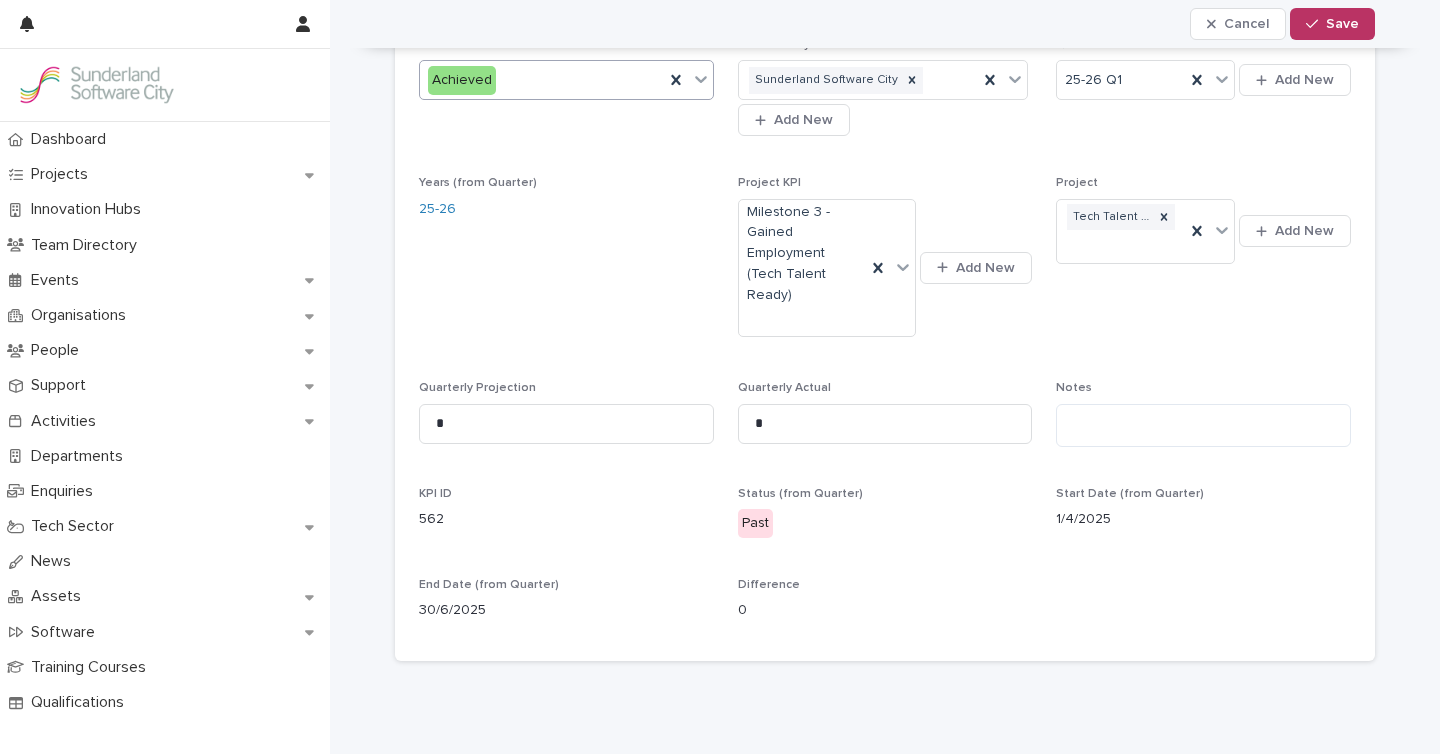 click on "Achieved" at bounding box center (542, 80) 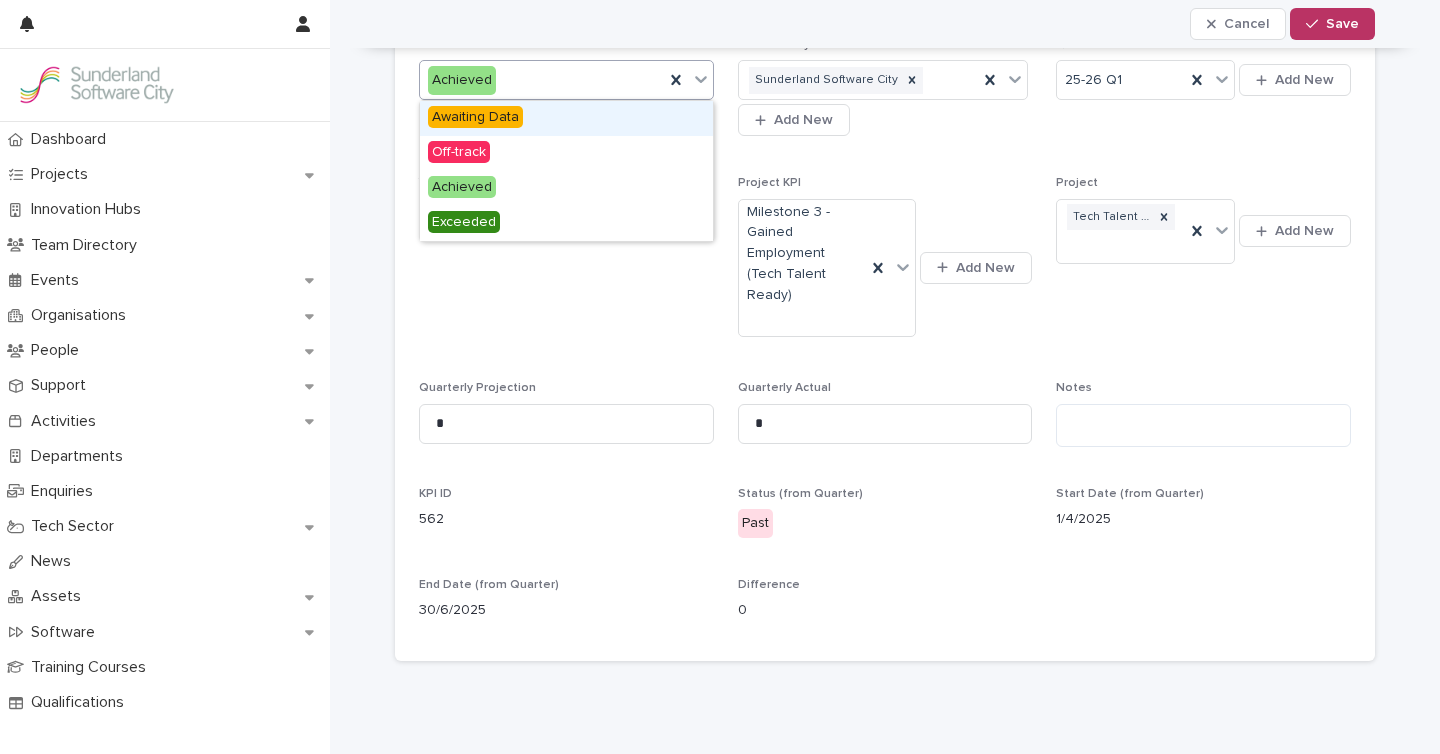 click on "Awaiting Data" at bounding box center (475, 117) 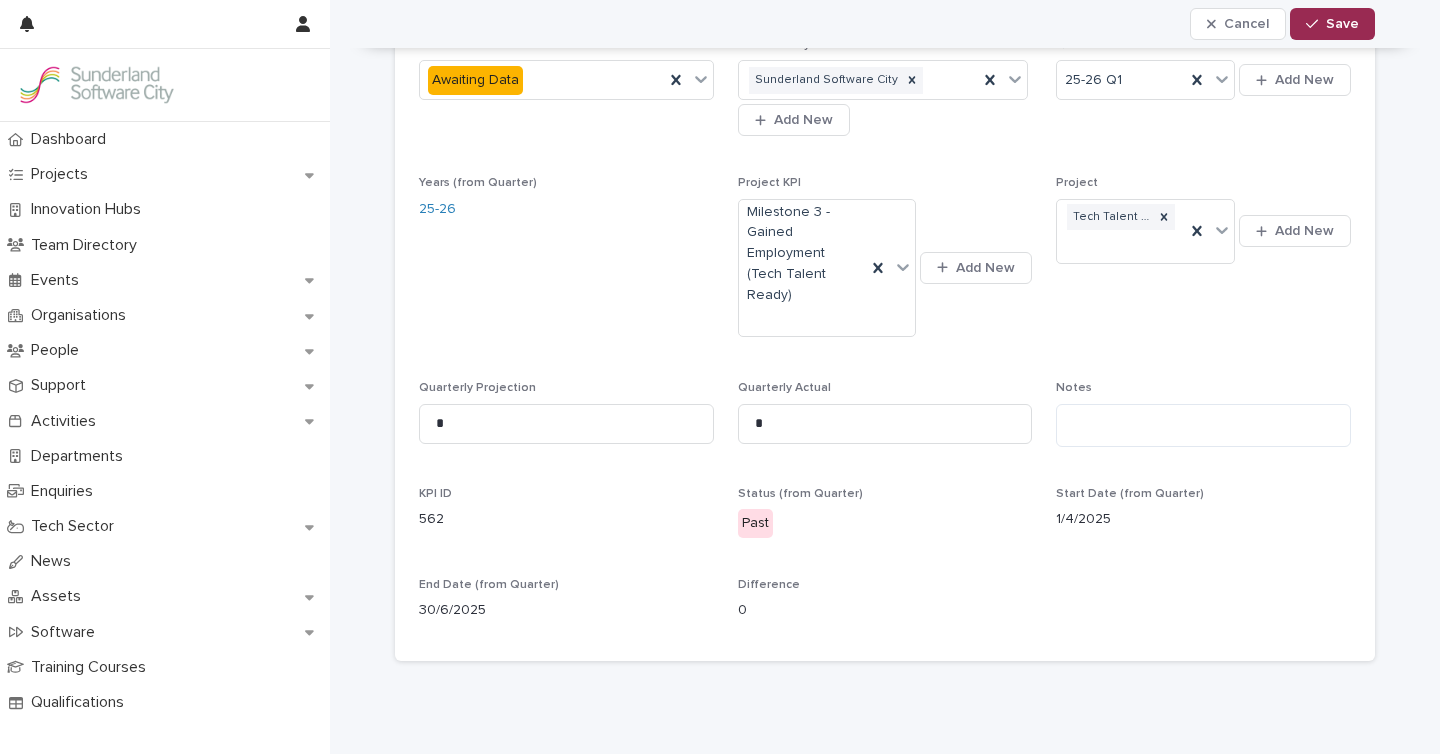 click on "Save" at bounding box center (1342, 24) 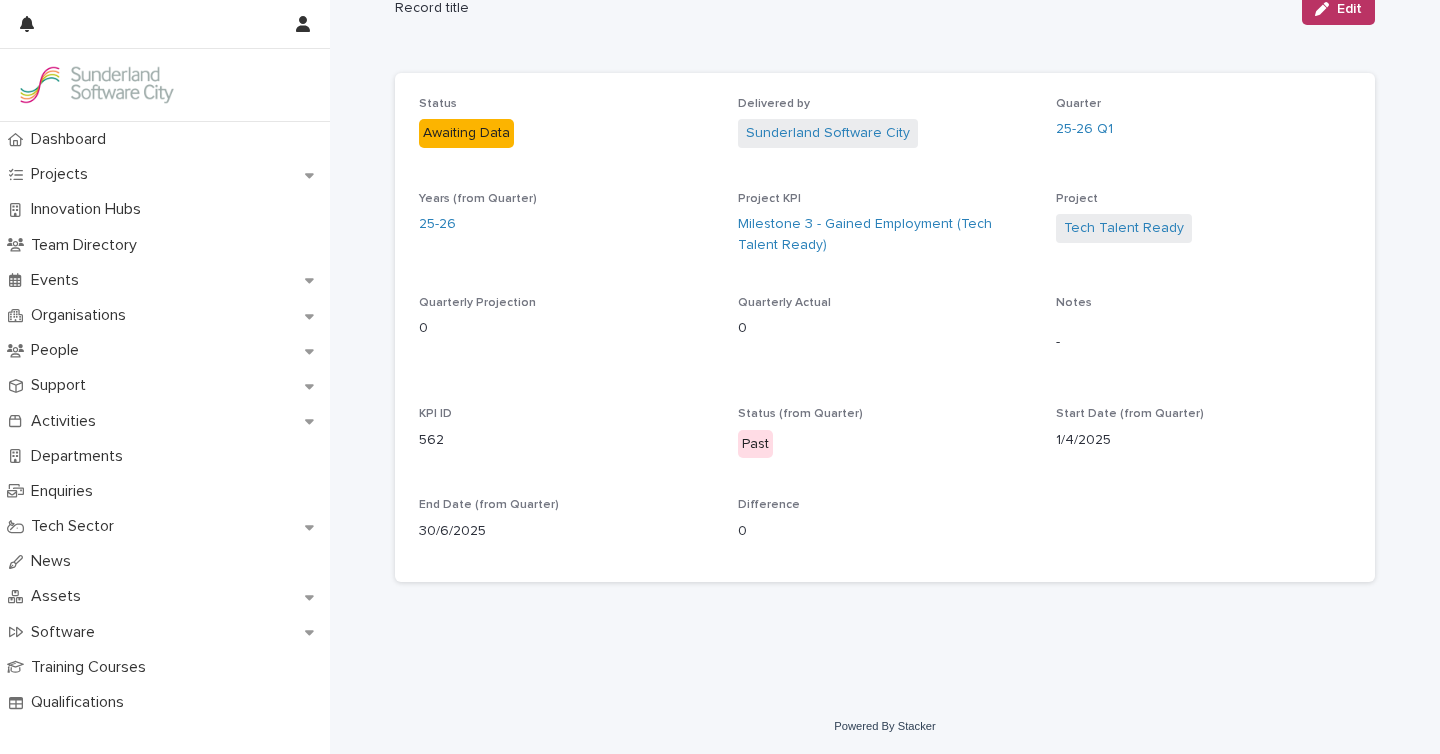 scroll, scrollTop: 0, scrollLeft: 0, axis: both 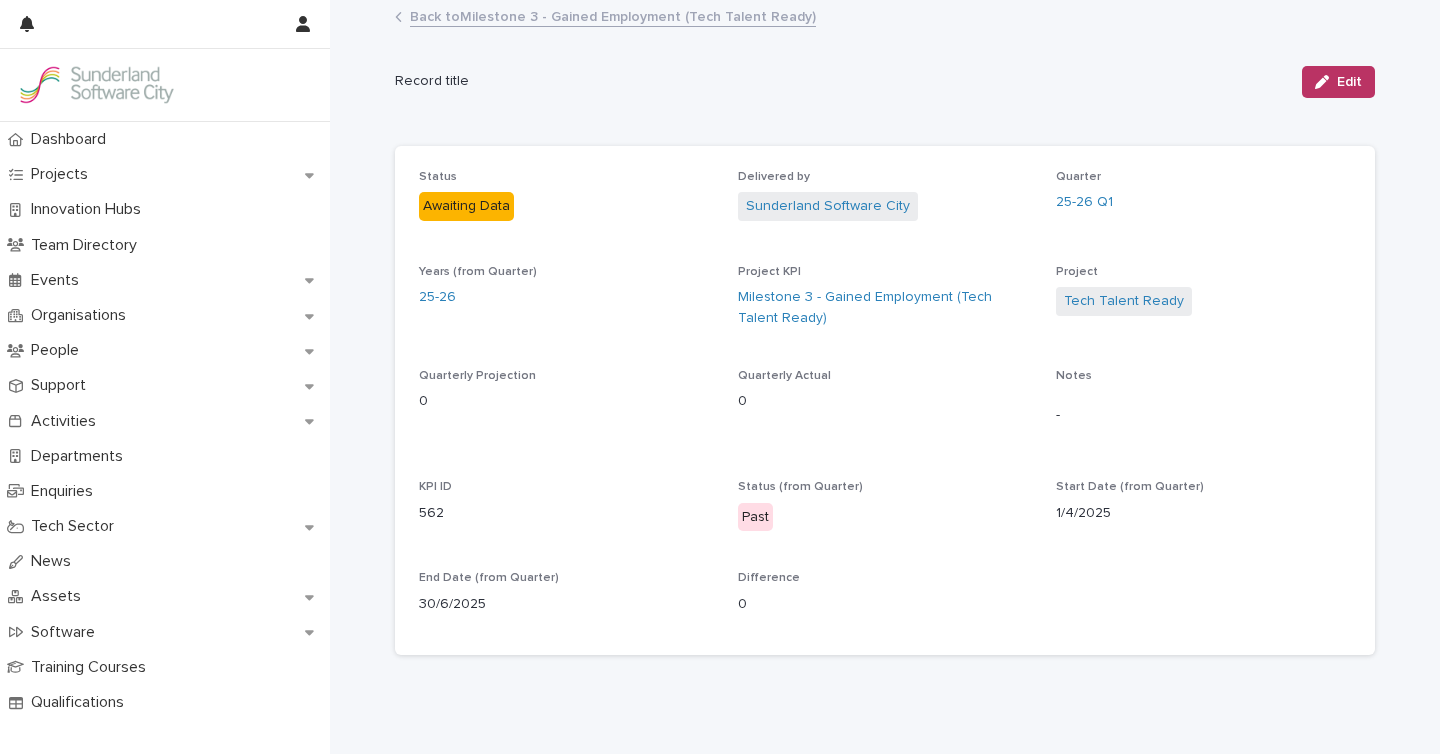 click on "Back to  Milestone 3 - Gained Employment (Tech Talent Ready)" at bounding box center (613, 15) 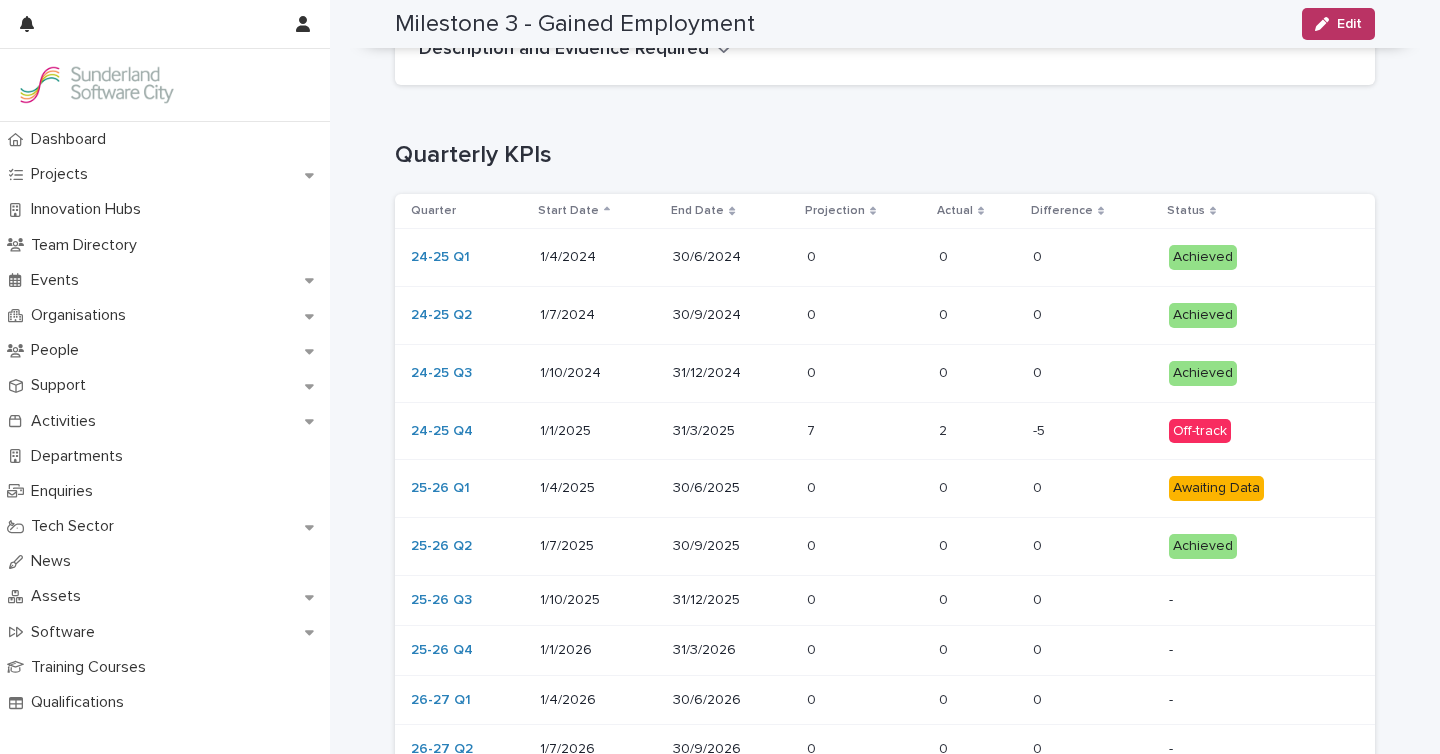 click at bounding box center (1092, 546) 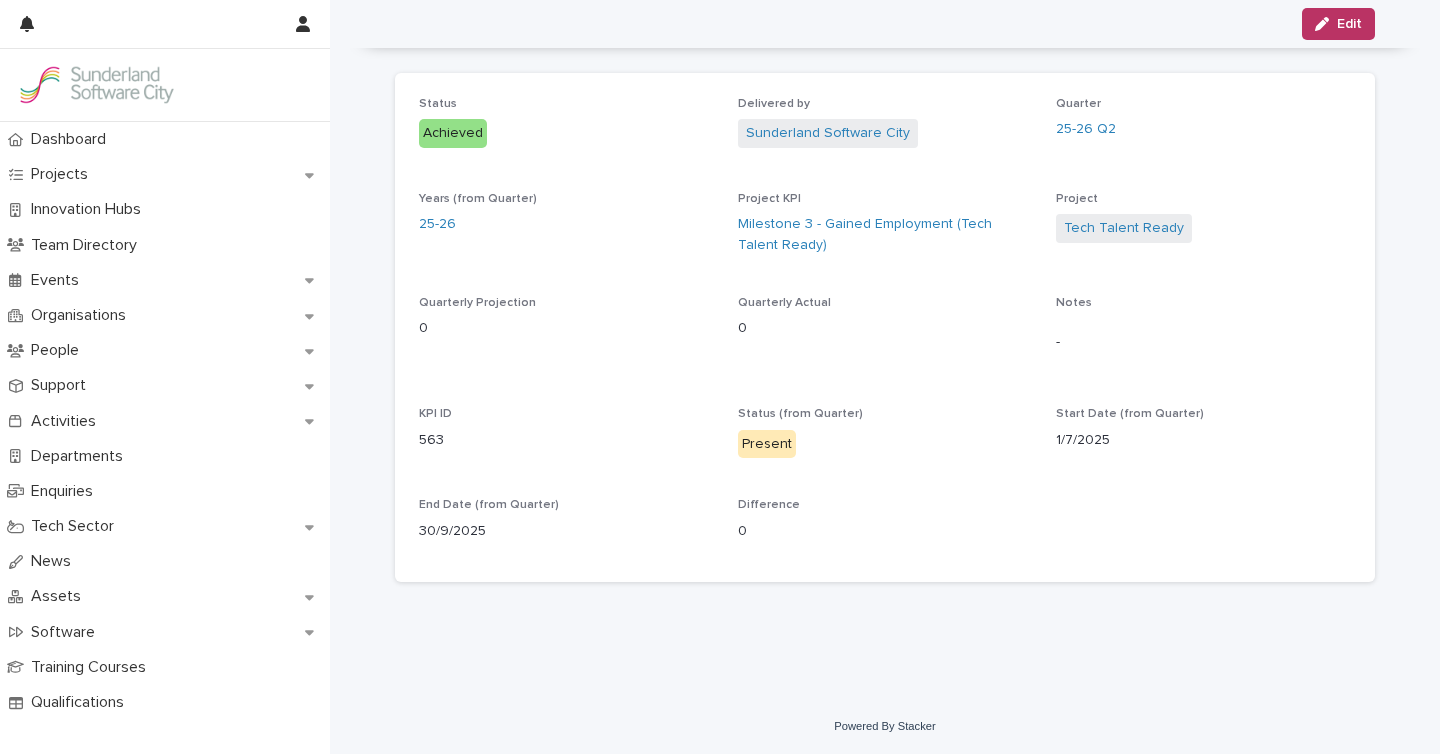 scroll, scrollTop: 38, scrollLeft: 0, axis: vertical 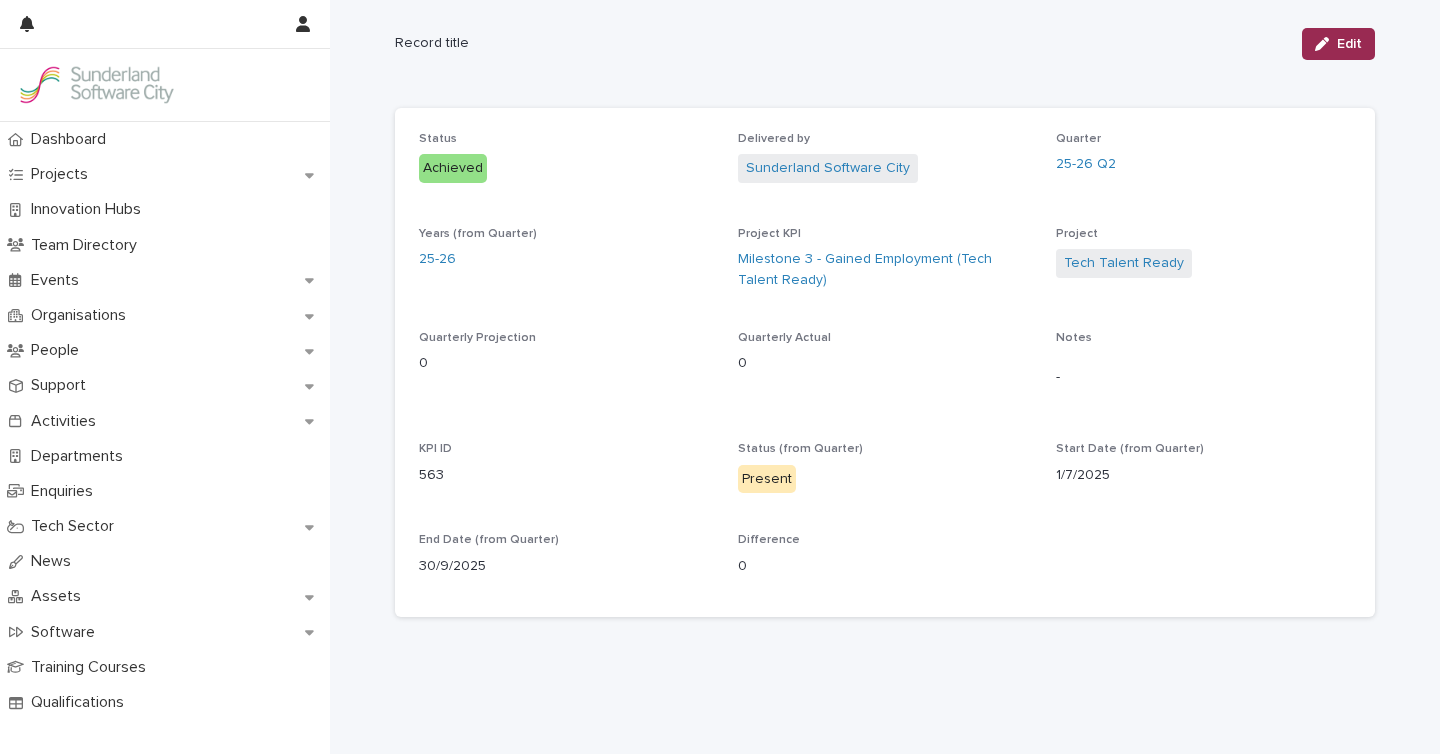 click 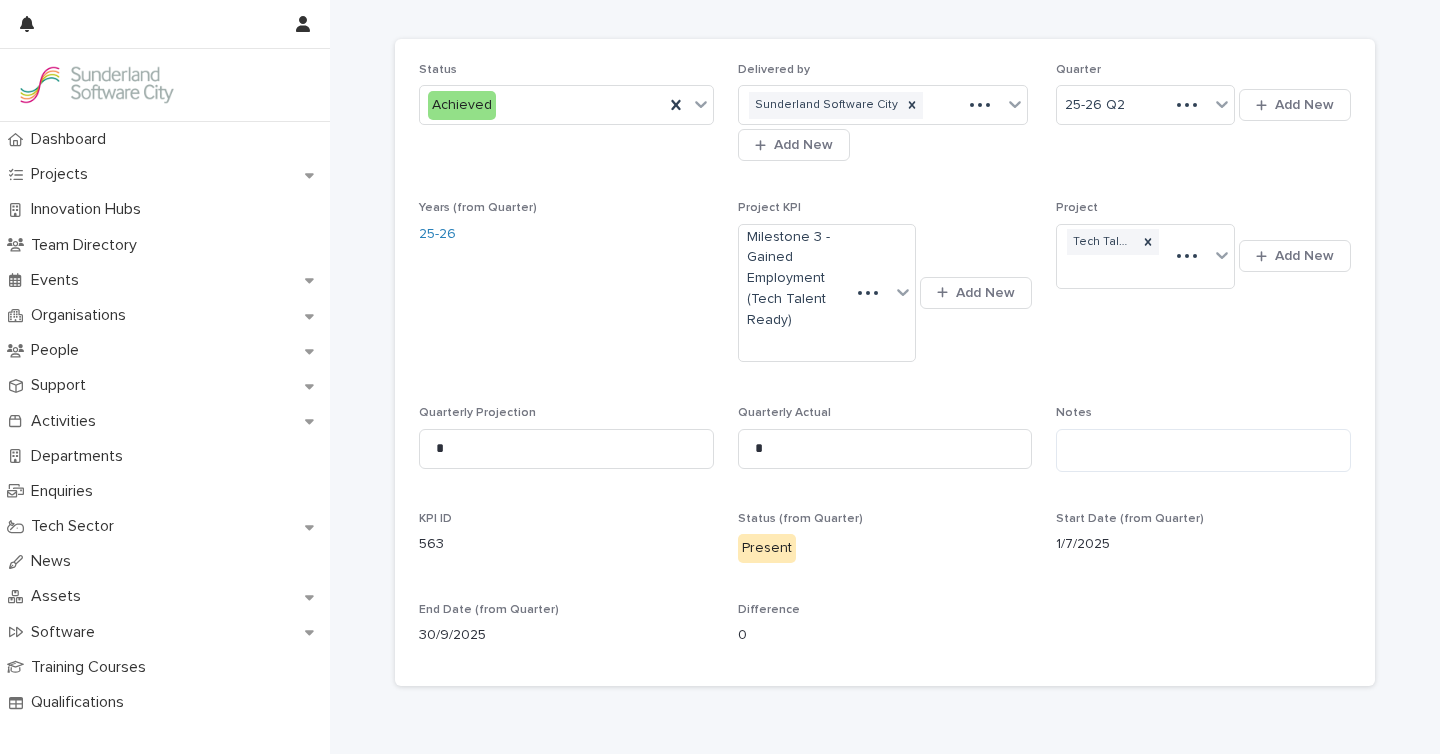 scroll, scrollTop: 96, scrollLeft: 0, axis: vertical 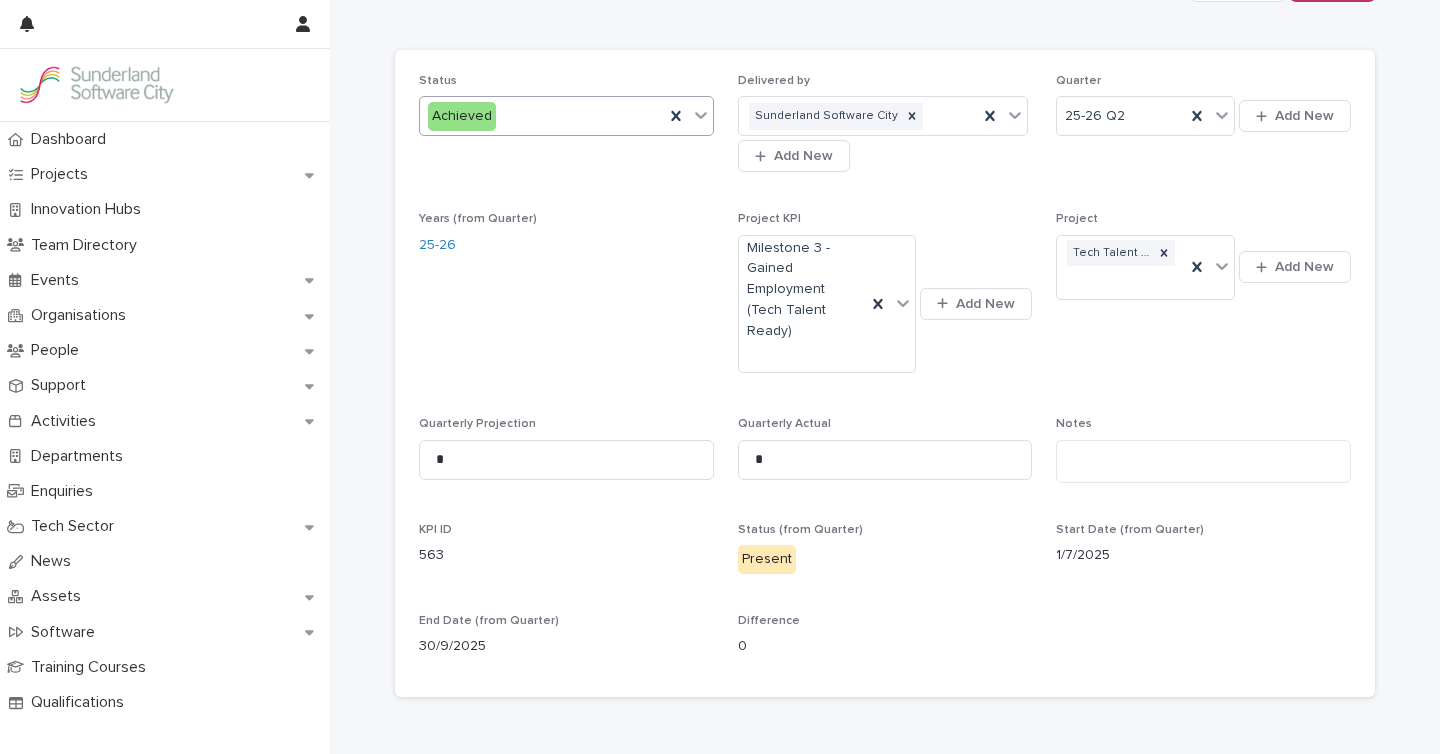 click on "Achieved" at bounding box center (542, 116) 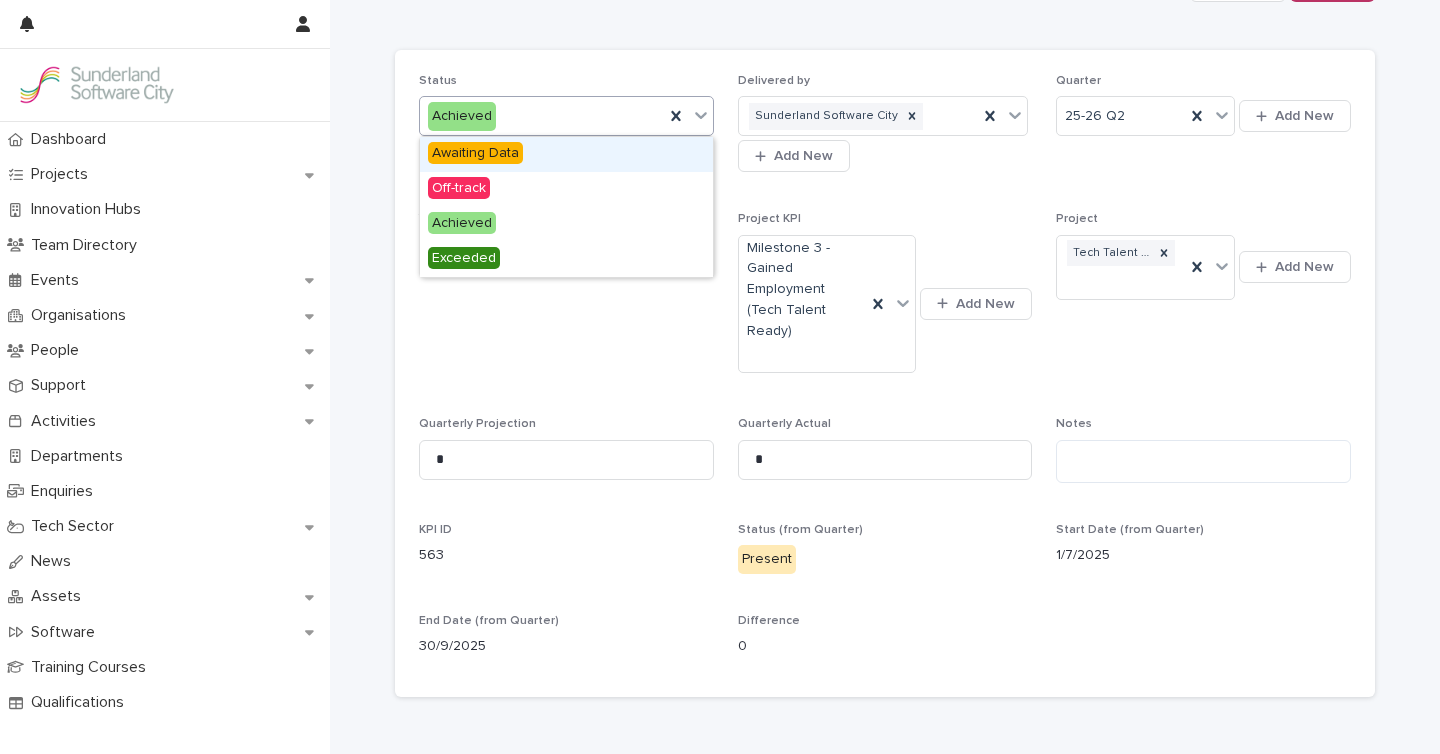 click on "Awaiting Data" at bounding box center (475, 153) 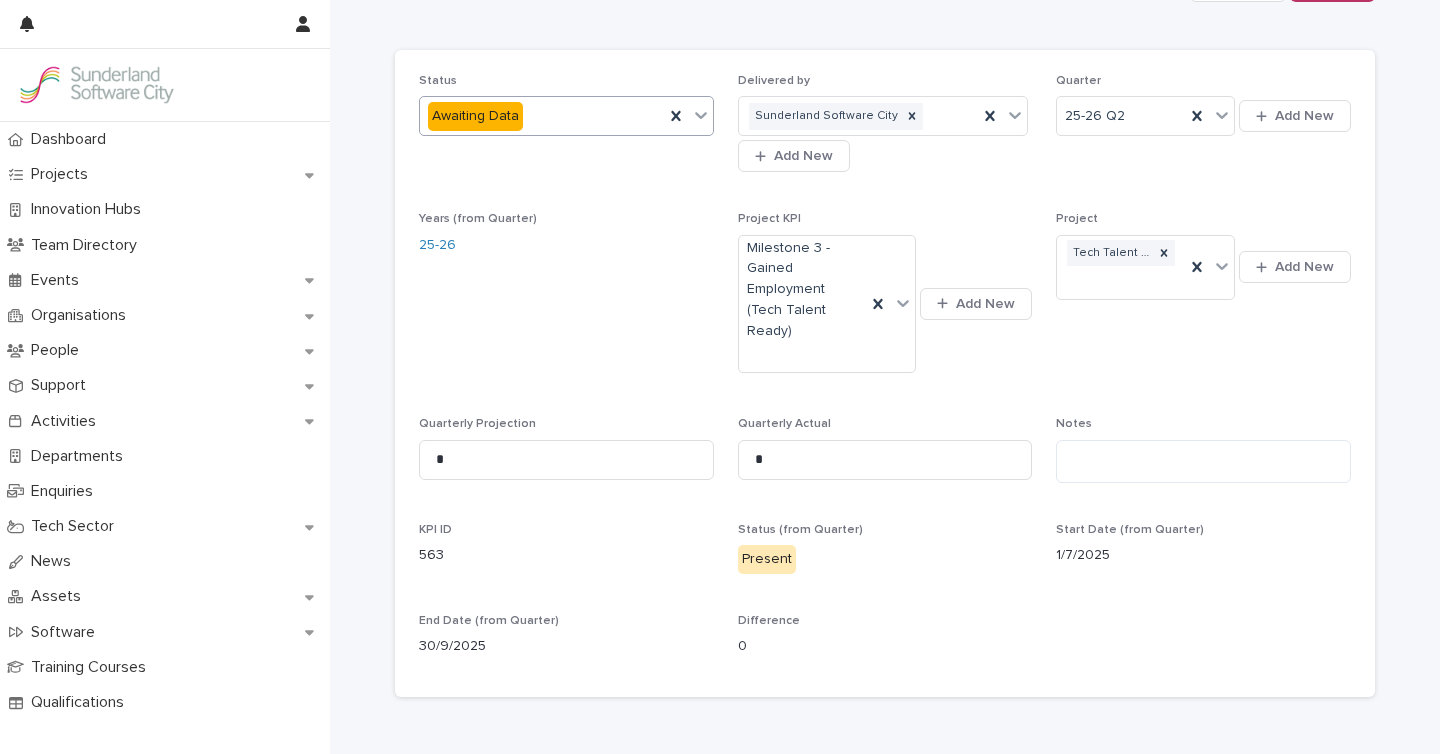 scroll, scrollTop: 0, scrollLeft: 0, axis: both 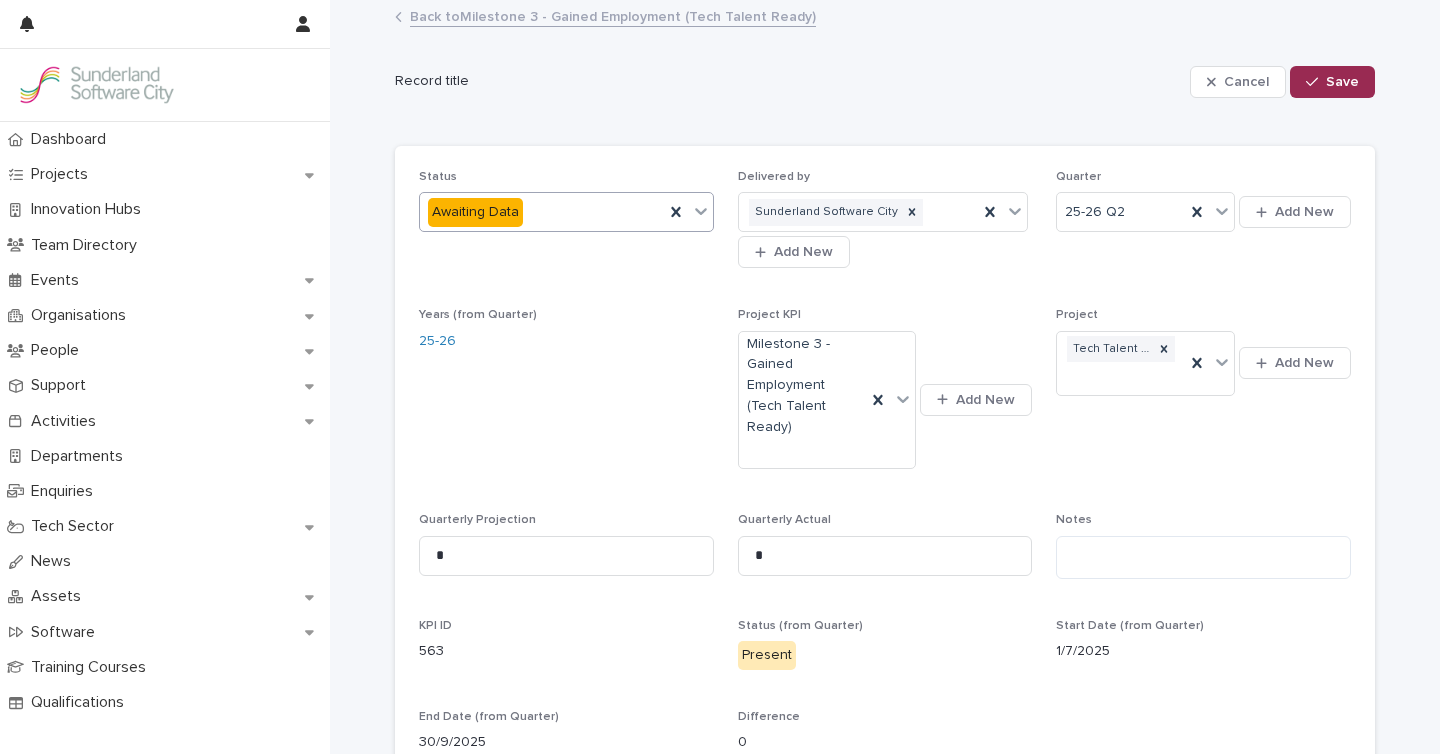 click on "Save" at bounding box center (1342, 82) 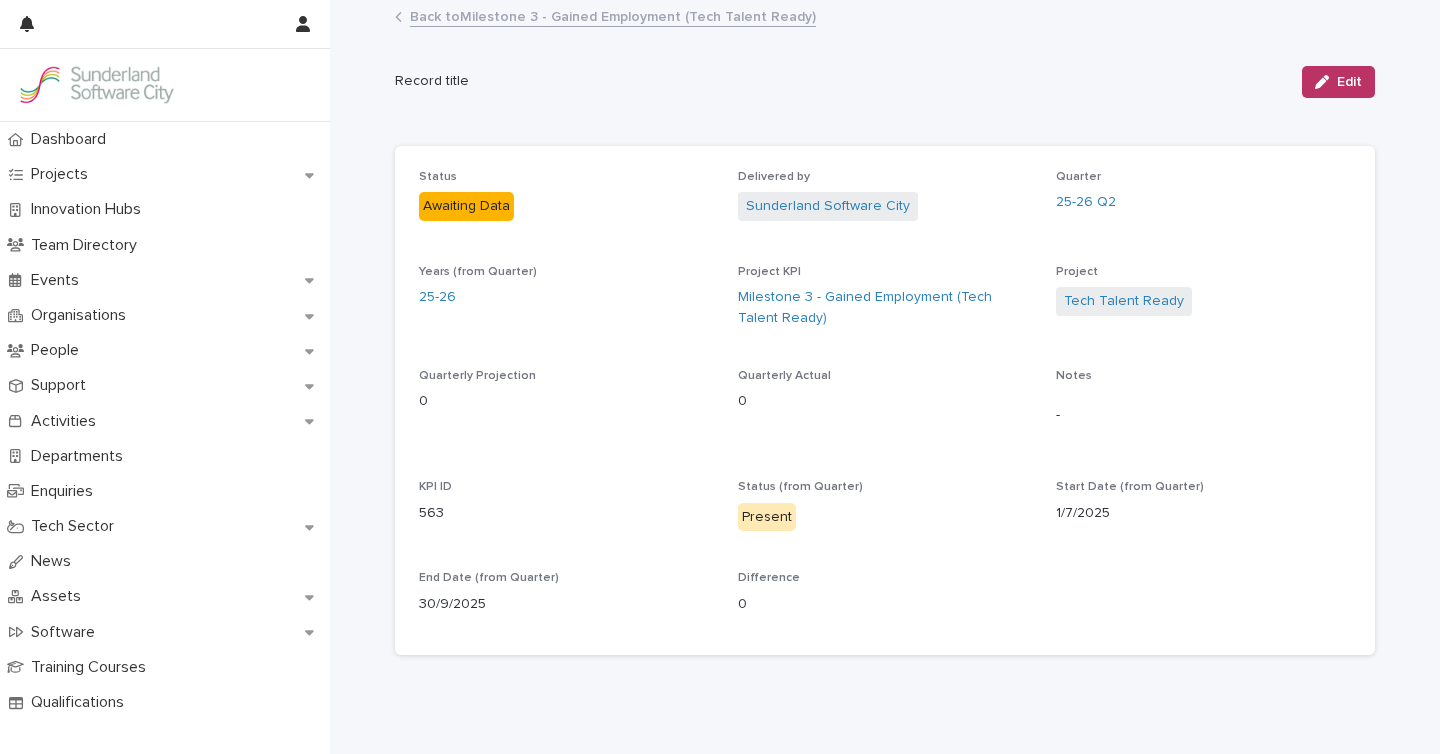 click on "Back to  Milestone 3 - Gained Employment (Tech Talent Ready)" at bounding box center (613, 15) 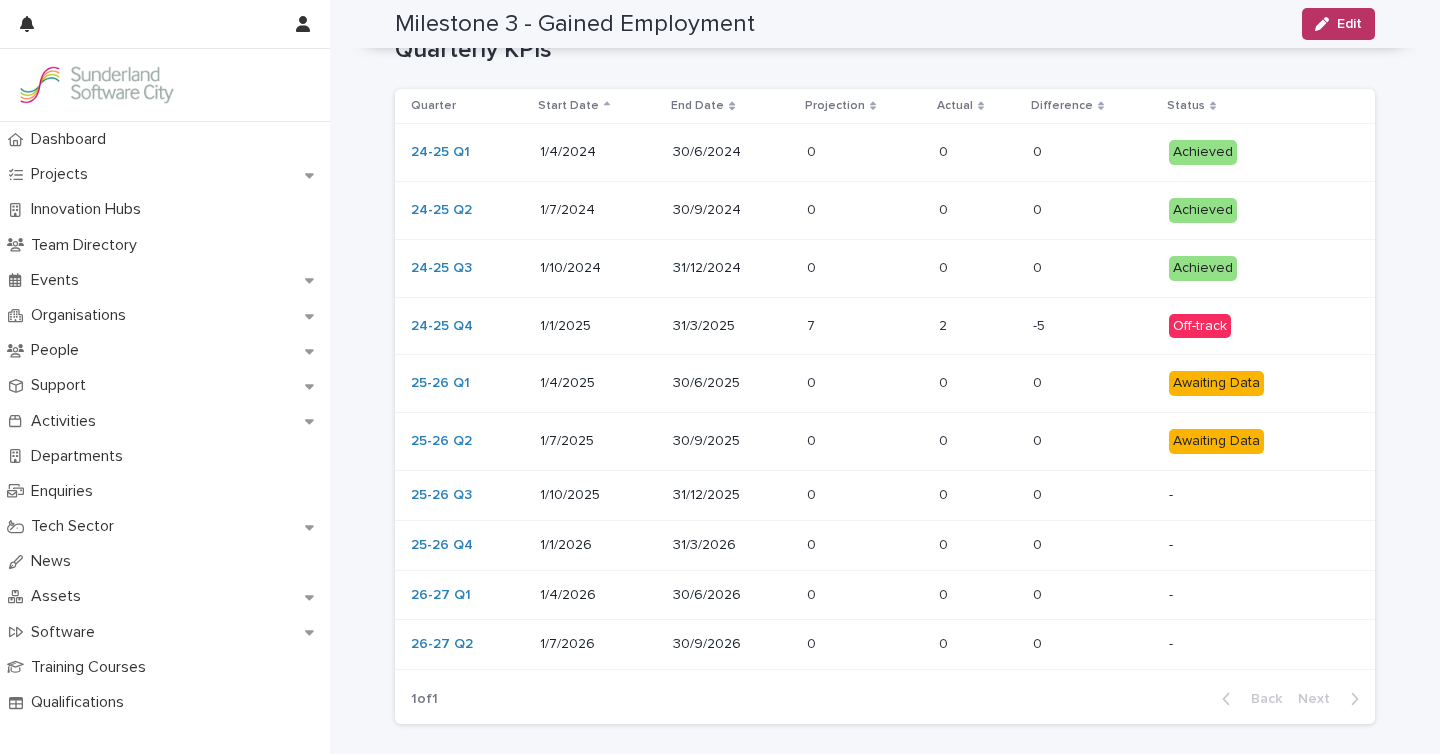 scroll, scrollTop: 0, scrollLeft: 0, axis: both 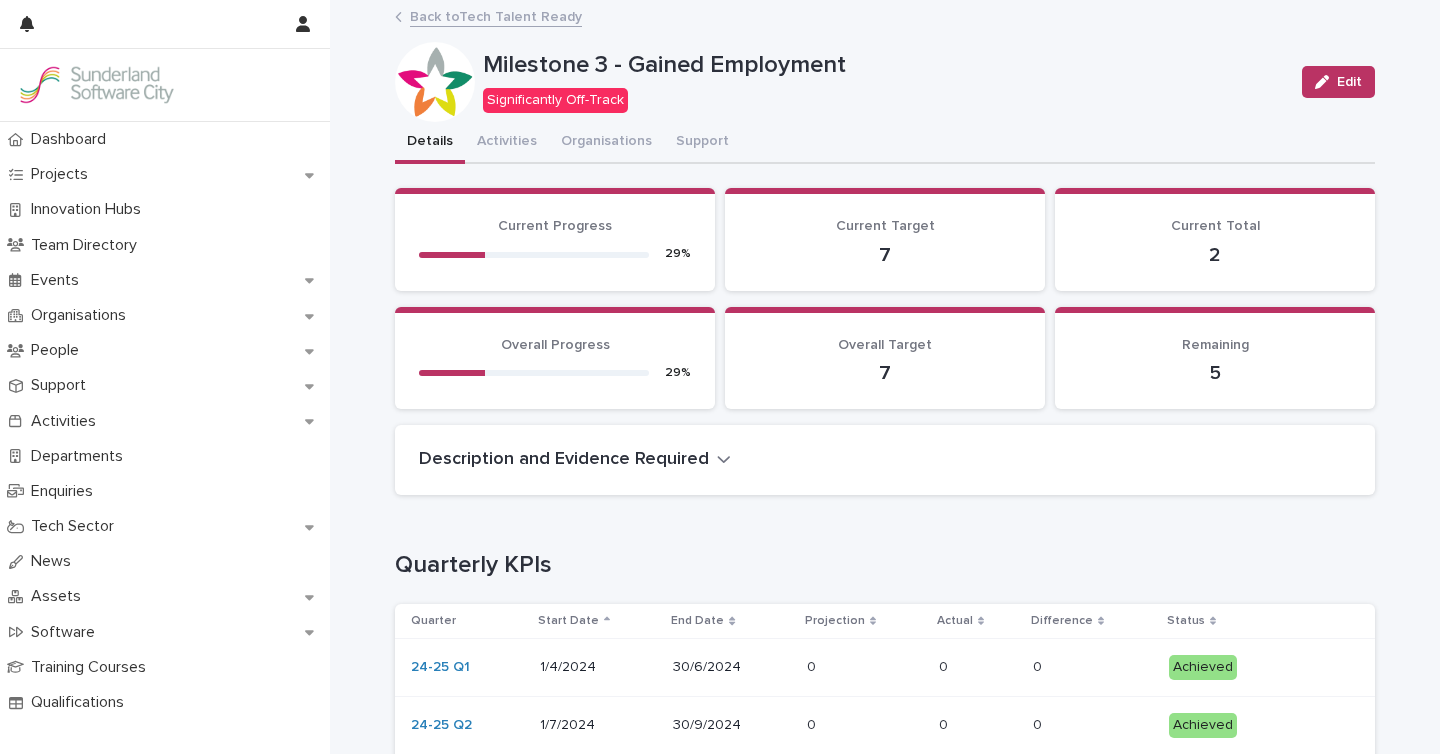 click on "Back to  Tech Talent Ready" at bounding box center (496, 15) 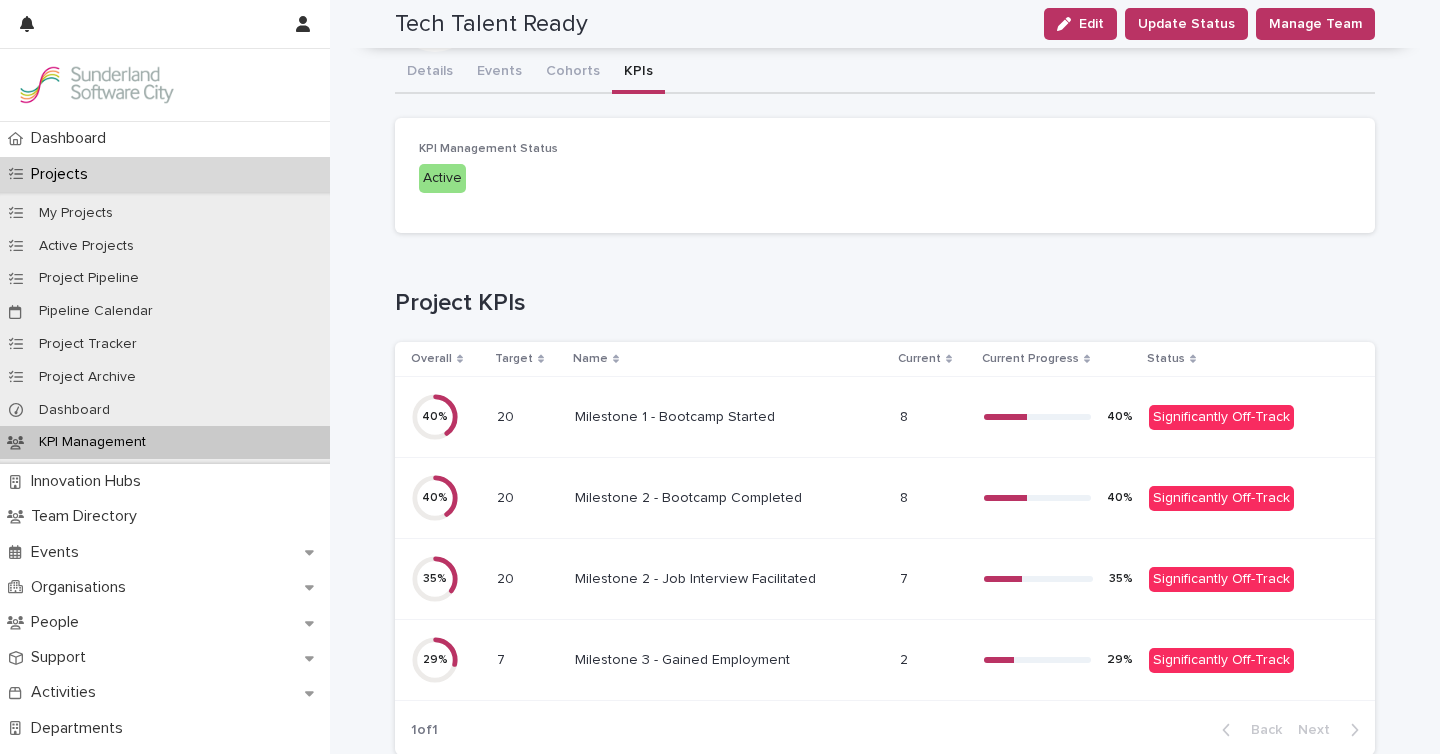scroll, scrollTop: 0, scrollLeft: 0, axis: both 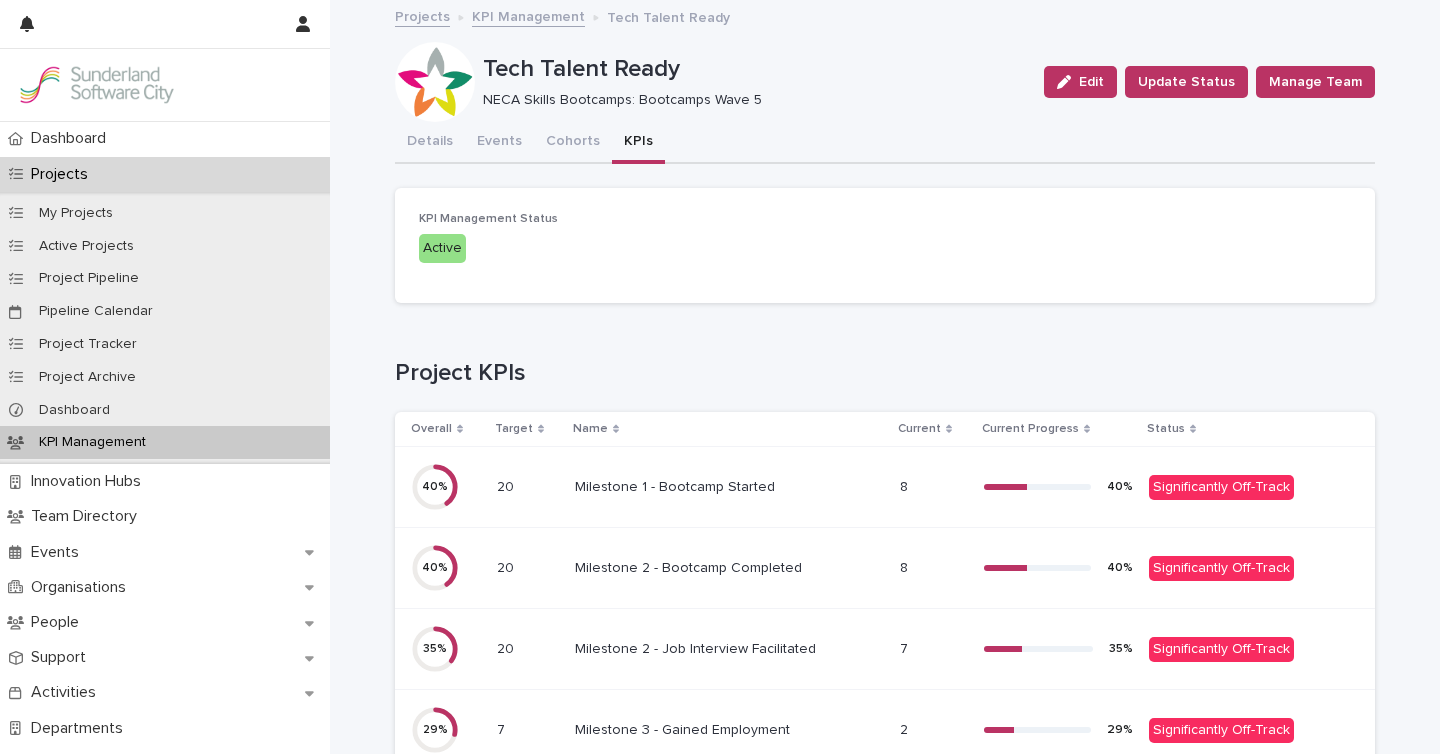 click on "Milestone 1 - Bootcamp Started Milestone 1 - Bootcamp Started" at bounding box center [730, 487] 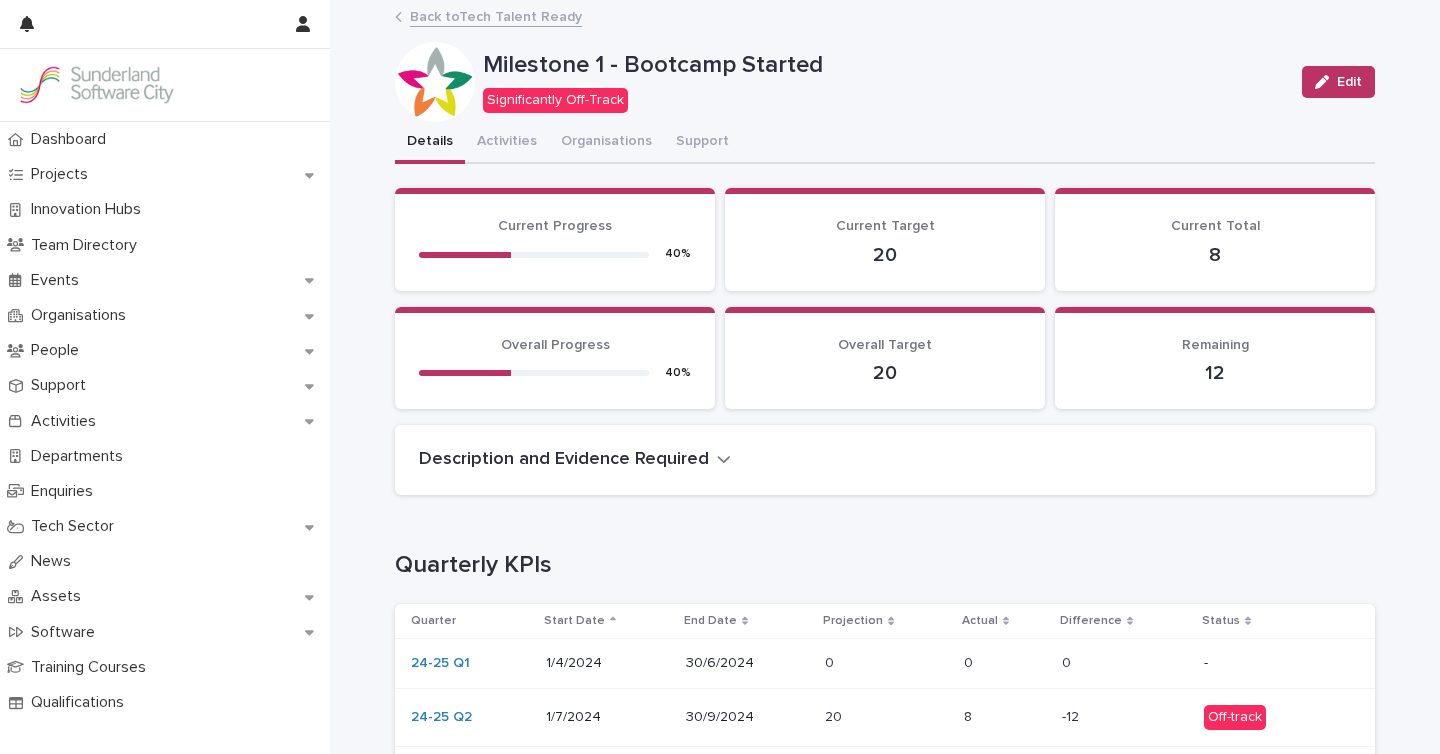 click on "24-25 Q2" at bounding box center (470, 717) 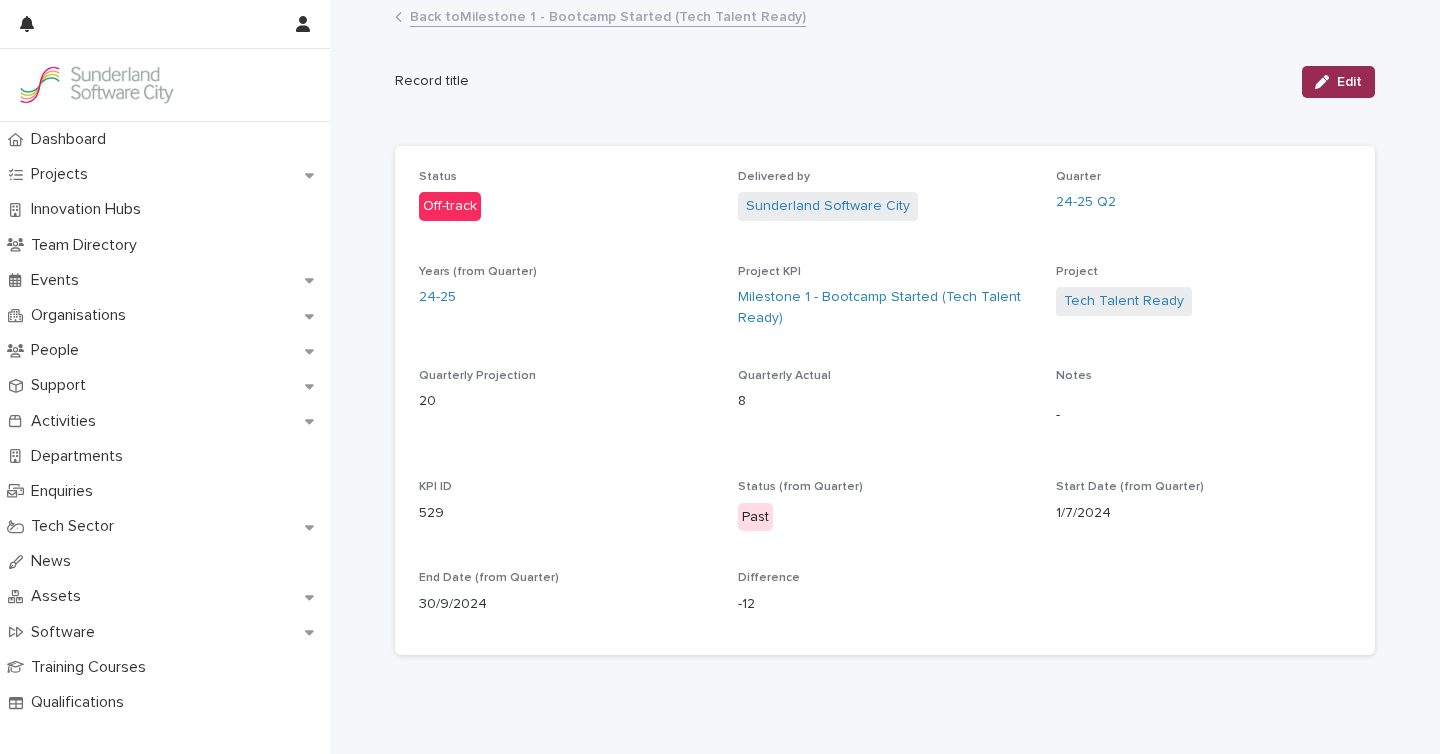 click on "Edit" at bounding box center [1349, 82] 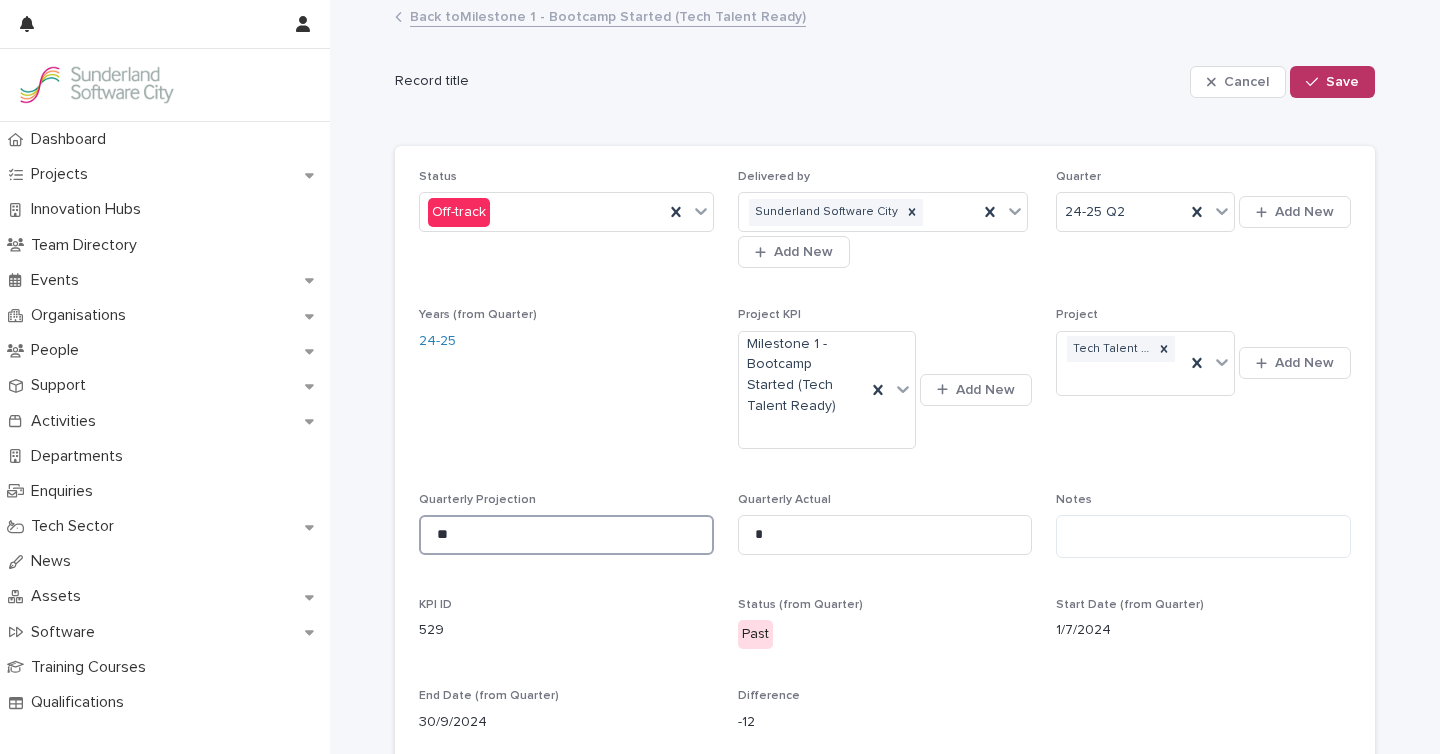 drag, startPoint x: 470, startPoint y: 534, endPoint x: 369, endPoint y: 535, distance: 101.00495 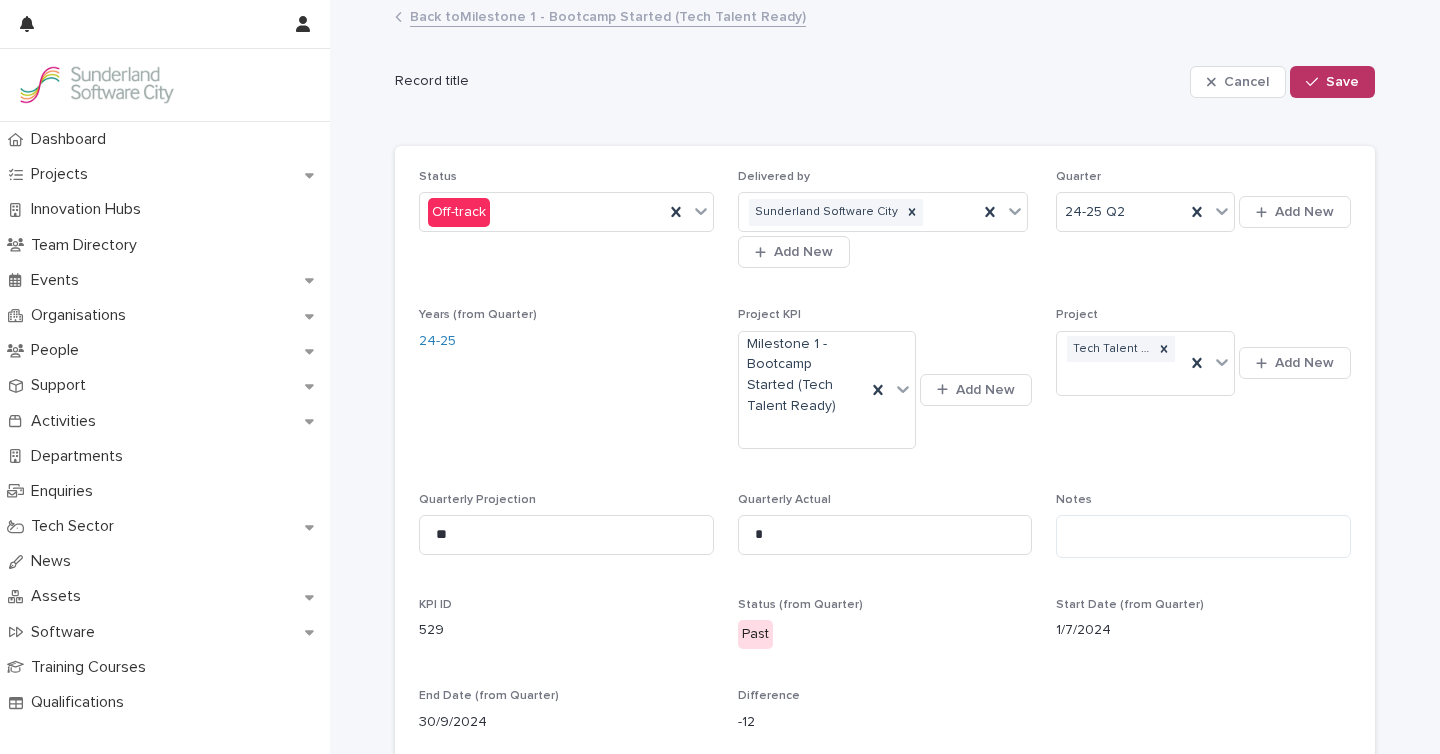 click on "Years (from Quarter) 24-25" at bounding box center (566, 388) 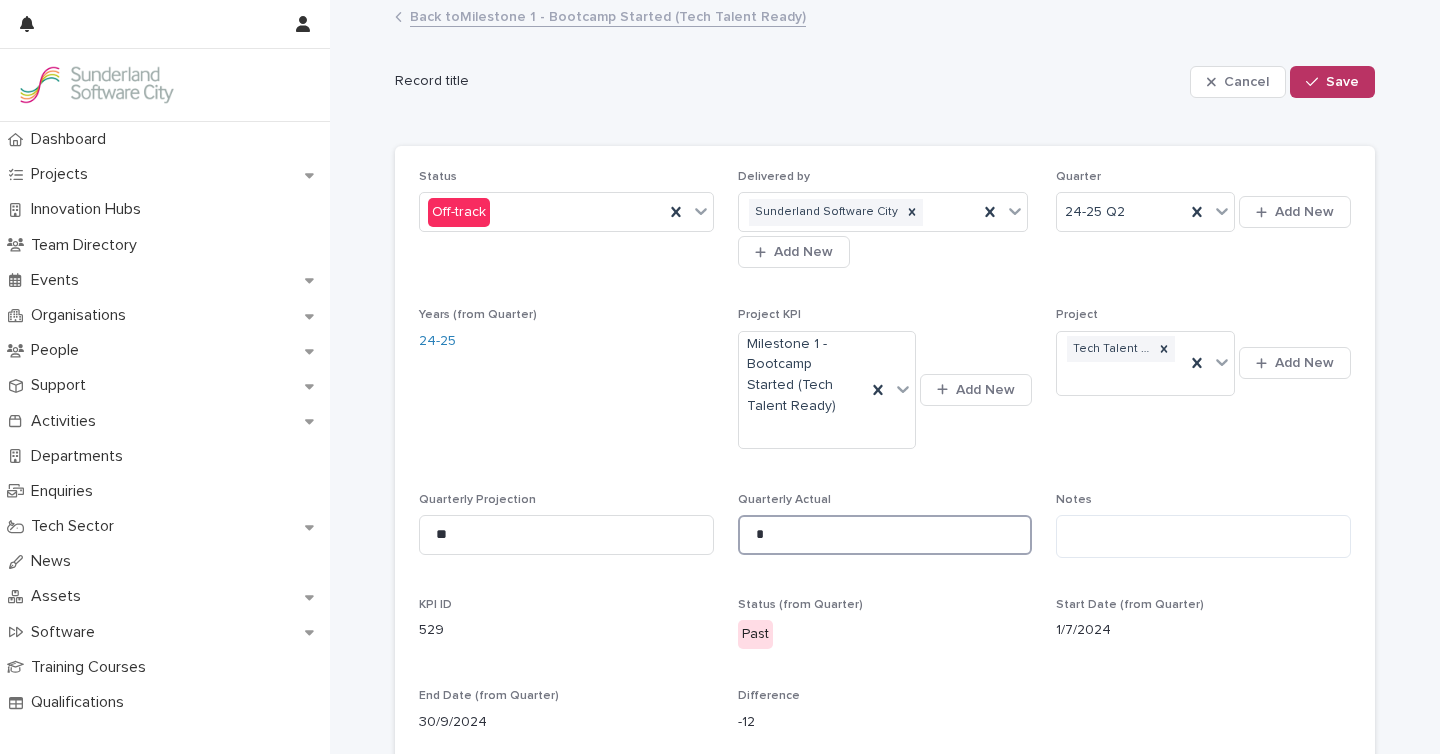 click on "*" at bounding box center (885, 535) 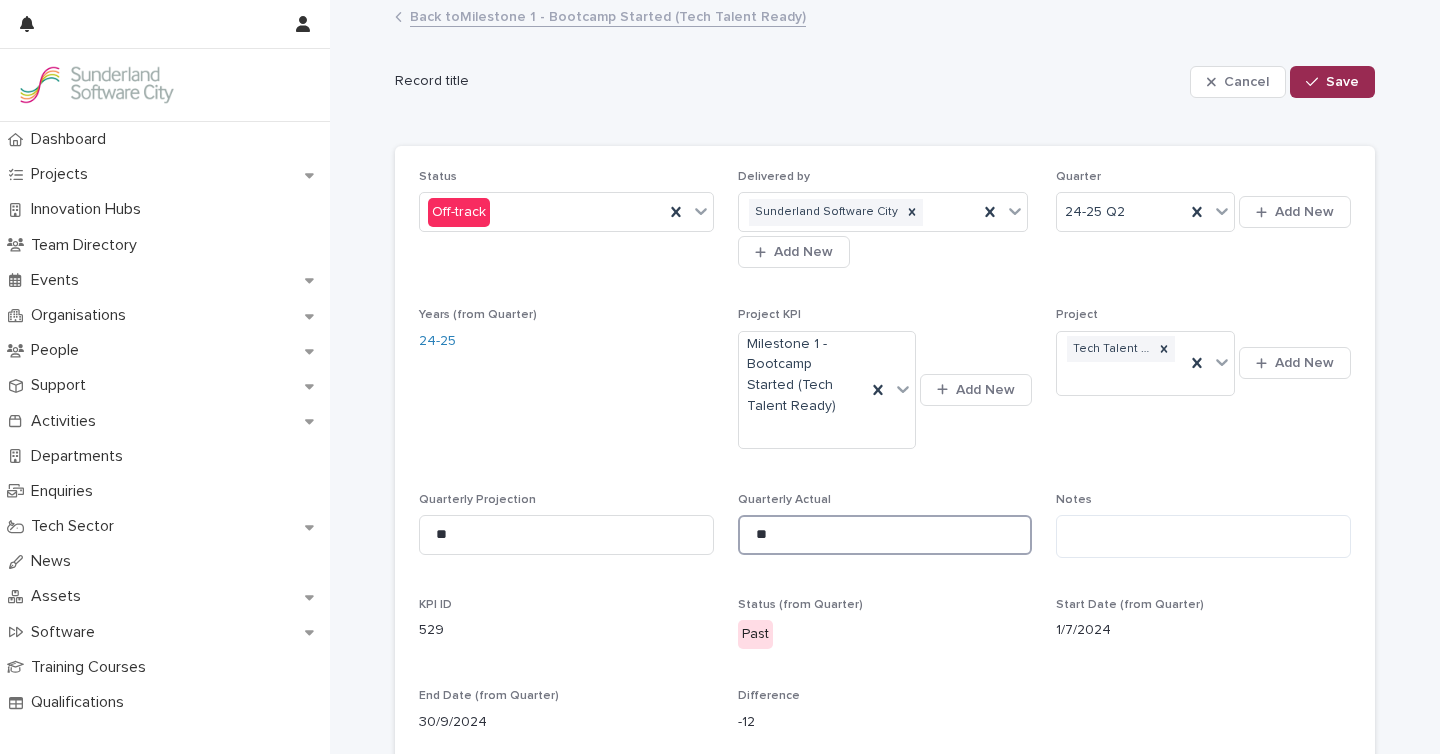 type on "**" 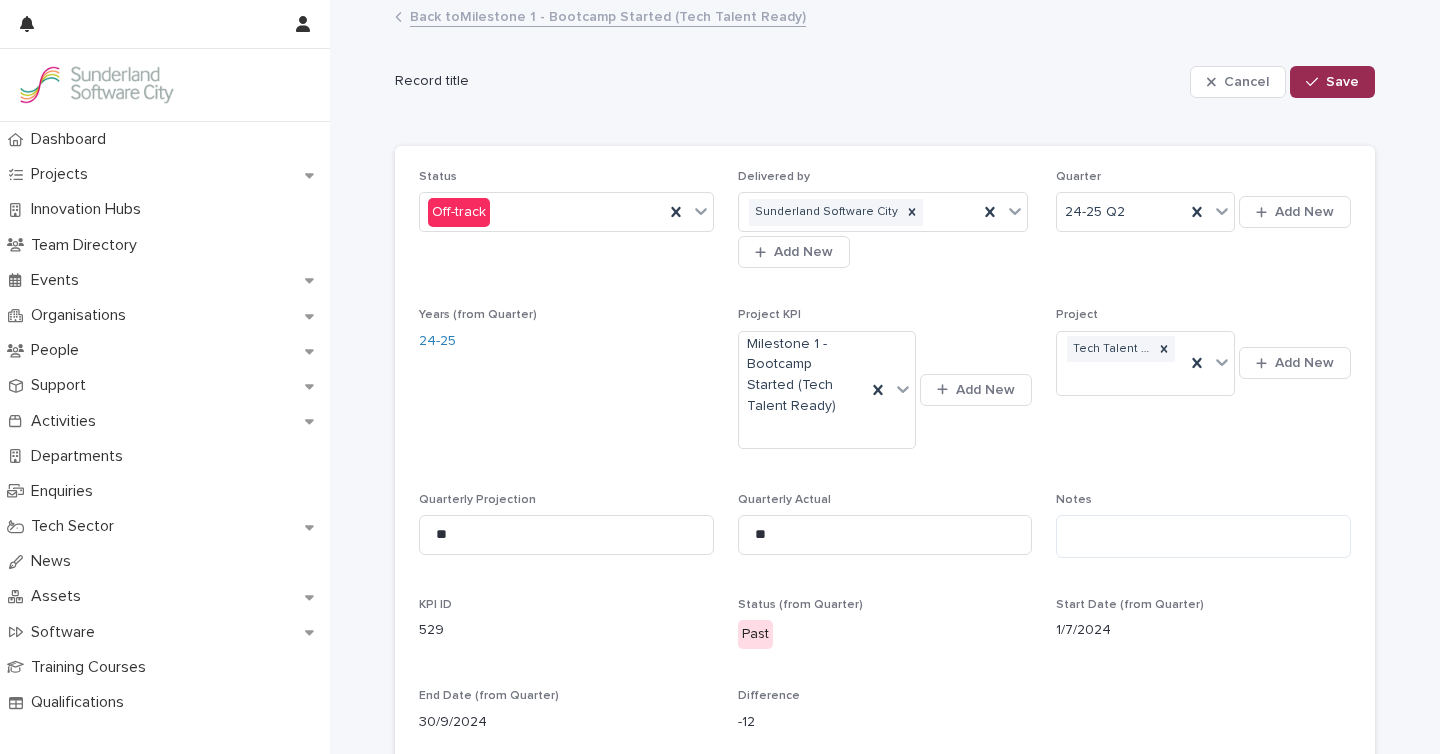 click on "Save" at bounding box center (1342, 82) 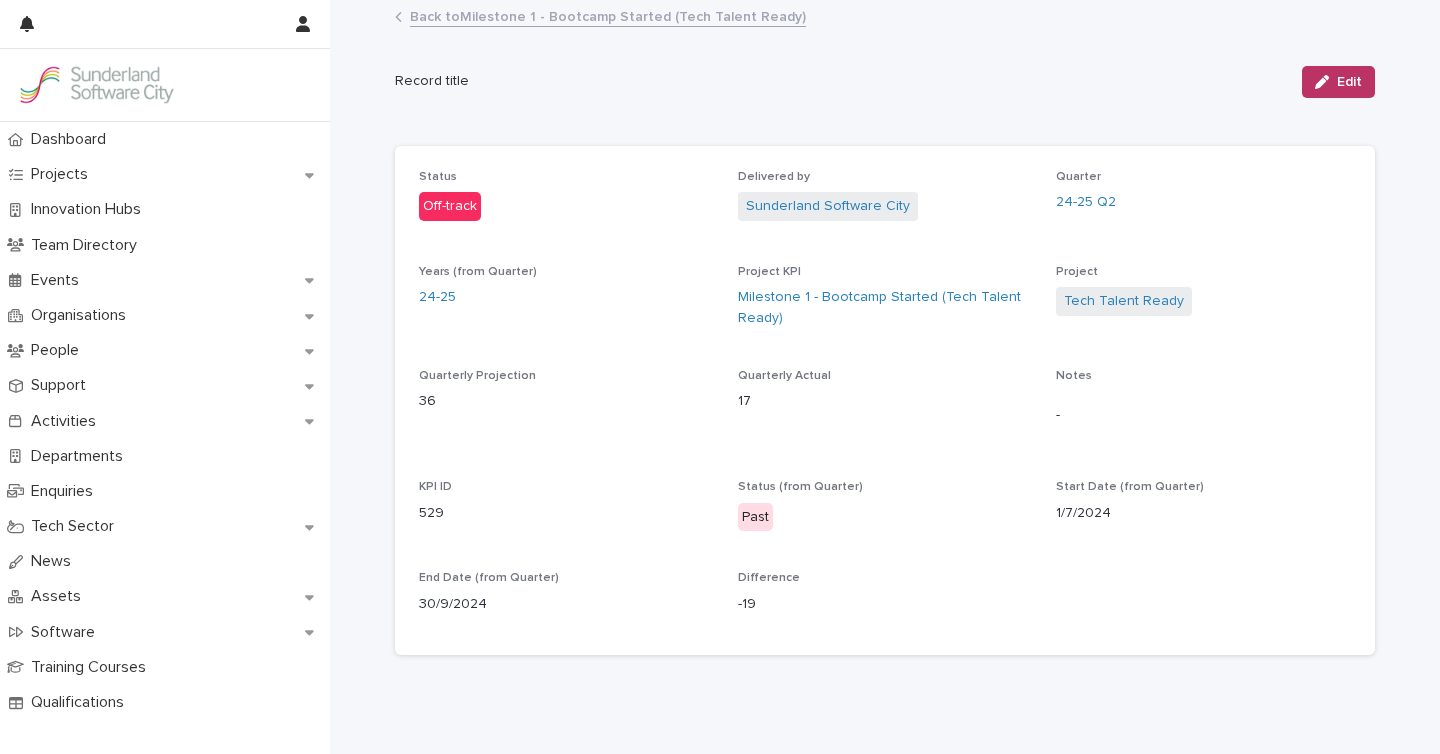click on "Back to  Milestone 1 - Bootcamp Started (Tech Talent Ready)" at bounding box center [608, 15] 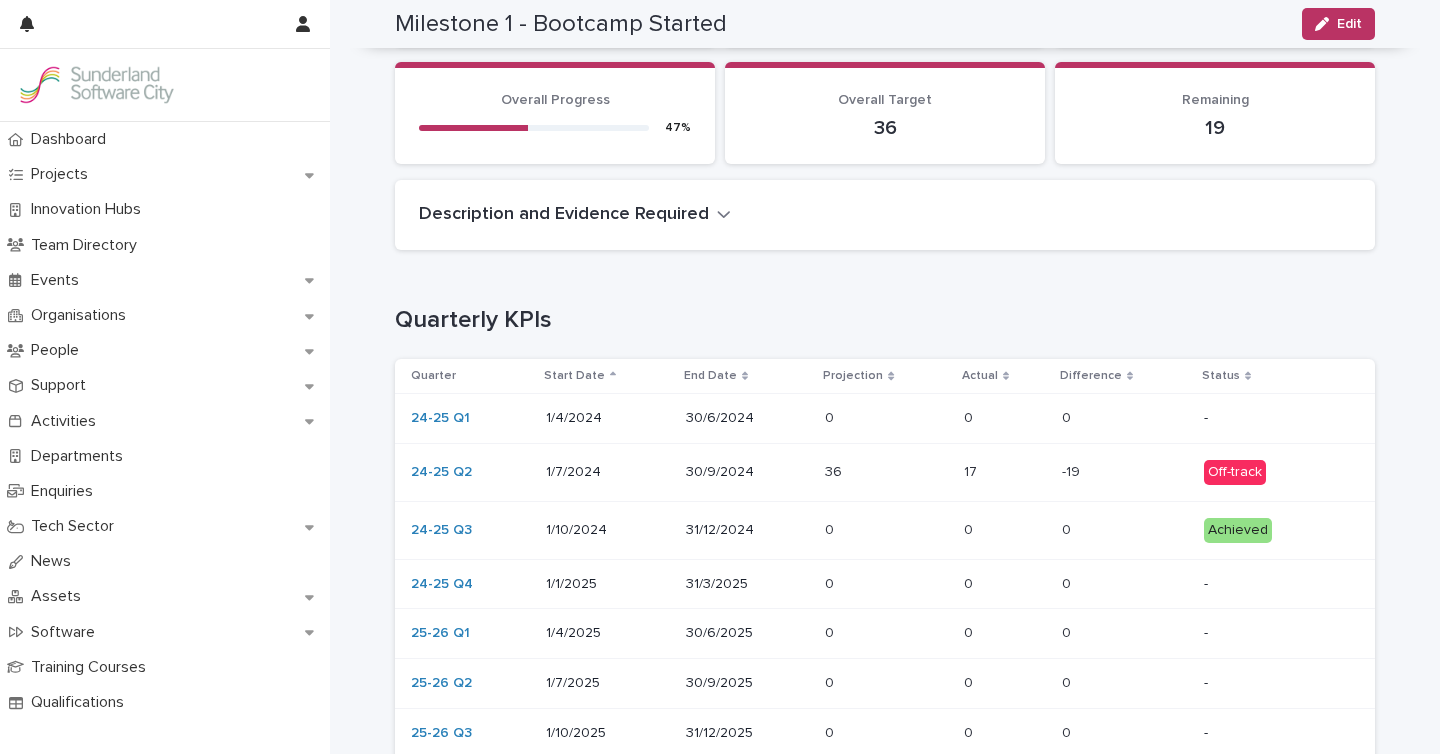 scroll, scrollTop: 0, scrollLeft: 0, axis: both 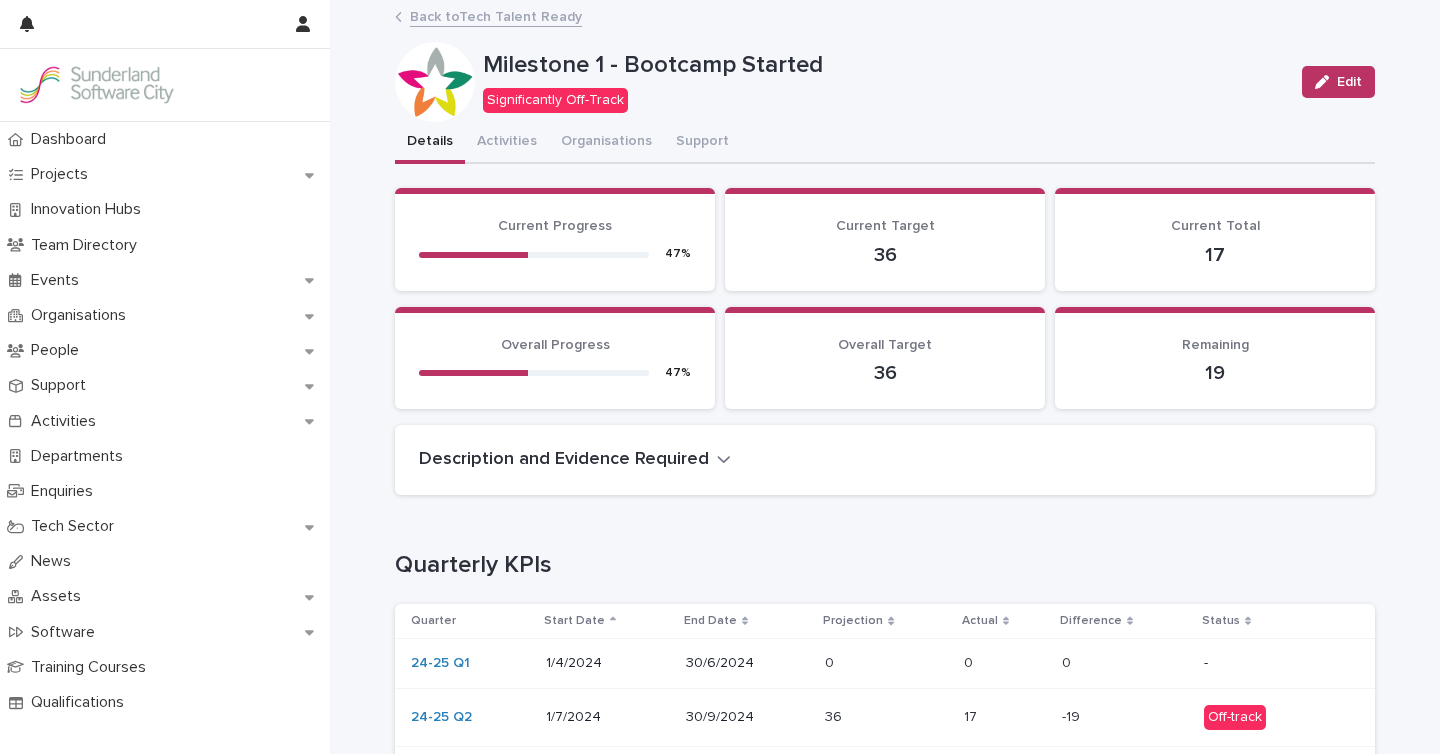 click on "Back to  Tech Talent Ready" at bounding box center [496, 15] 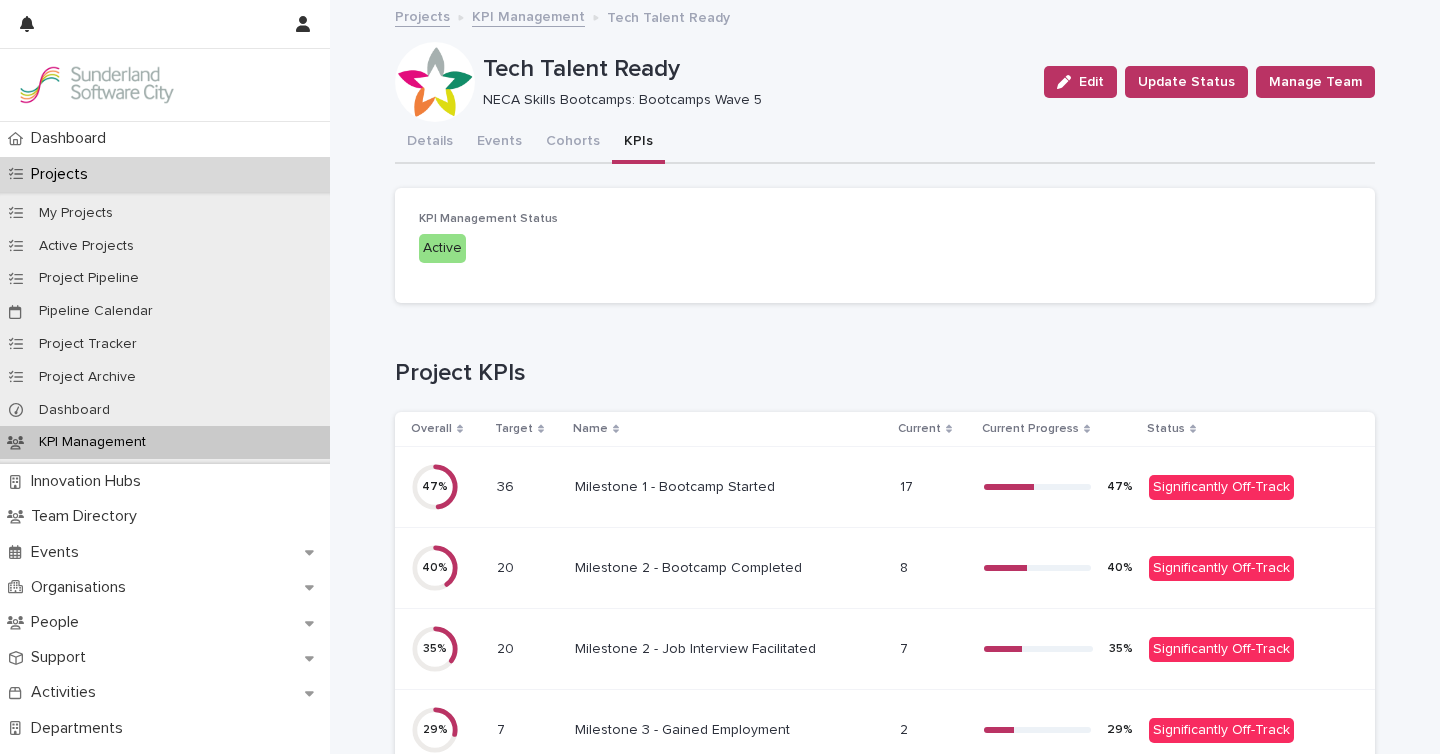 click on "Milestone 2 - Bootcamp Completed" at bounding box center [690, 566] 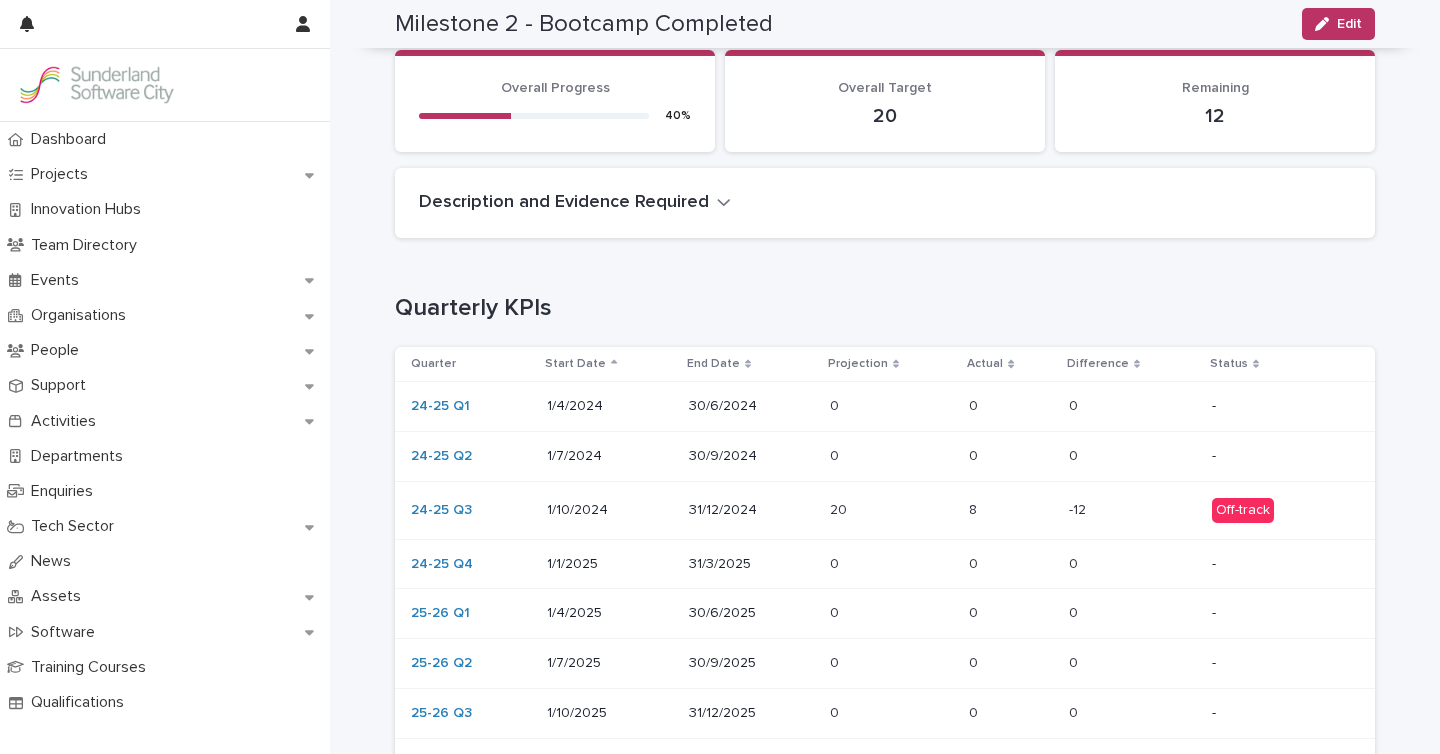 scroll, scrollTop: 260, scrollLeft: 0, axis: vertical 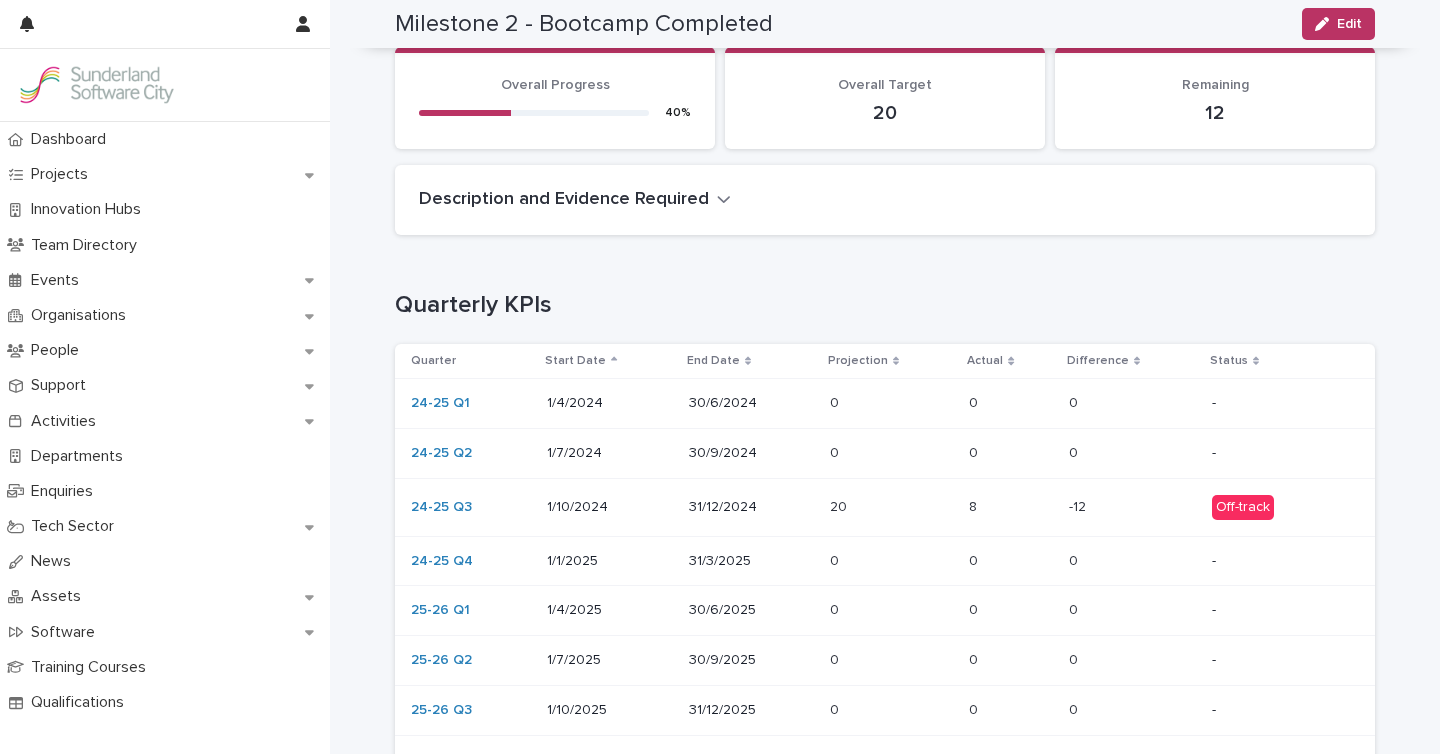 click at bounding box center [892, 453] 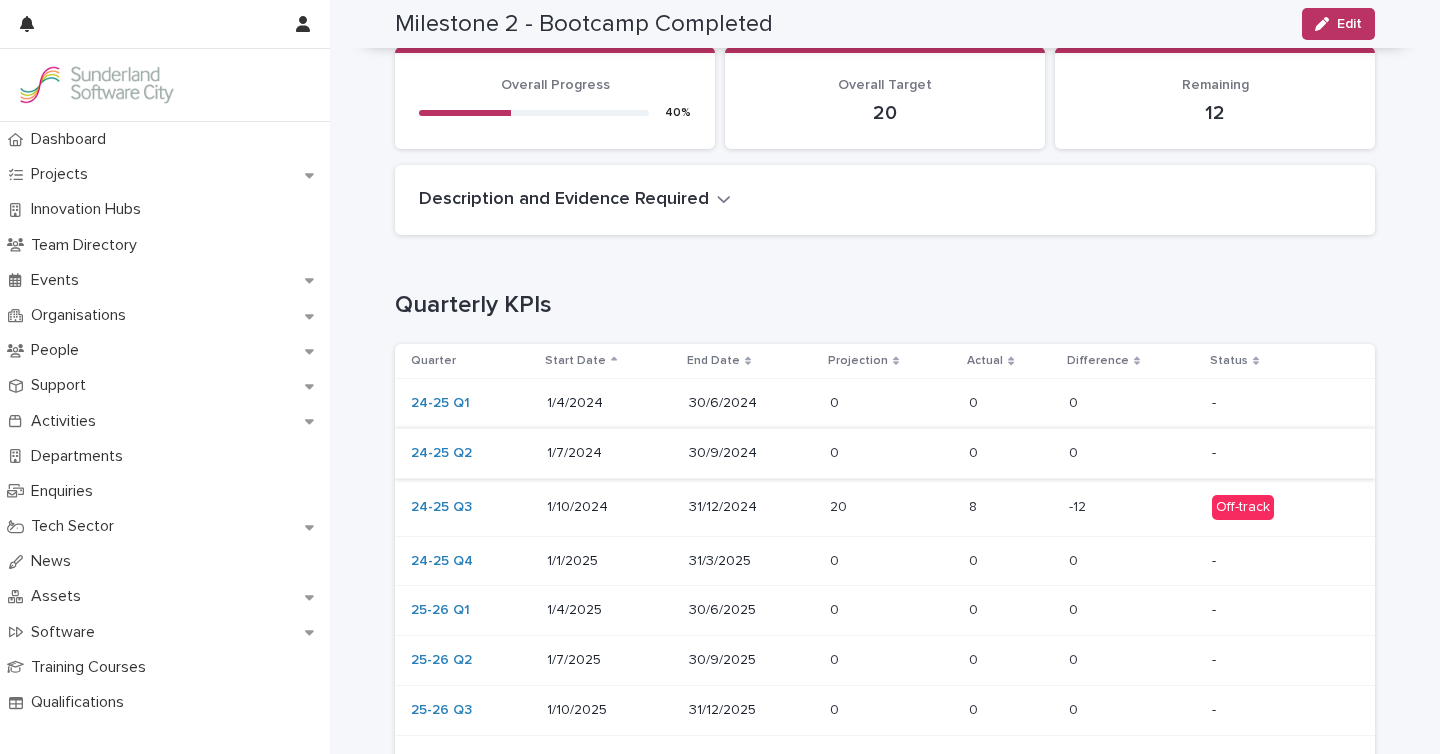 scroll, scrollTop: 0, scrollLeft: 0, axis: both 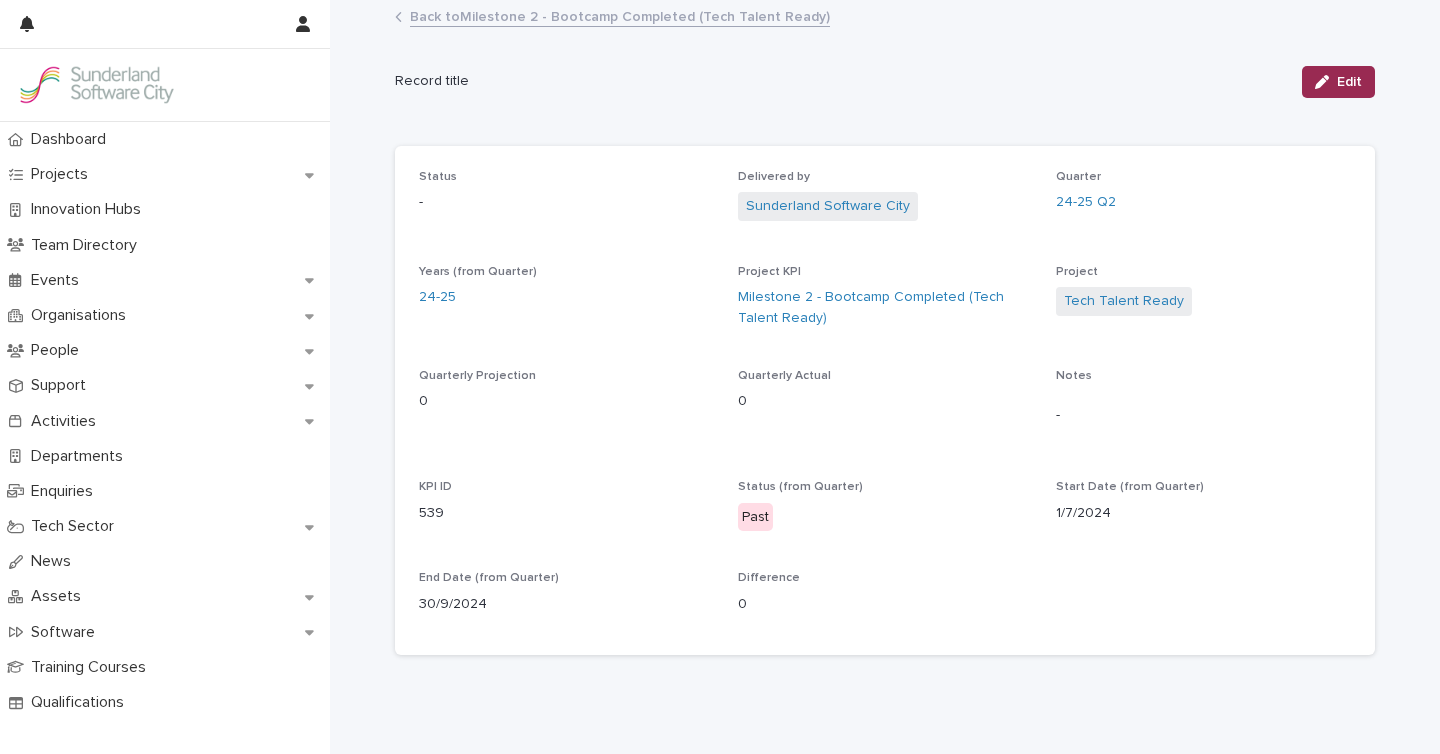 click at bounding box center (1326, 82) 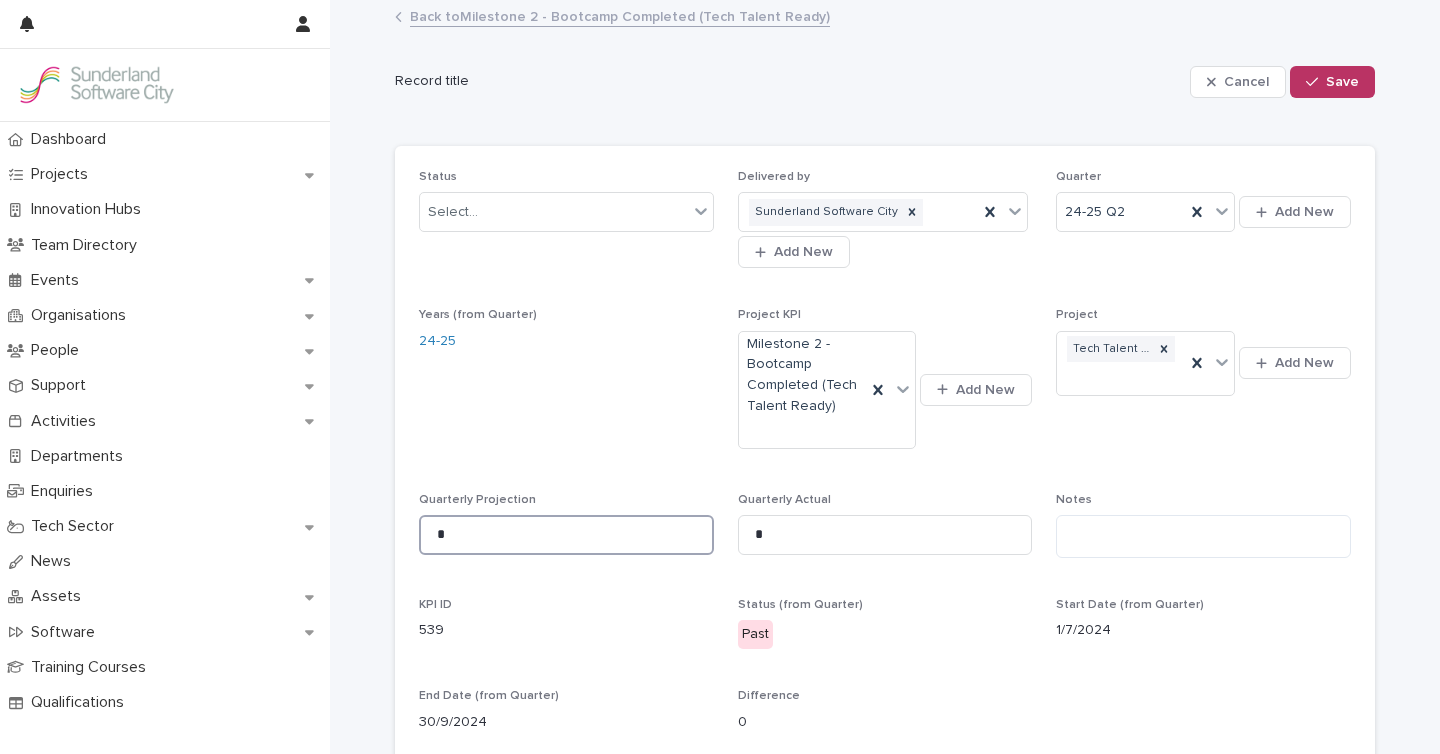 click on "*" at bounding box center (566, 535) 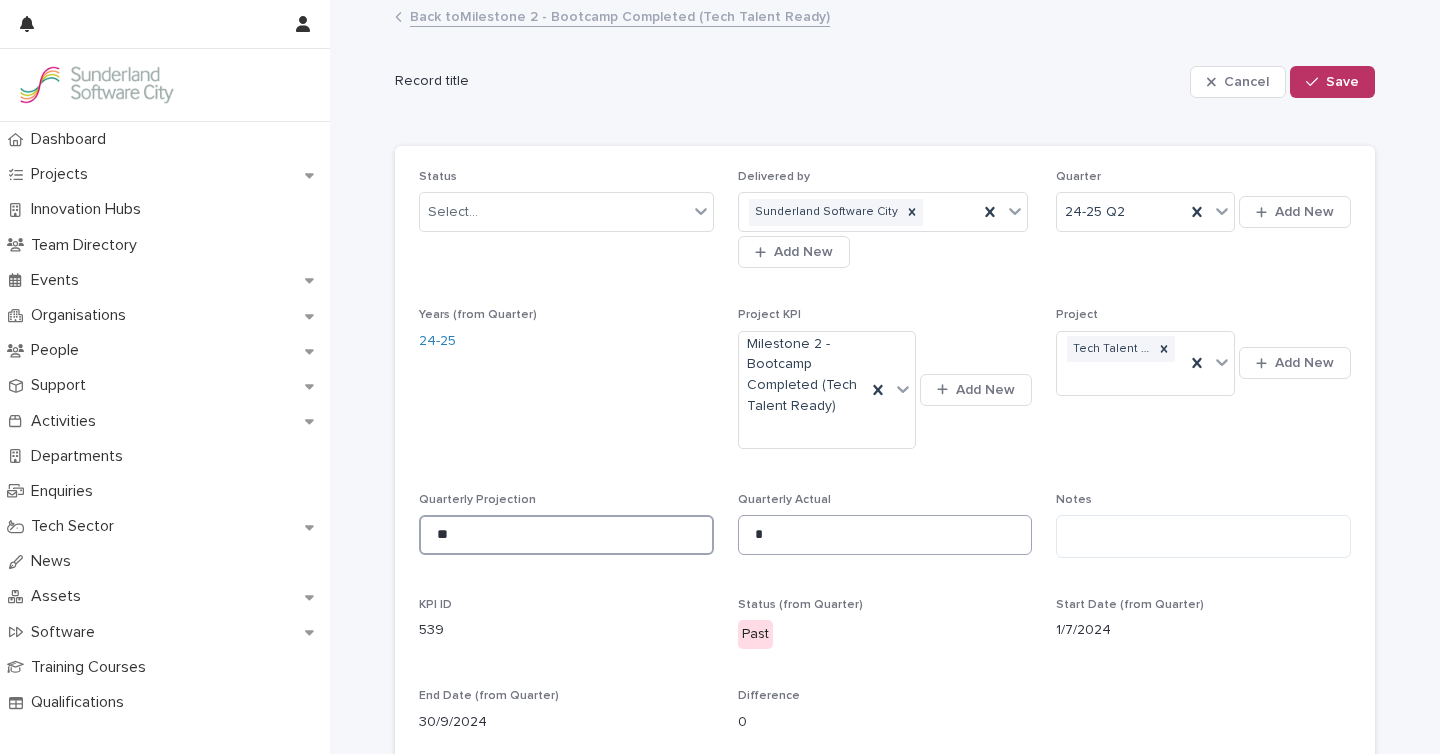 type on "**" 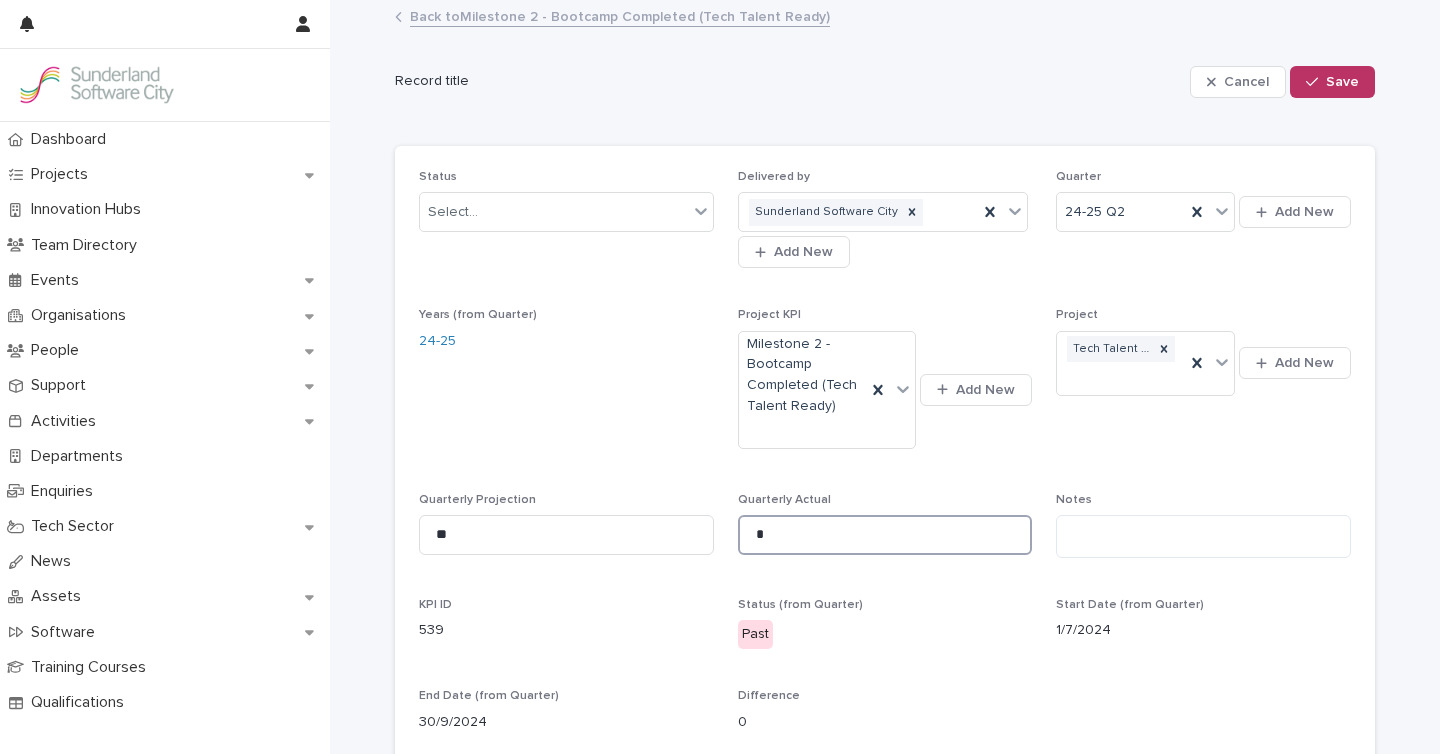 click on "*" at bounding box center [885, 535] 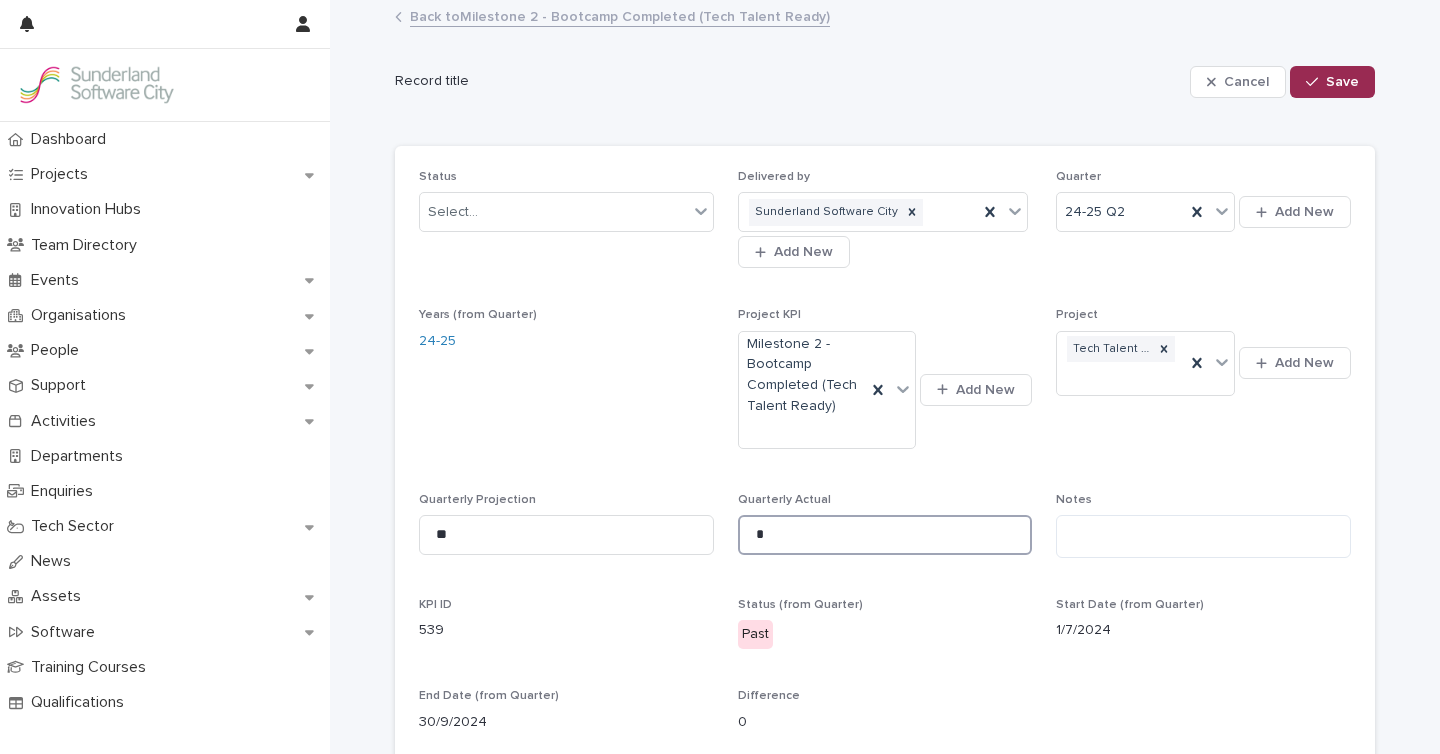 type on "*" 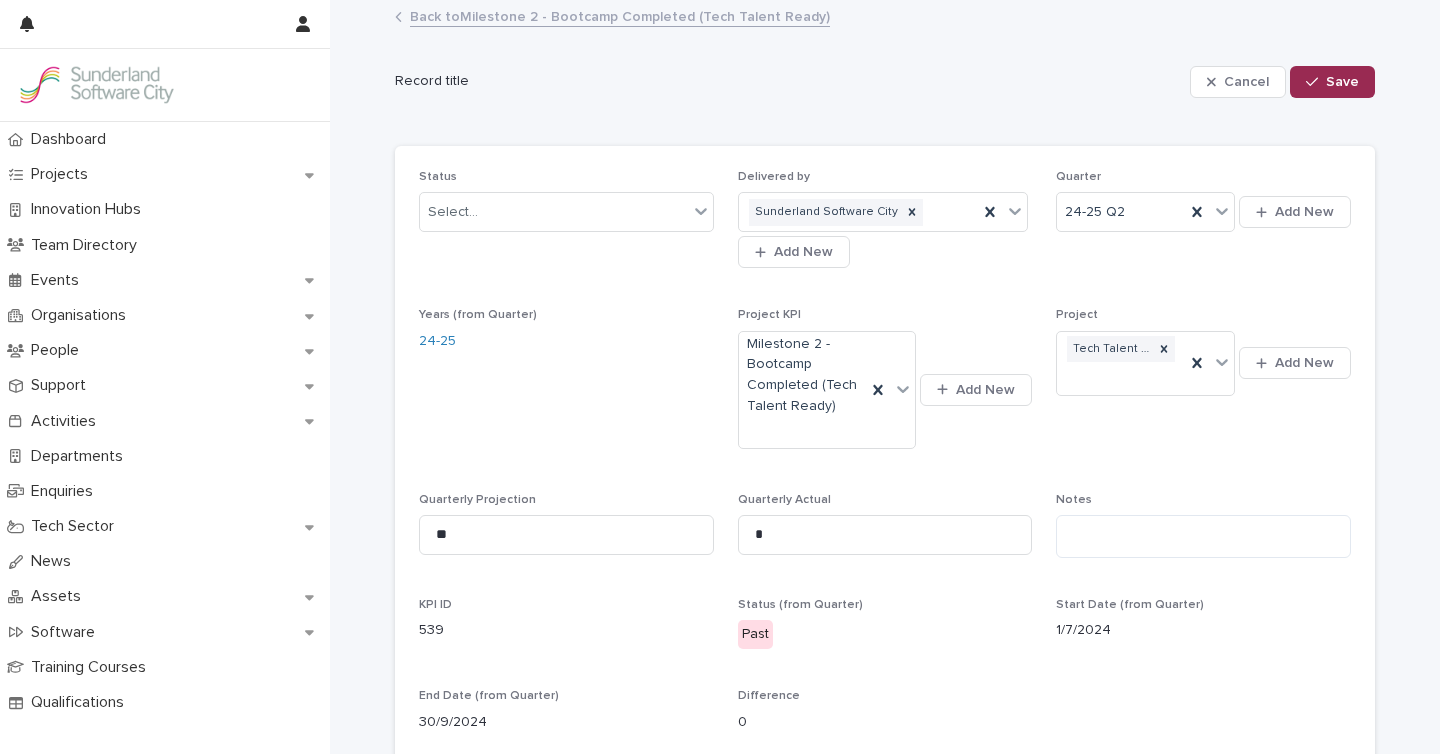click on "Save" at bounding box center (1342, 82) 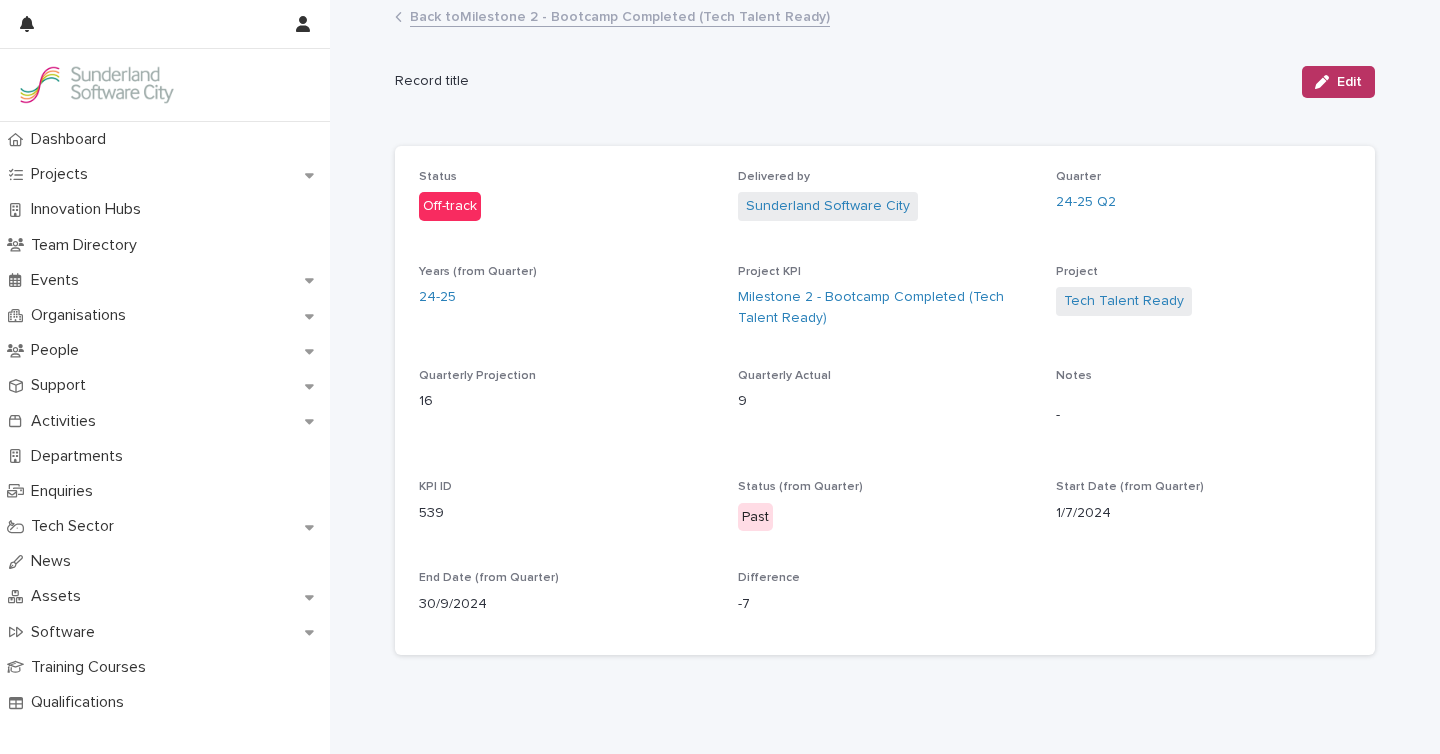 click on "Back to  Milestone 2 - Bootcamp Completed (Tech Talent Ready)" at bounding box center [620, 15] 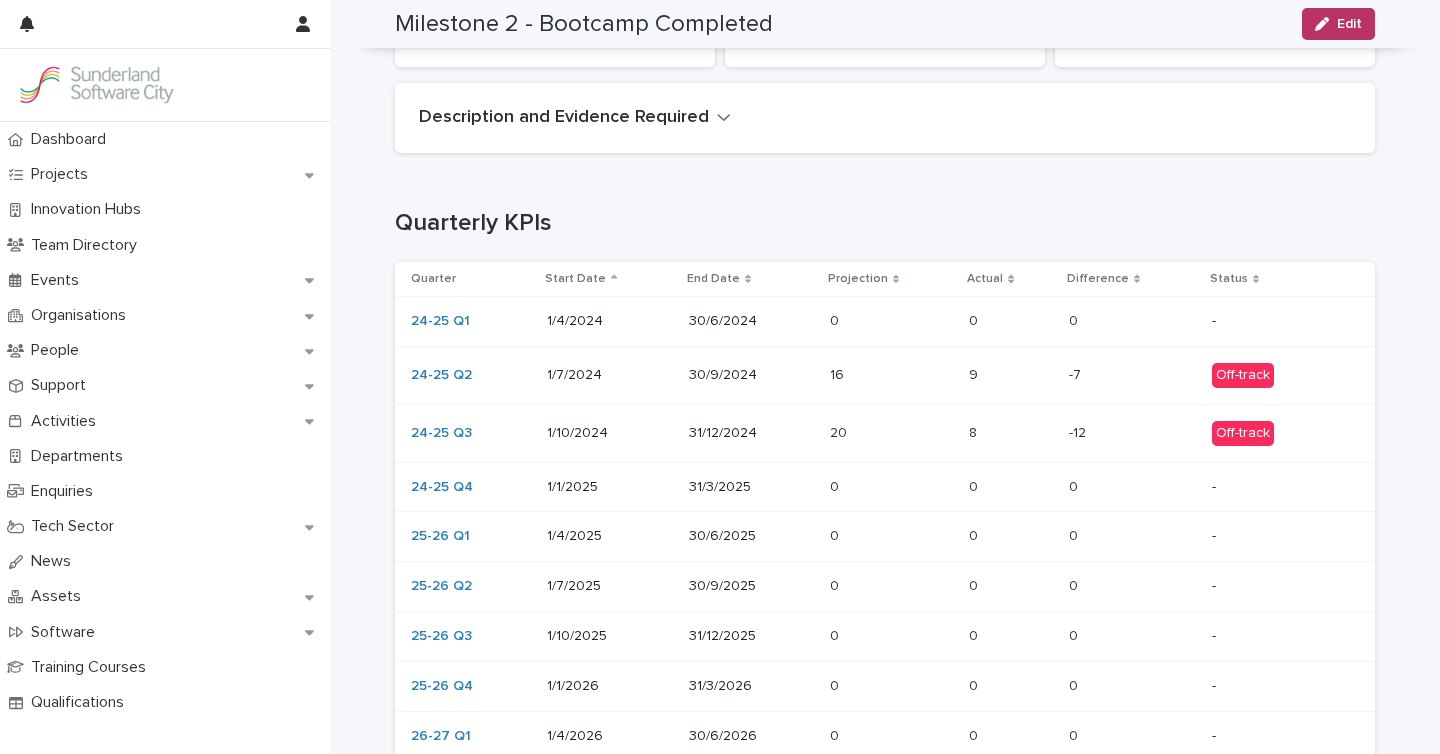 scroll, scrollTop: 0, scrollLeft: 0, axis: both 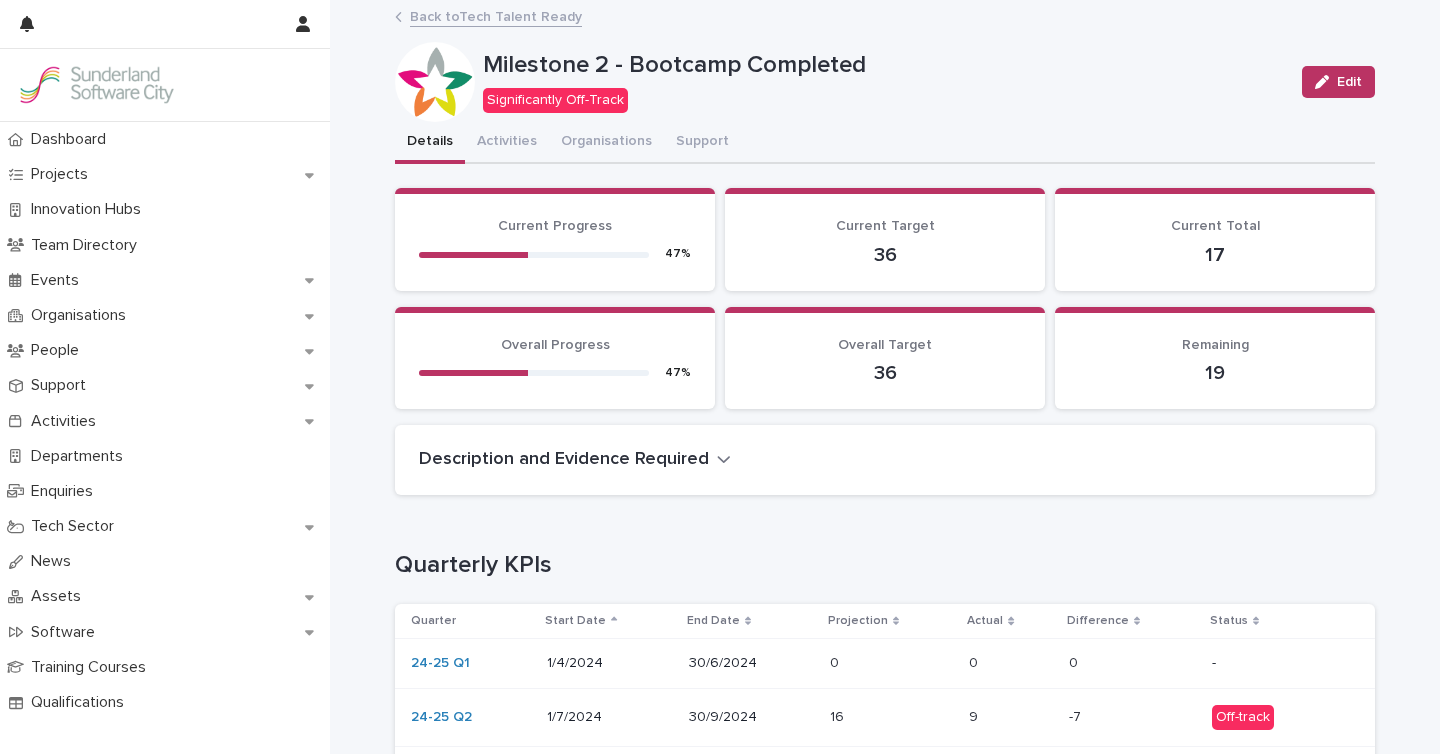 click on "Back to  Tech Talent Ready" at bounding box center [496, 15] 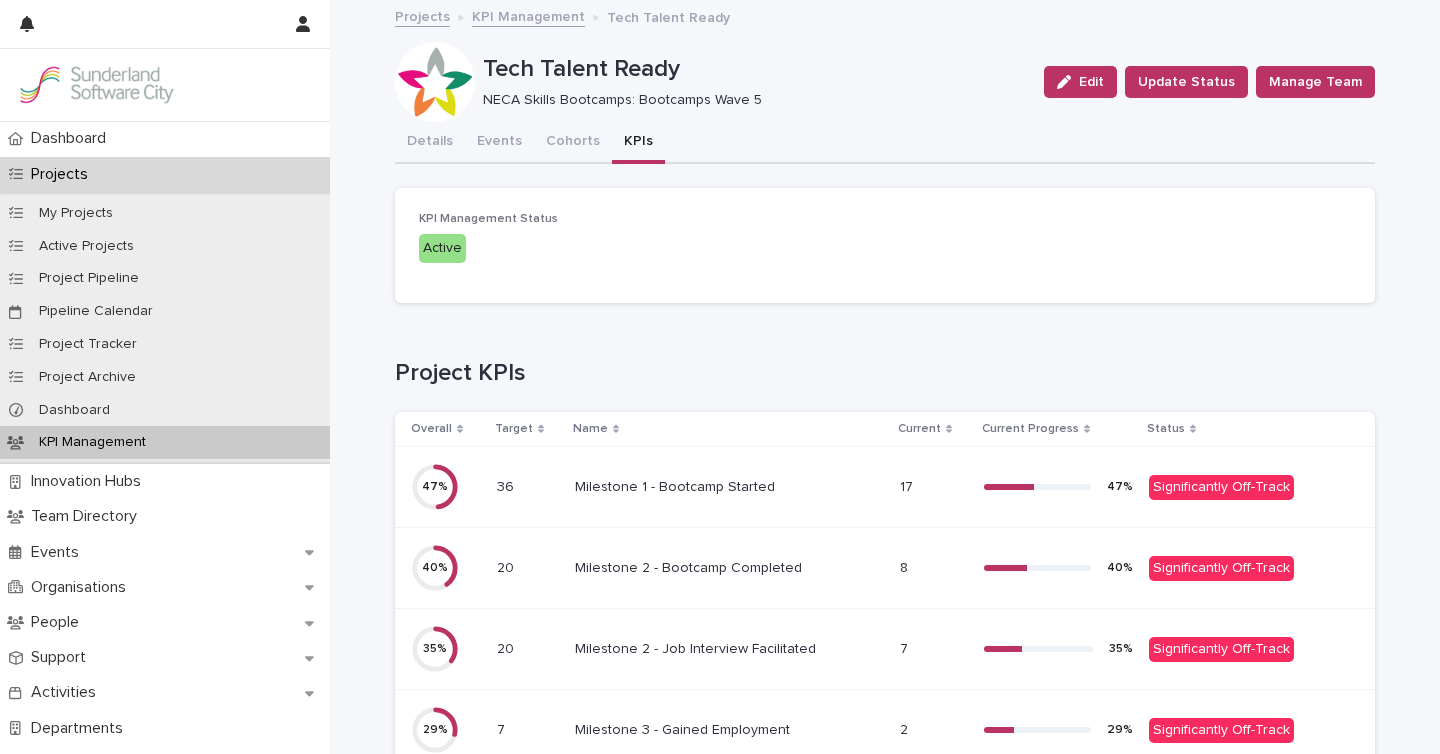 click on "Milestone 2 - Job Interview Facilitated" at bounding box center [697, 647] 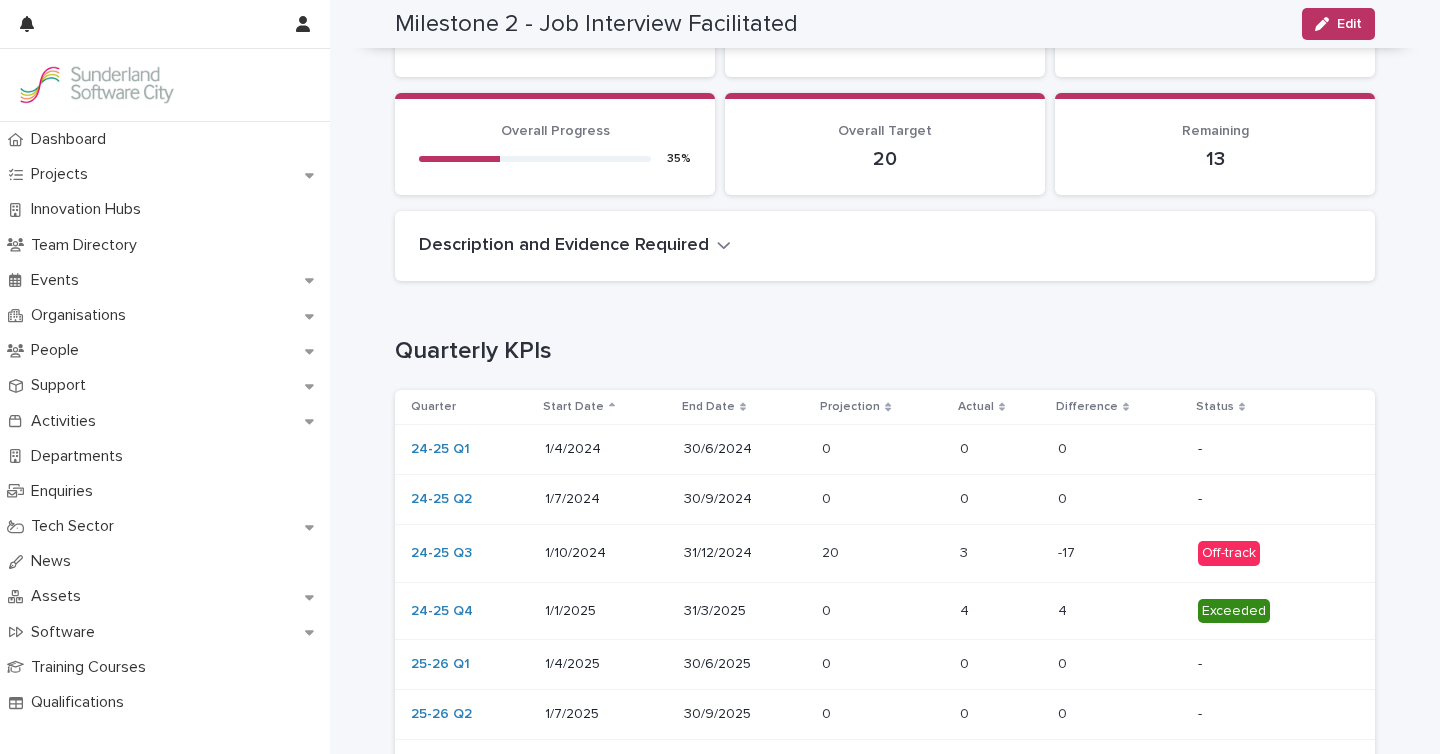 scroll, scrollTop: 221, scrollLeft: 0, axis: vertical 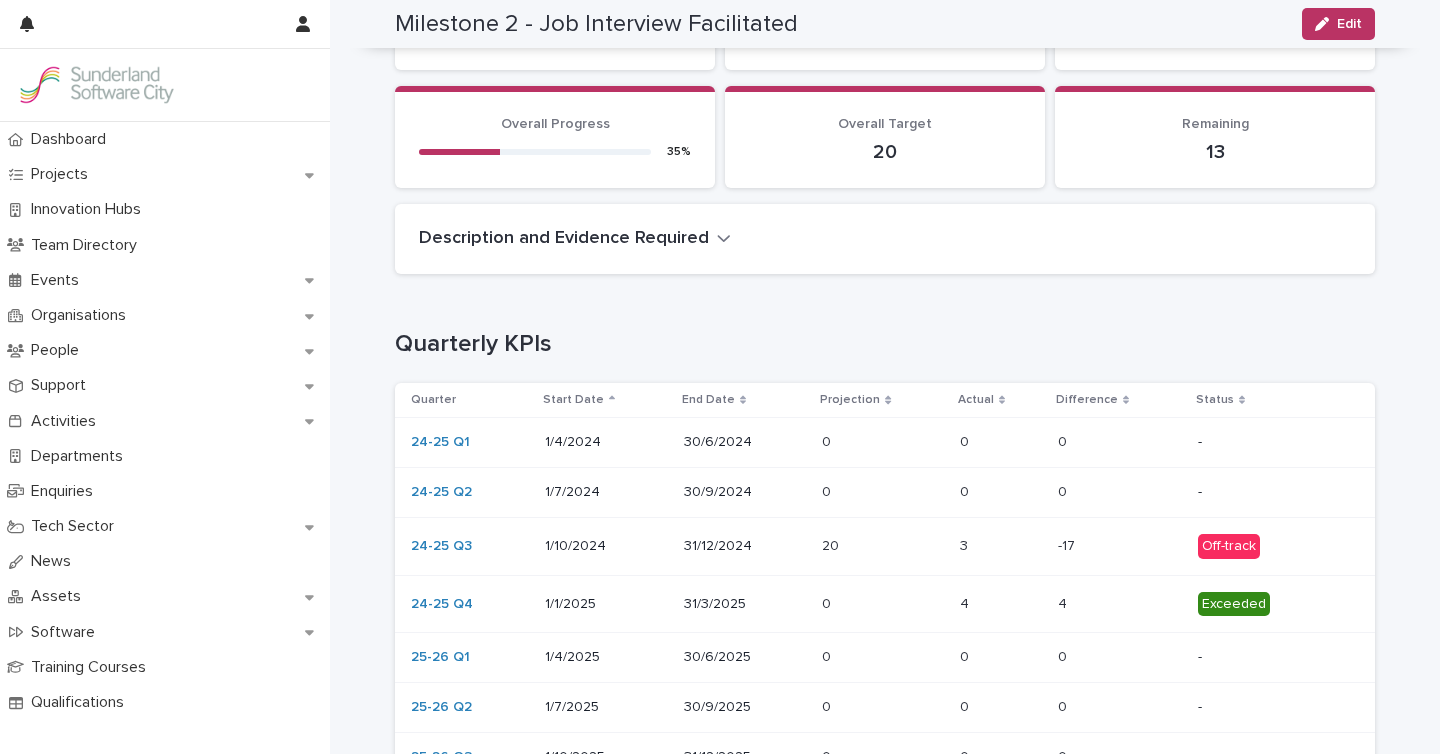 click on "1/10/2024" at bounding box center [606, 546] 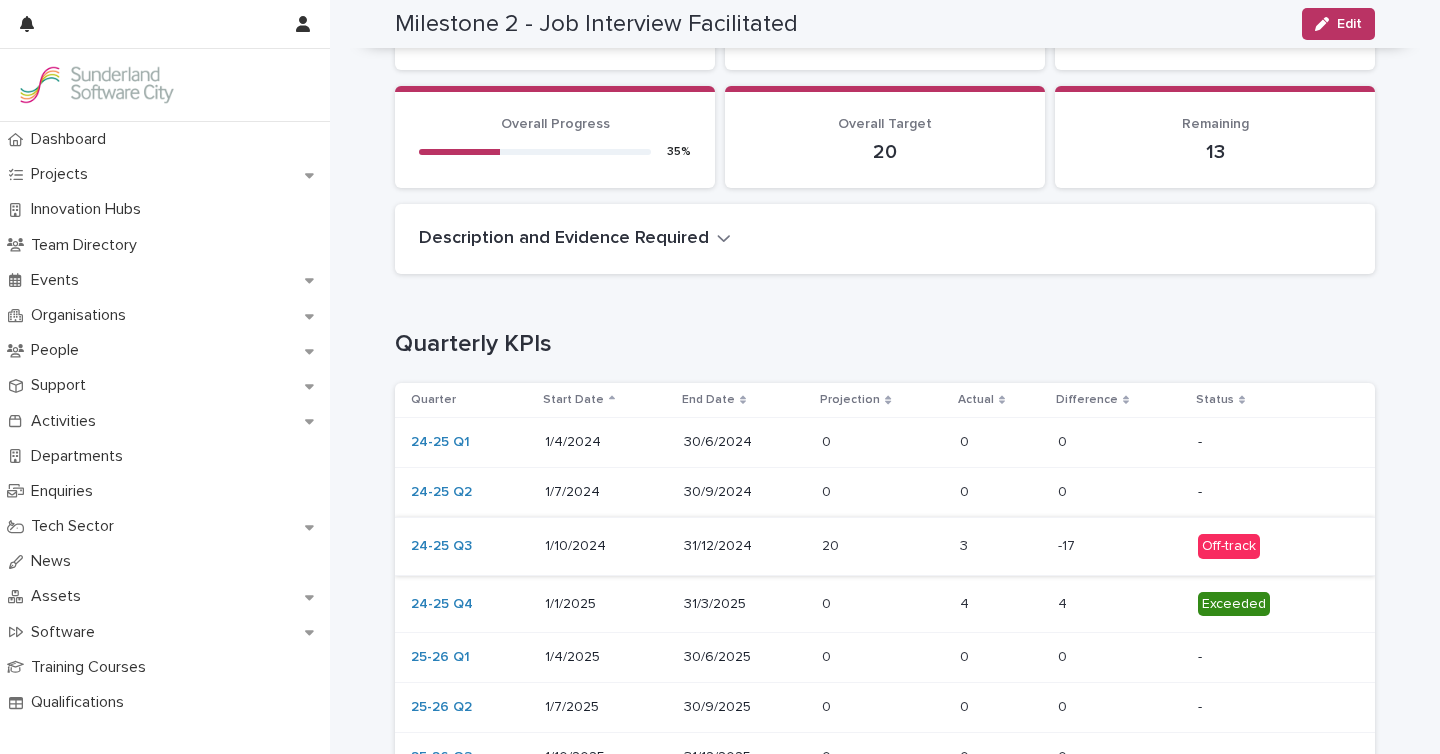 scroll, scrollTop: 0, scrollLeft: 0, axis: both 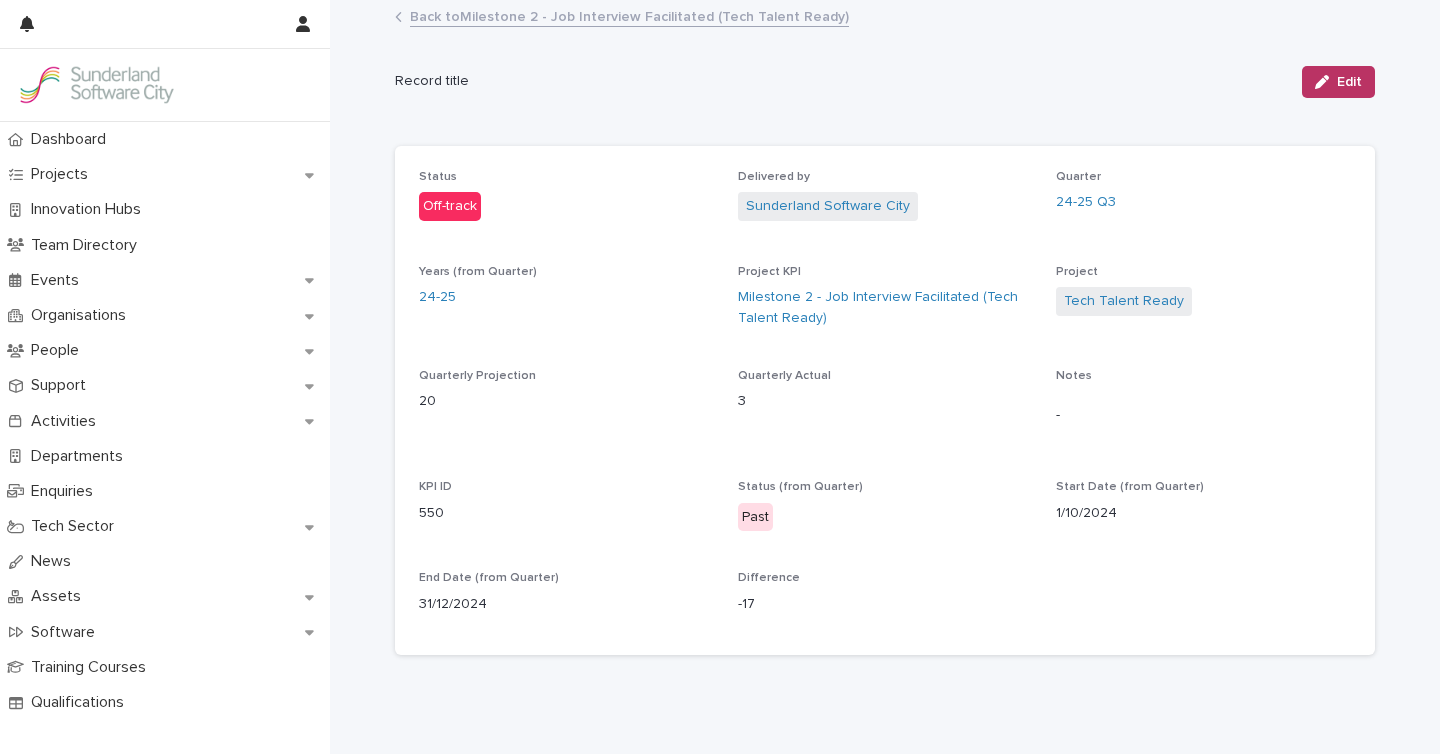 click on "Edit" at bounding box center (1334, 82) 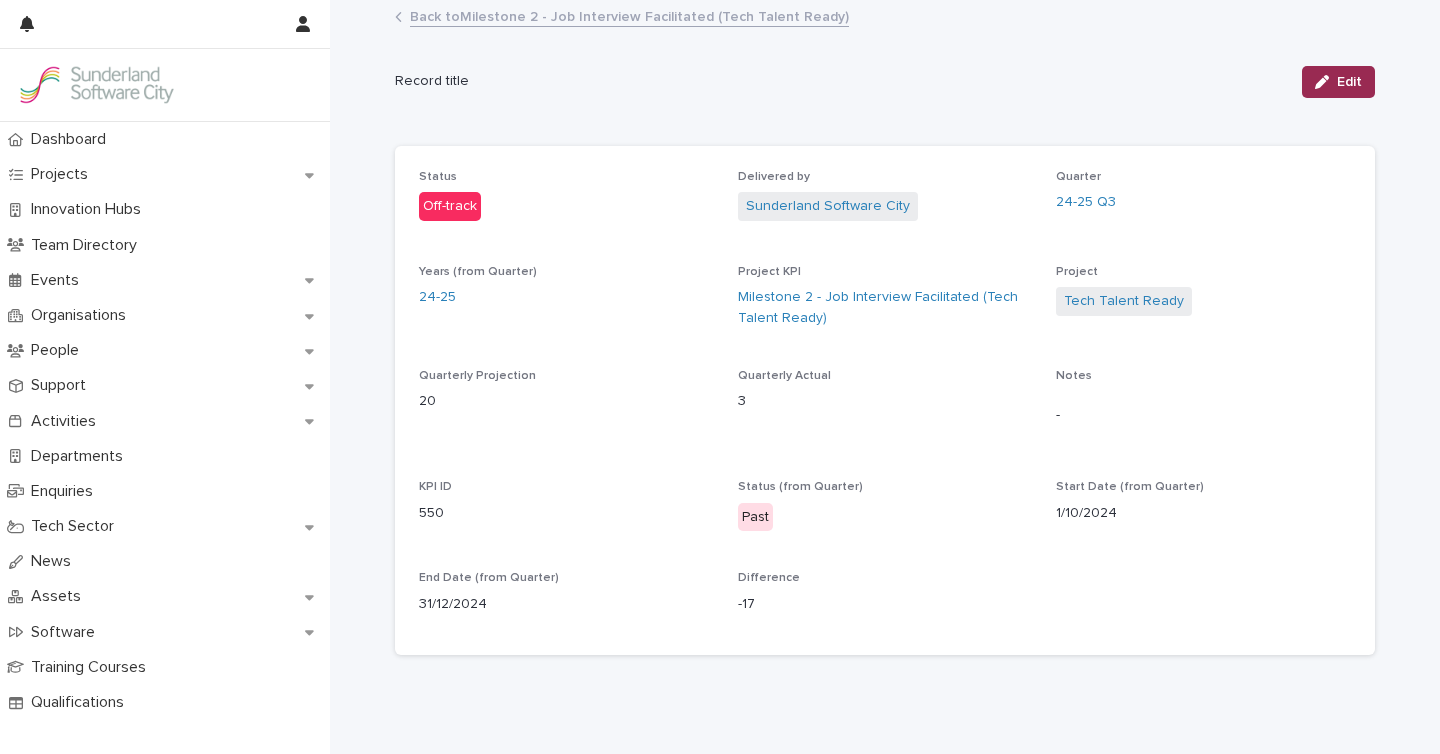 click 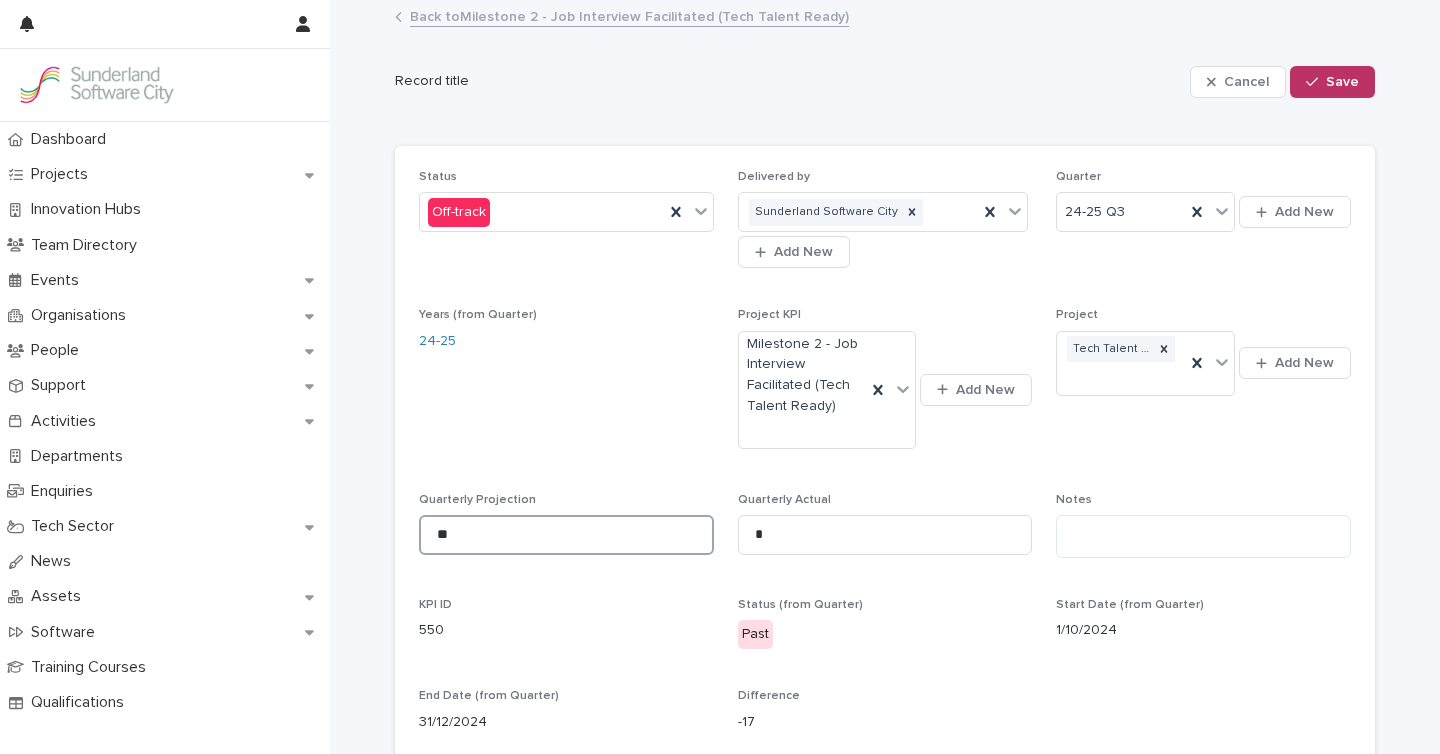click on "**" at bounding box center [566, 535] 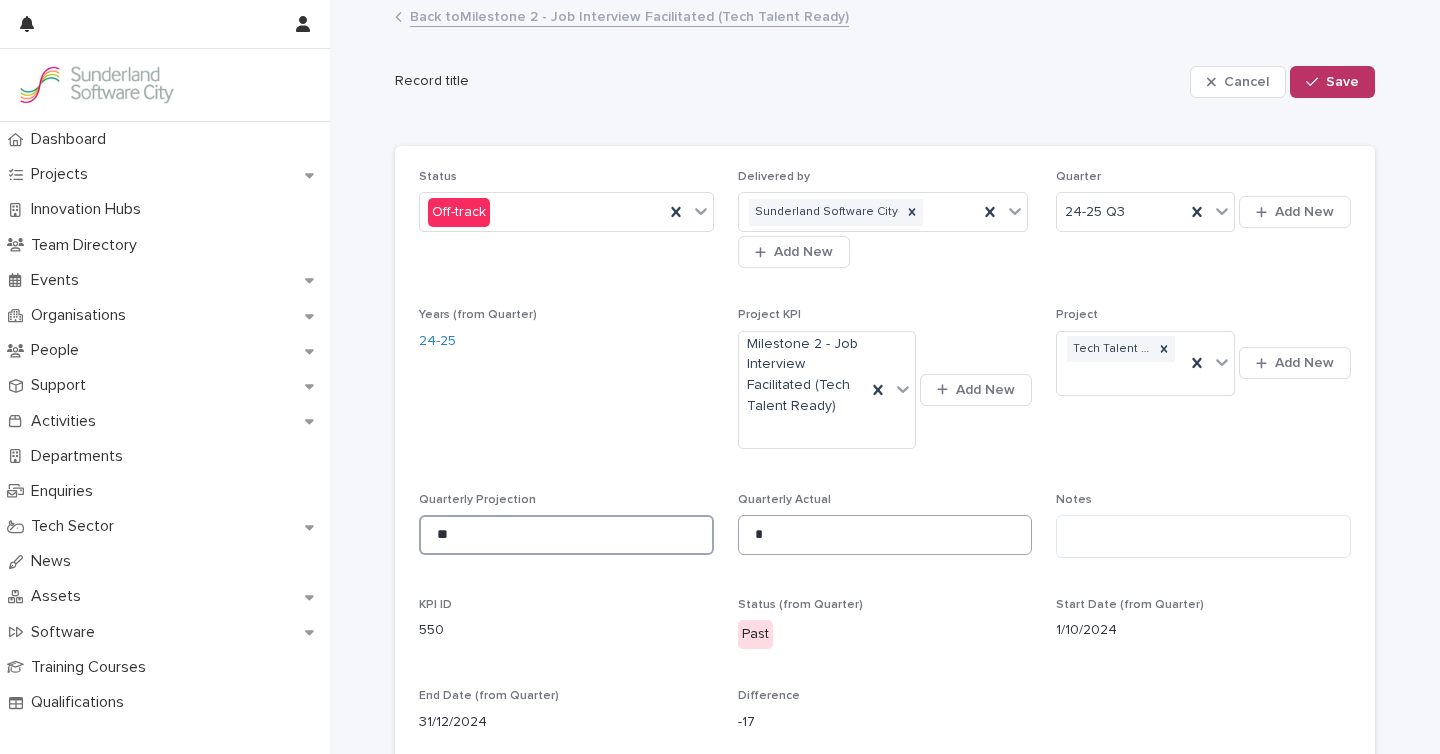 type on "**" 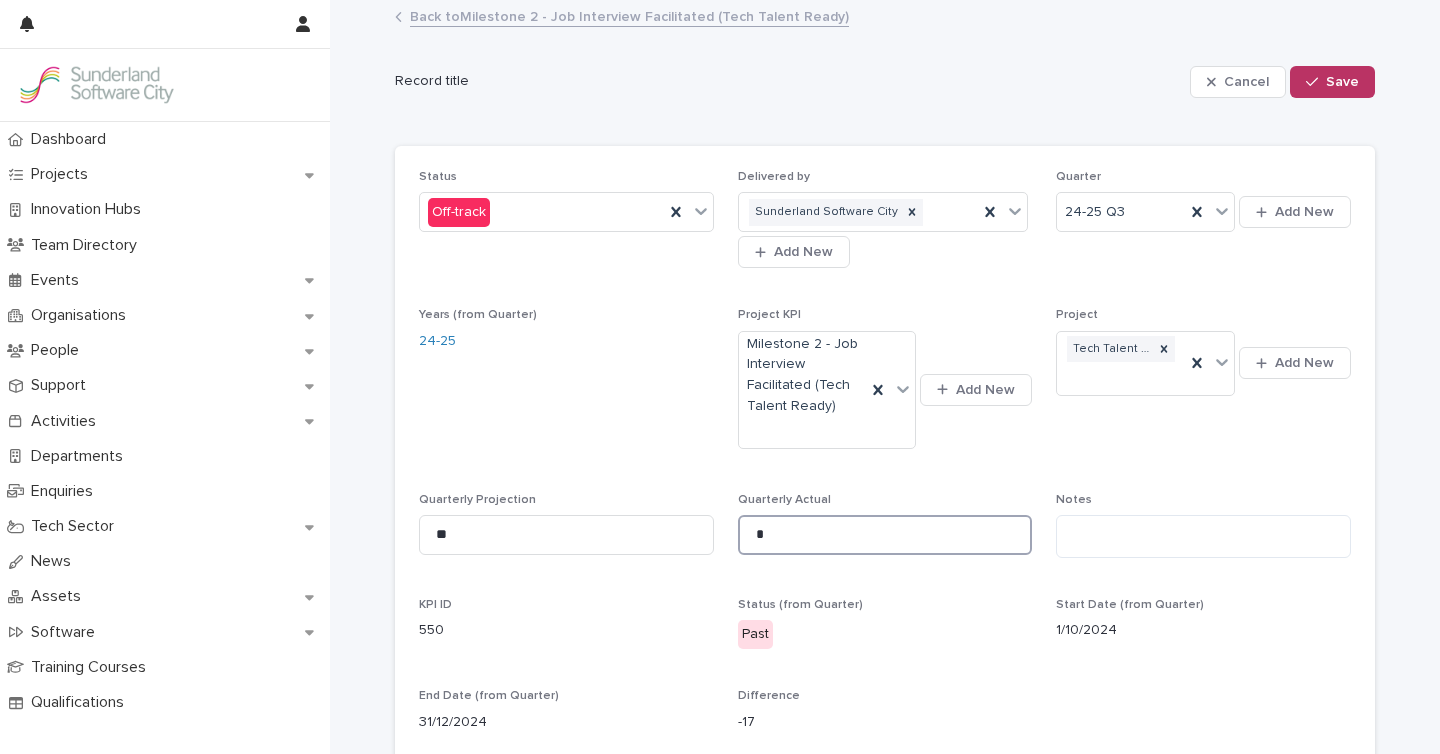 click on "*" at bounding box center (885, 535) 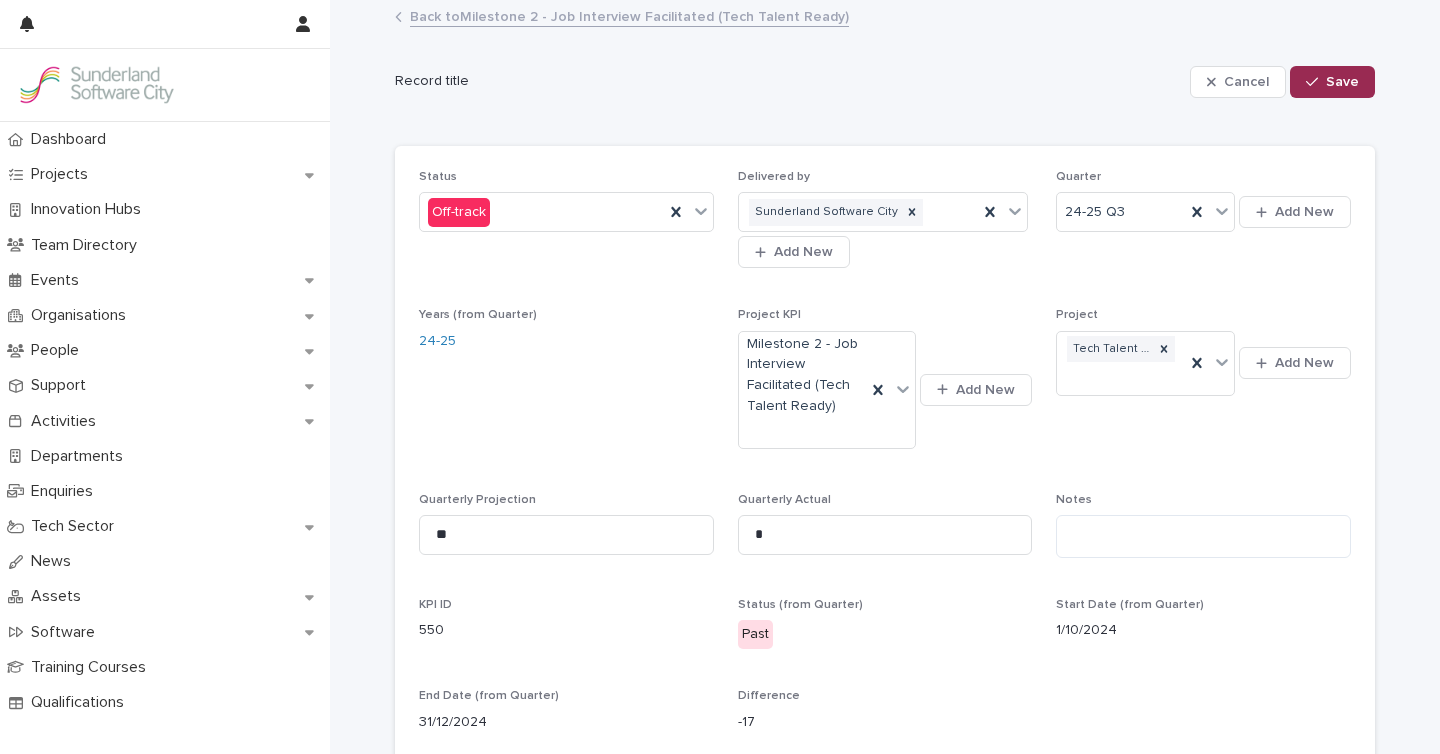 click on "Save" at bounding box center [1342, 82] 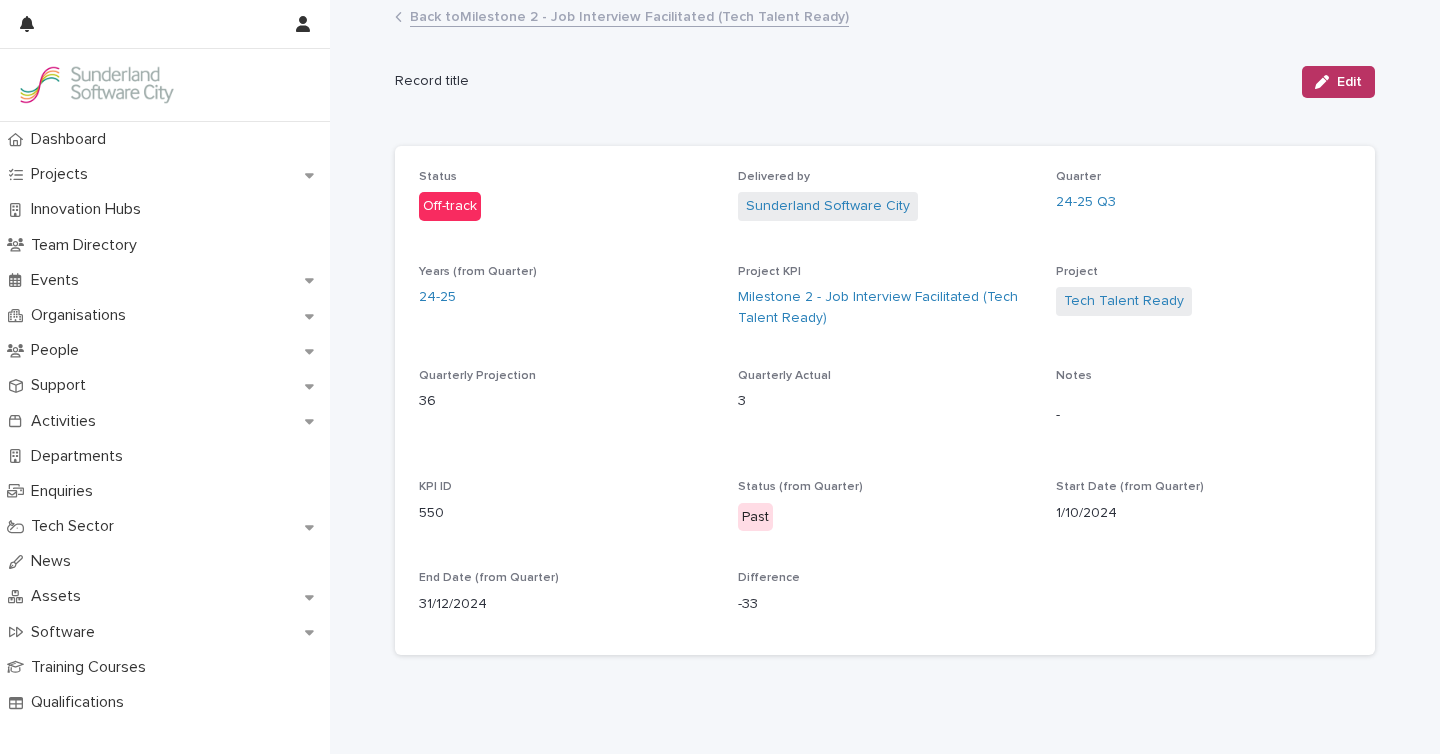 click on "Back to  Milestone 2 - Job Interview Facilitated (Tech Talent Ready)" at bounding box center (629, 15) 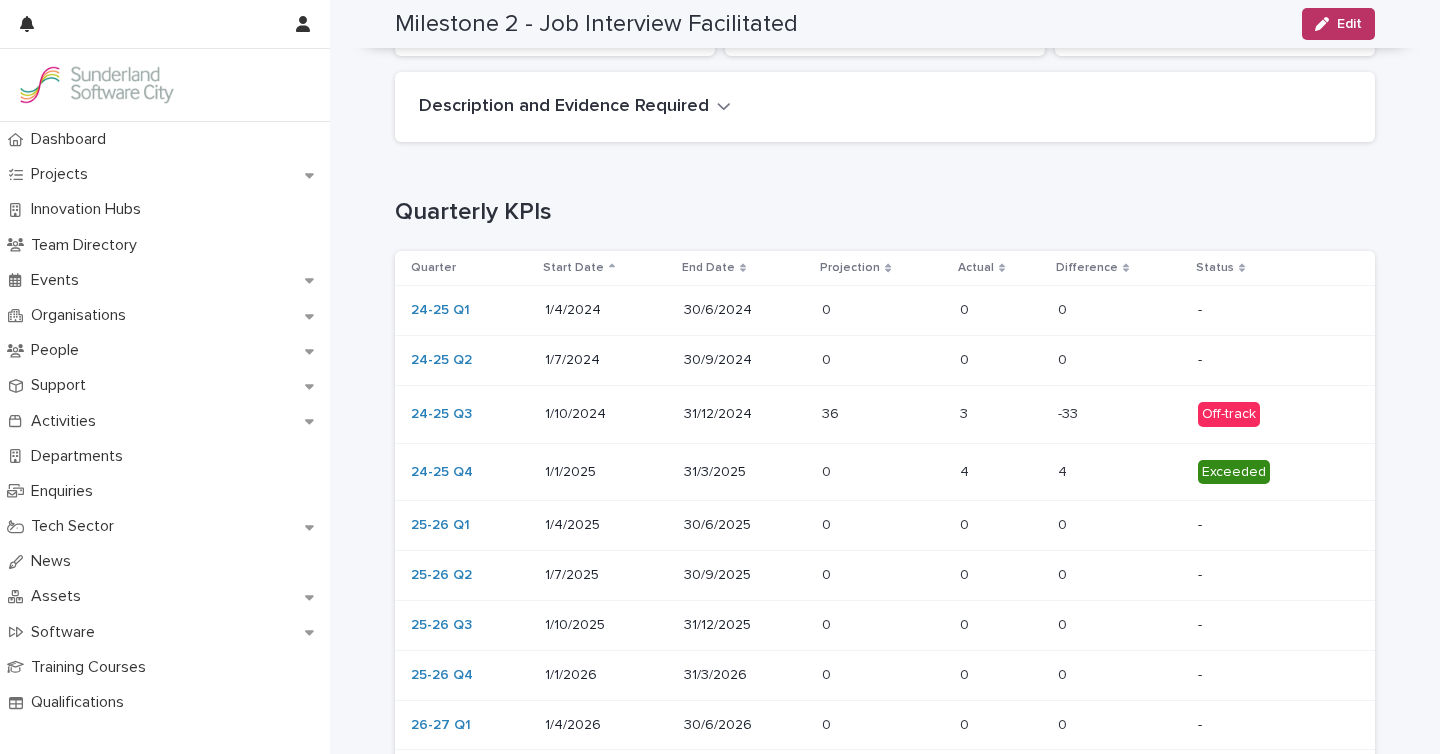 scroll, scrollTop: 0, scrollLeft: 0, axis: both 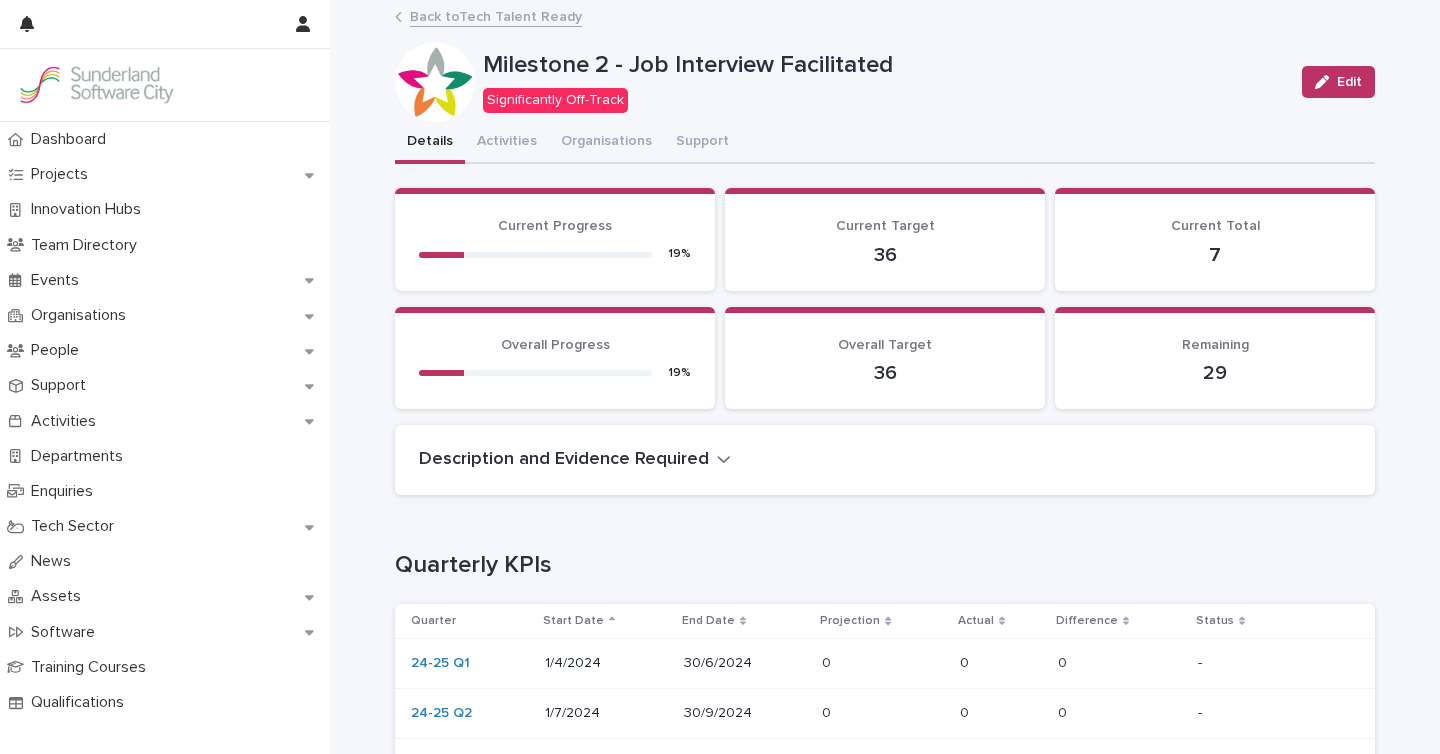 click on "Back to  Tech Talent Ready" at bounding box center [496, 15] 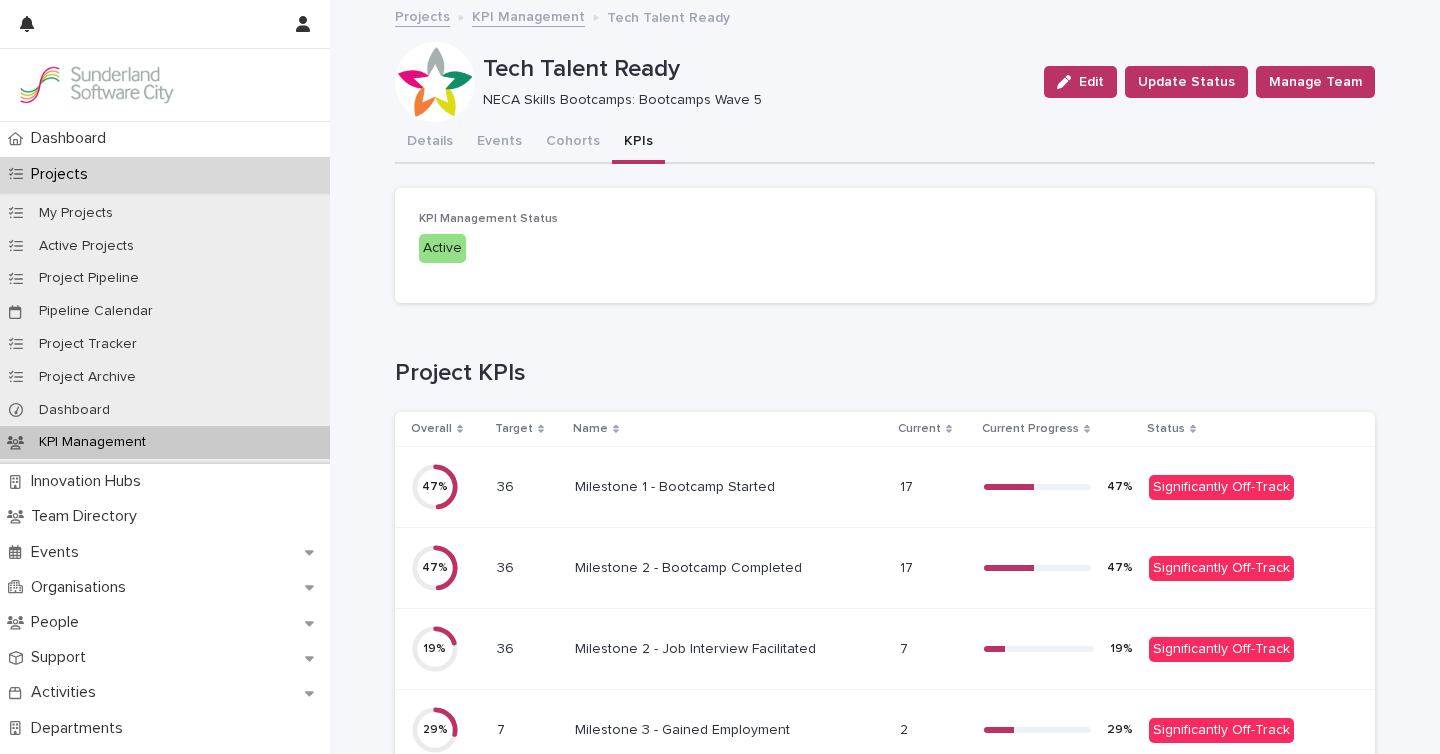 click on "Milestone 1 - Bootcamp Started Milestone 1 - Bootcamp Started" at bounding box center [730, 487] 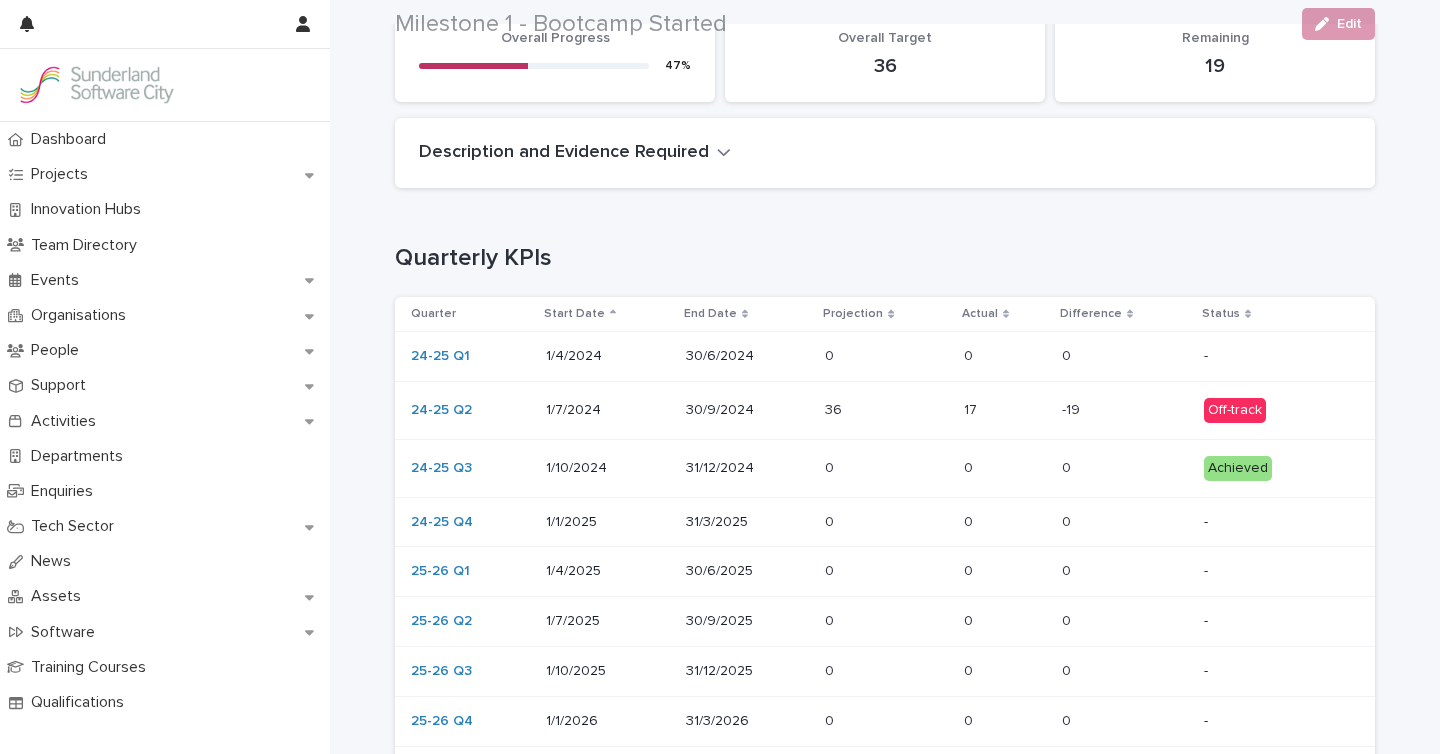 scroll, scrollTop: 323, scrollLeft: 0, axis: vertical 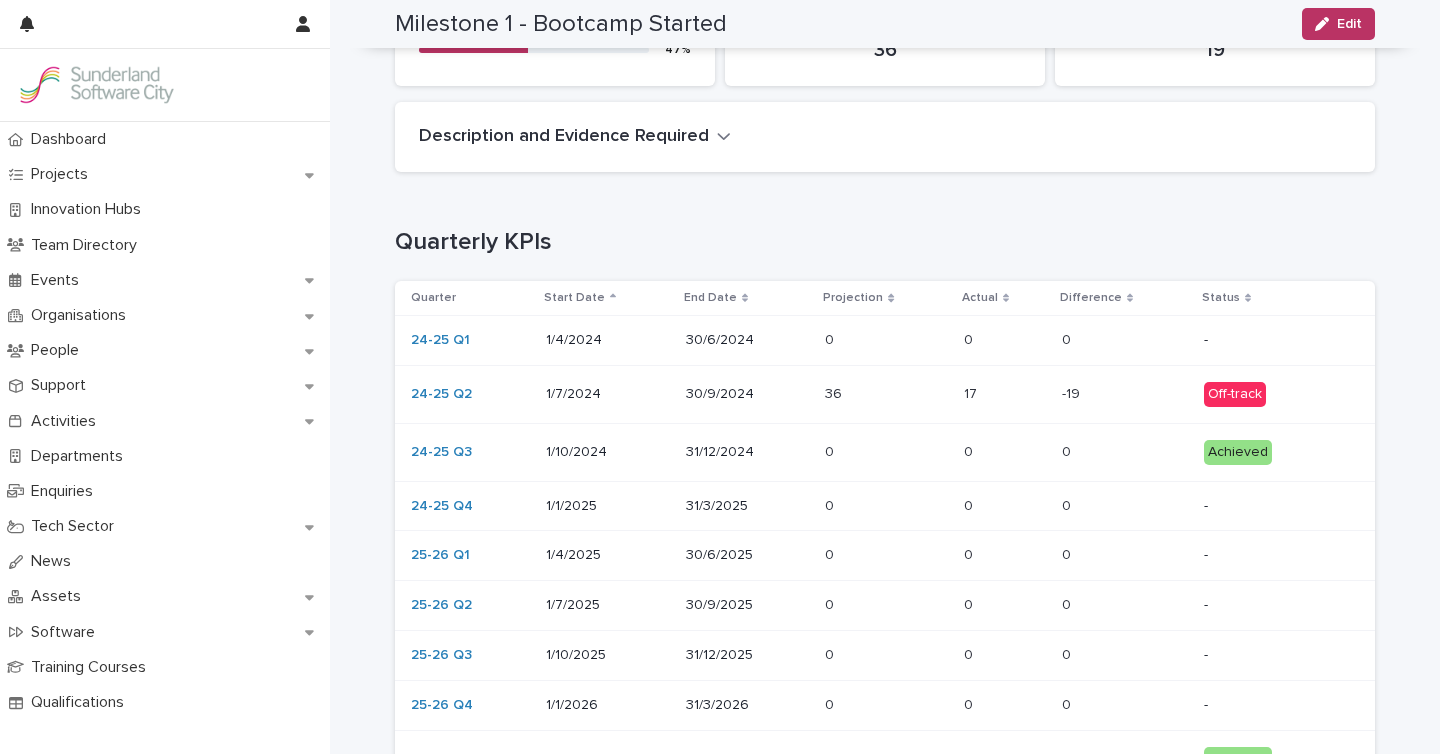 click at bounding box center (886, 452) 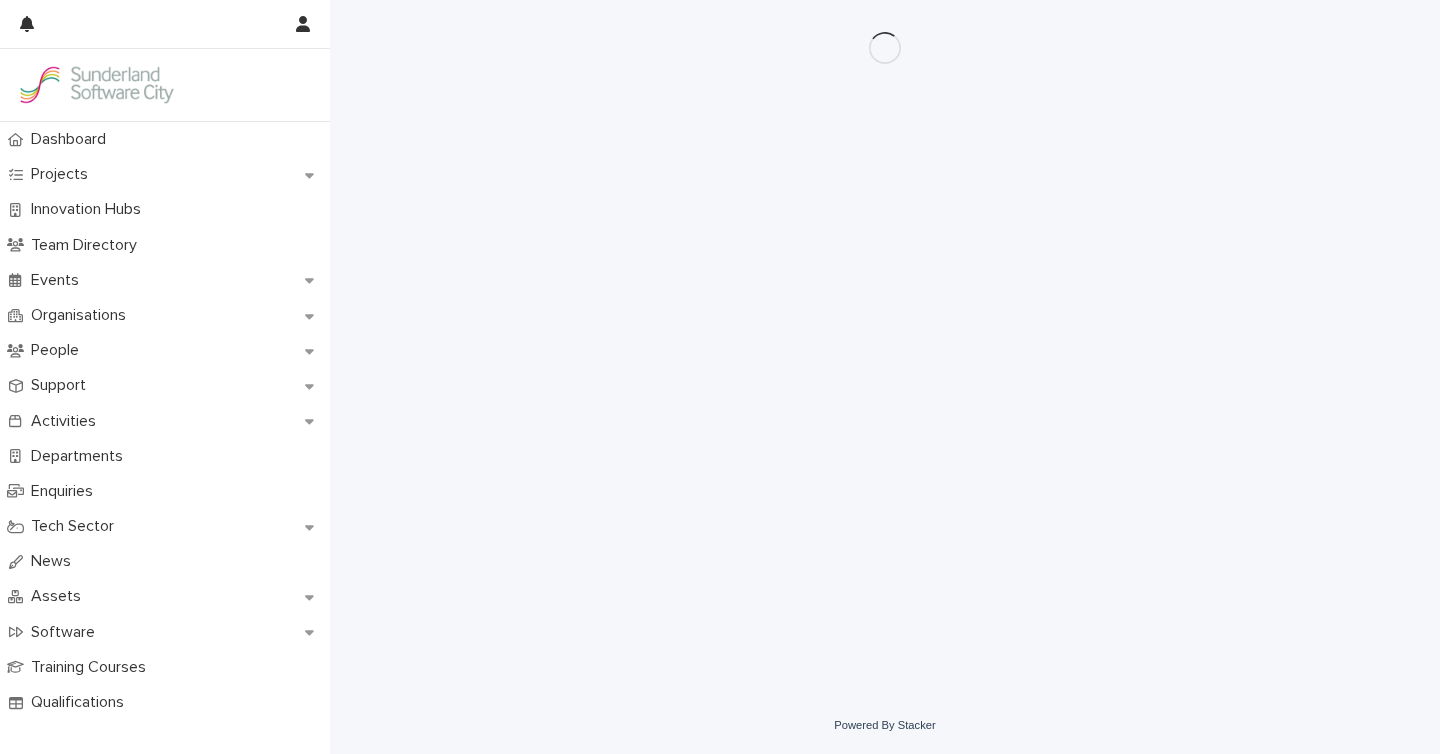 scroll, scrollTop: 0, scrollLeft: 0, axis: both 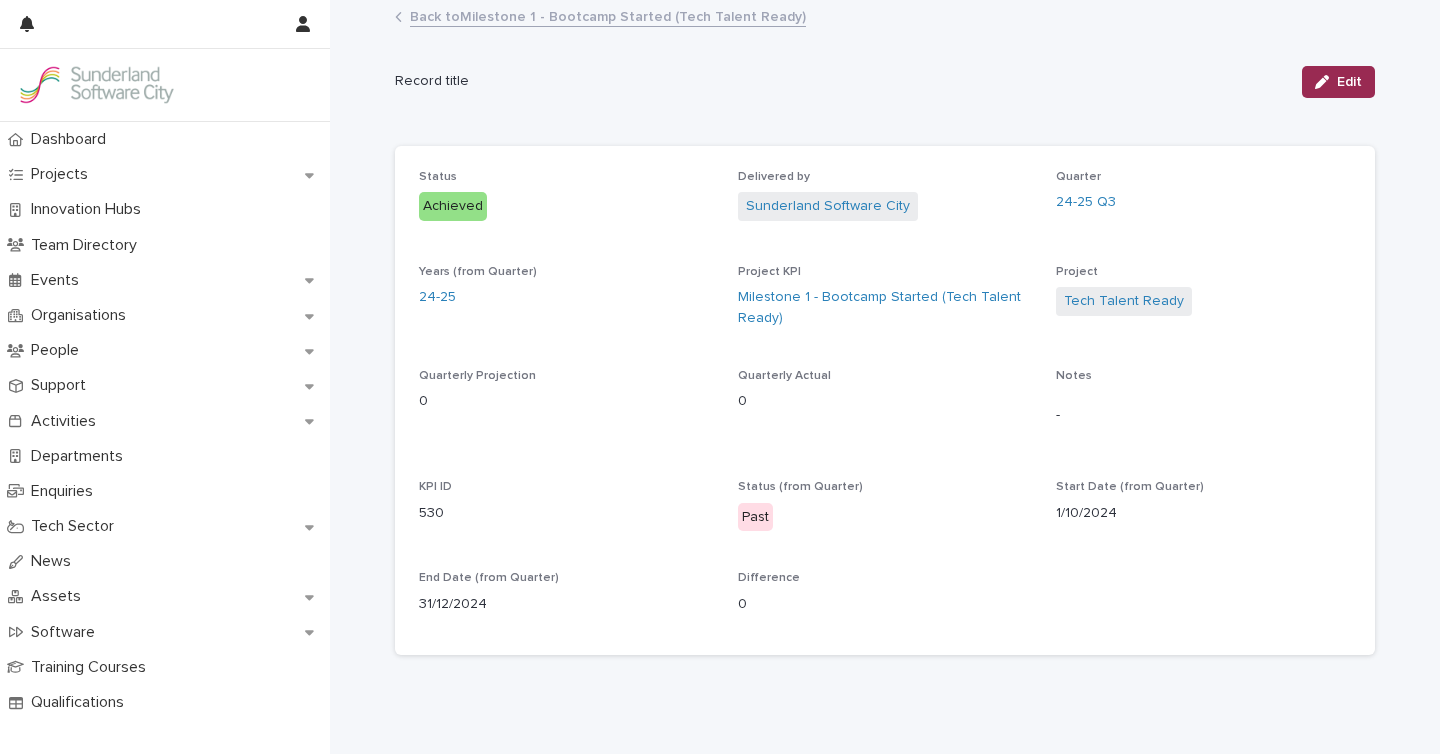 click on "Edit" at bounding box center [1338, 82] 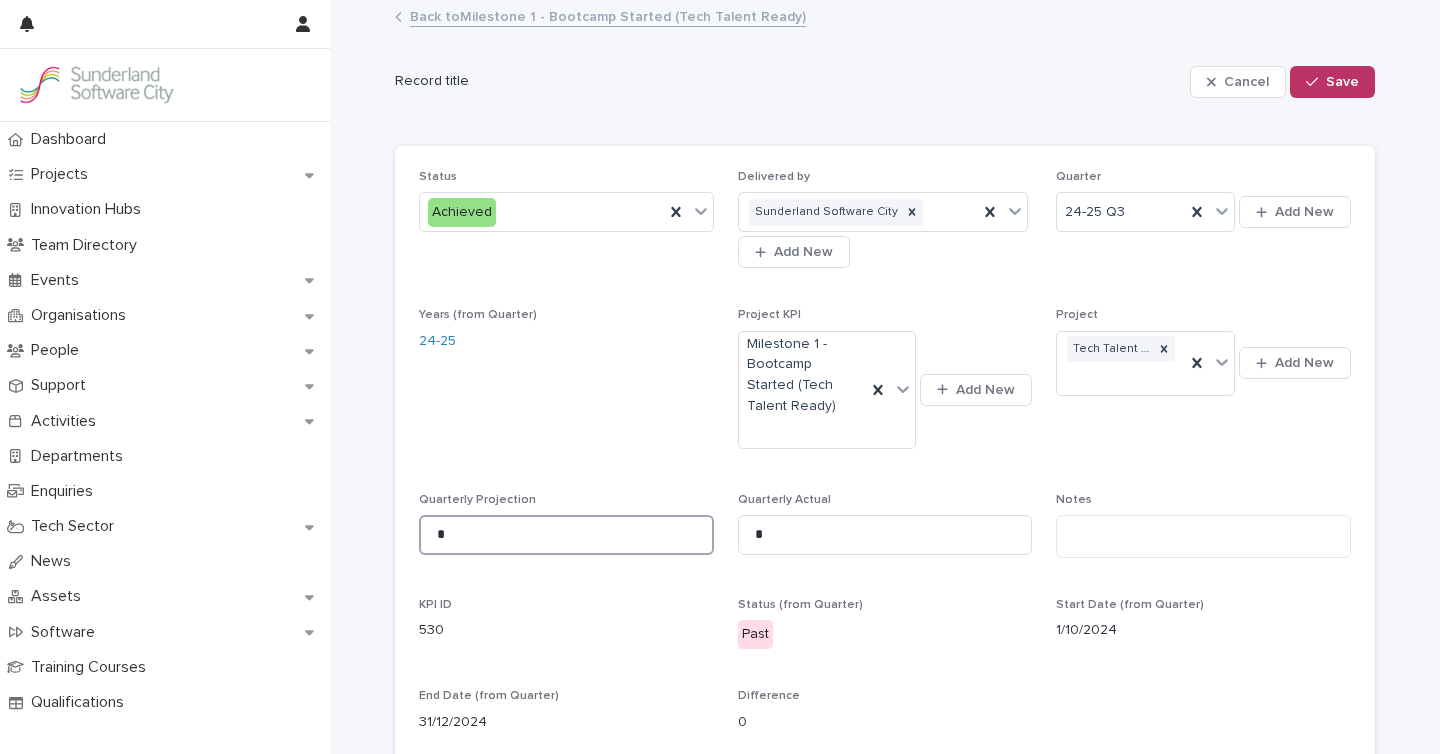 drag, startPoint x: 463, startPoint y: 538, endPoint x: 419, endPoint y: 538, distance: 44 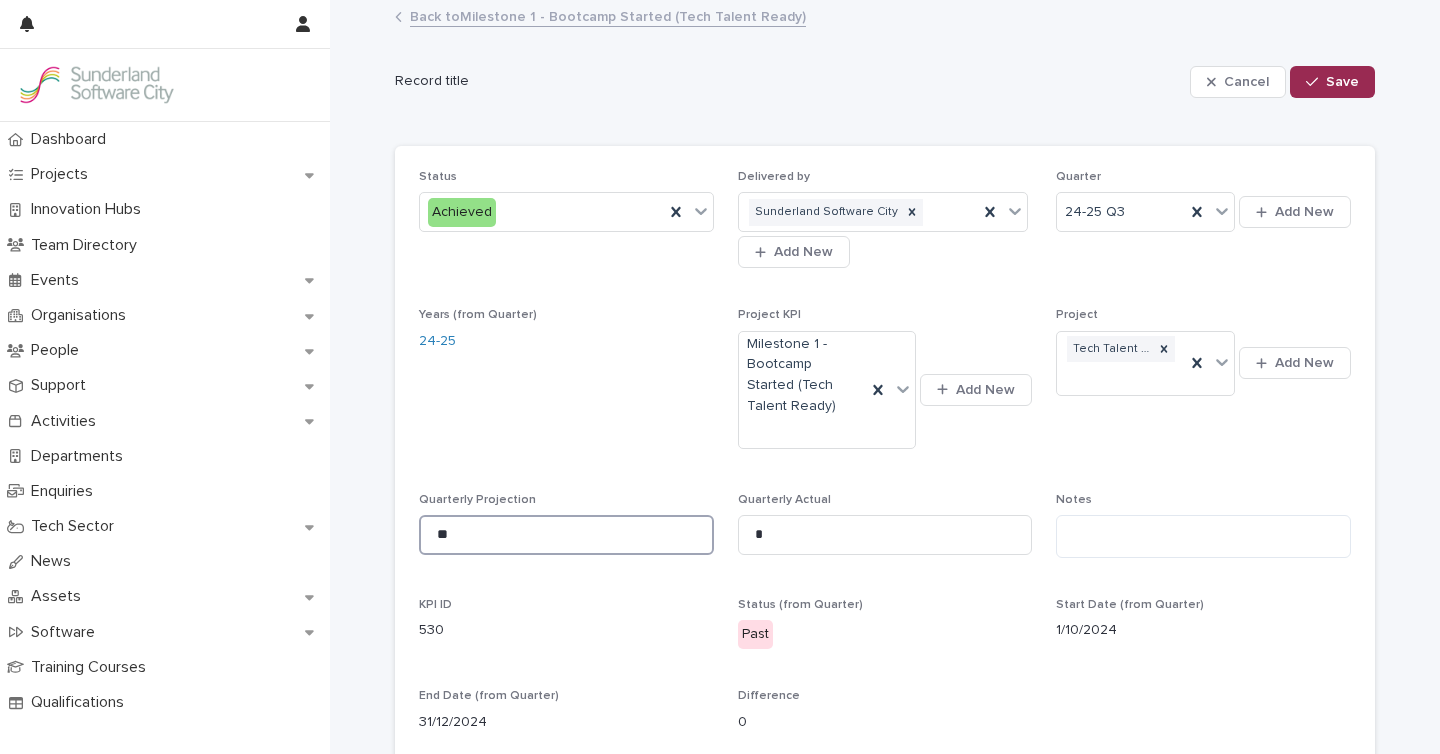 type on "**" 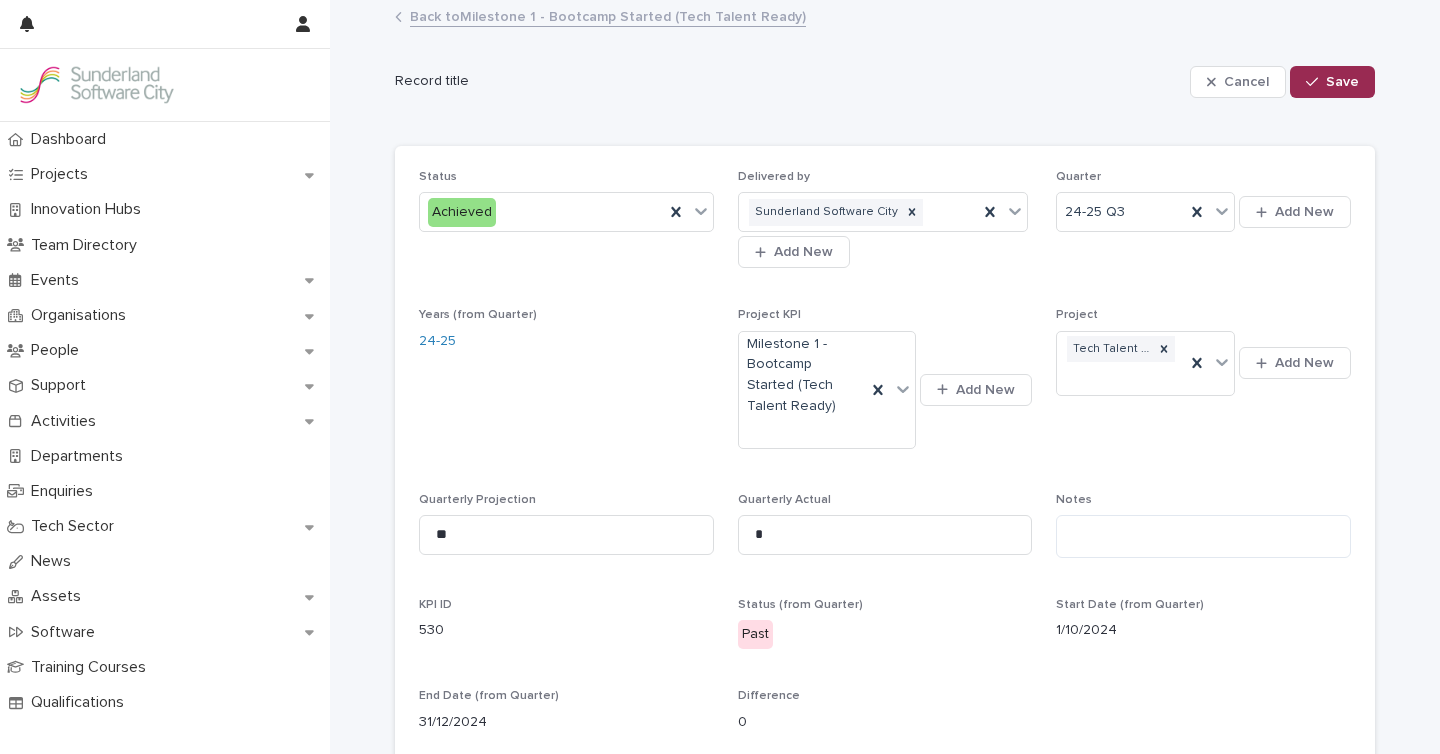 click on "Save" at bounding box center [1342, 82] 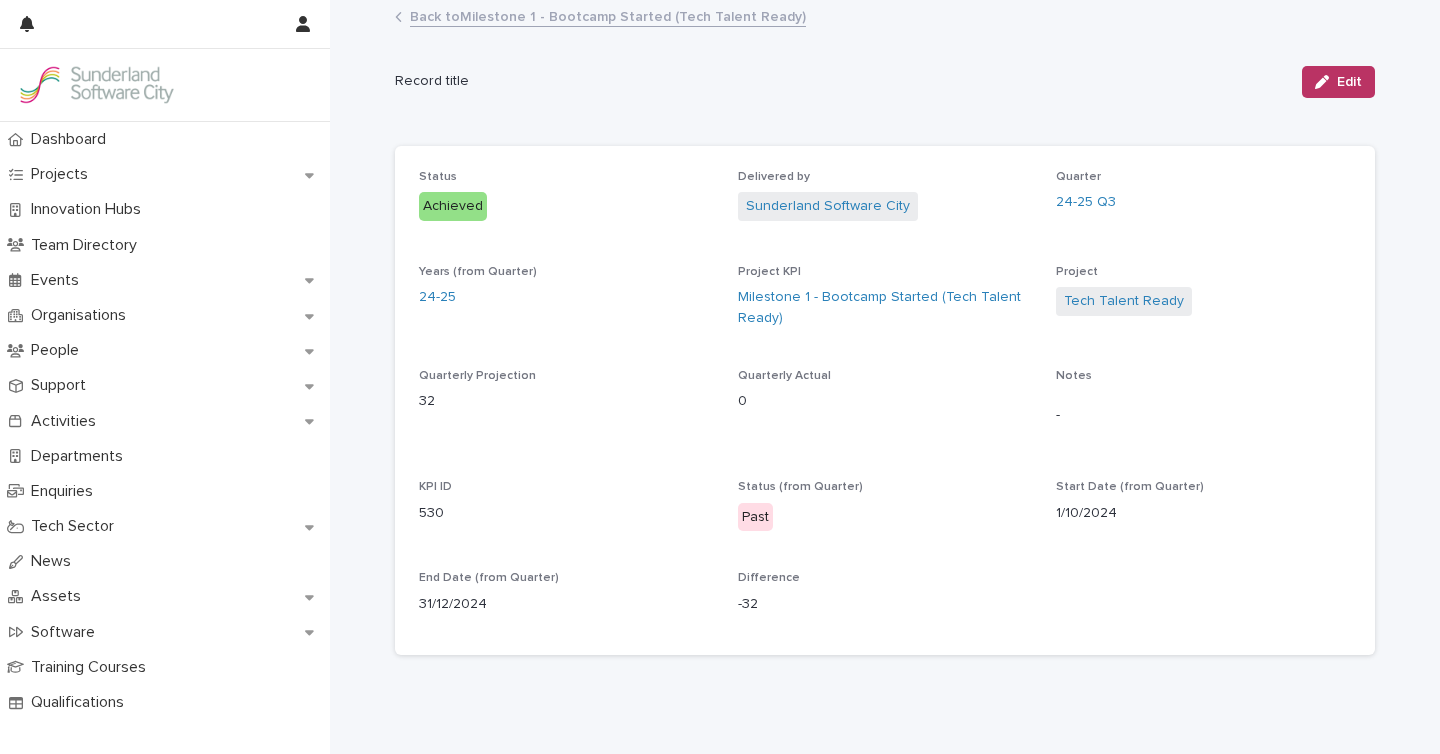 click on "Back to  Milestone 1 - Bootcamp Started (Tech Talent Ready)" at bounding box center (608, 15) 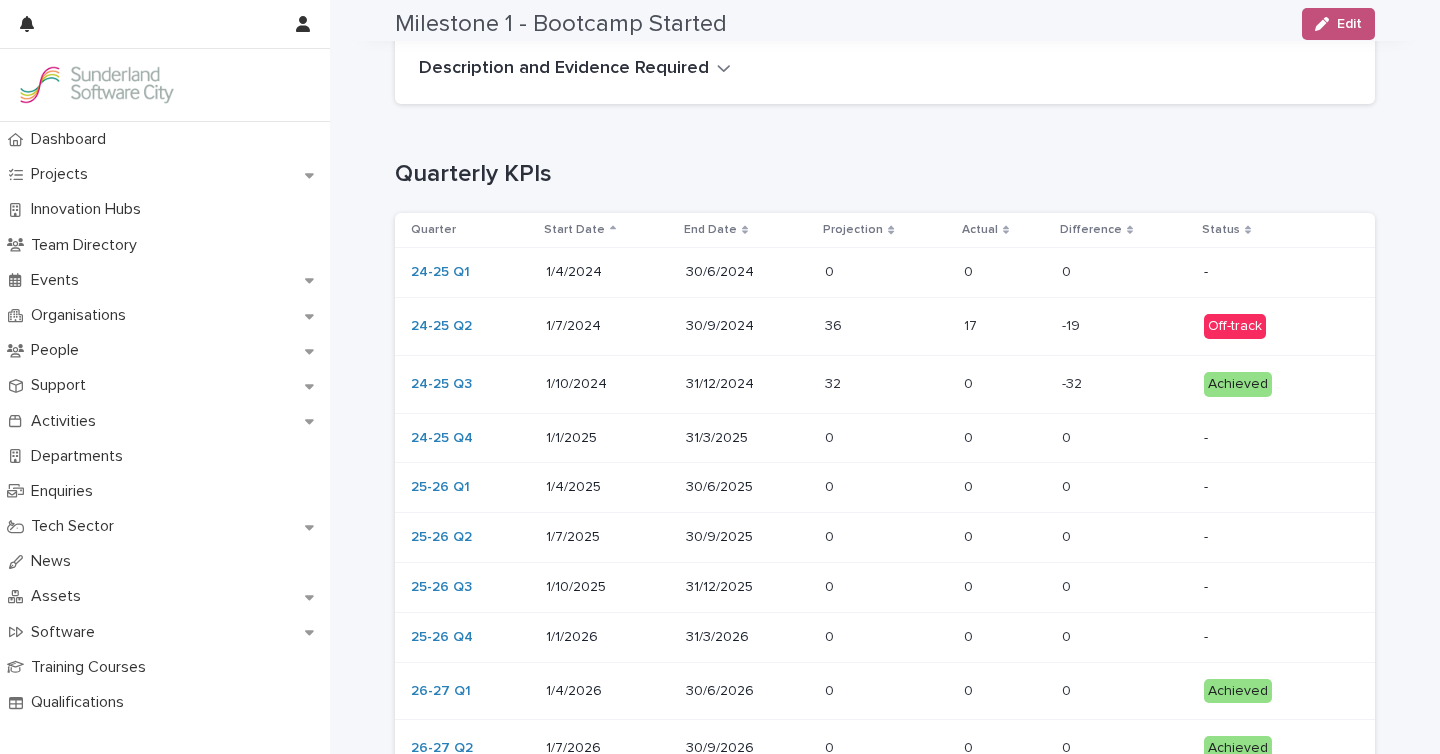 scroll, scrollTop: 397, scrollLeft: 0, axis: vertical 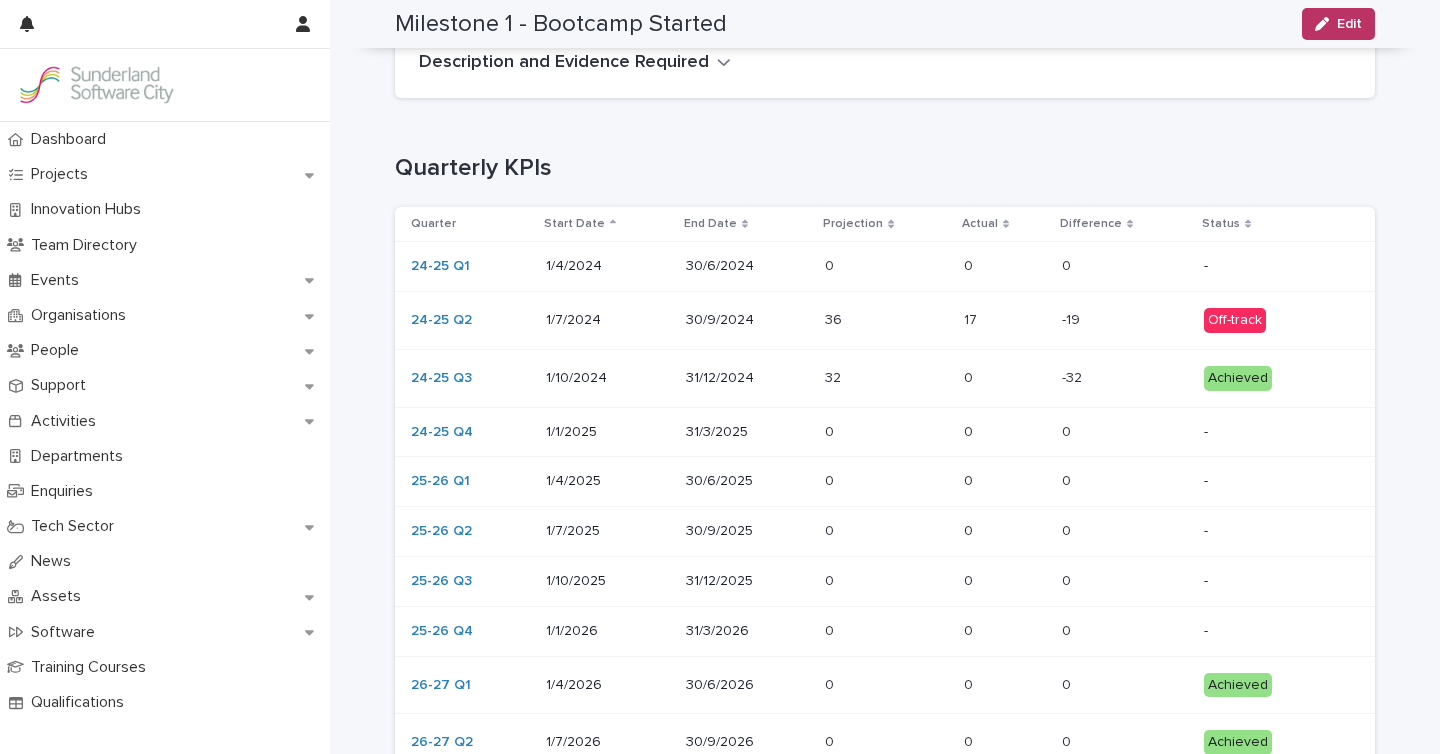 click at bounding box center (886, 432) 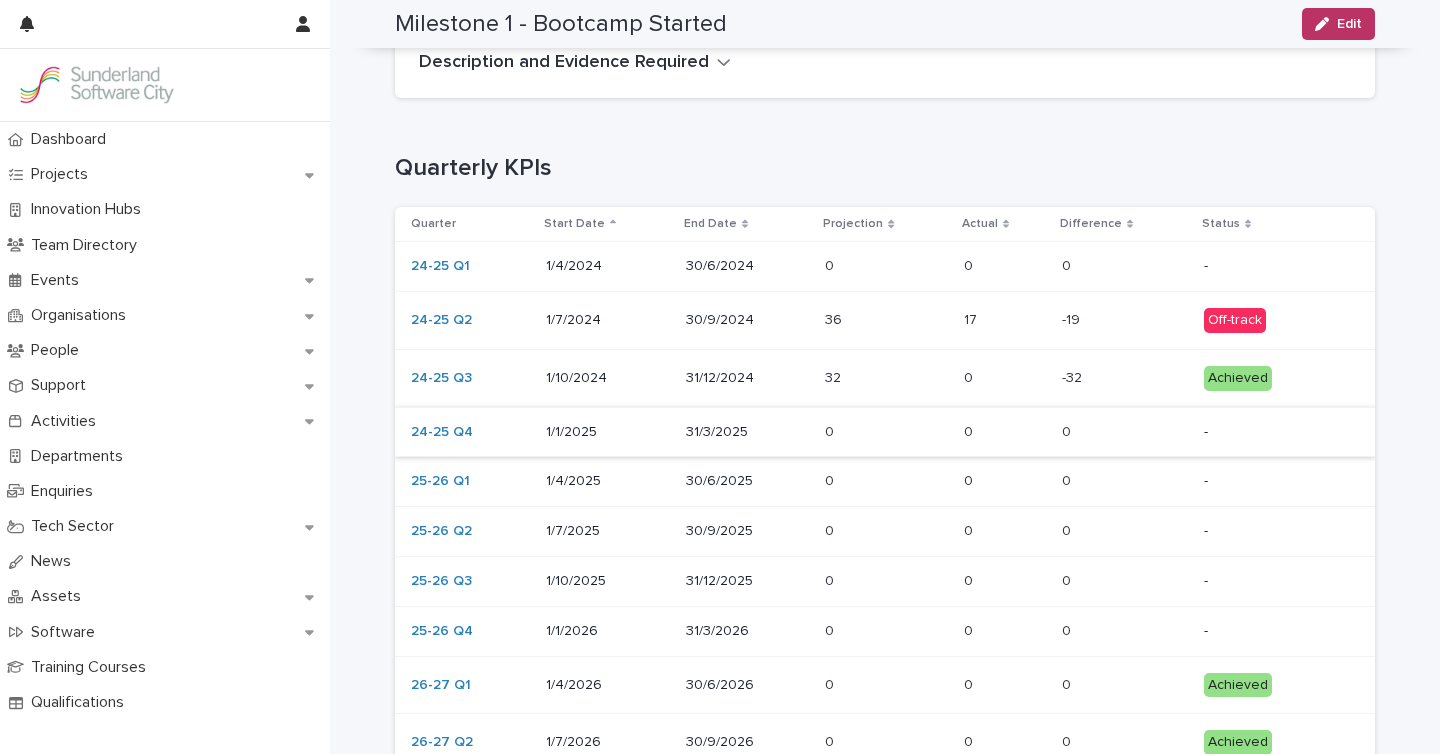 scroll, scrollTop: 0, scrollLeft: 0, axis: both 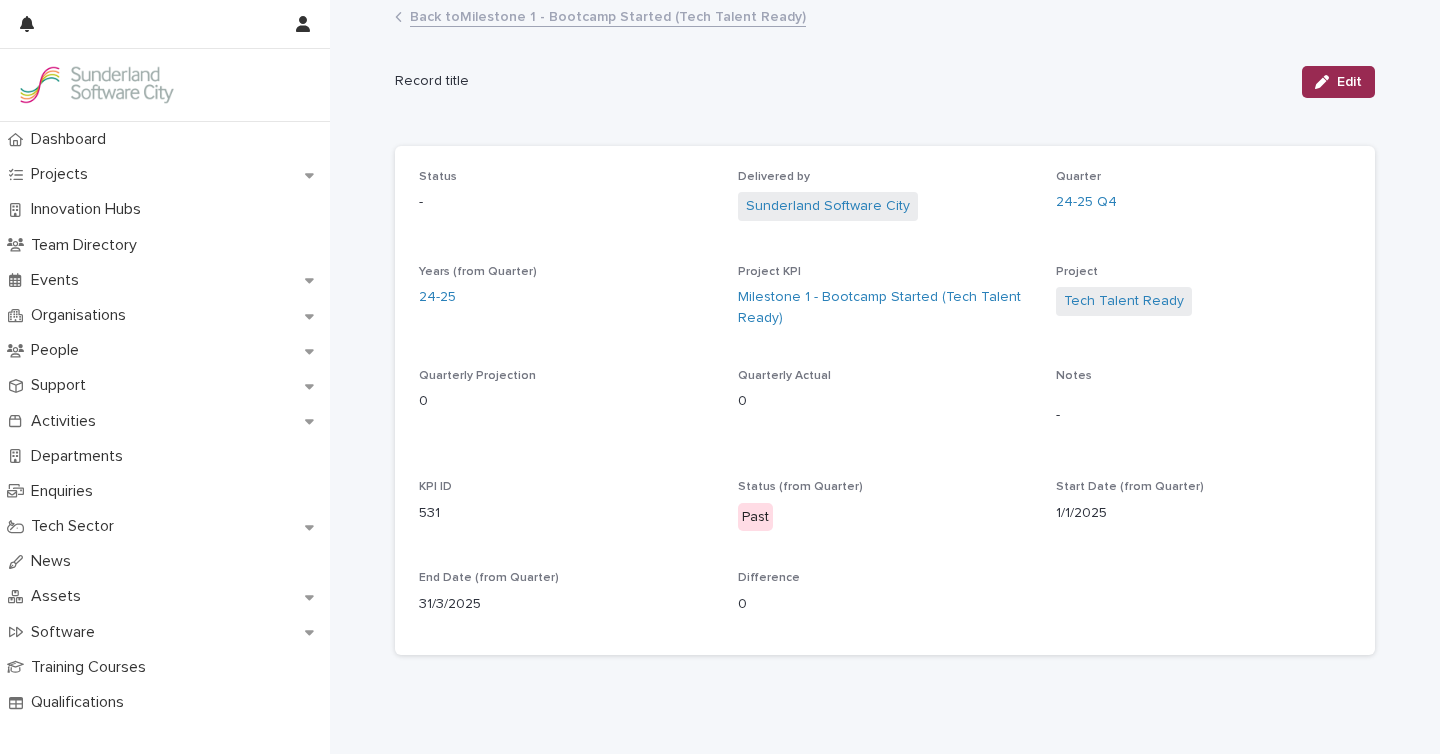 click 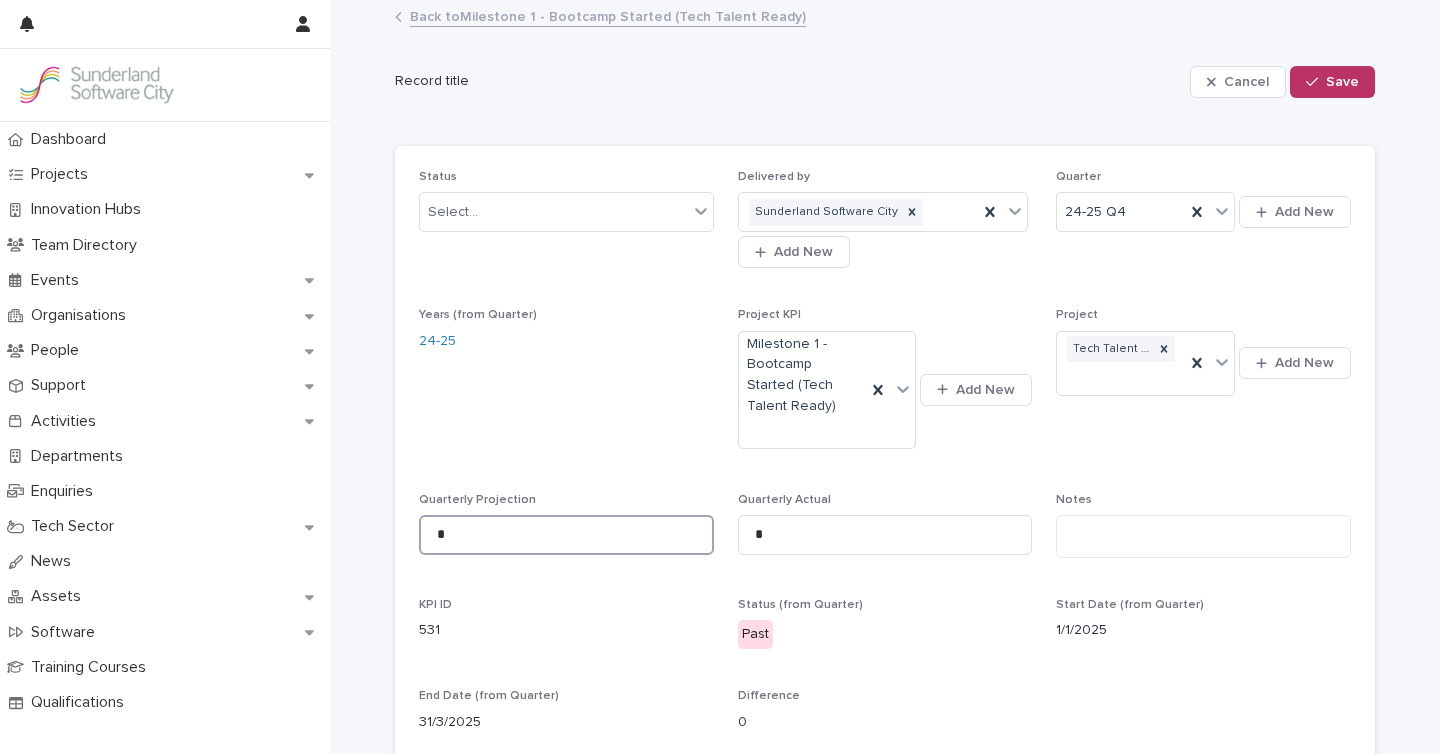 click on "*" at bounding box center (566, 535) 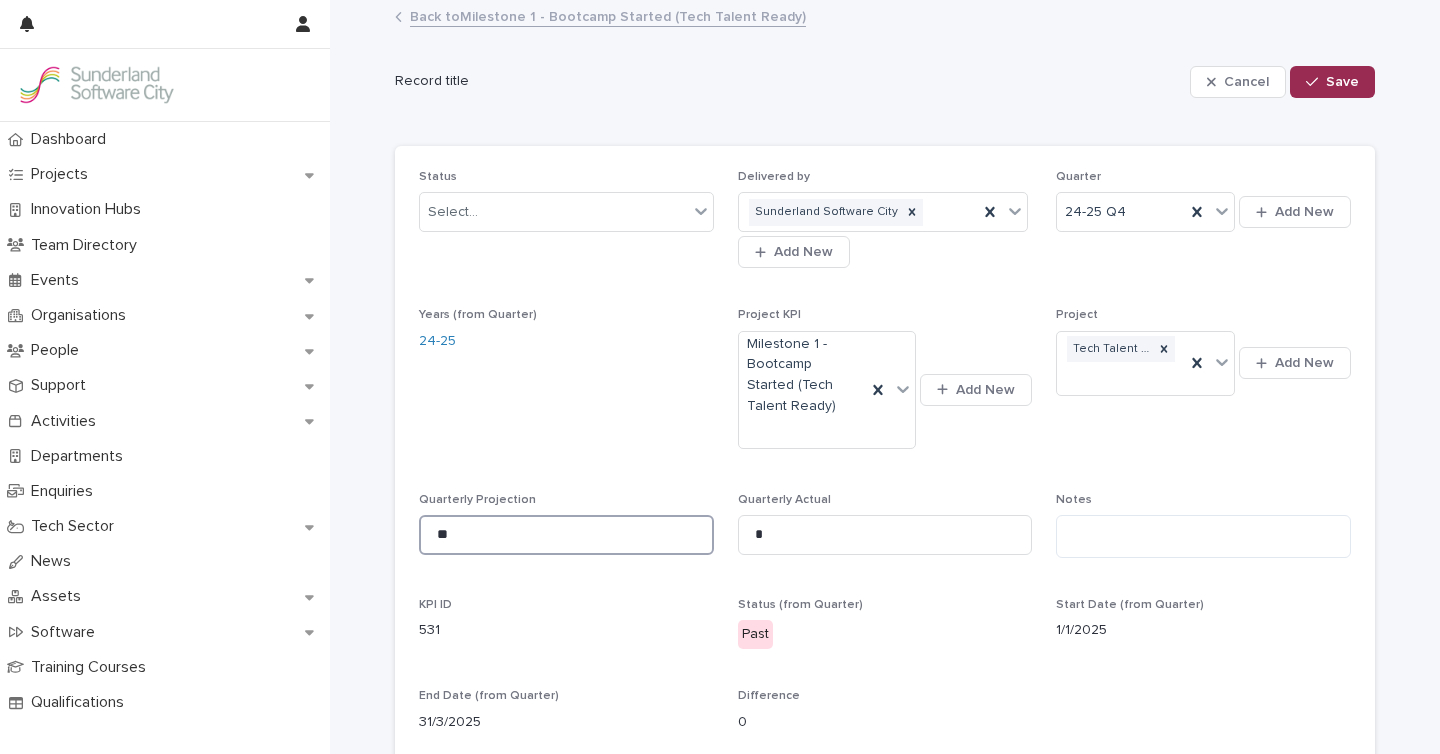 type on "**" 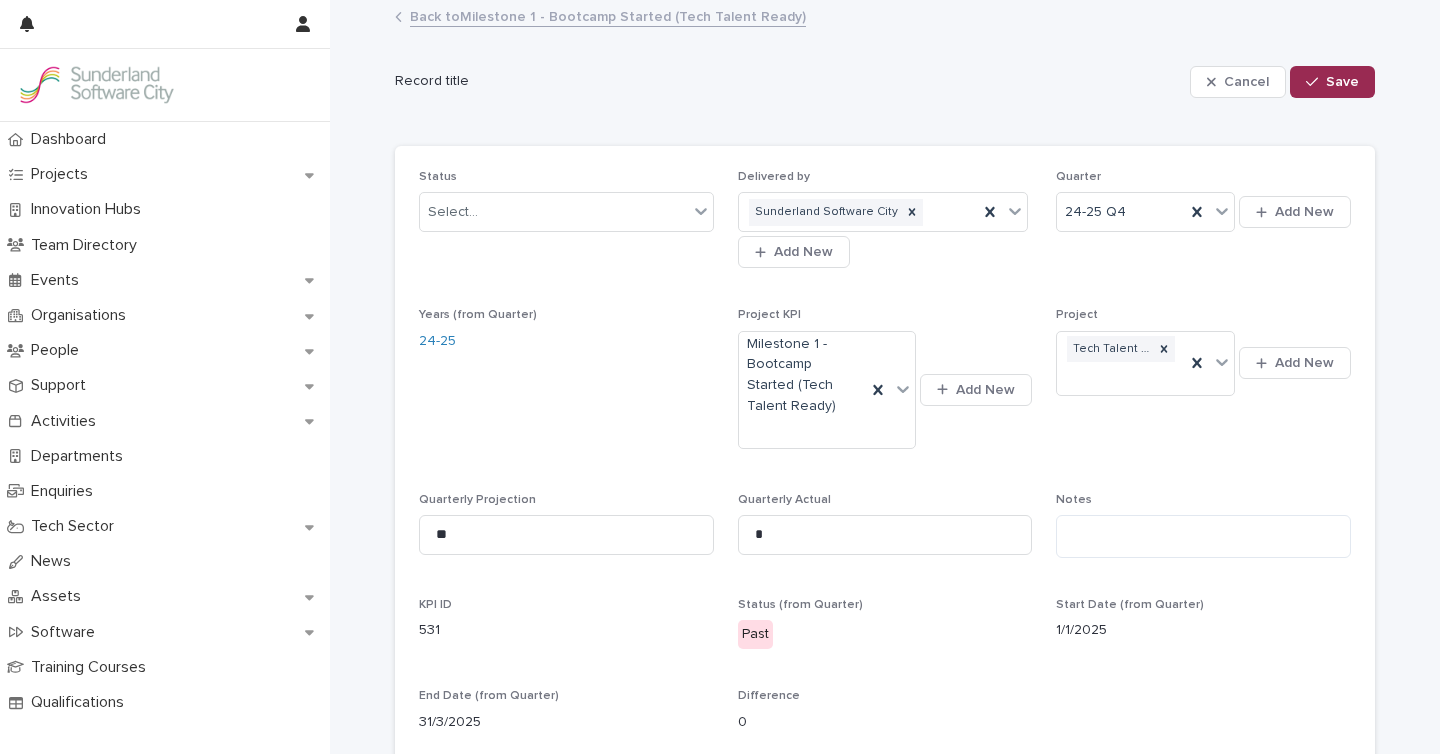 click on "Save" at bounding box center (1342, 82) 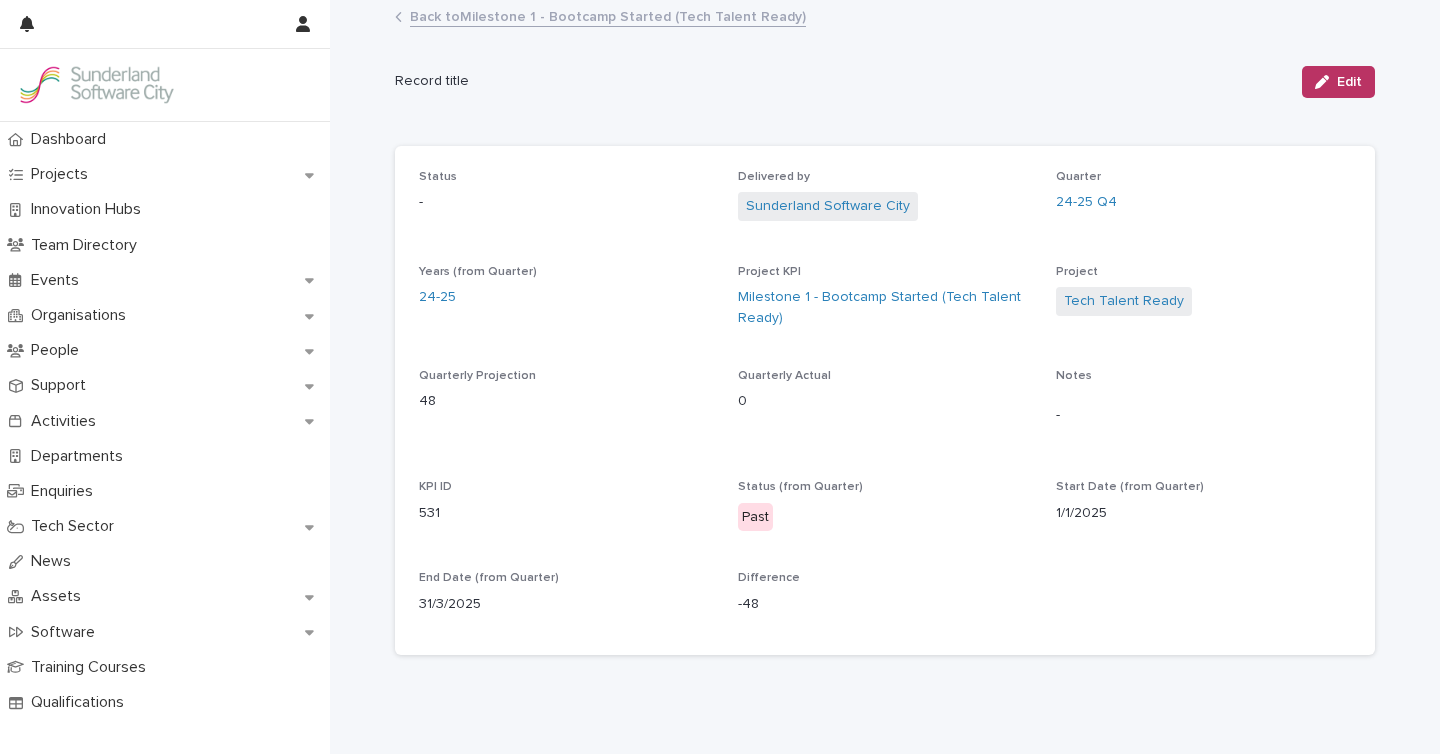 click on "Back to  Milestone 1 - Bootcamp Started (Tech Talent Ready)" at bounding box center (608, 15) 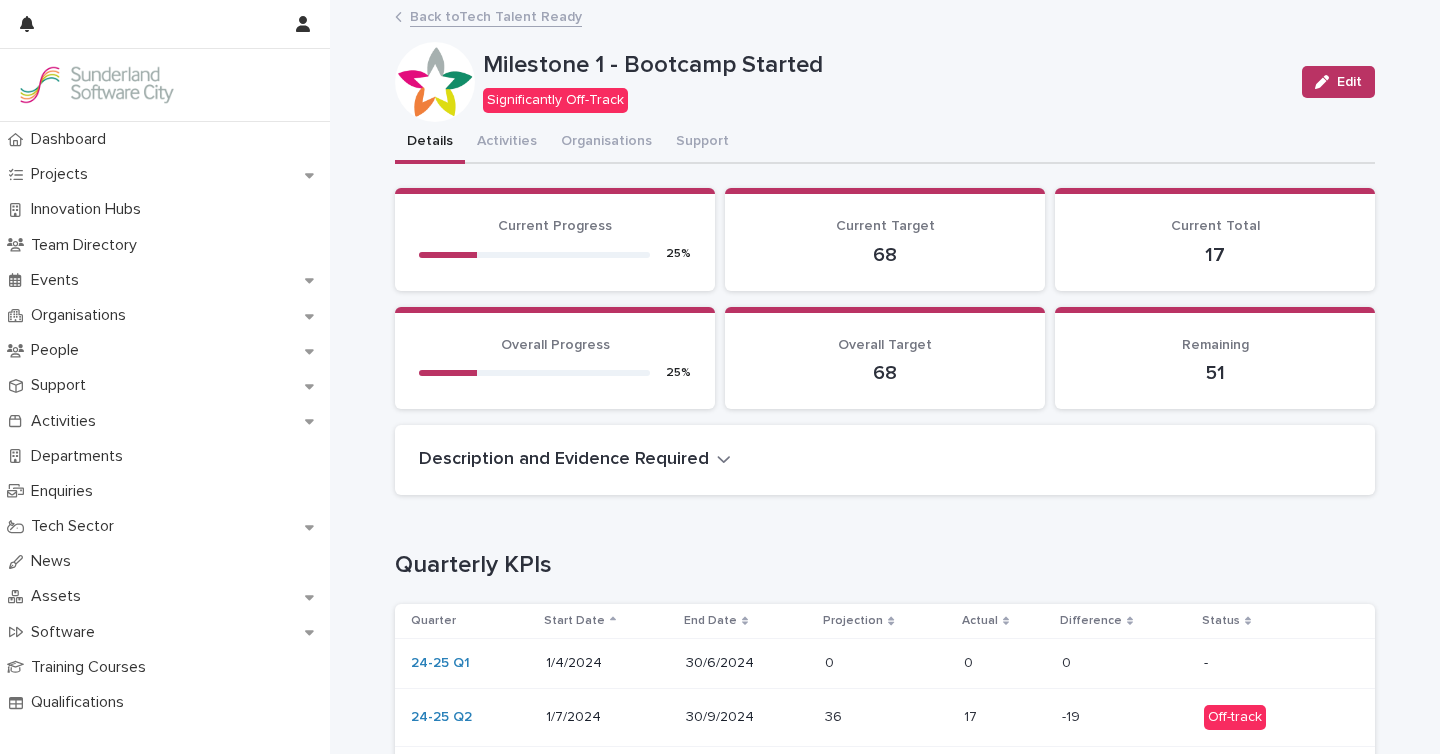 click on "Back to  Tech Talent Ready" at bounding box center [496, 15] 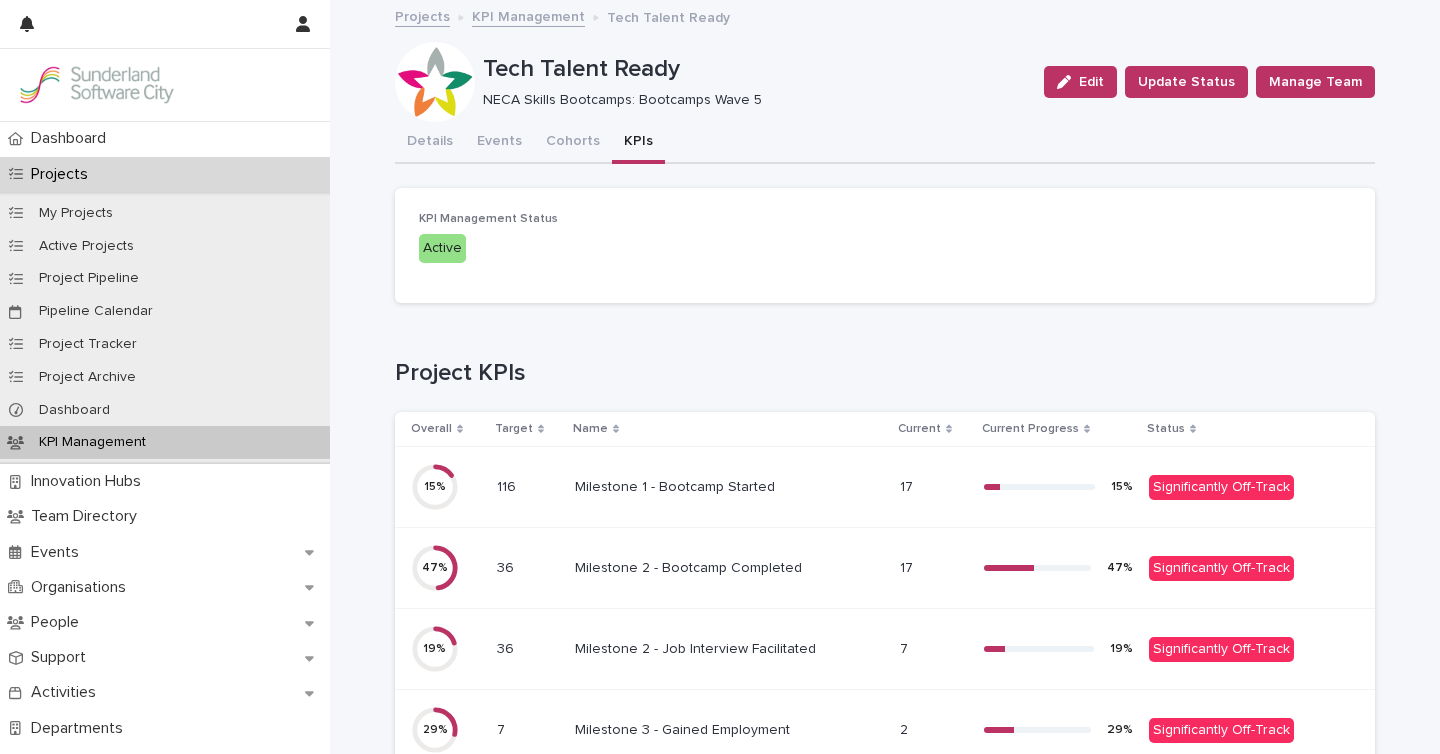 click on "Milestone 2 - Bootcamp Completed" at bounding box center [690, 566] 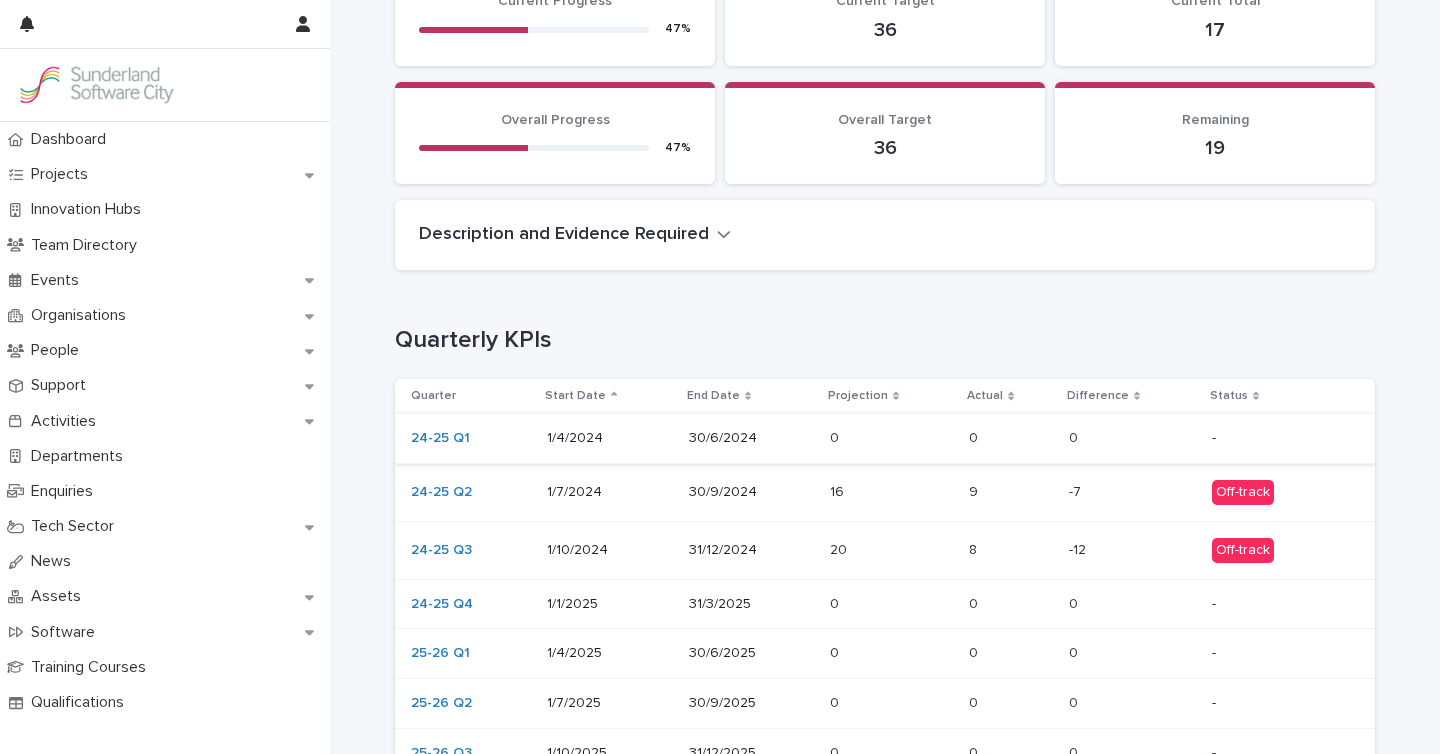 scroll, scrollTop: 237, scrollLeft: 0, axis: vertical 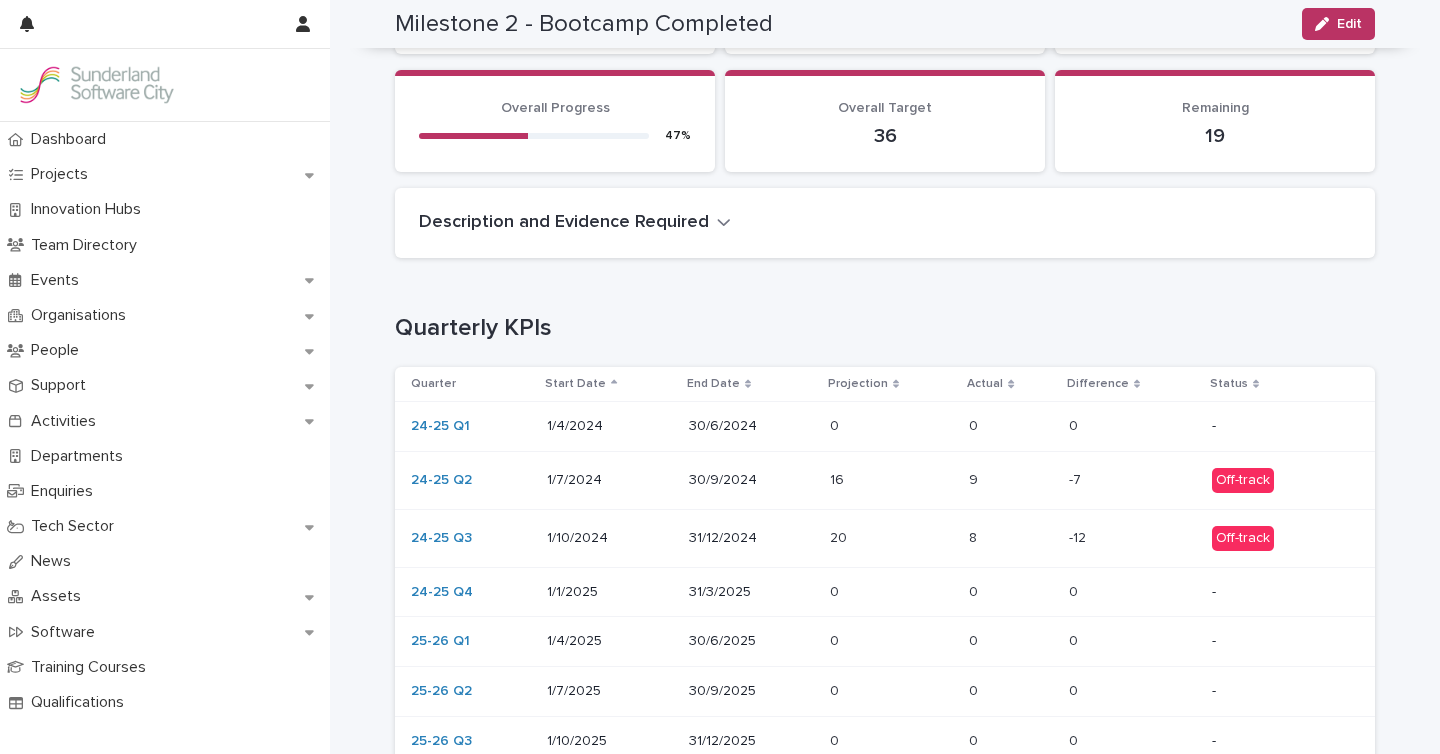 click at bounding box center [892, 538] 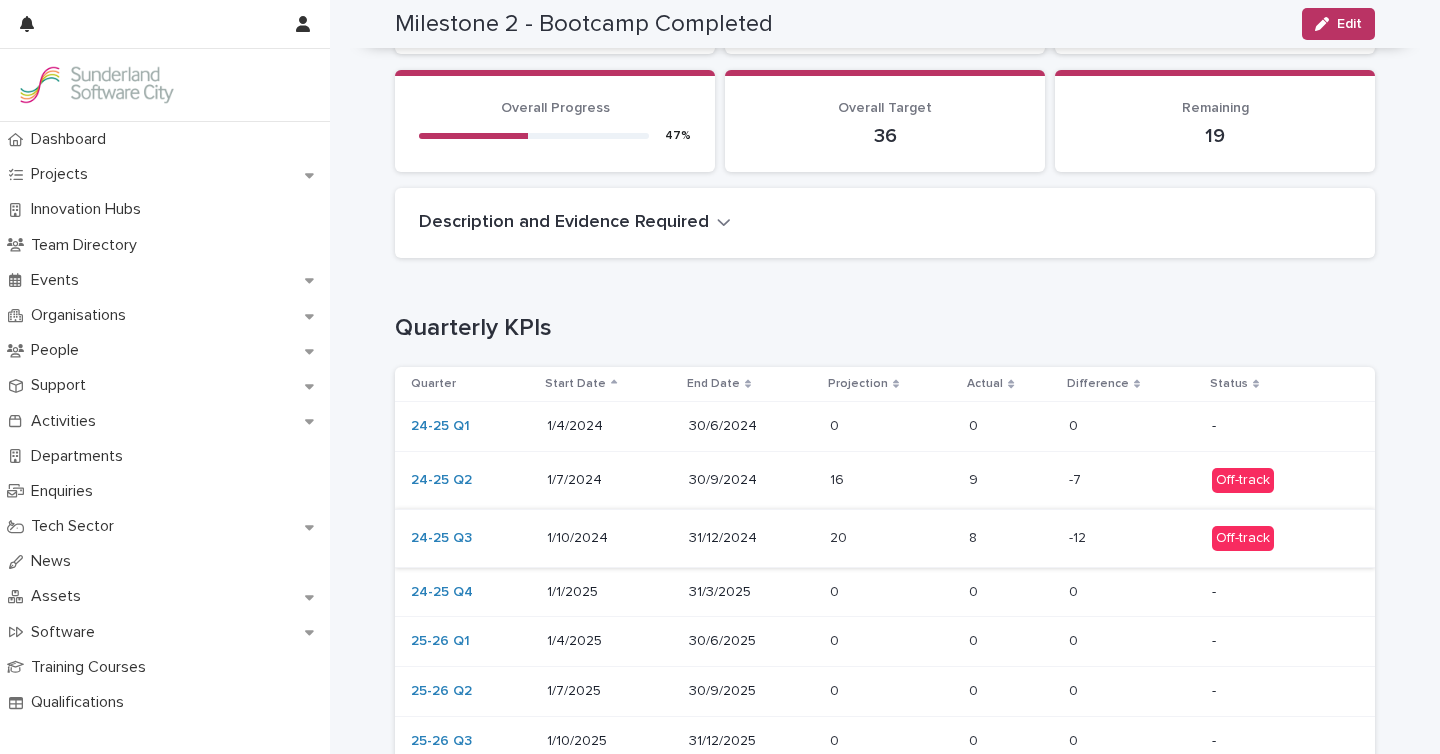 scroll, scrollTop: 0, scrollLeft: 0, axis: both 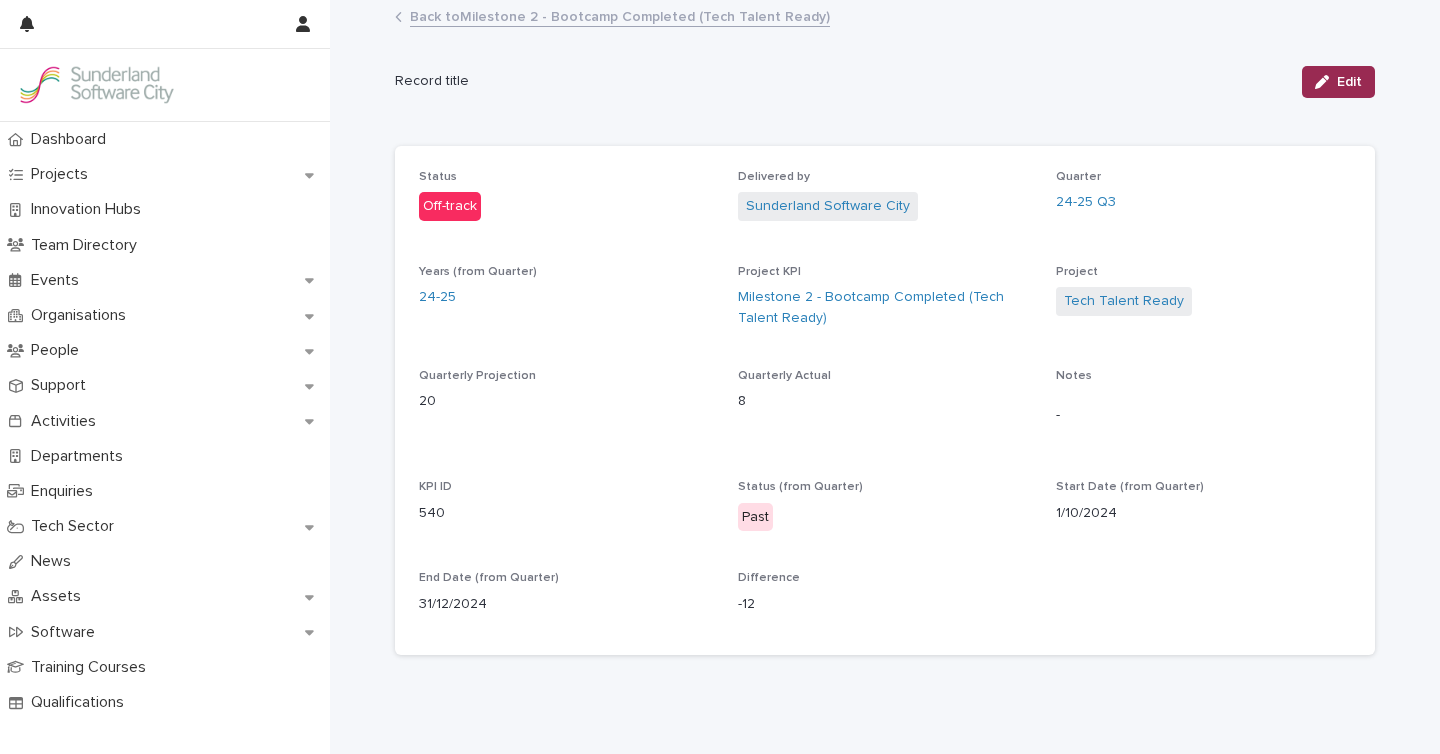 click at bounding box center (1326, 82) 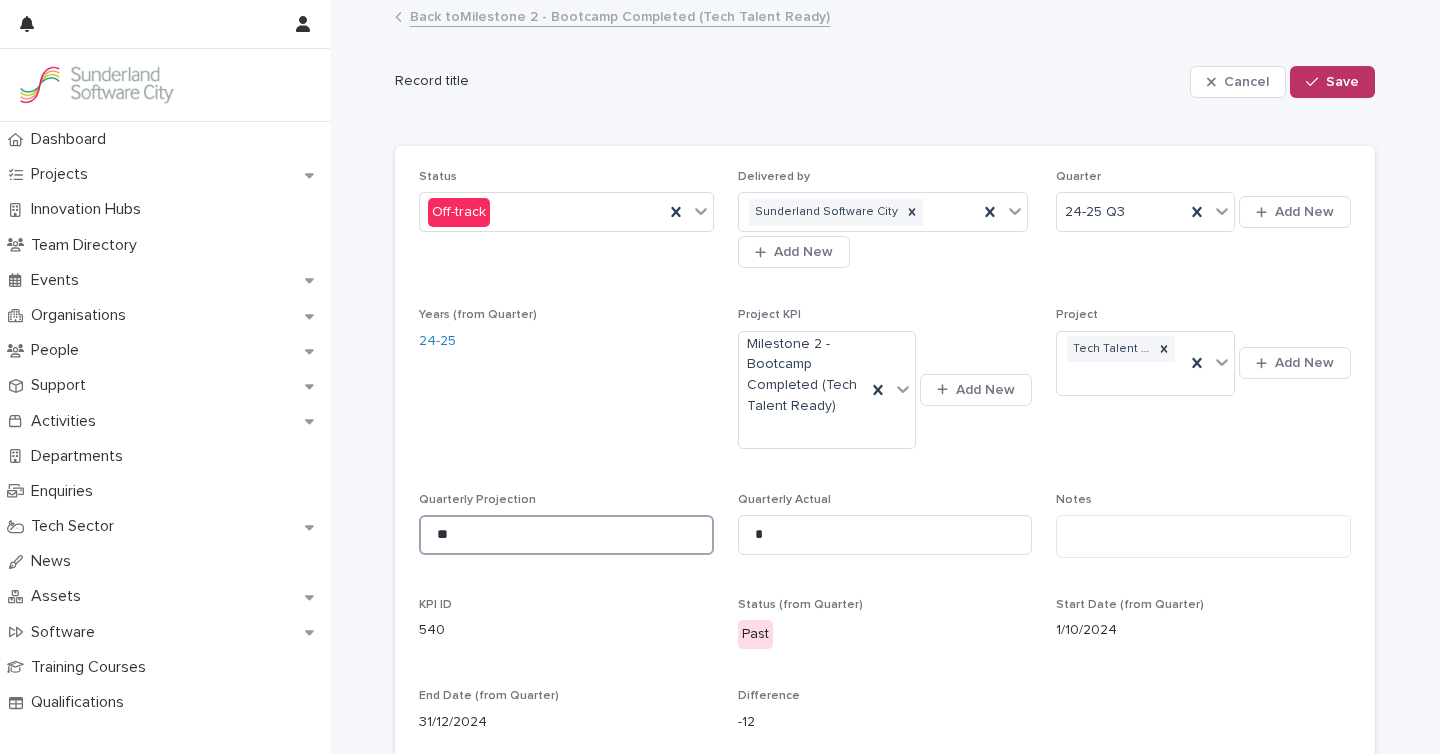click on "**" at bounding box center (566, 535) 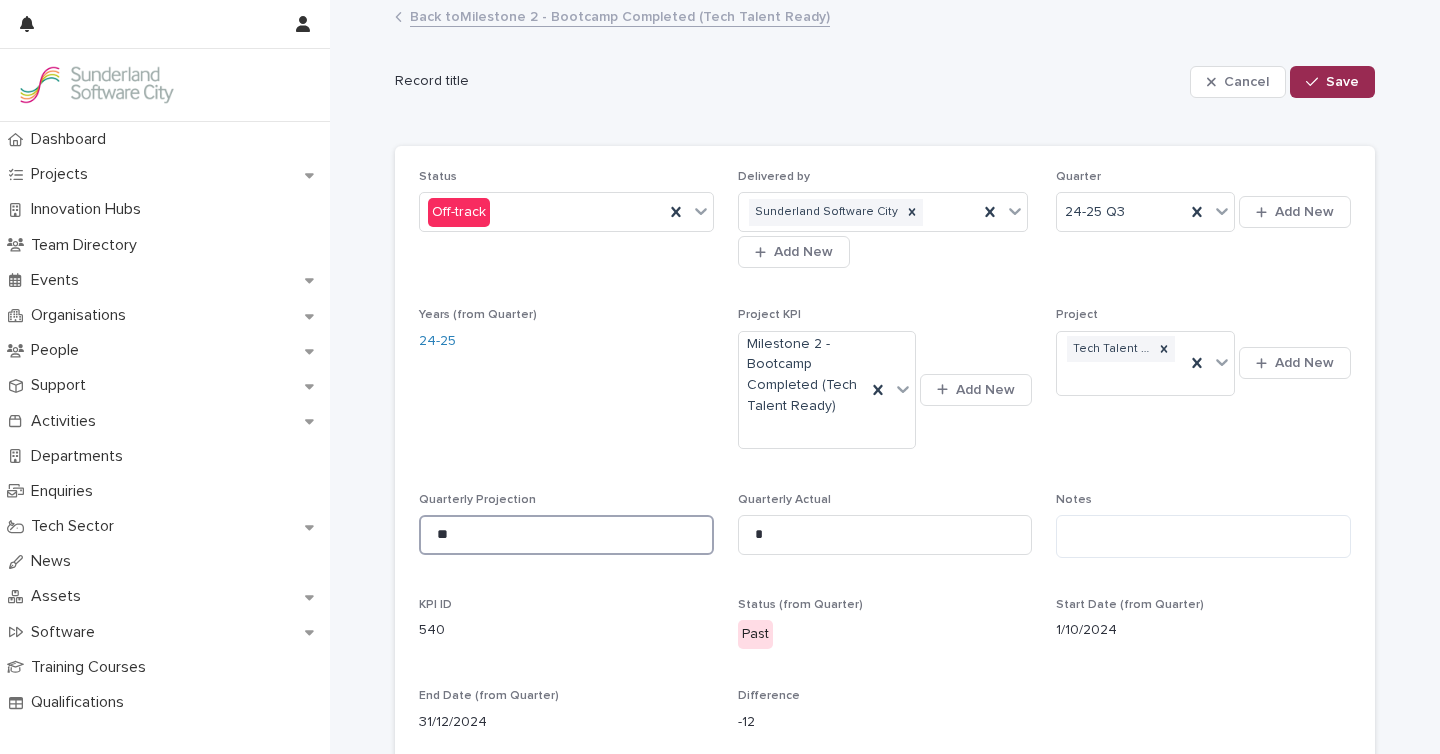 type on "**" 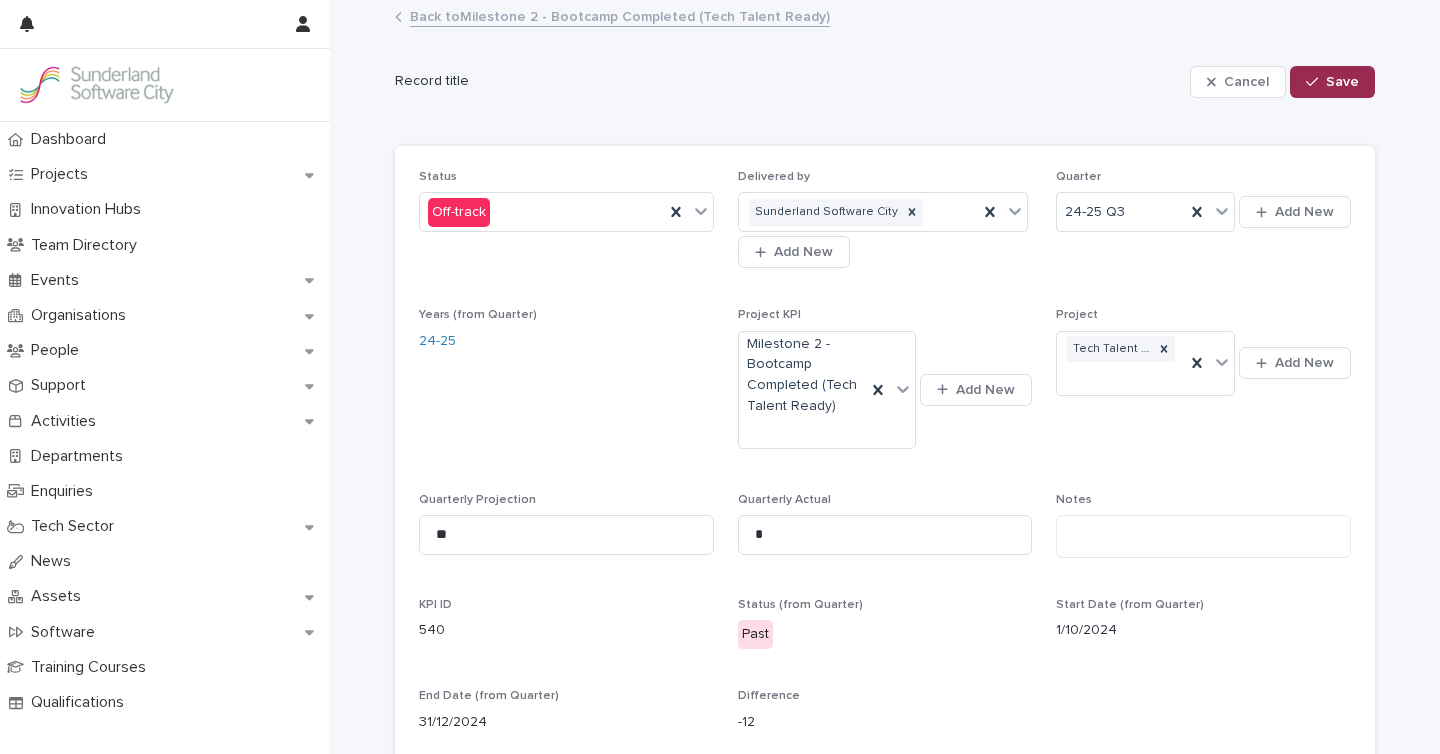 click on "Save" at bounding box center (1342, 82) 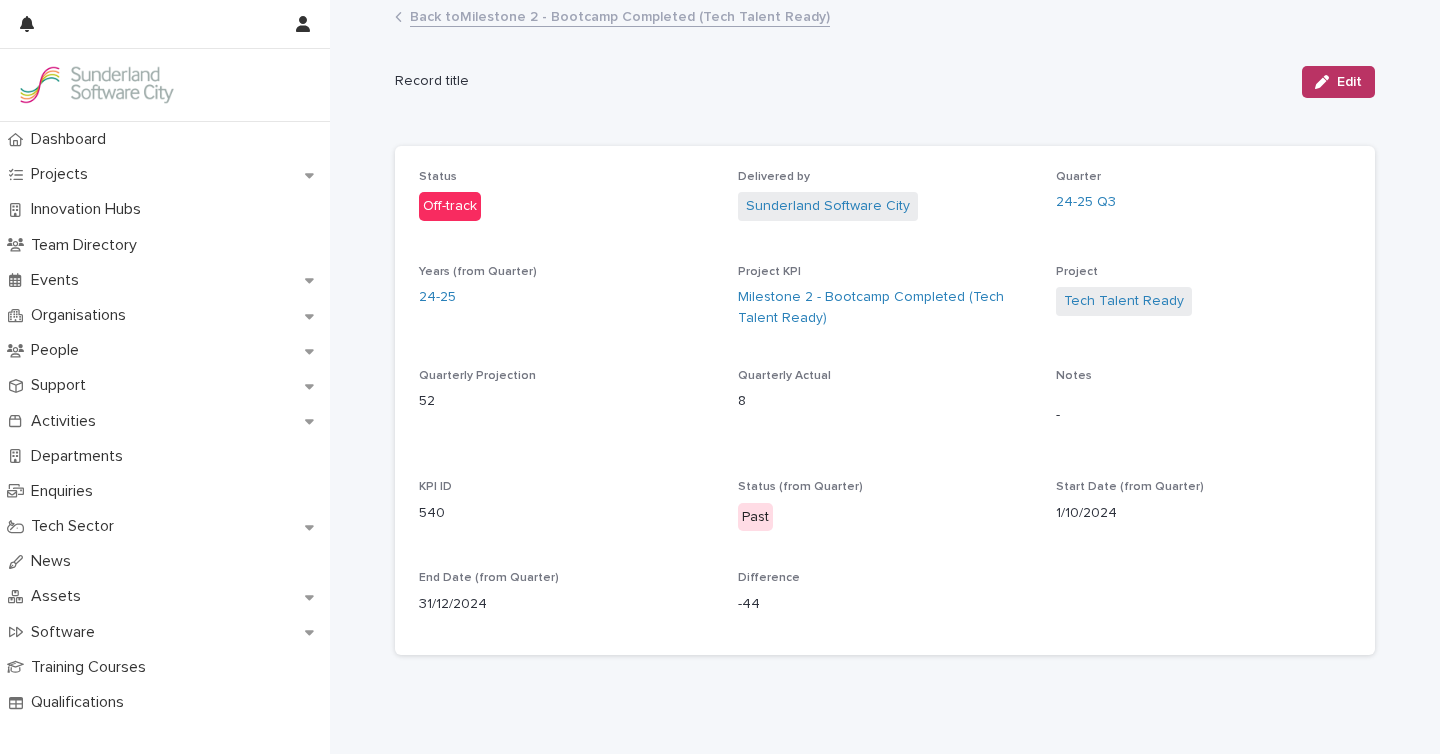 click on "Back to  Milestone 2 - Bootcamp Completed (Tech Talent Ready)" at bounding box center (620, 15) 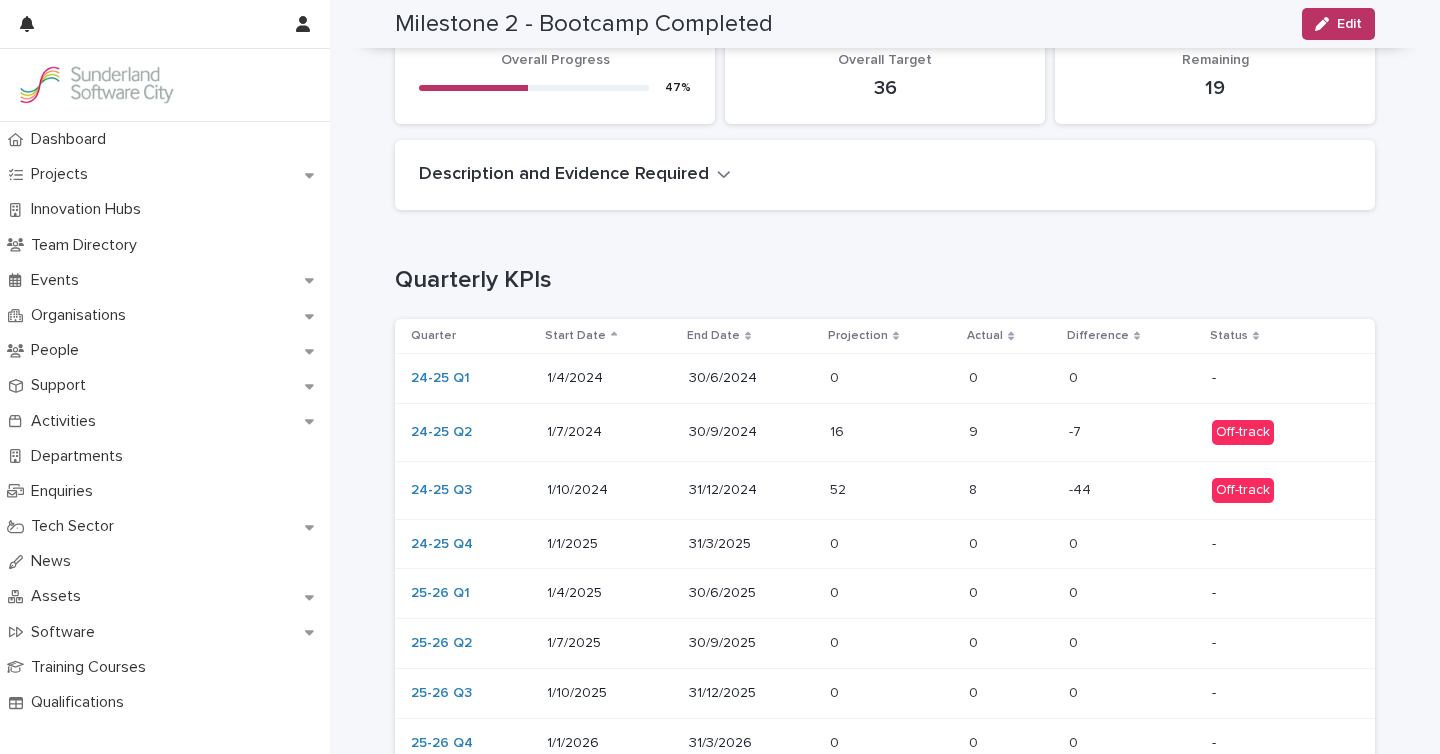 scroll, scrollTop: 326, scrollLeft: 0, axis: vertical 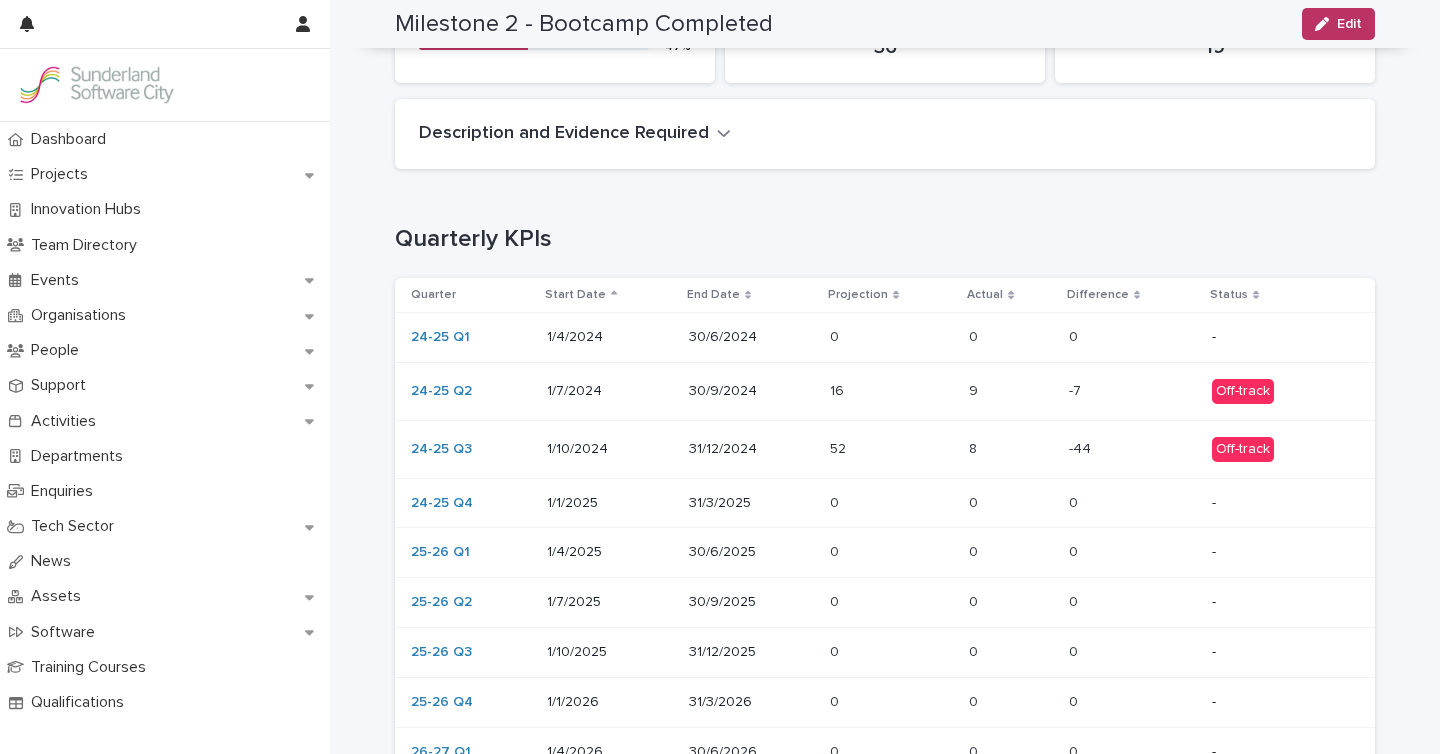 click on "0 0" at bounding box center [892, 503] 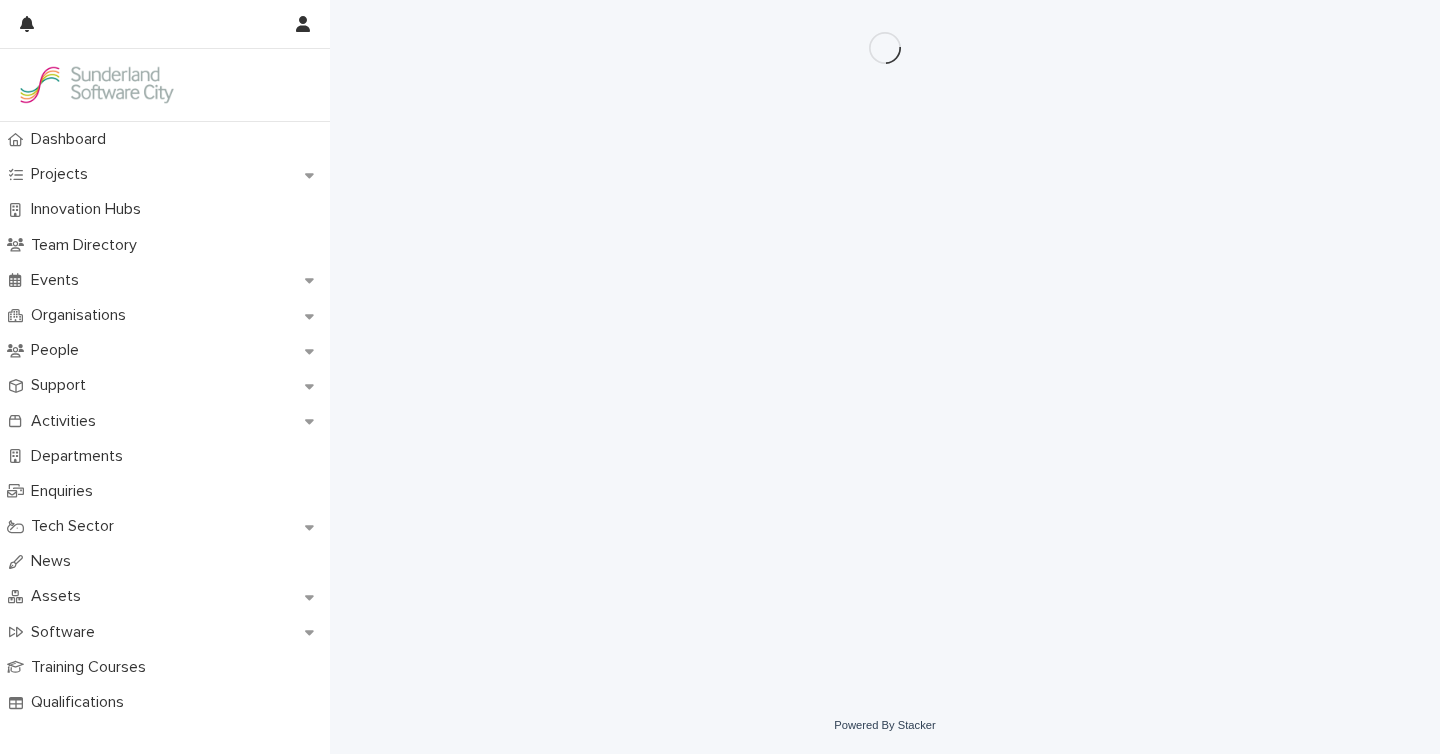 scroll, scrollTop: 0, scrollLeft: 0, axis: both 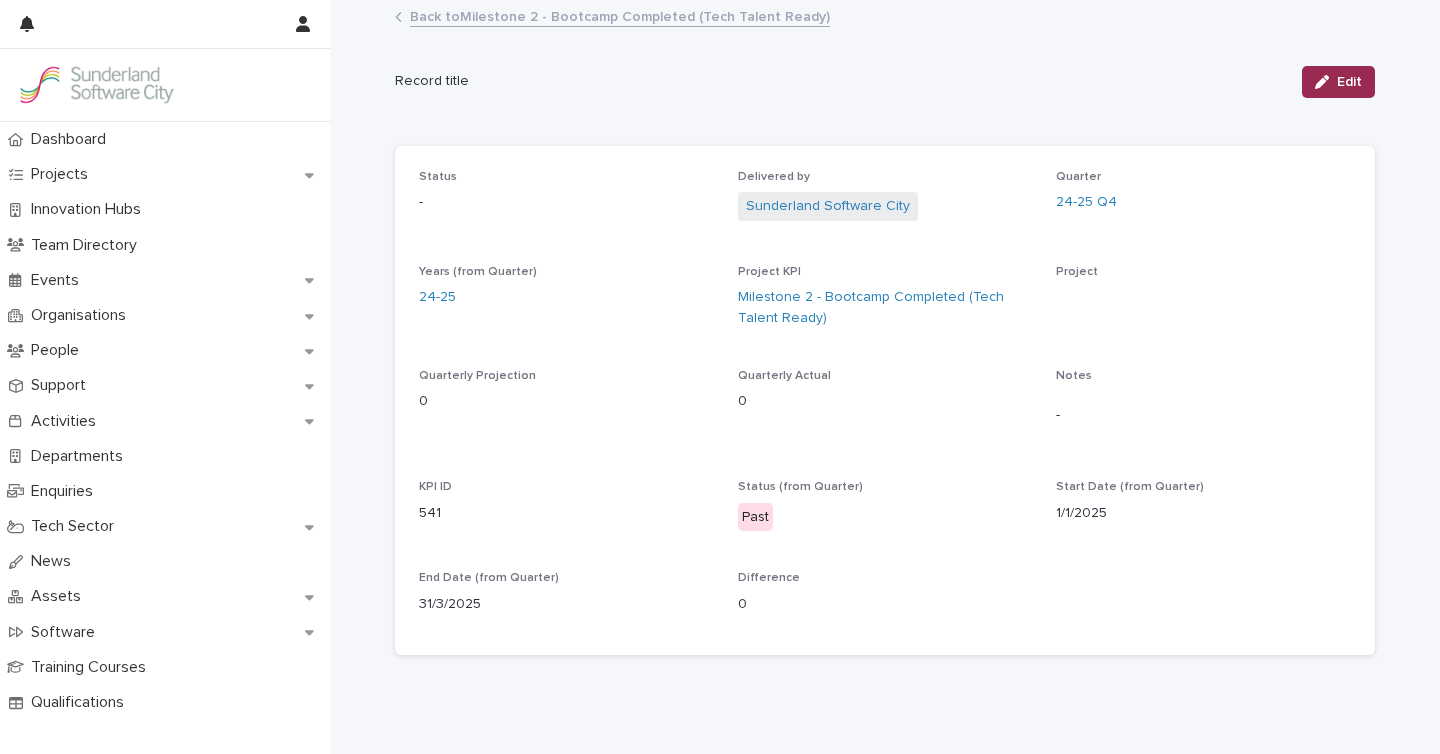 click on "Edit" at bounding box center (1338, 82) 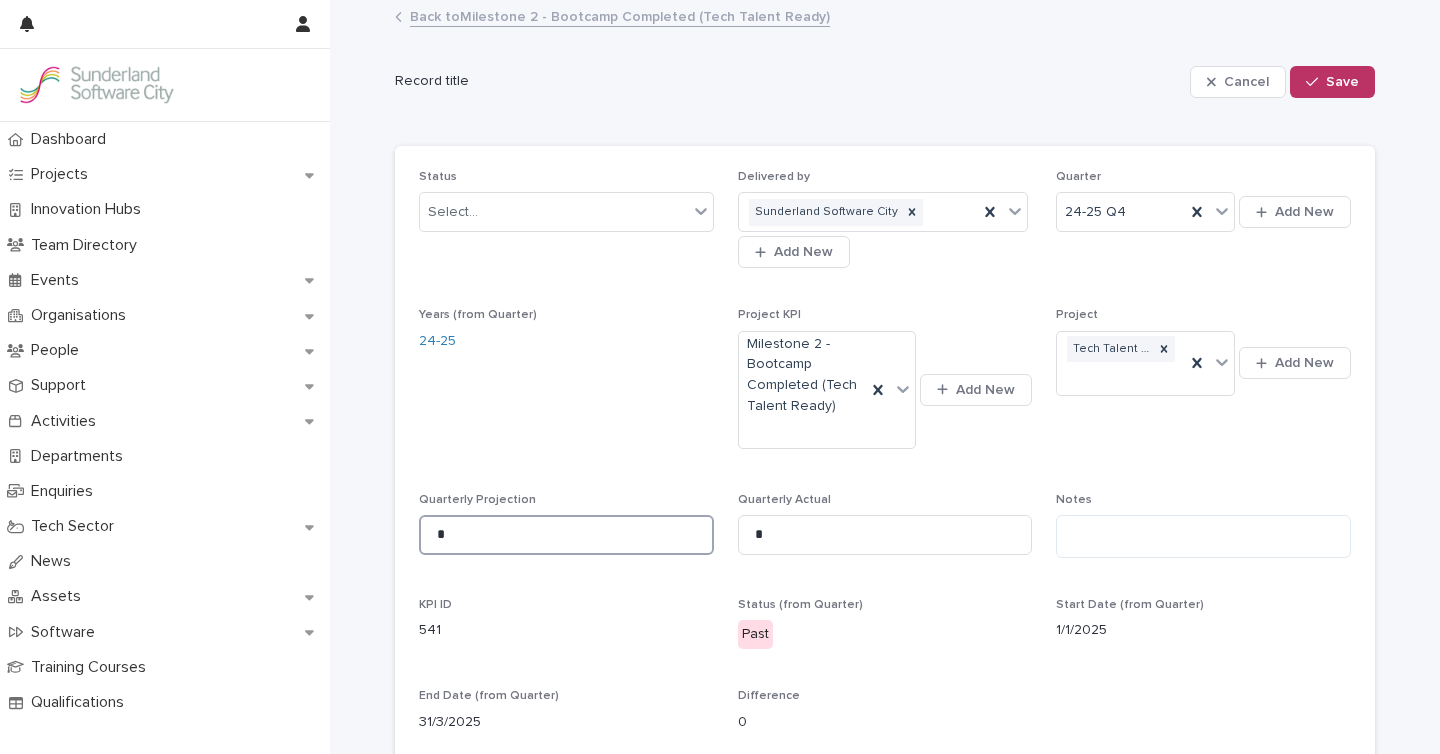 click on "*" 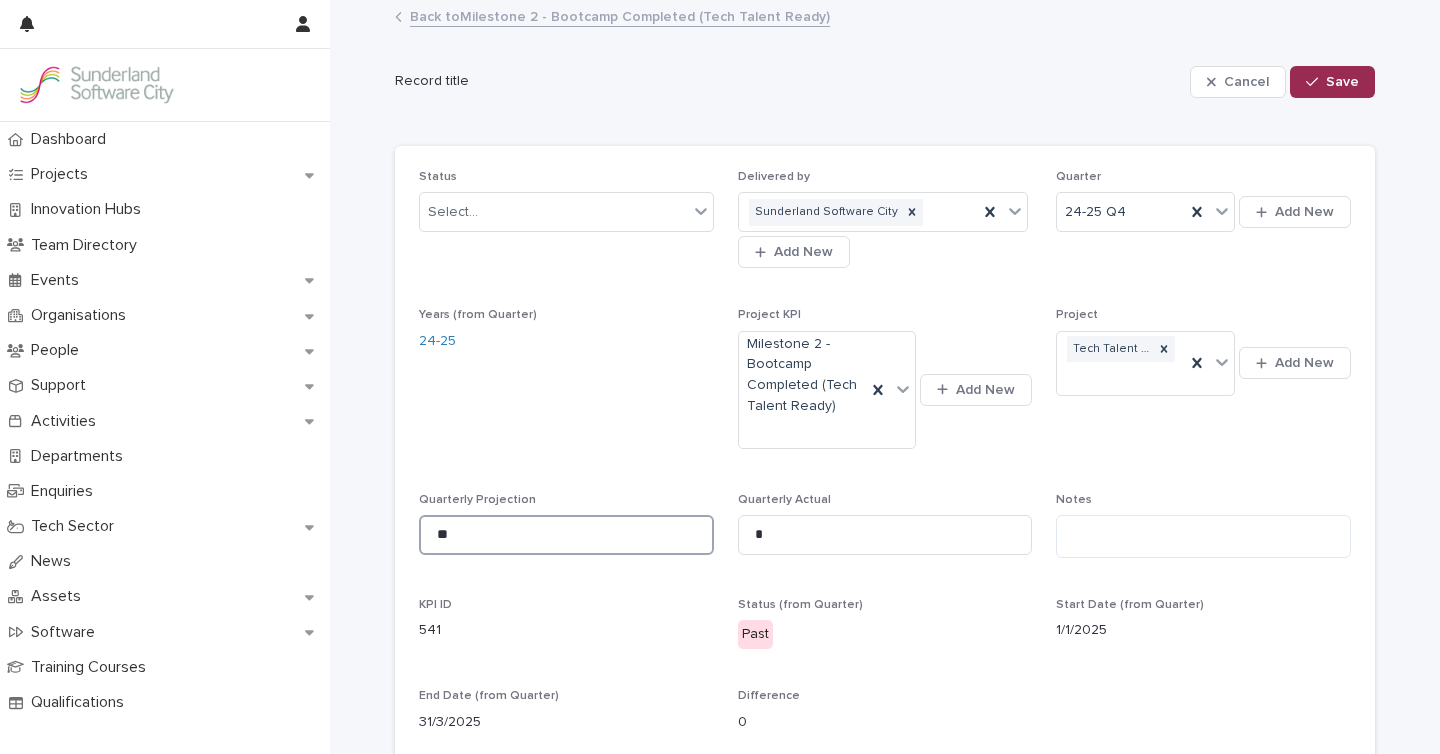 type on "**" 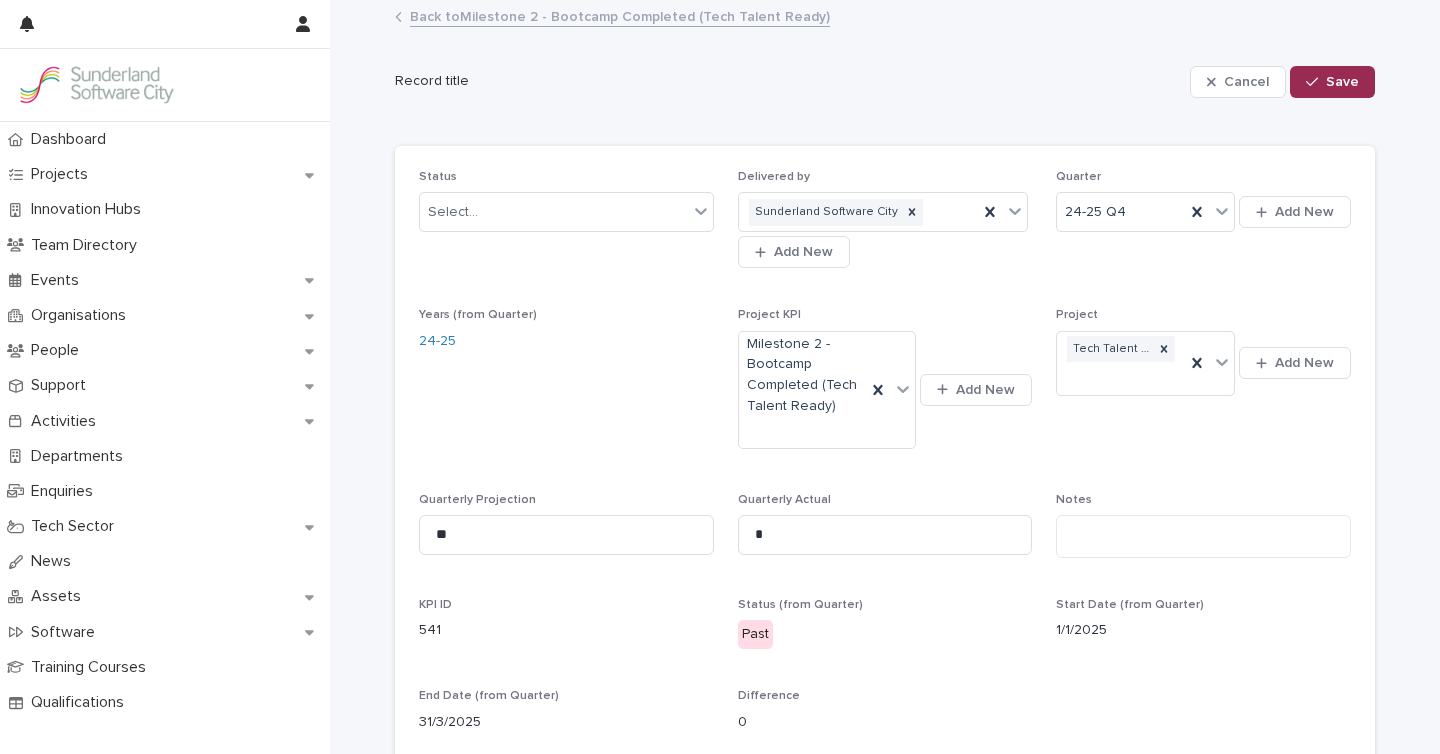 click on "Save" at bounding box center [1342, 82] 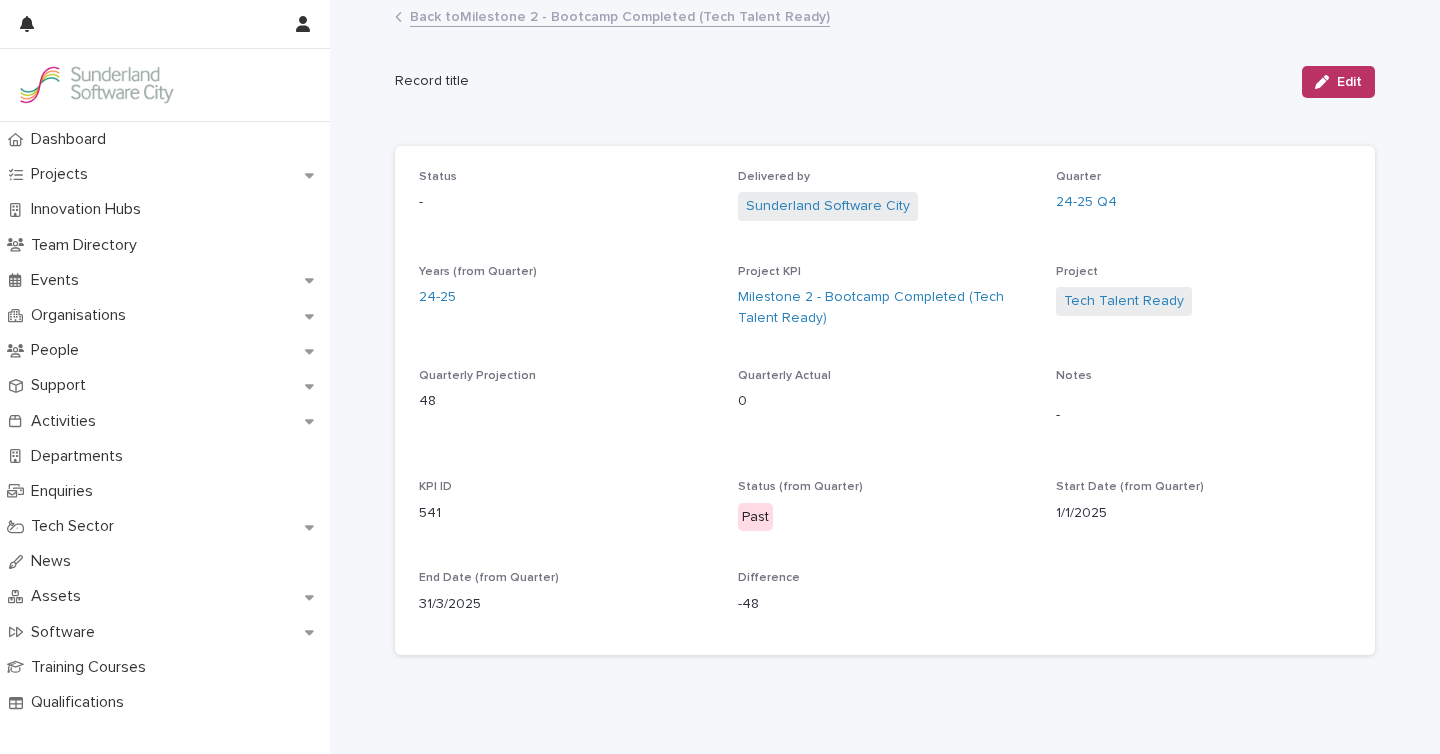 click on "Back to  Milestone 2 - Bootcamp Completed (Tech Talent Ready)" at bounding box center (620, 15) 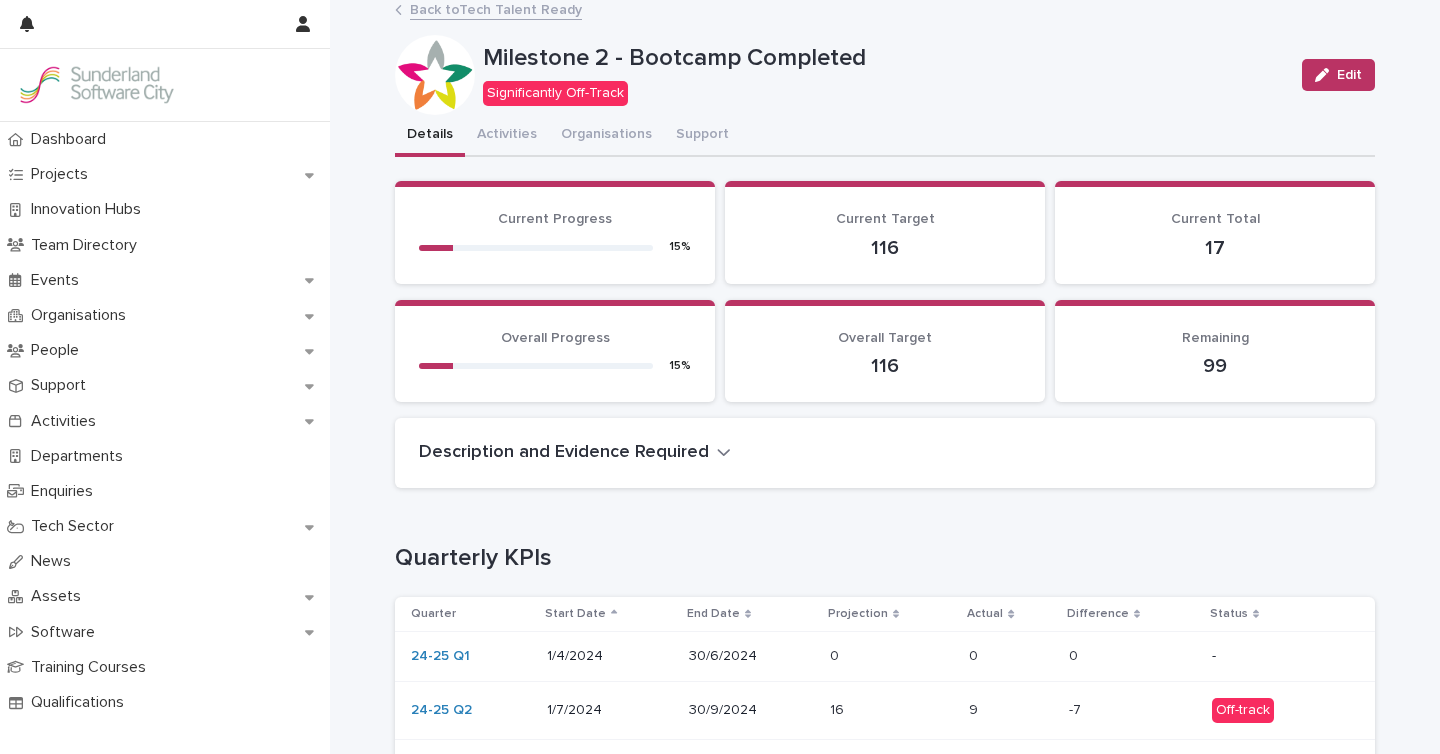 scroll, scrollTop: 0, scrollLeft: 0, axis: both 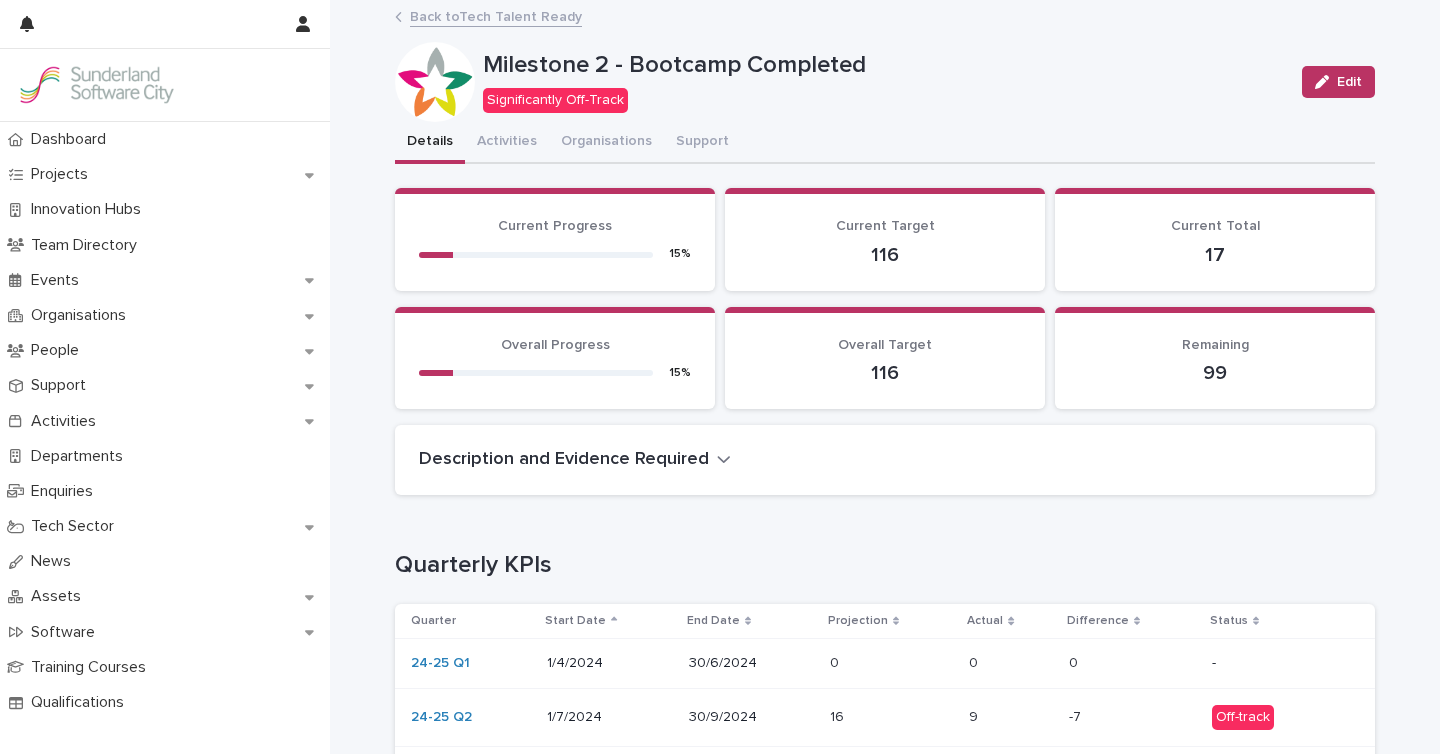click on "Back to  Tech Talent Ready" at bounding box center [496, 15] 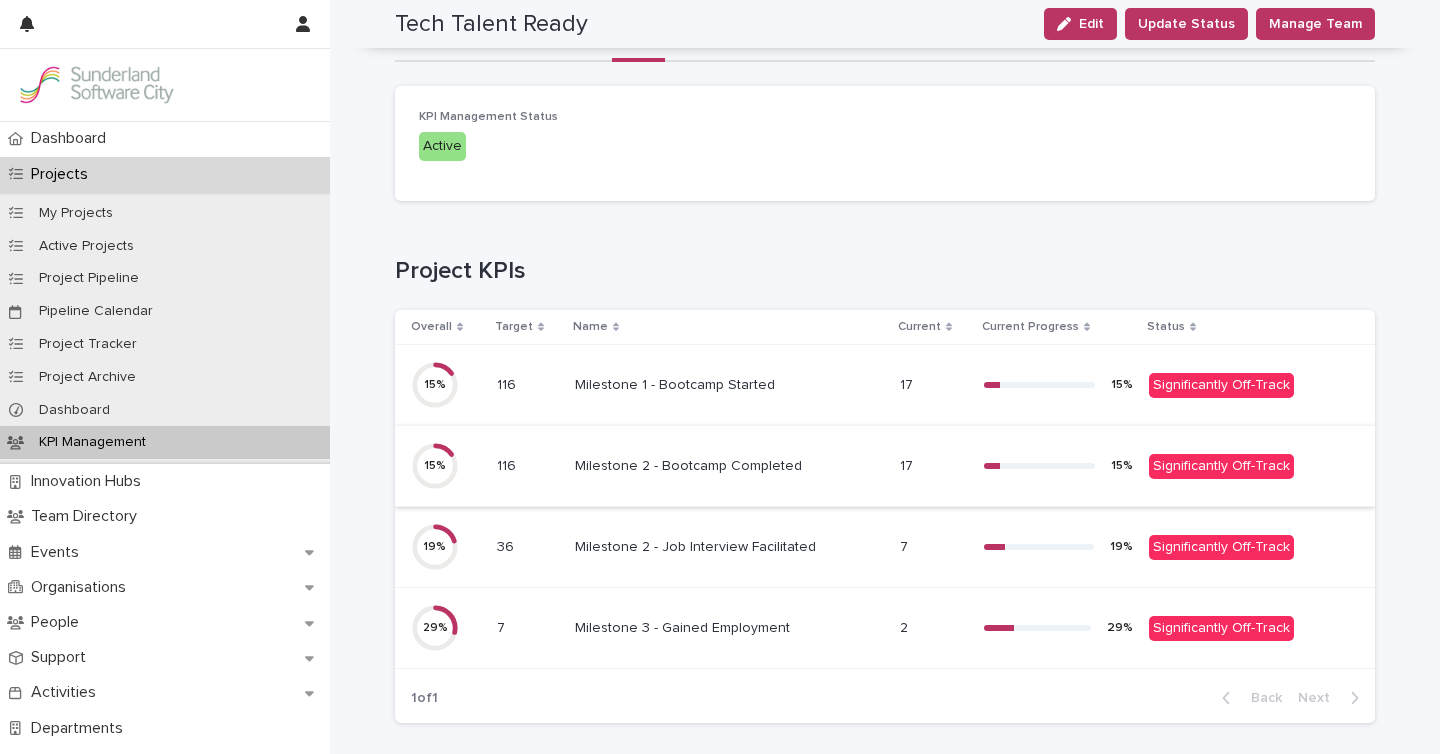 scroll, scrollTop: 101, scrollLeft: 0, axis: vertical 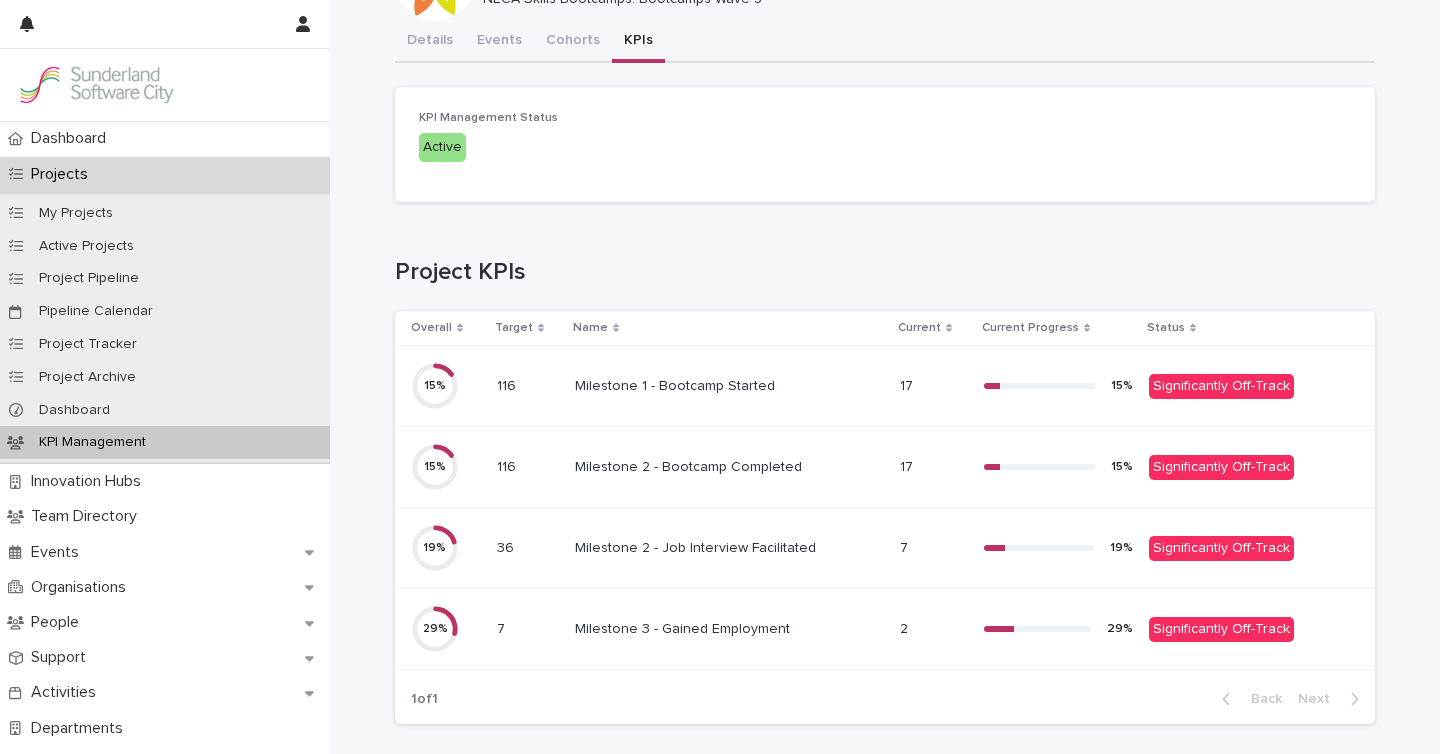 click on "Milestone 2 - Job Interview Facilitated" at bounding box center [697, 546] 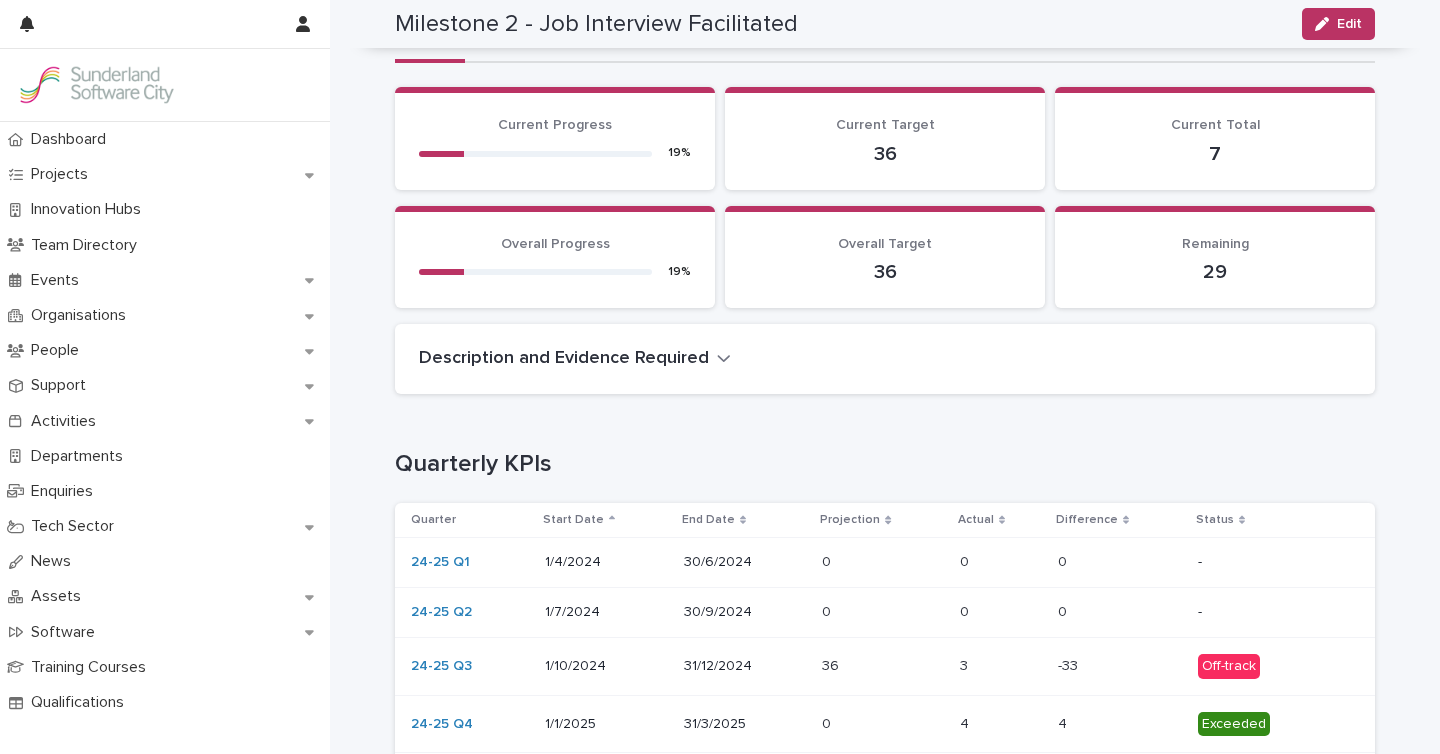 scroll, scrollTop: 340, scrollLeft: 0, axis: vertical 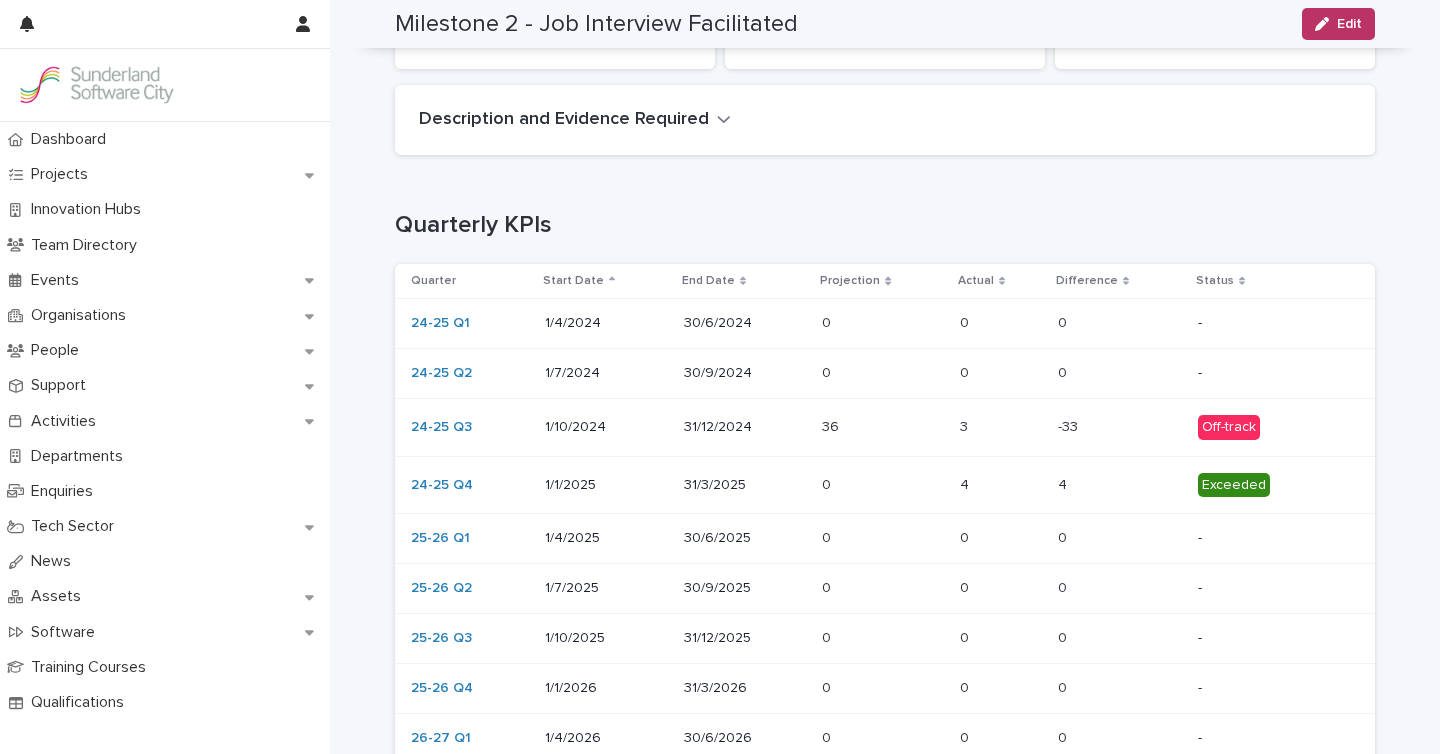 click at bounding box center [882, 373] 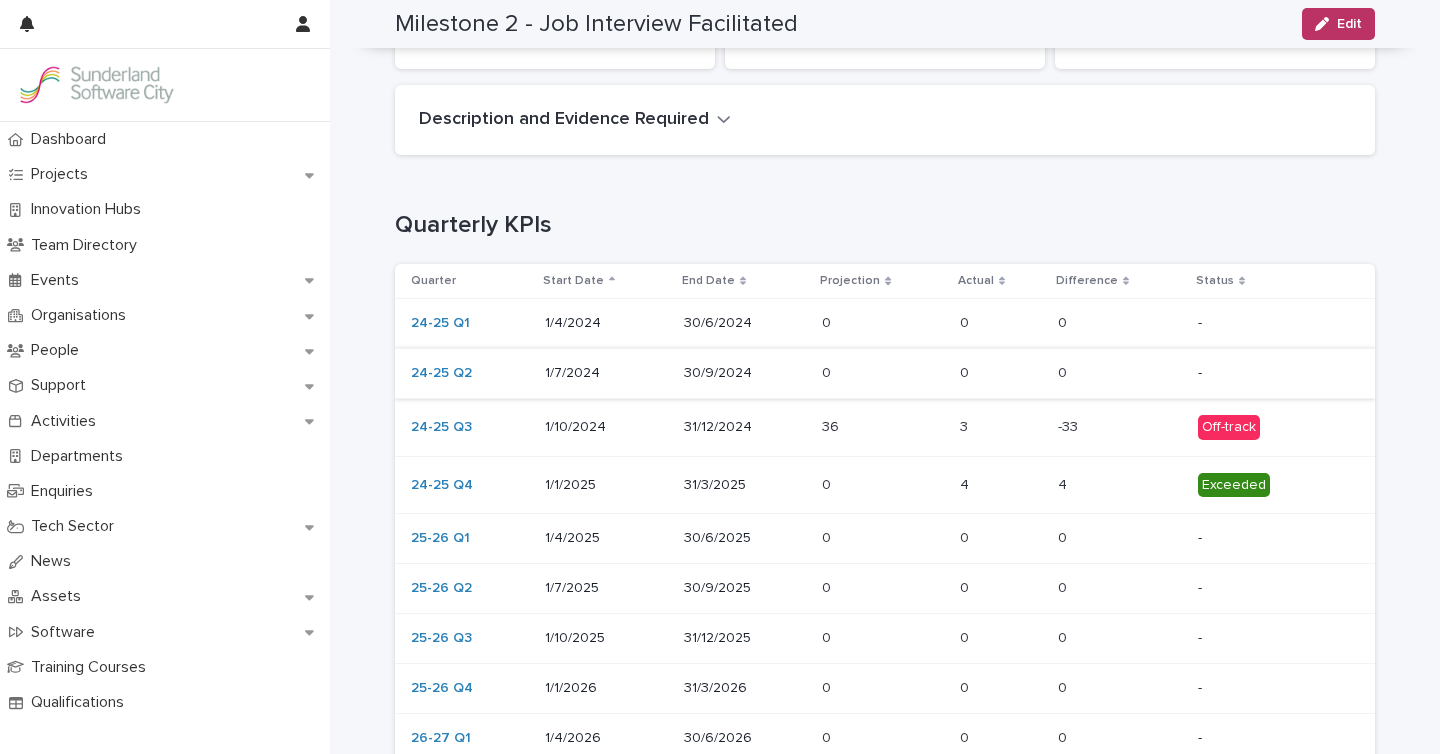 scroll, scrollTop: 0, scrollLeft: 0, axis: both 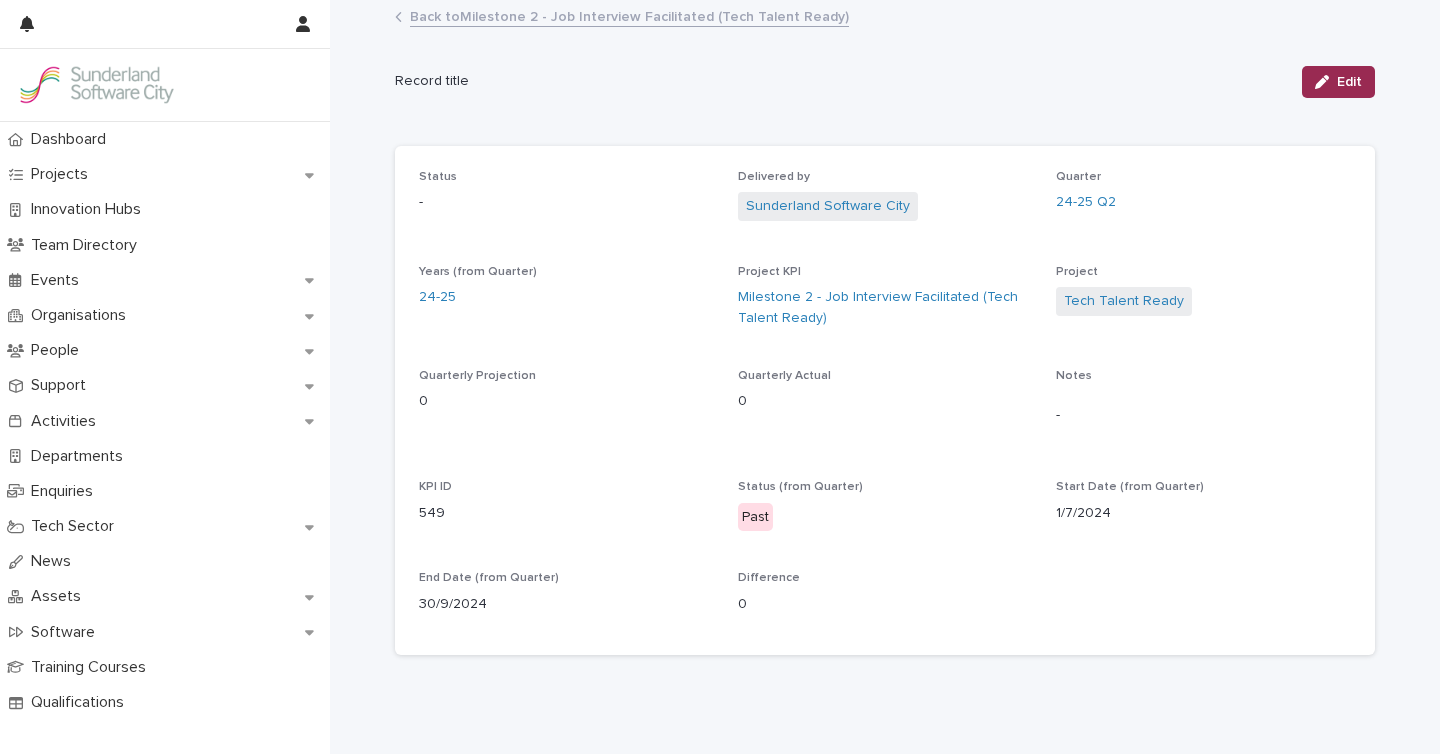click at bounding box center (1326, 82) 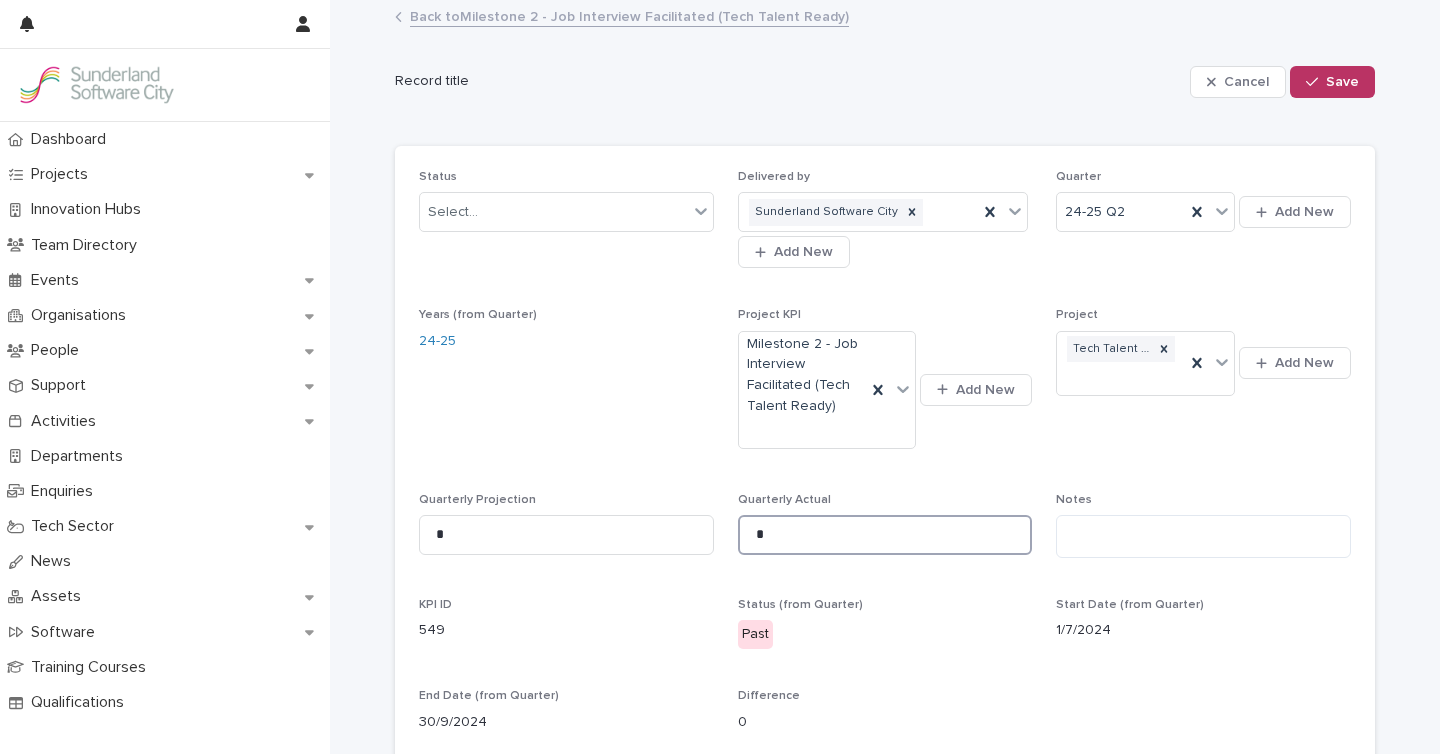 click on "*" at bounding box center [885, 535] 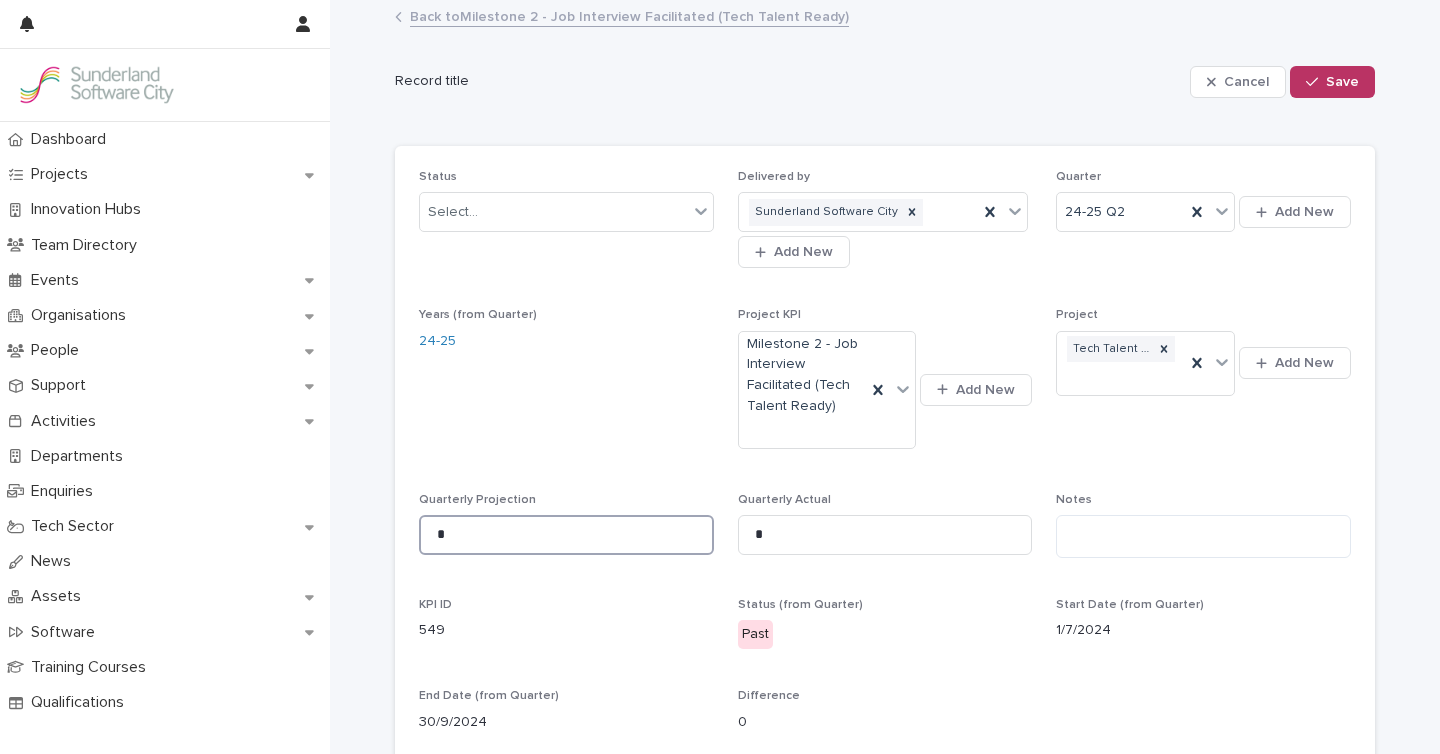 drag, startPoint x: 468, startPoint y: 534, endPoint x: 428, endPoint y: 534, distance: 40 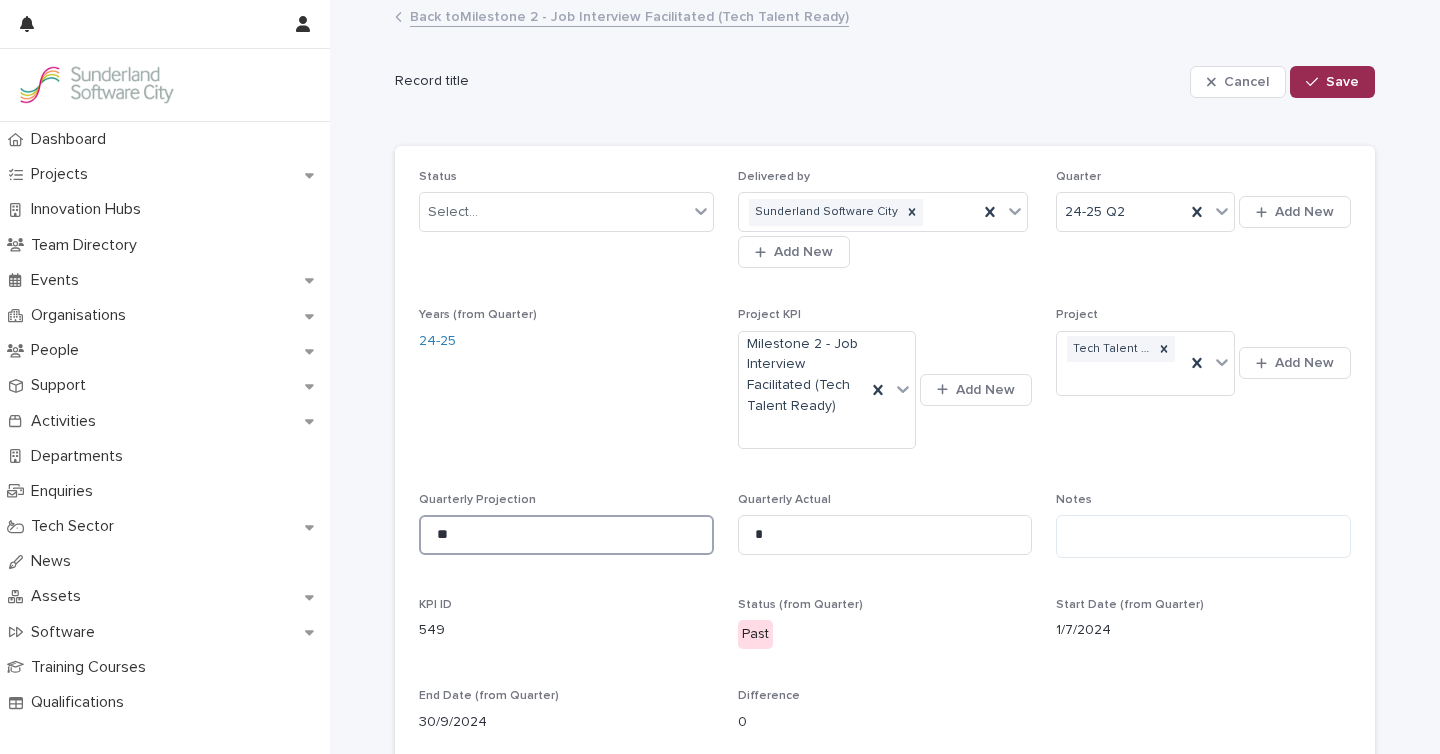 type on "**" 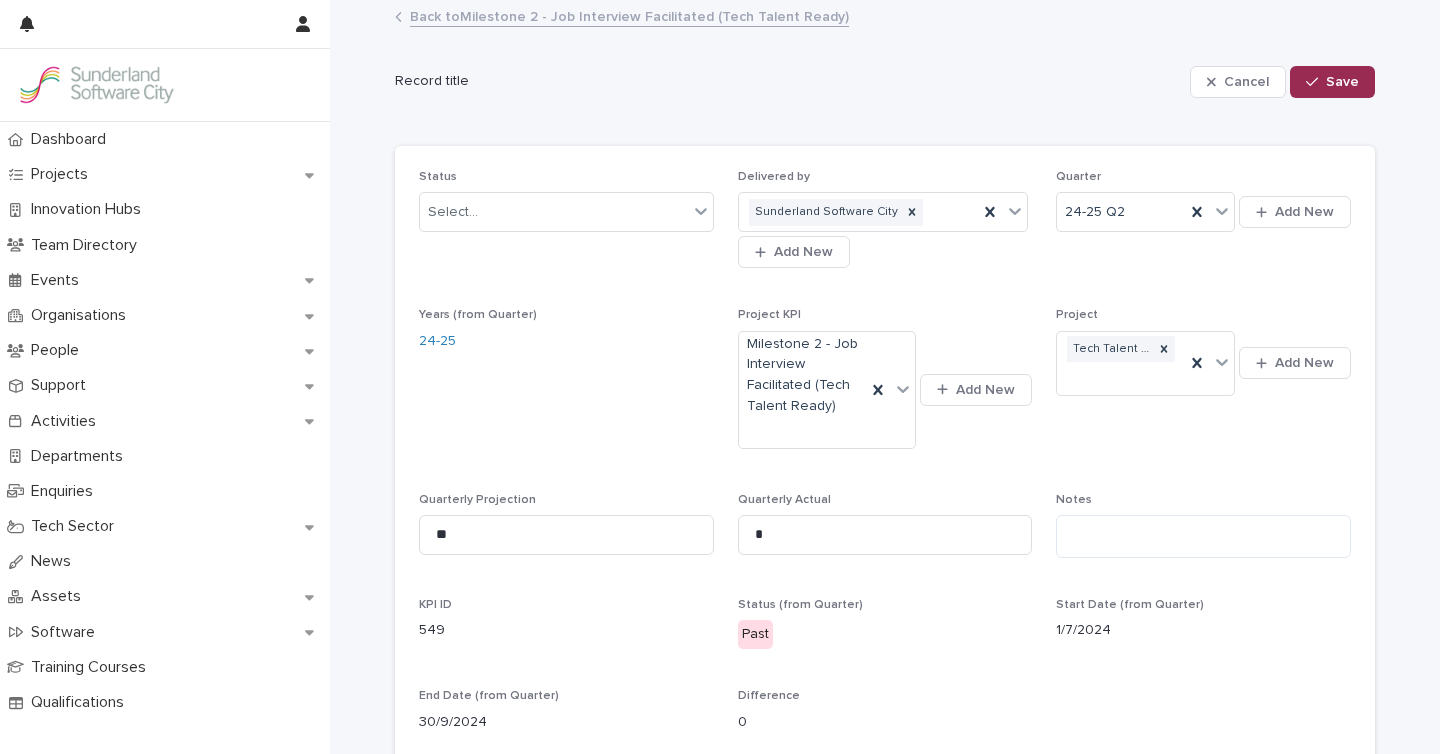 click on "Save" at bounding box center (1342, 82) 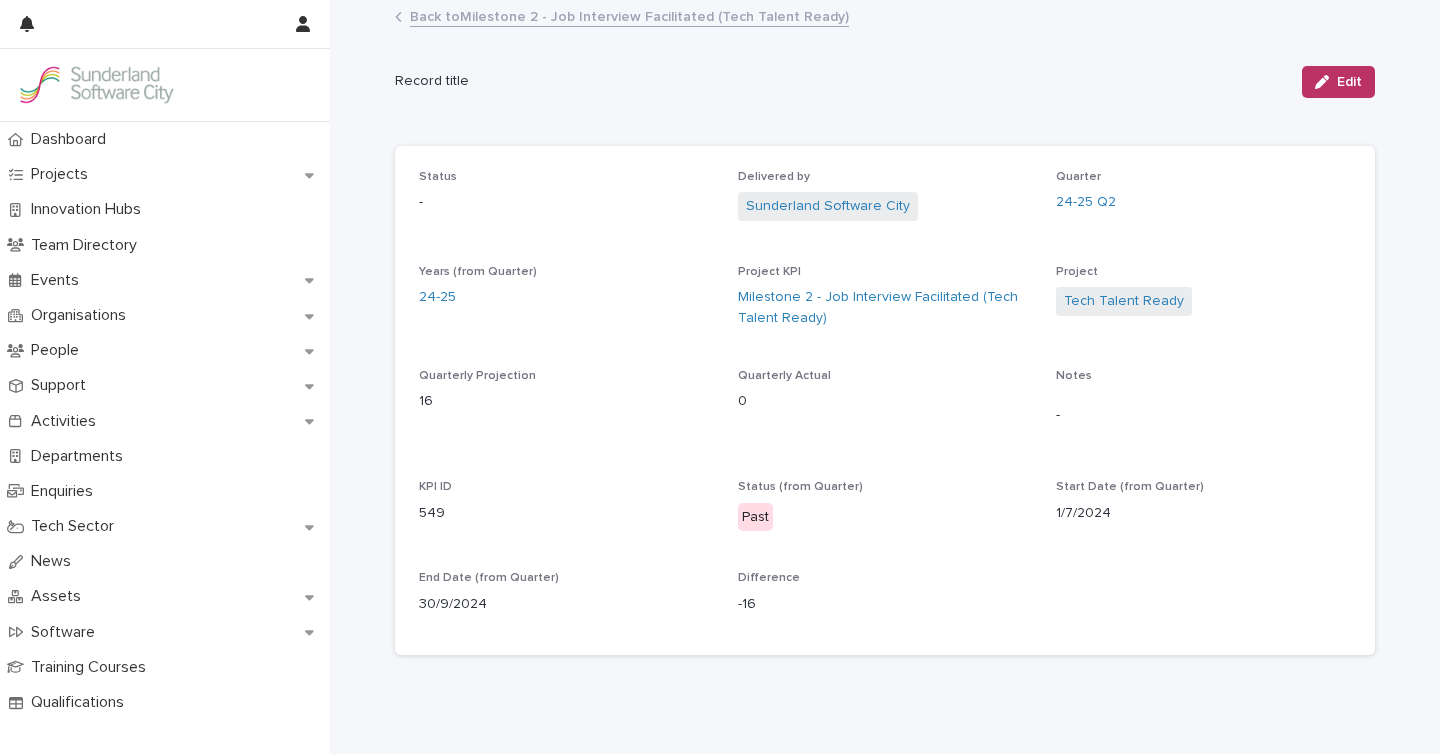 click on "Back to  Milestone 2 - Job Interview Facilitated (Tech Talent Ready)" at bounding box center (629, 15) 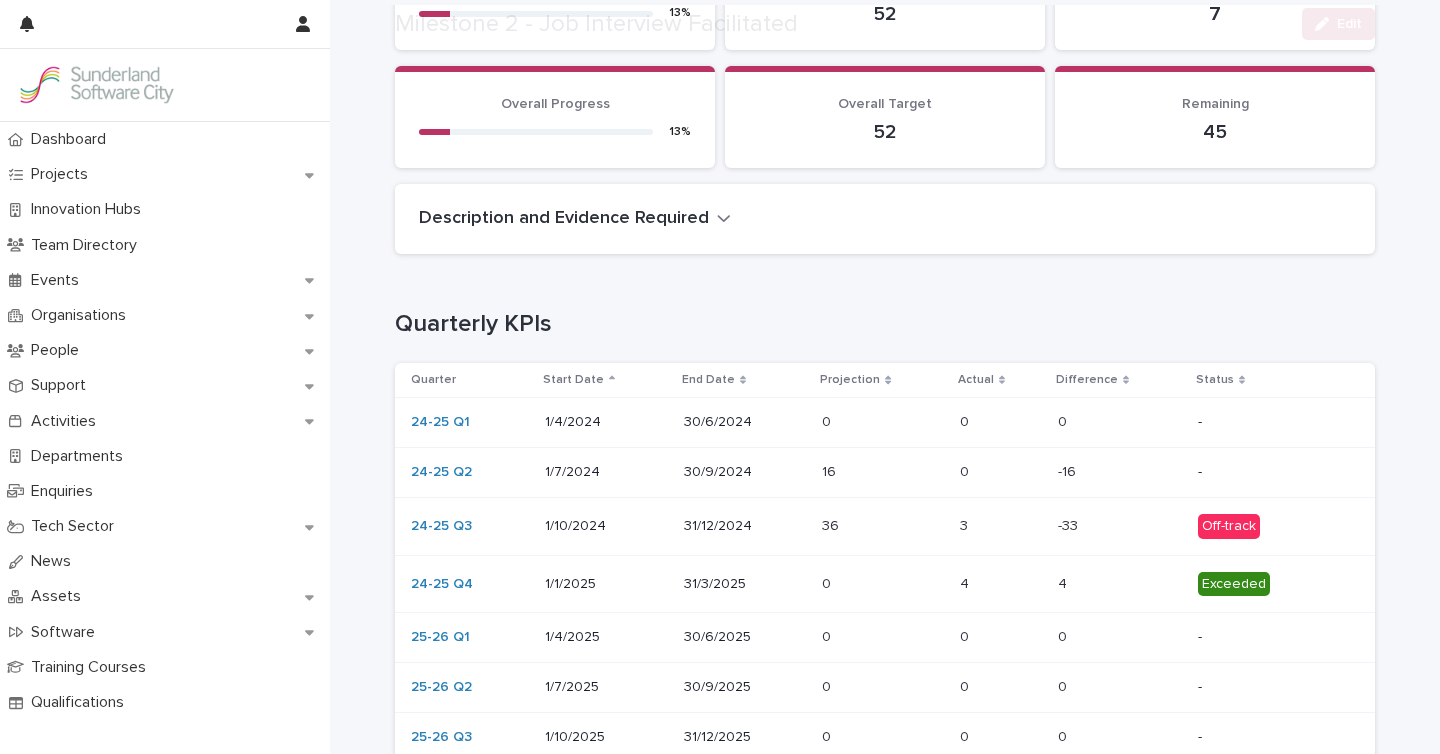 scroll, scrollTop: 299, scrollLeft: 0, axis: vertical 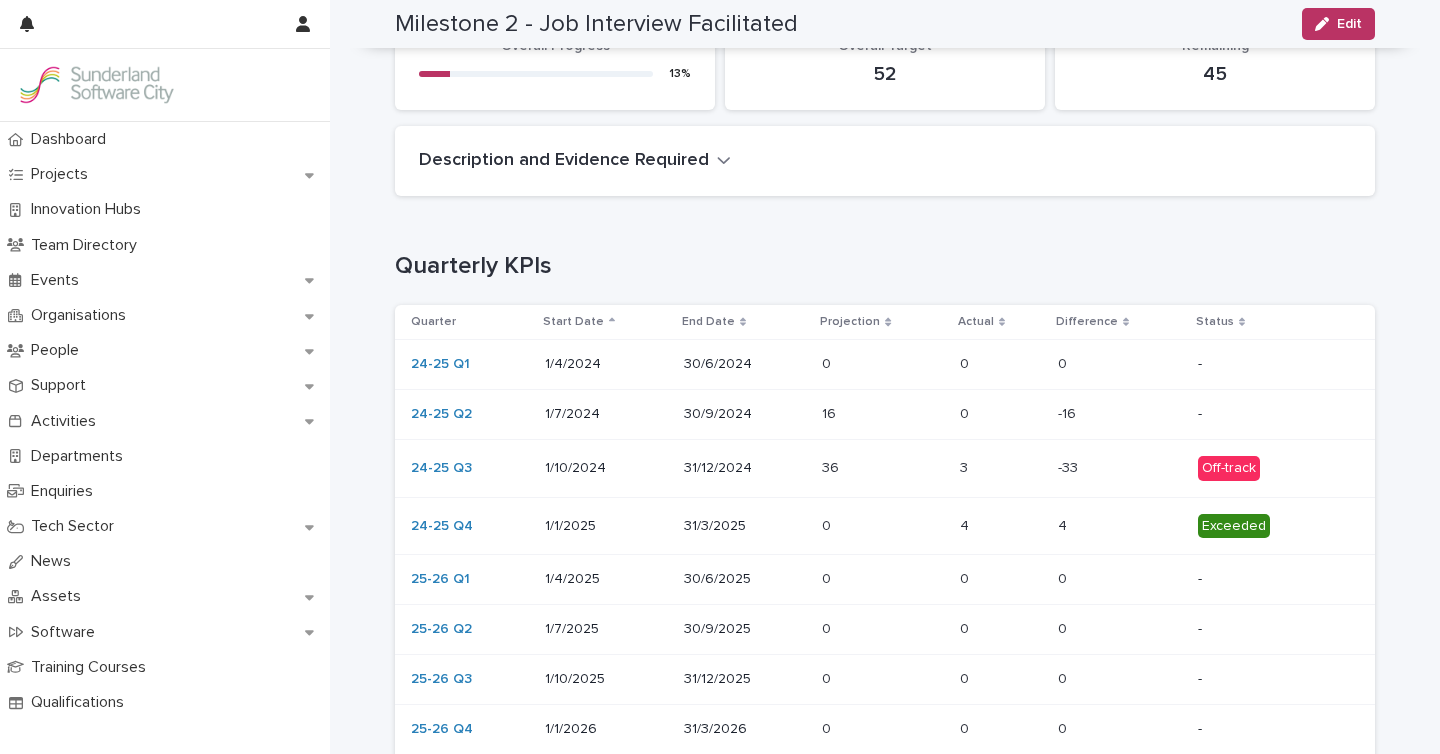 click at bounding box center (882, 468) 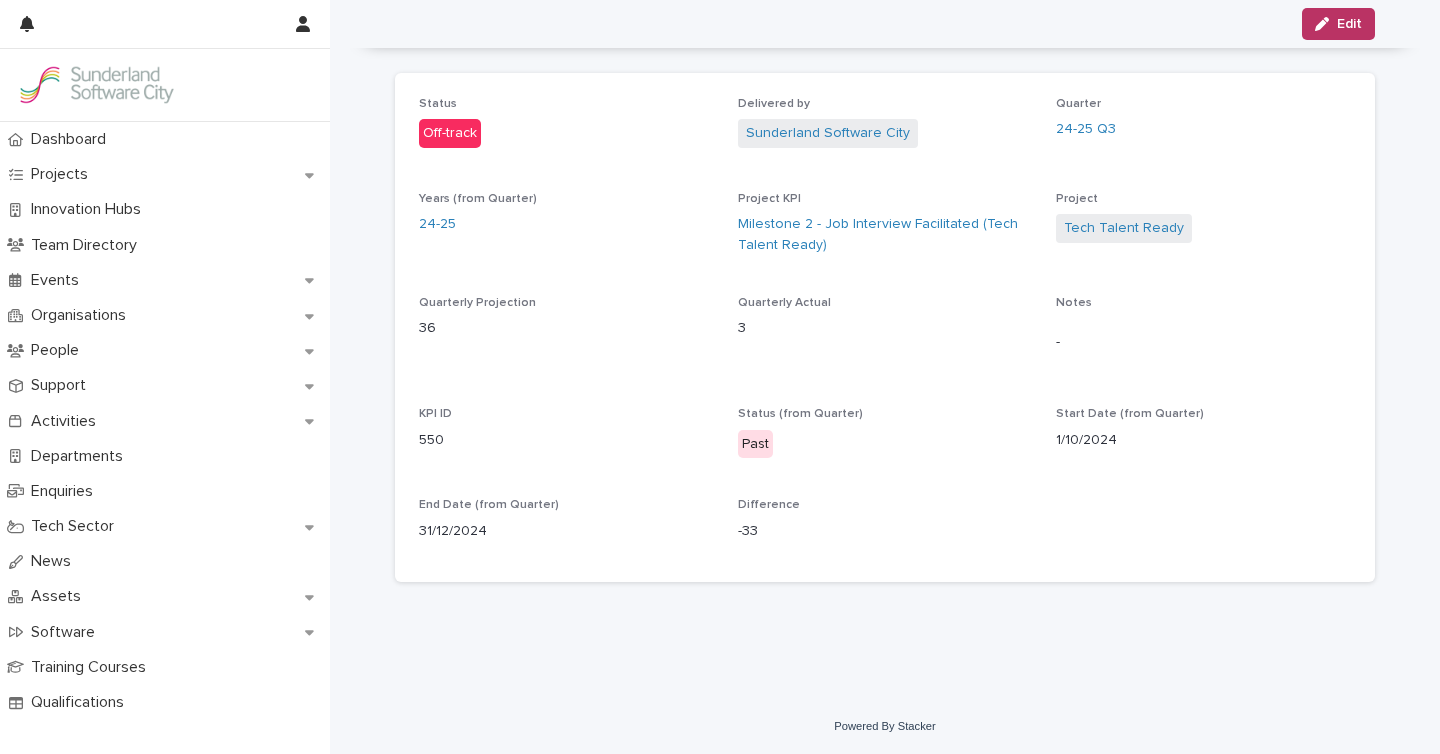 scroll, scrollTop: 0, scrollLeft: 0, axis: both 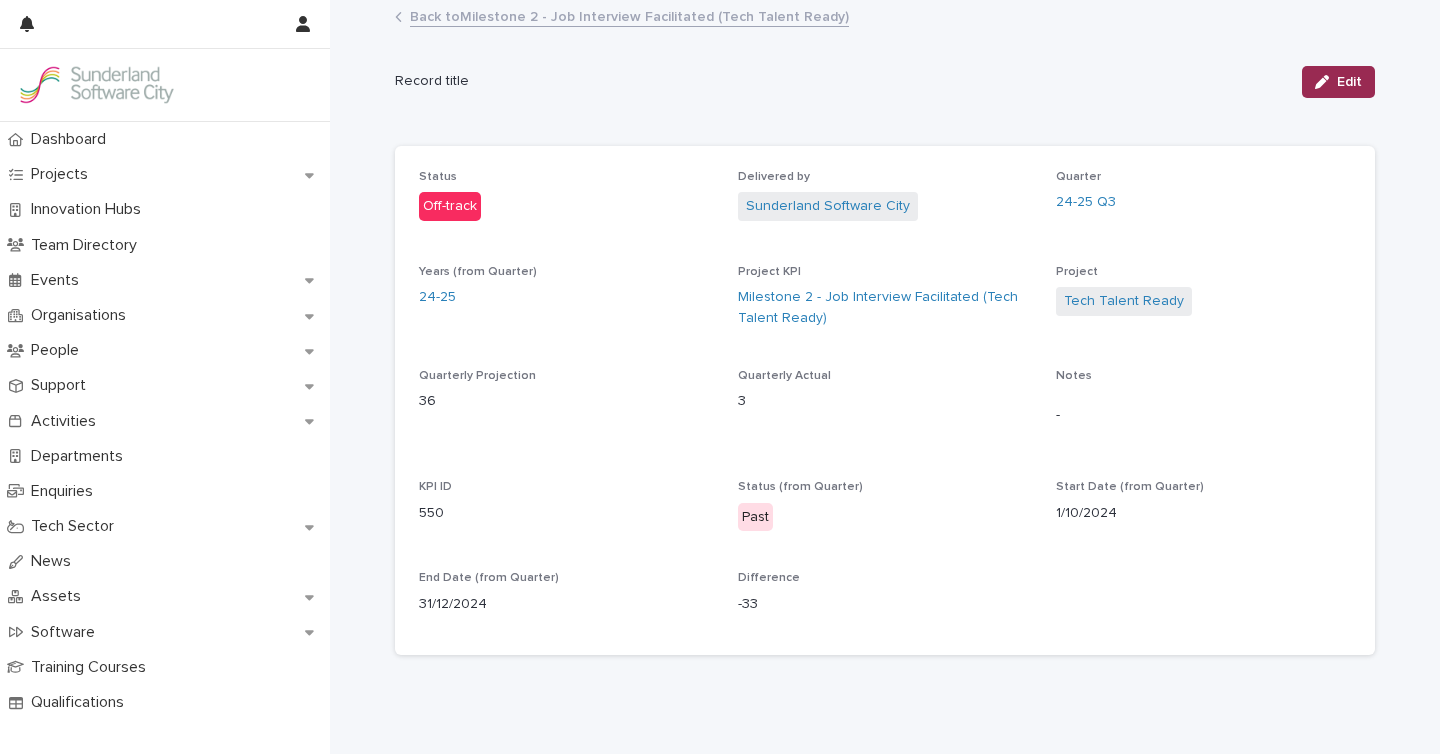 click on "Edit" at bounding box center (1349, 82) 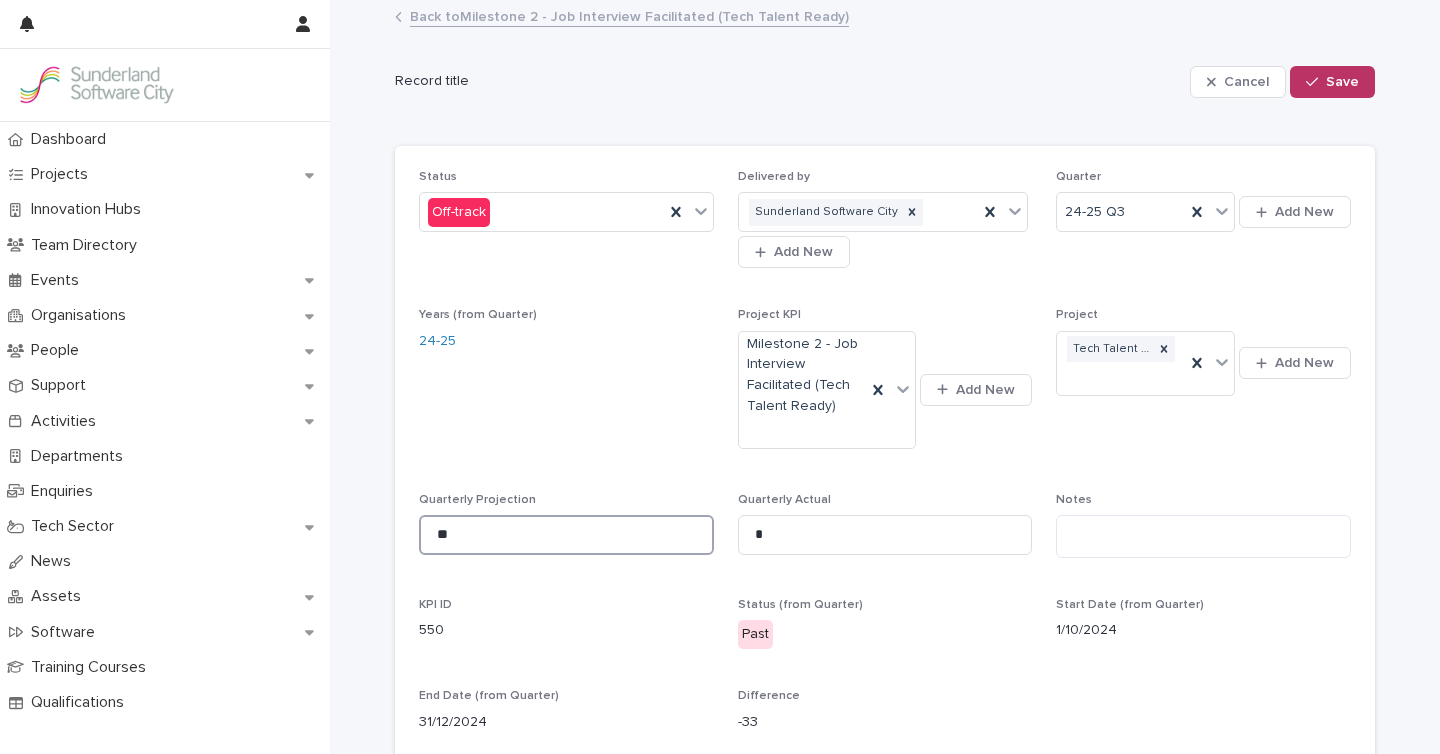 click on "**" at bounding box center [566, 535] 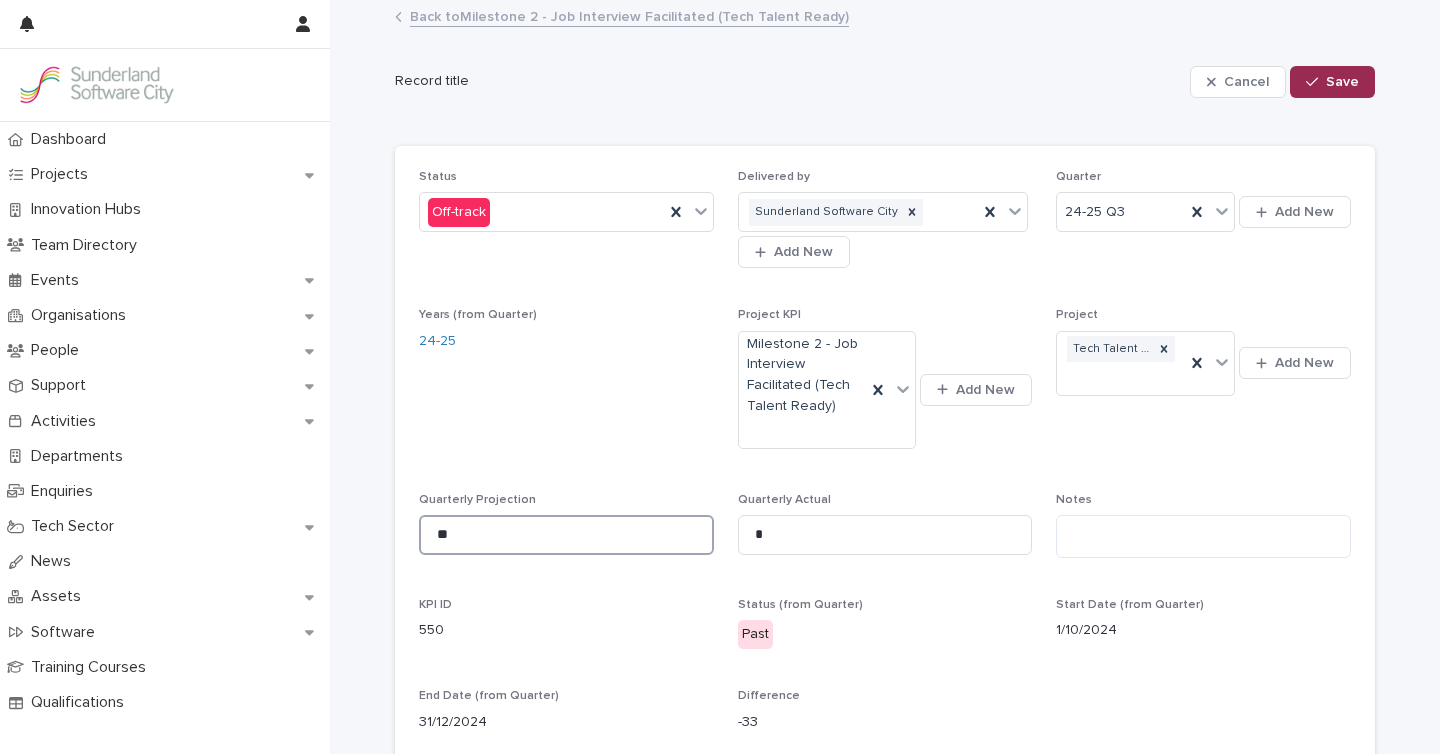 type on "**" 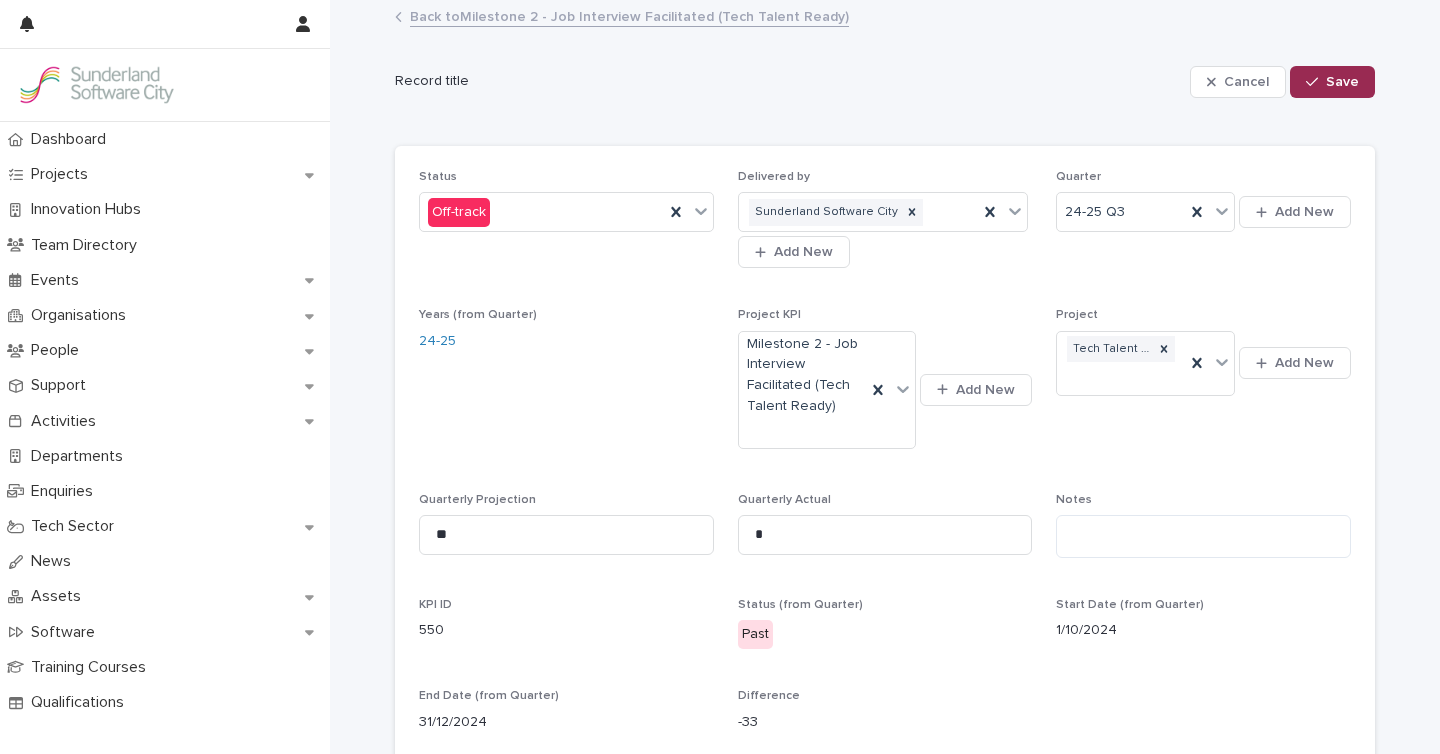 click on "Save" at bounding box center (1342, 82) 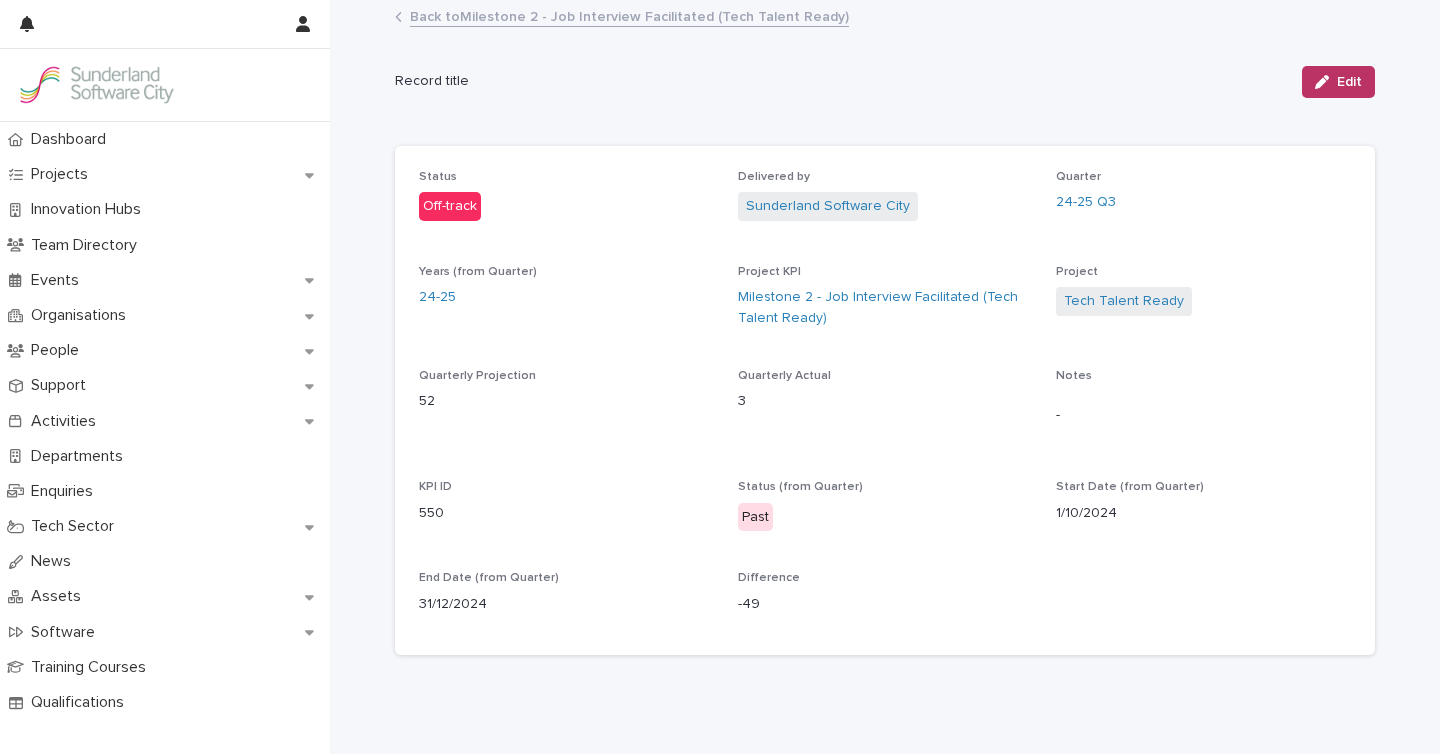 click on "Back to  Milestone 2 - Job Interview Facilitated (Tech Talent Ready)" at bounding box center (629, 15) 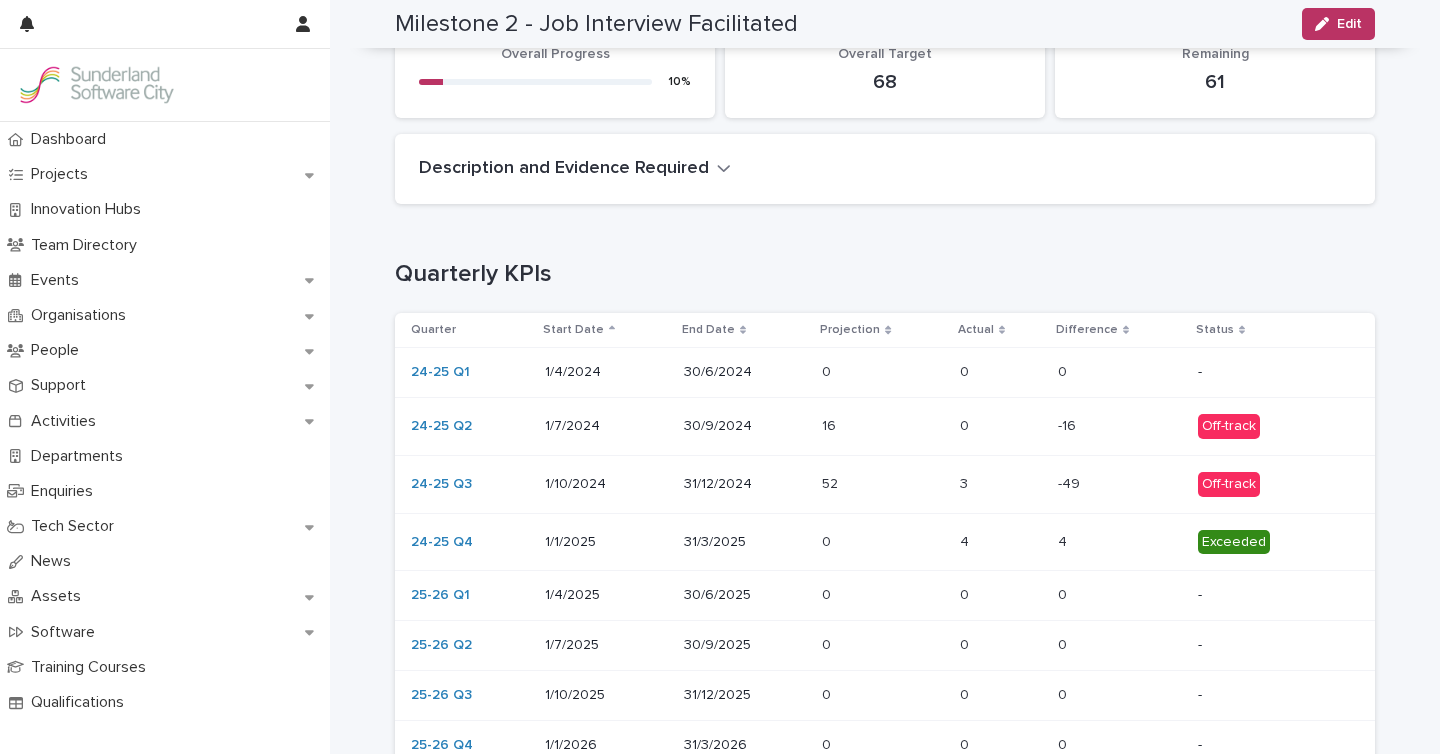 scroll, scrollTop: 300, scrollLeft: 0, axis: vertical 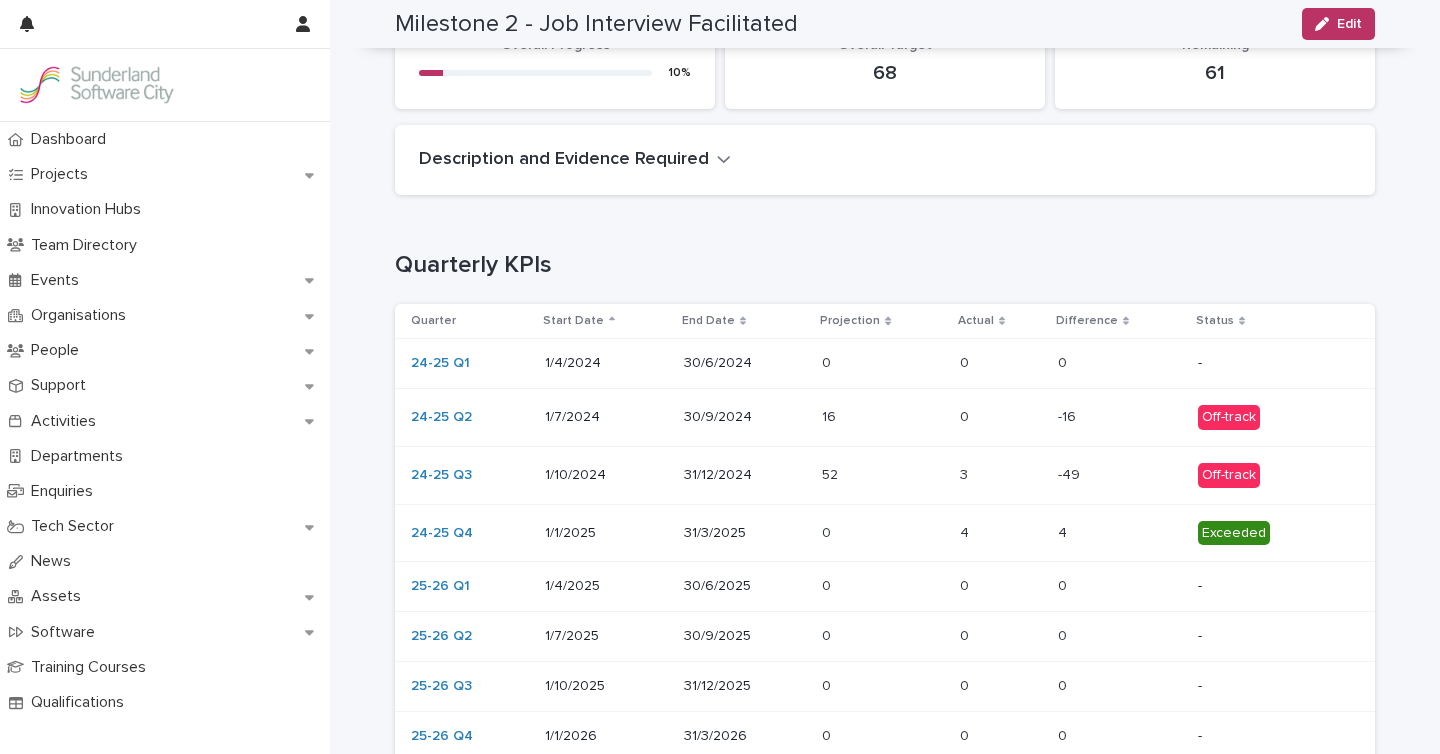 click at bounding box center (882, 533) 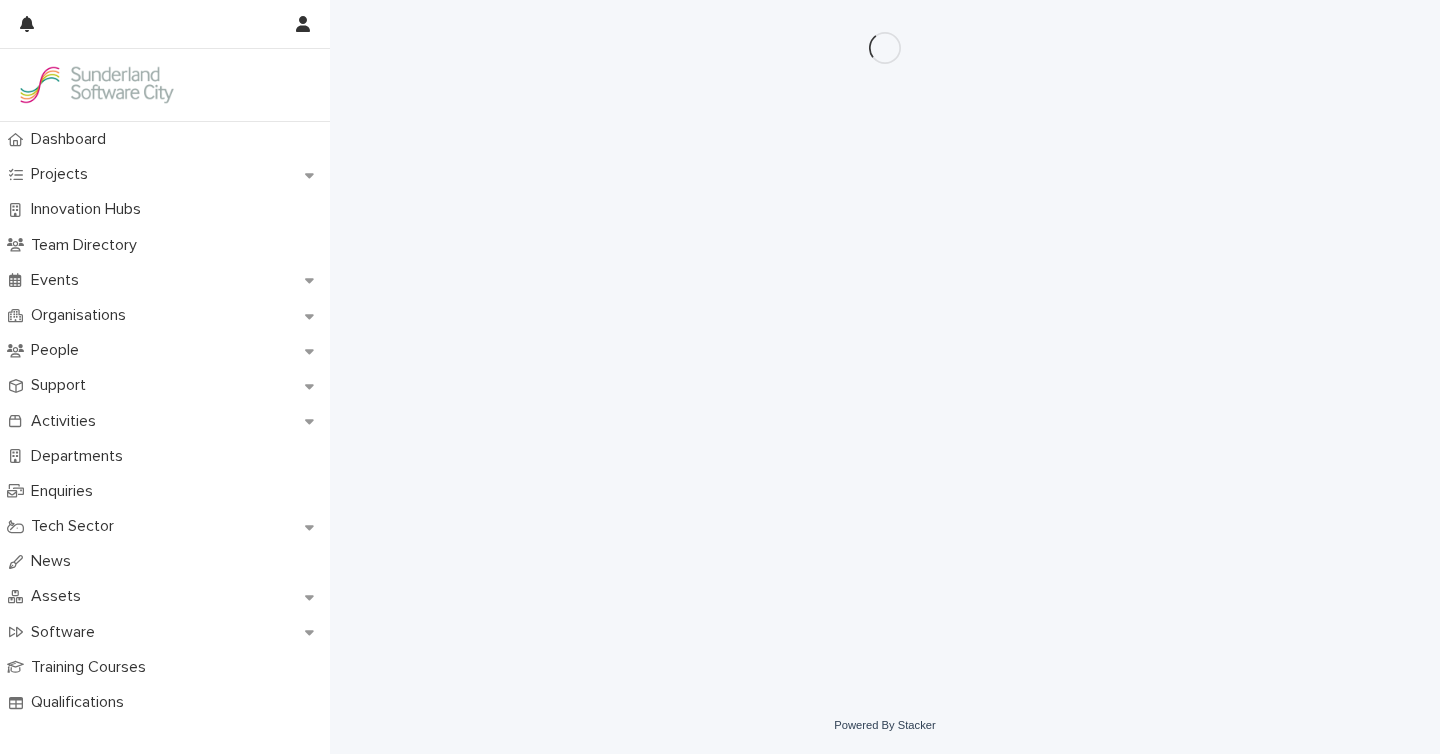 scroll, scrollTop: 0, scrollLeft: 0, axis: both 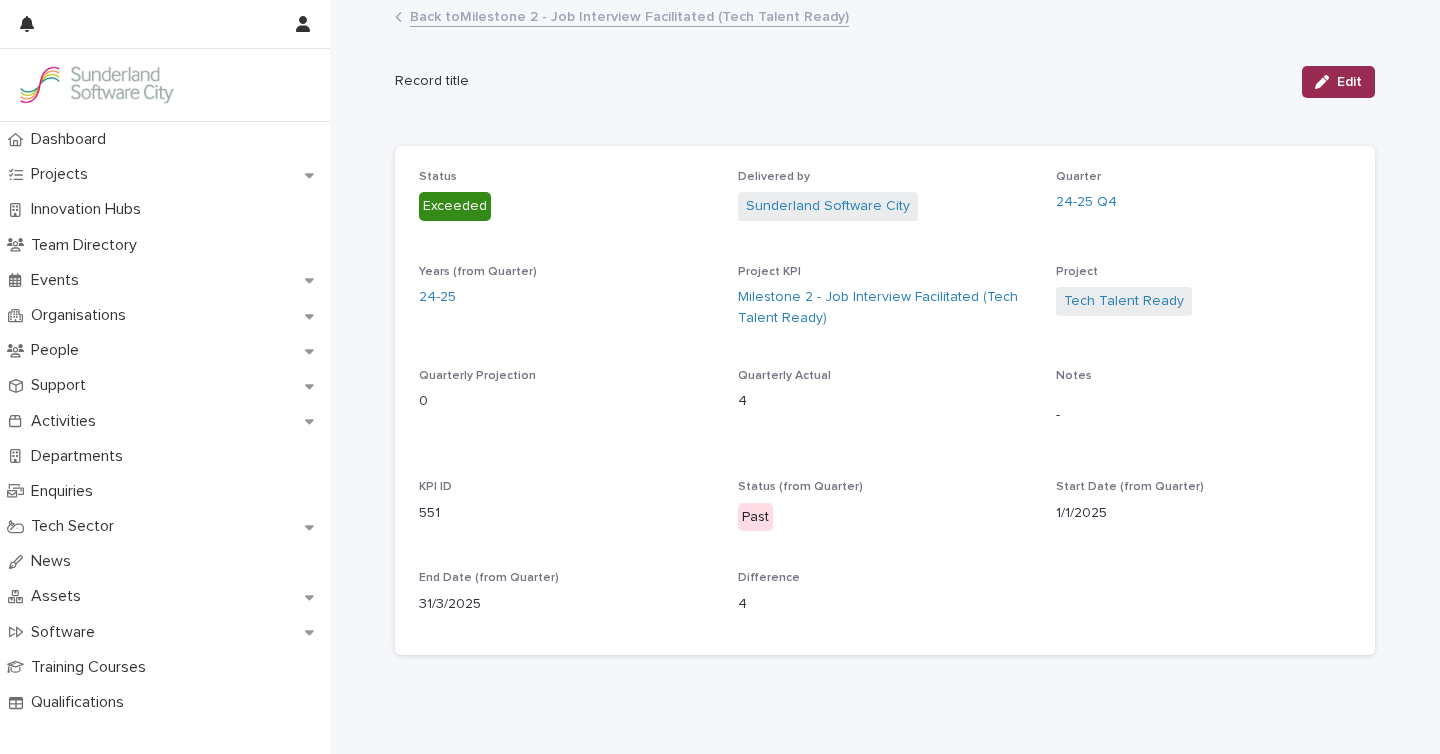 click on "Edit" at bounding box center [1338, 82] 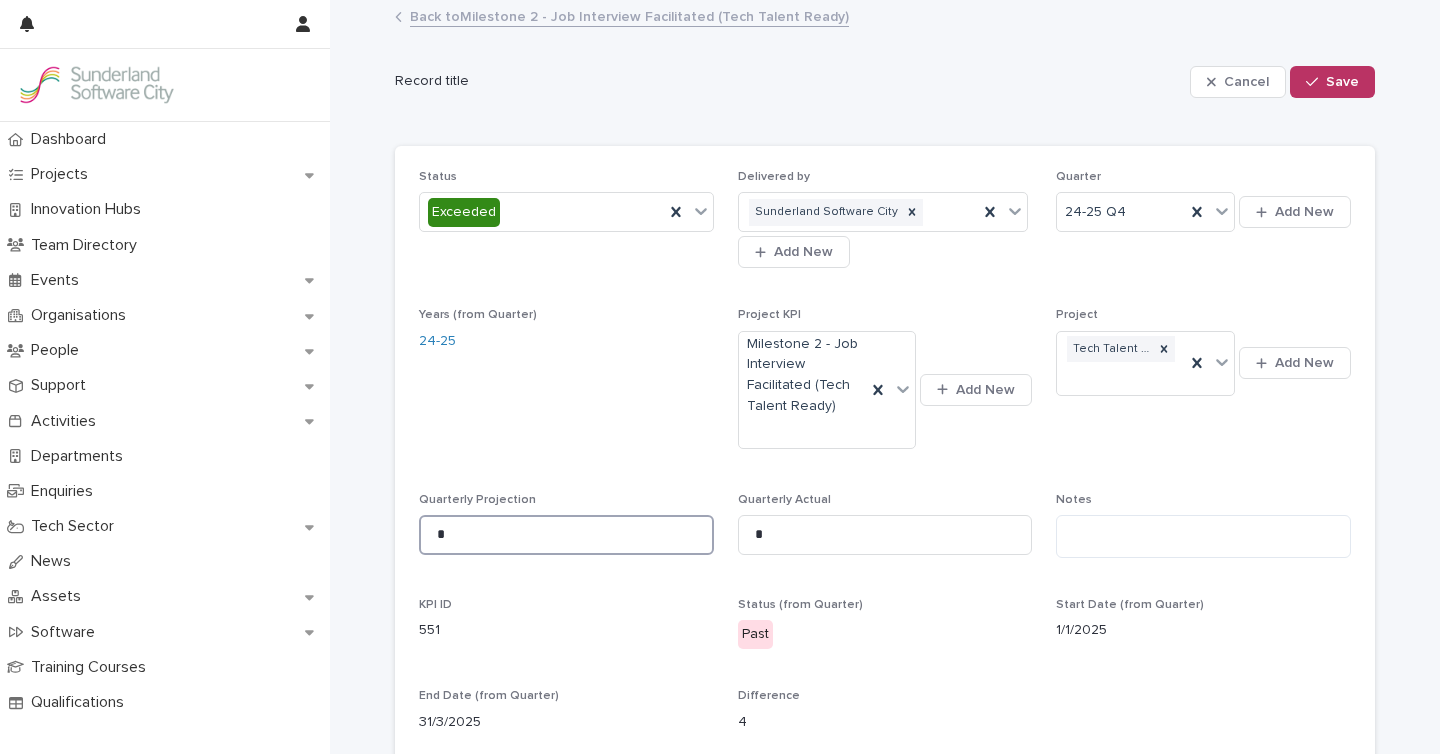 drag, startPoint x: 507, startPoint y: 525, endPoint x: 414, endPoint y: 525, distance: 93 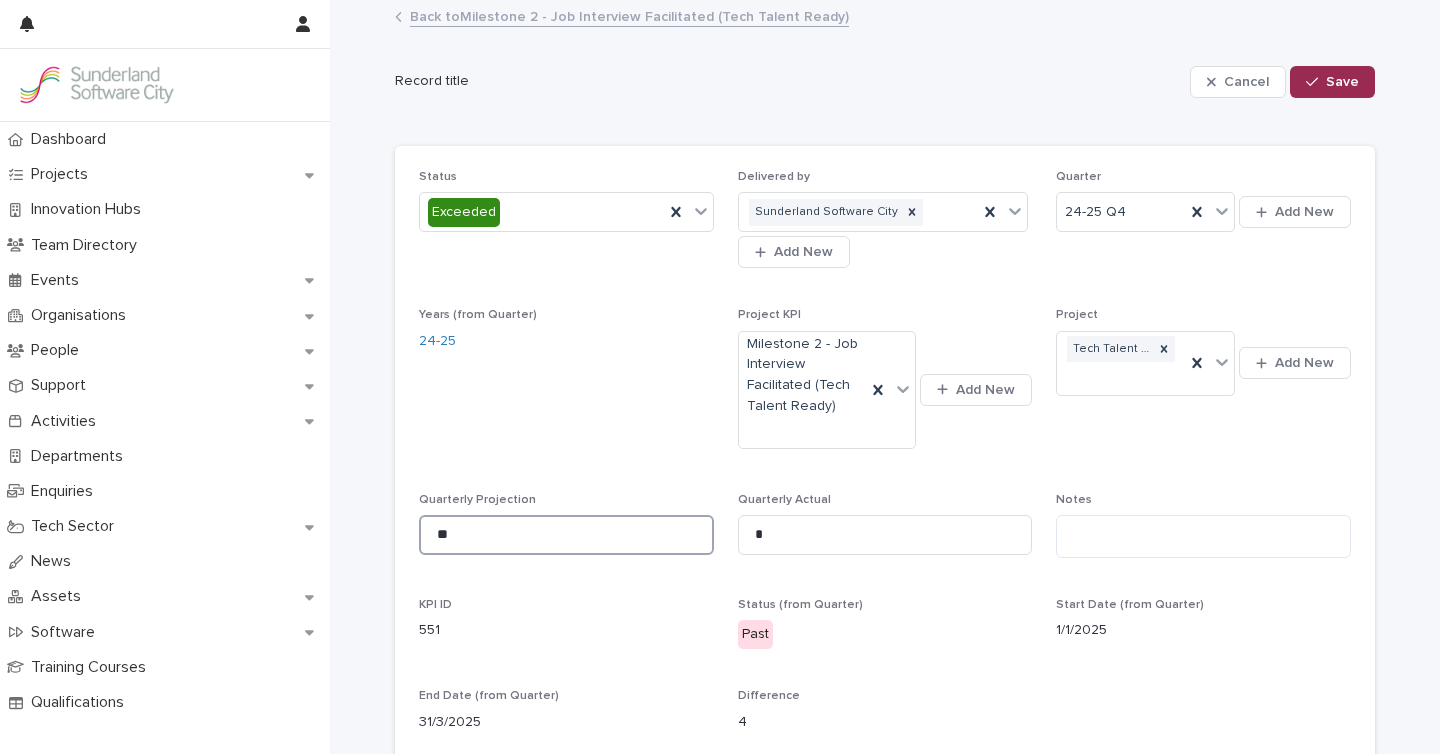 type on "**" 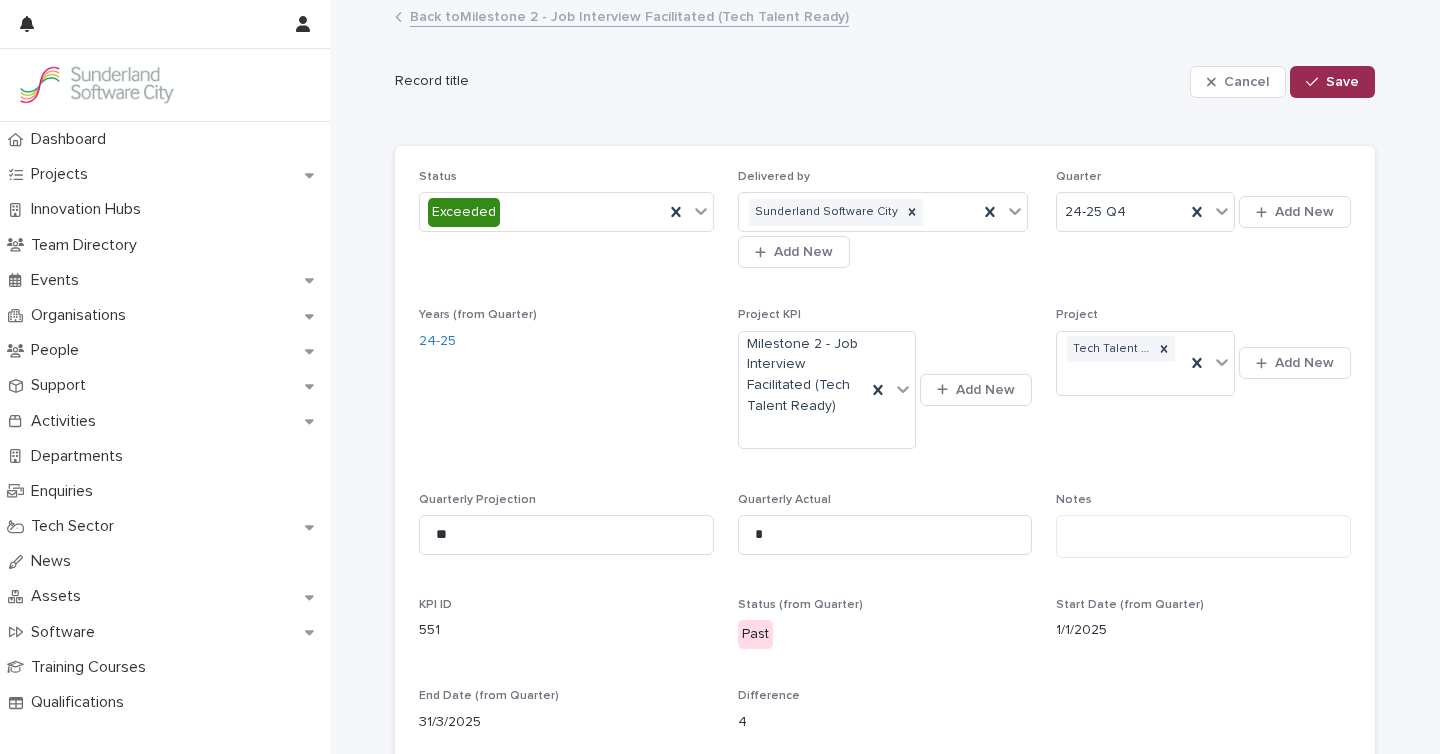 click on "Save" at bounding box center (1342, 82) 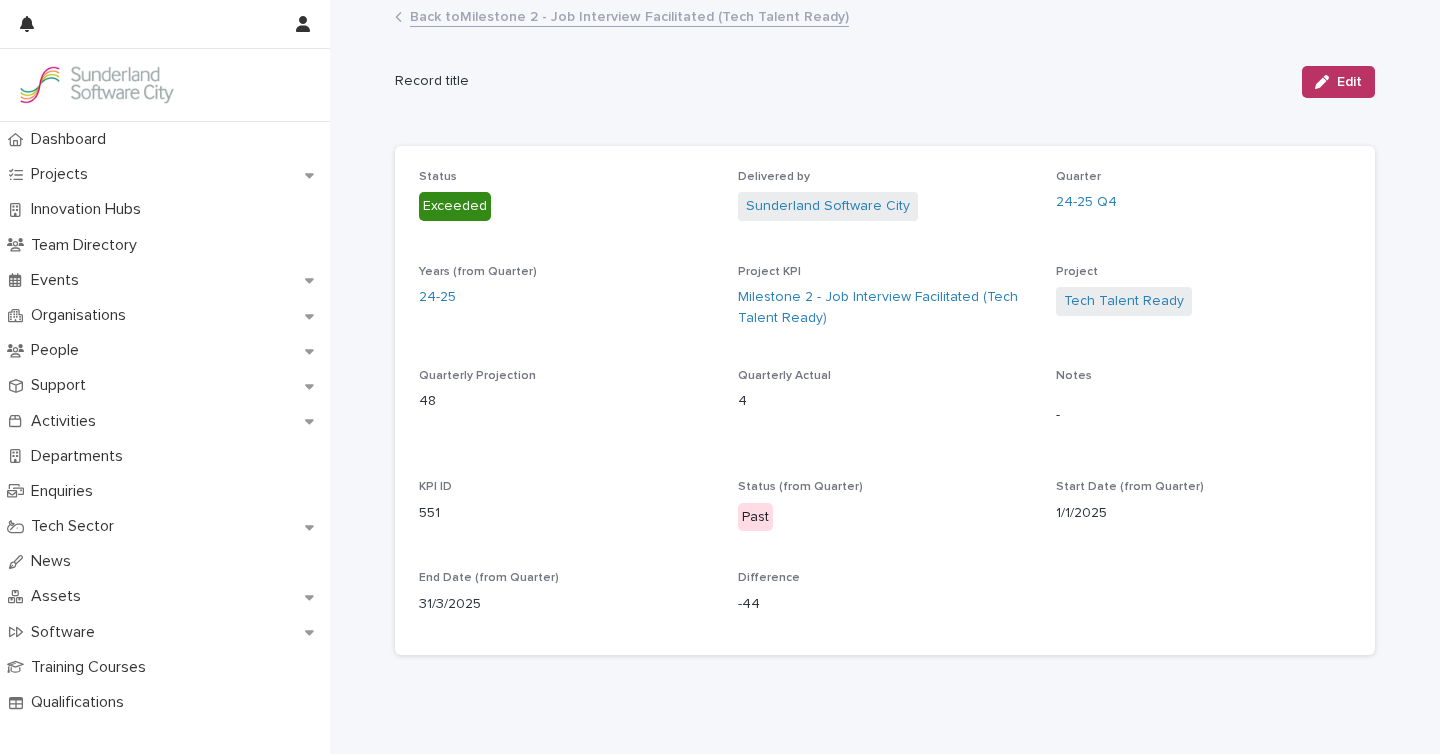 click on "Back to  Milestone 2 - Job Interview Facilitated (Tech Talent Ready)" at bounding box center [629, 15] 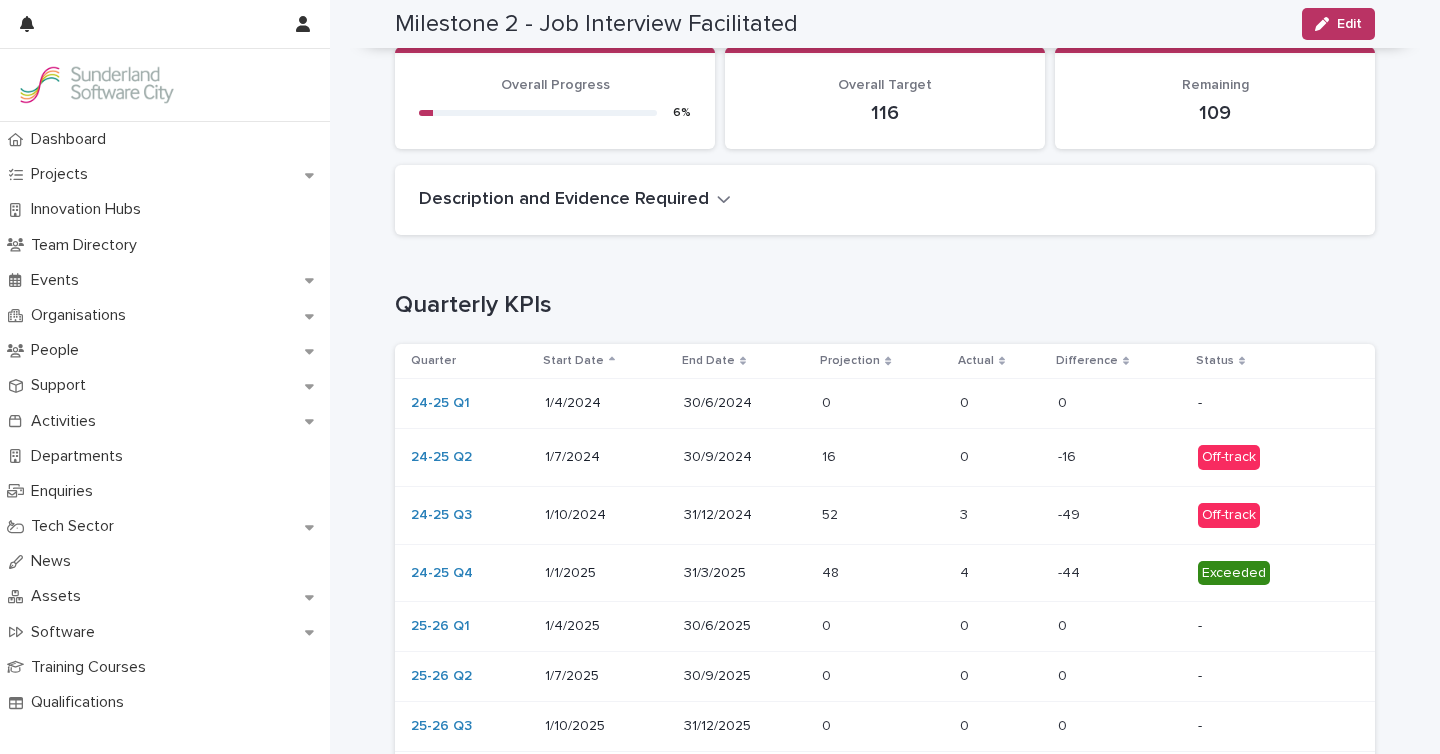 scroll, scrollTop: 0, scrollLeft: 0, axis: both 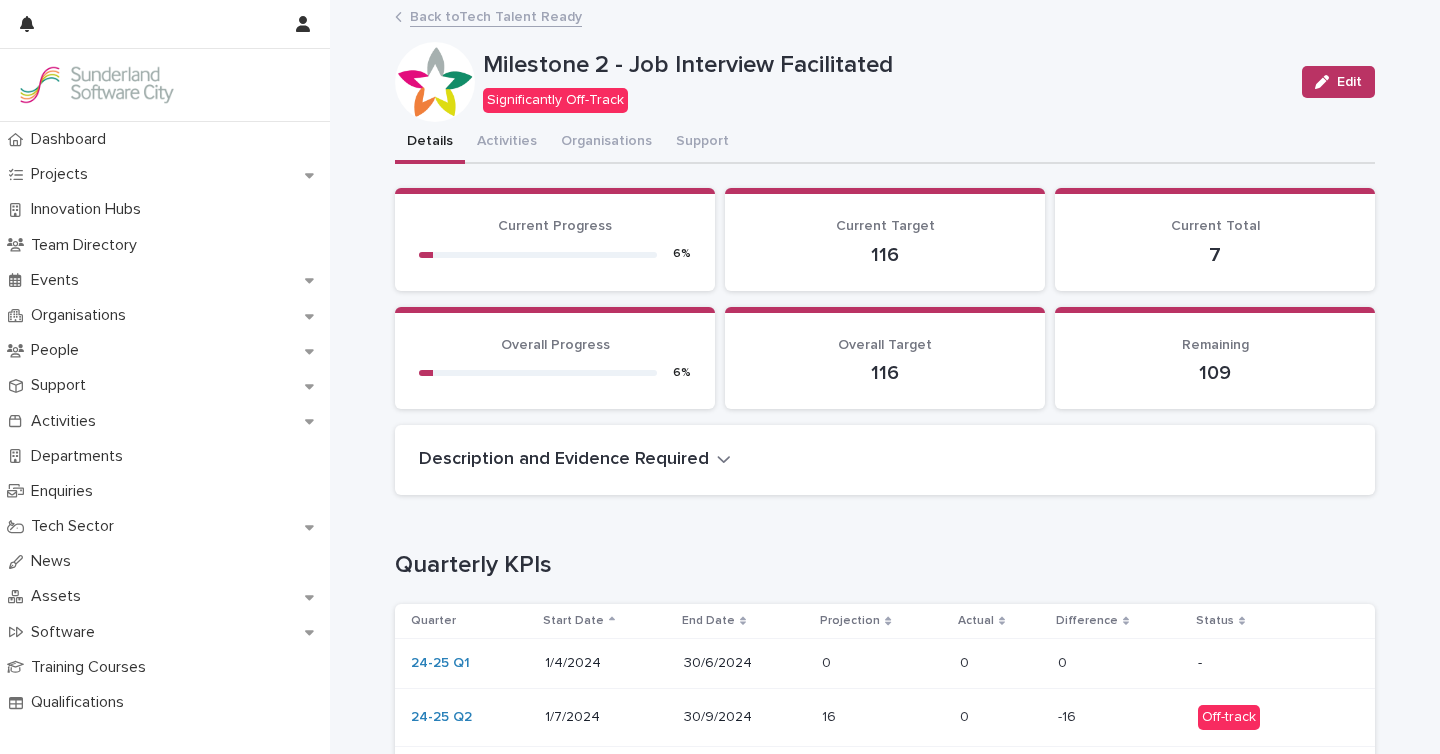 click on "Back to  Tech Talent Ready" at bounding box center [496, 15] 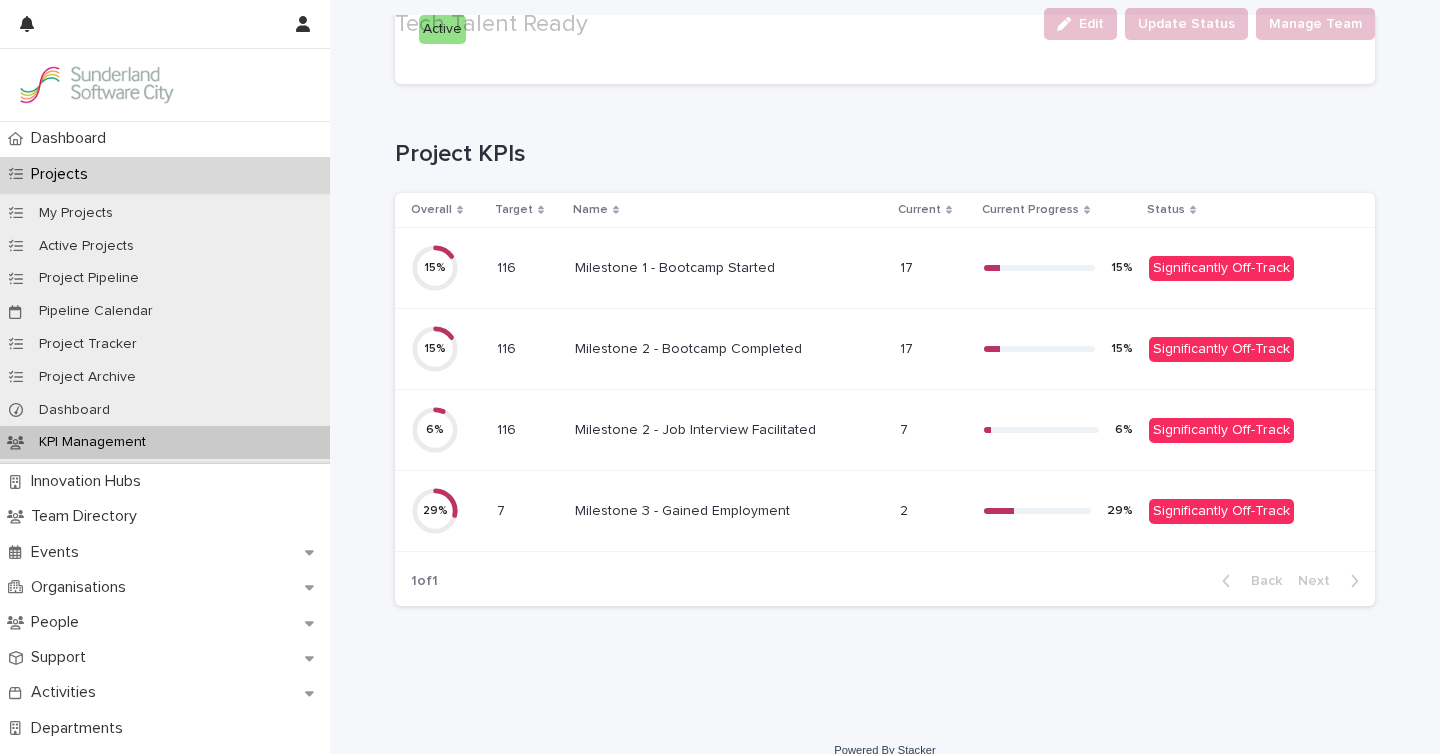 scroll, scrollTop: 244, scrollLeft: 0, axis: vertical 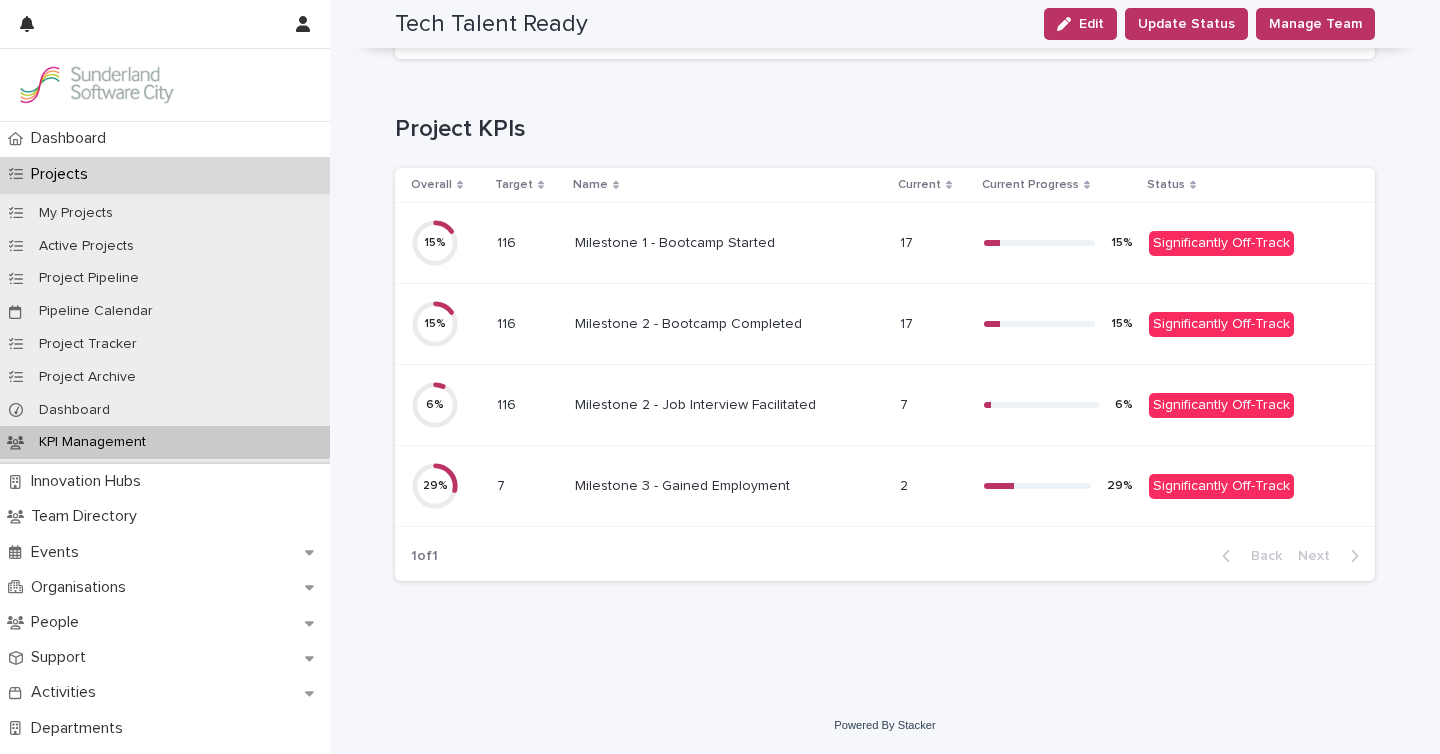click on "2 2" at bounding box center [934, 486] 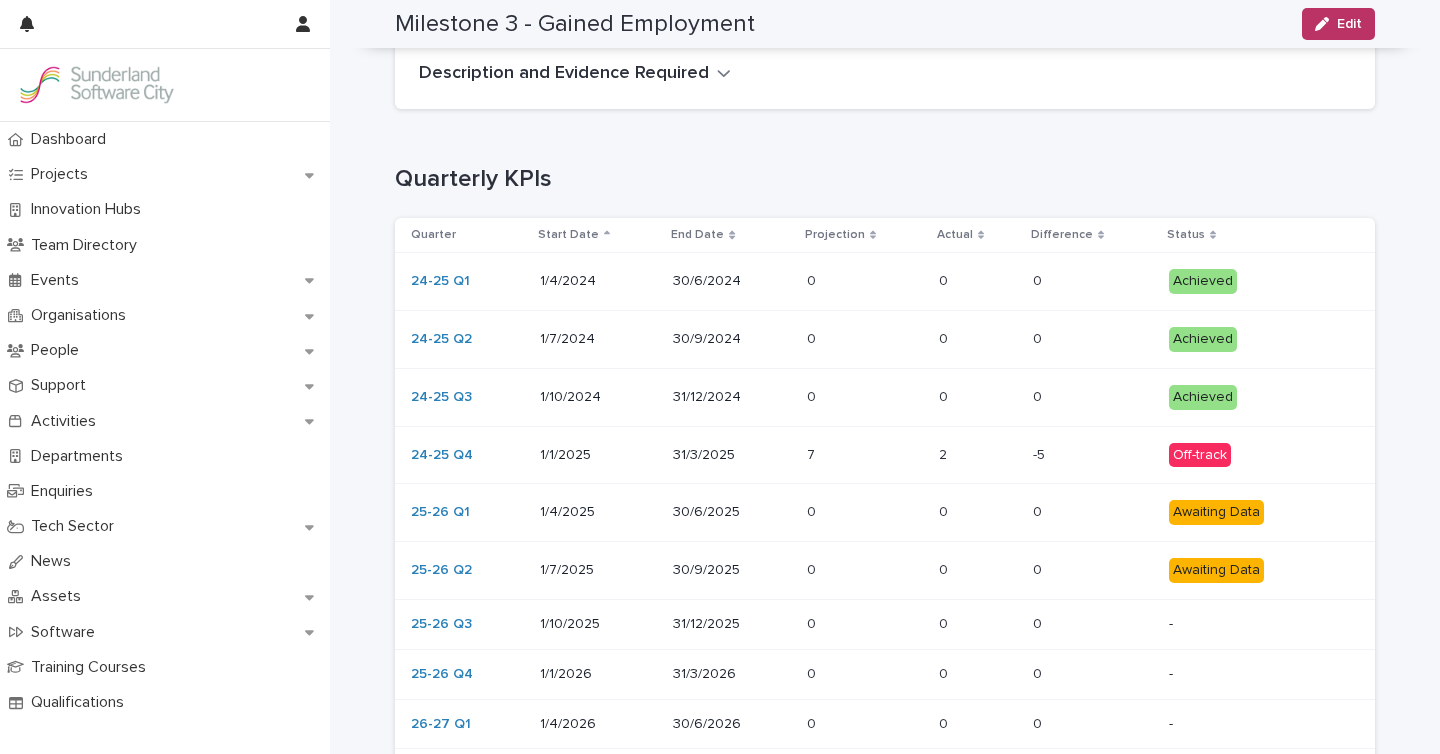 scroll, scrollTop: 409, scrollLeft: 0, axis: vertical 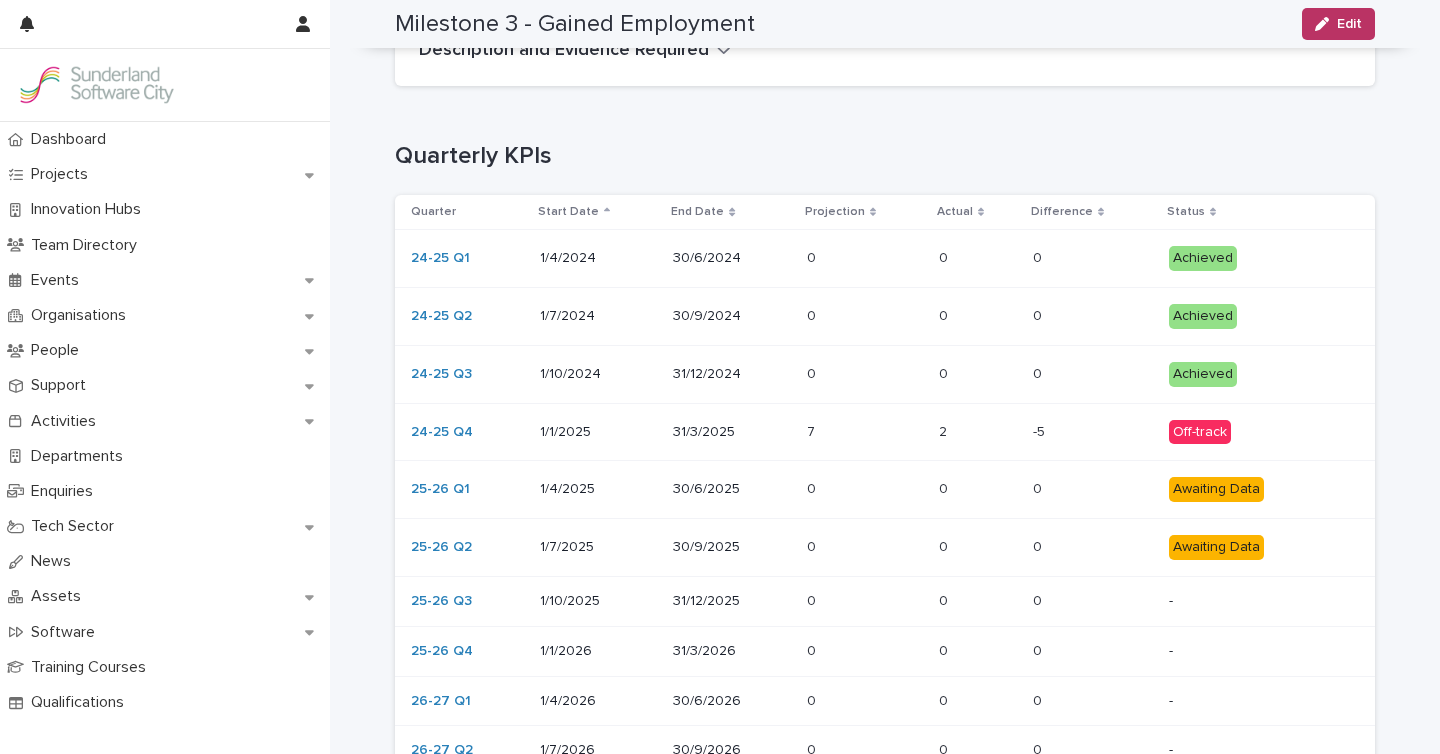 click on "7 7" at bounding box center [865, 432] 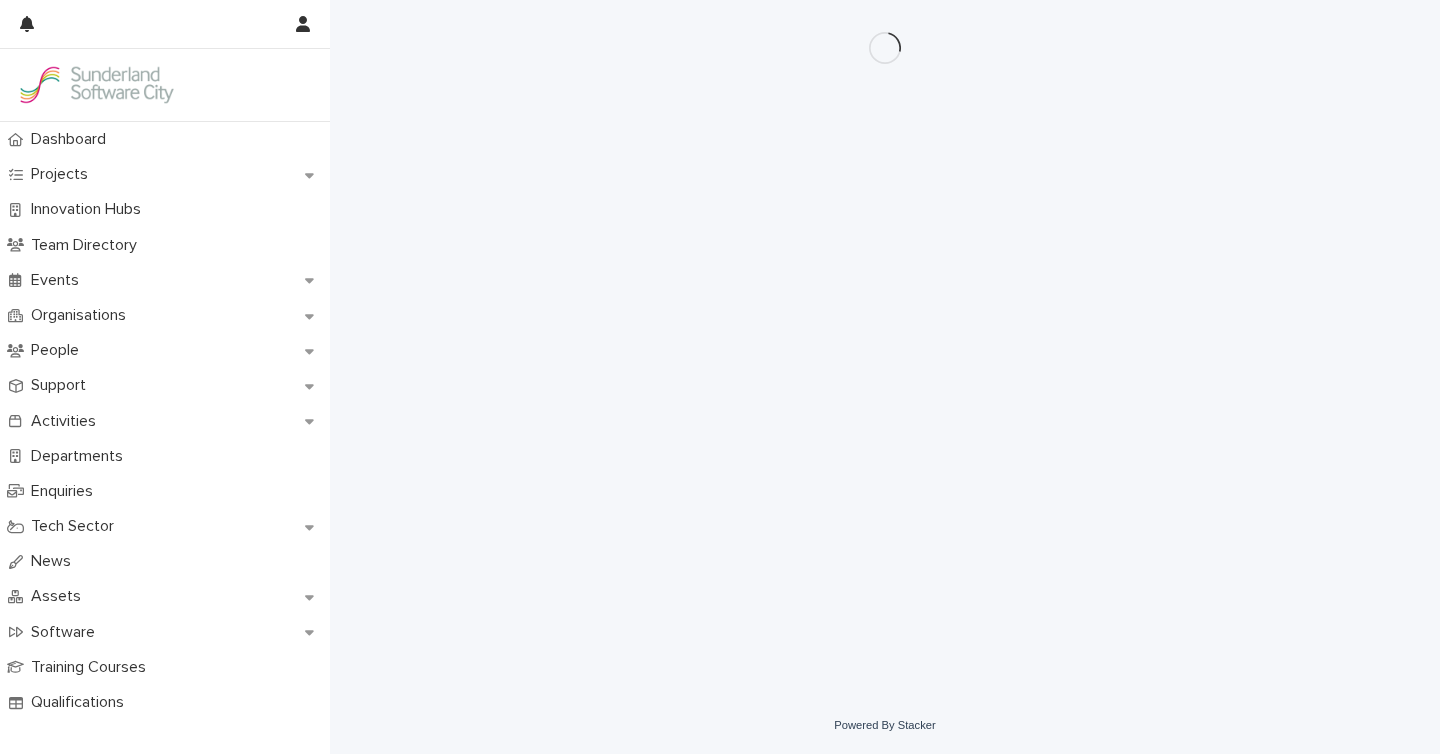 scroll, scrollTop: 0, scrollLeft: 0, axis: both 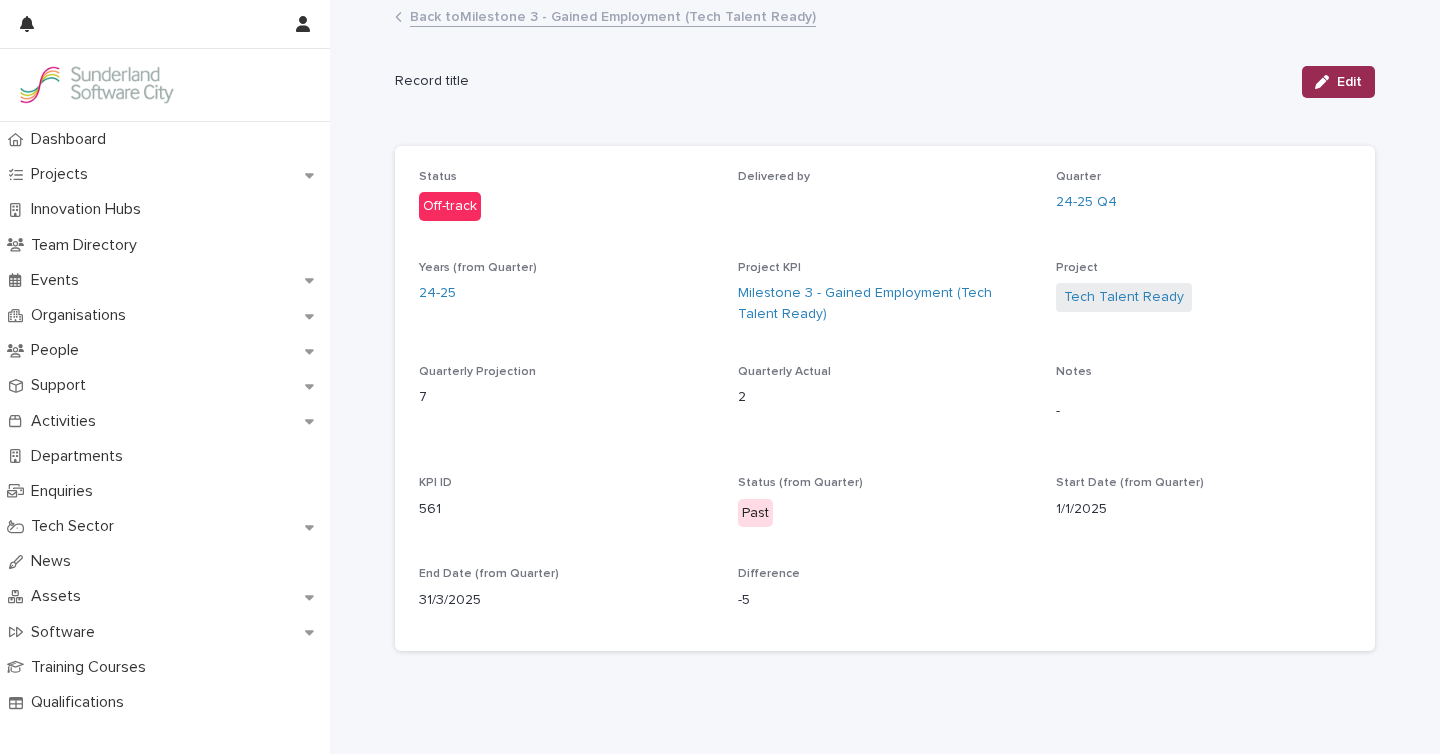 click at bounding box center (1326, 82) 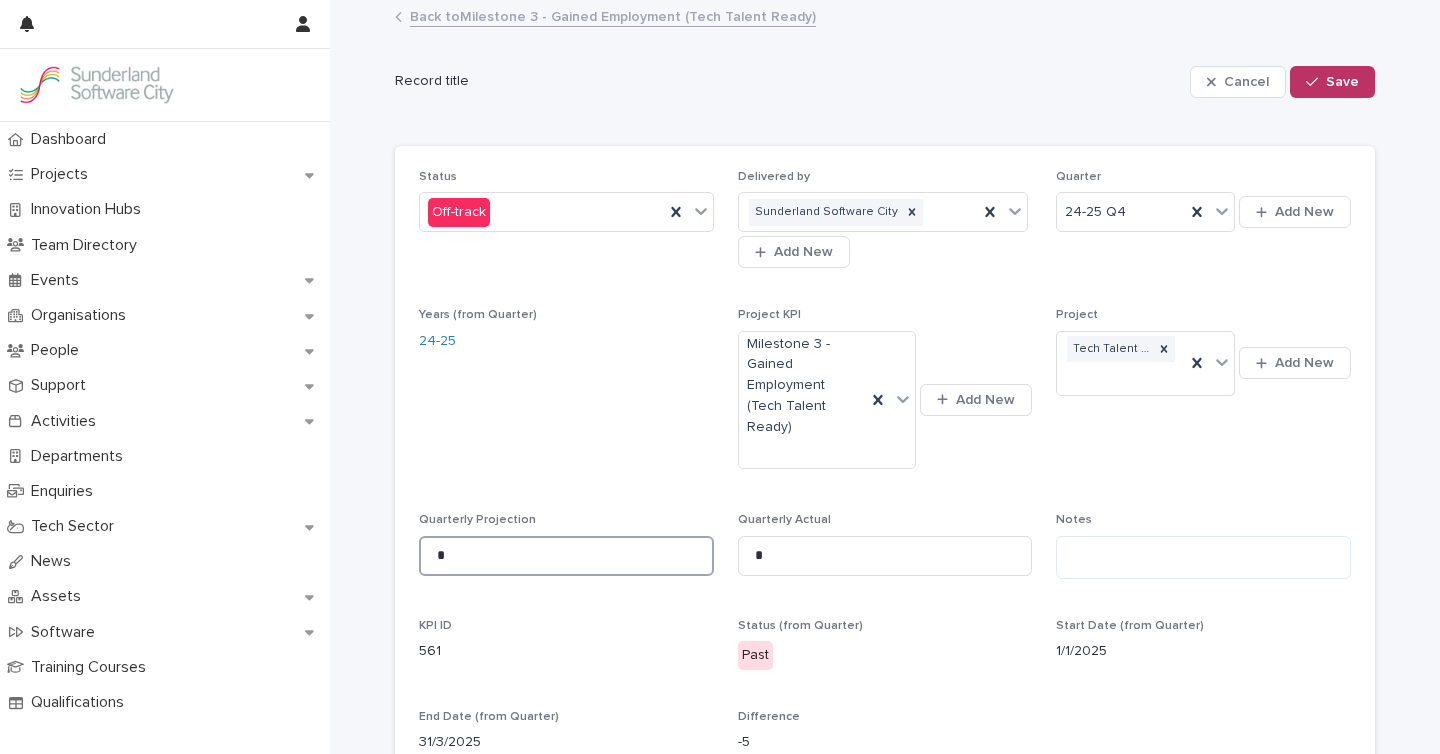 click on "*" at bounding box center [566, 556] 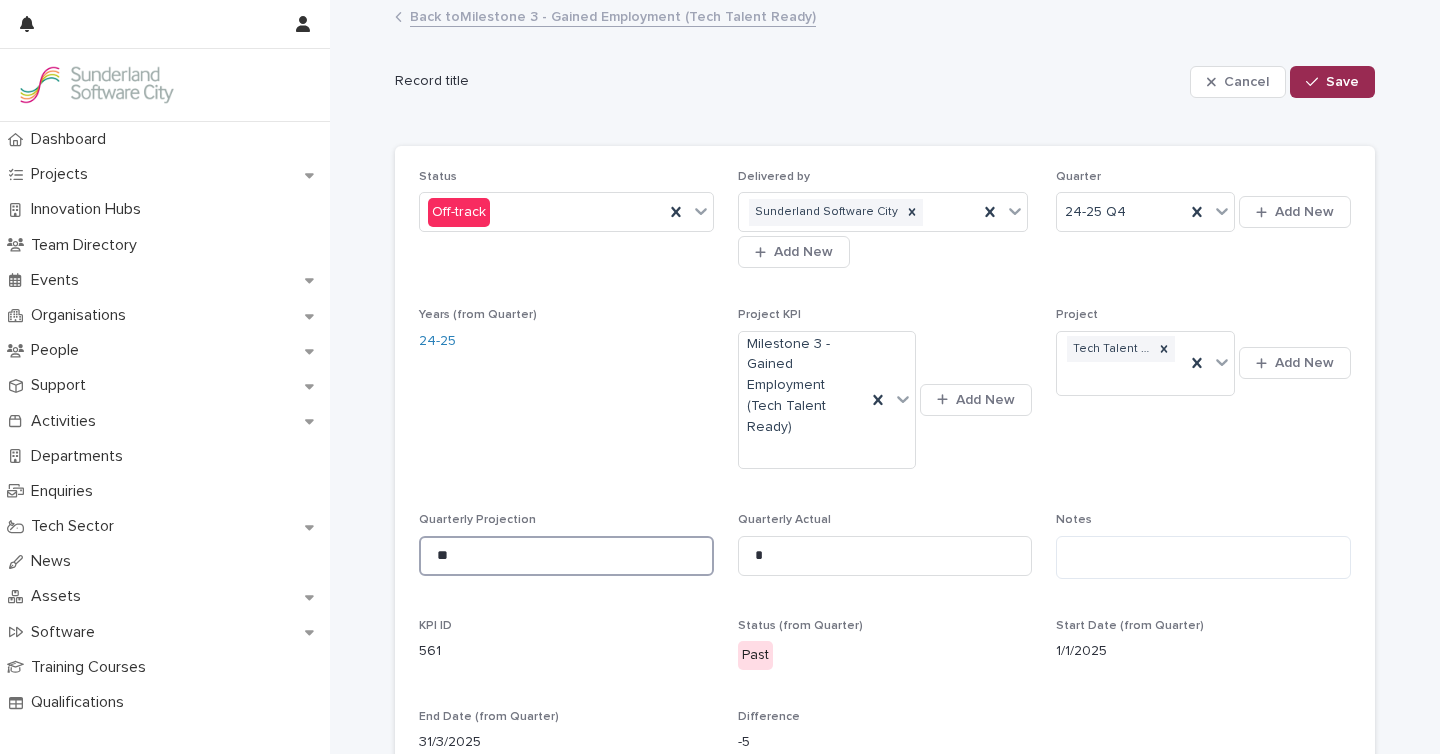 type on "**" 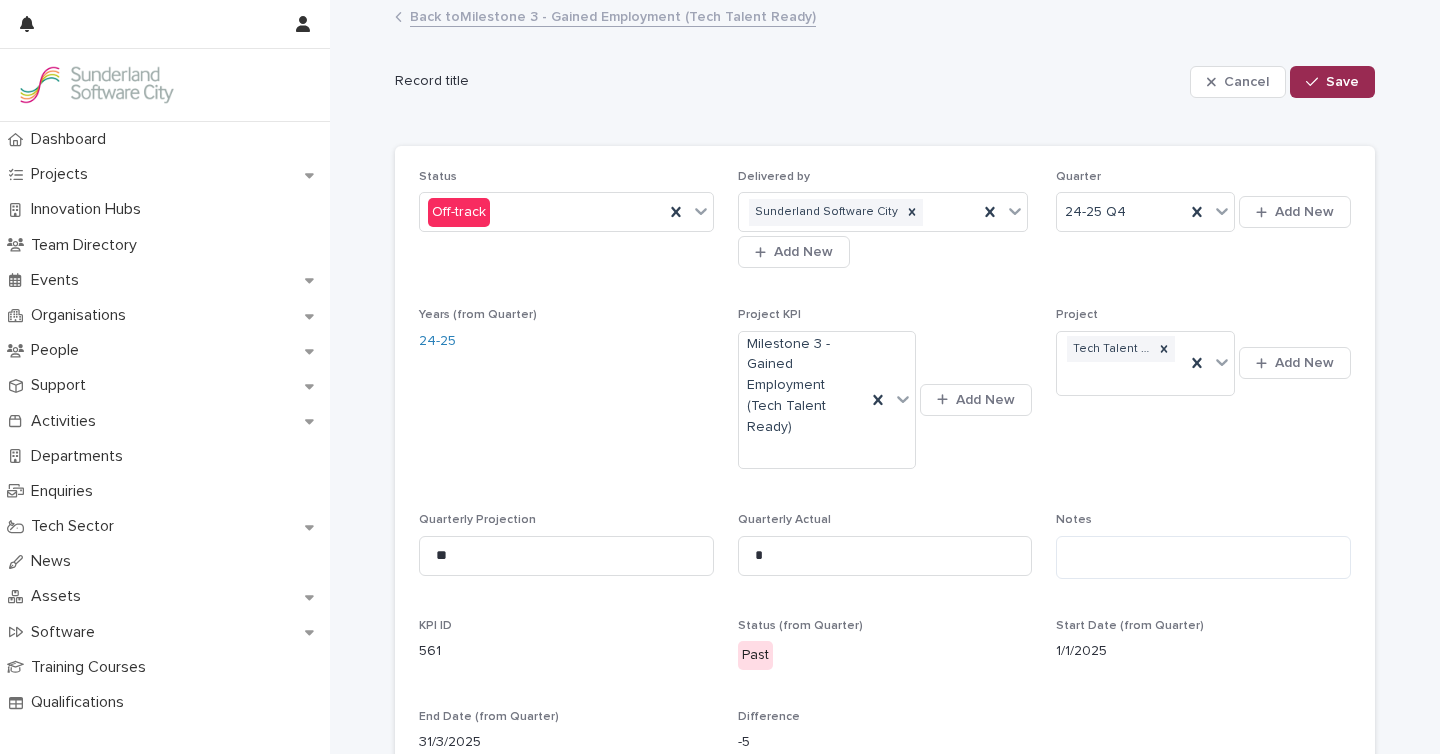 click on "Save" at bounding box center [1342, 82] 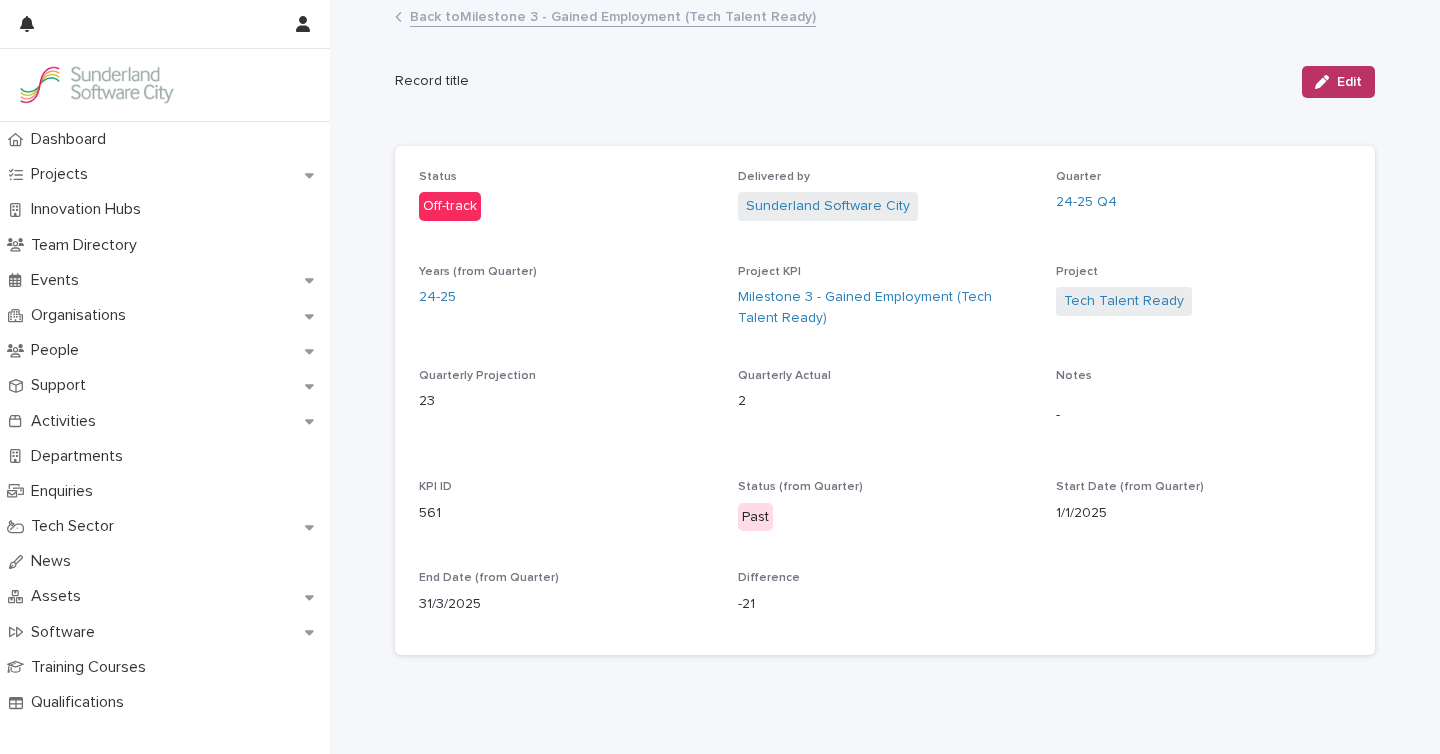 click on "Back to  Milestone 3 - Gained Employment (Tech Talent Ready)" at bounding box center (613, 15) 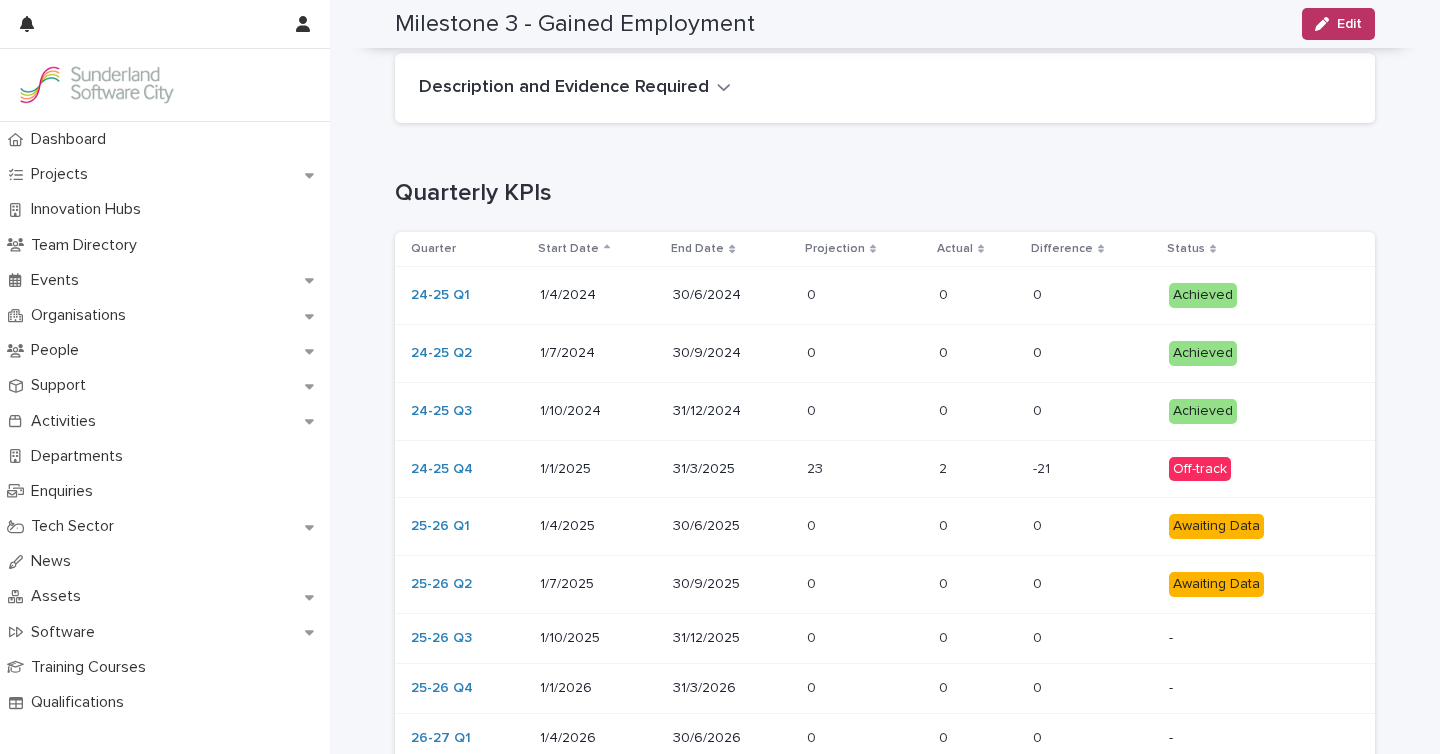 scroll, scrollTop: 382, scrollLeft: 0, axis: vertical 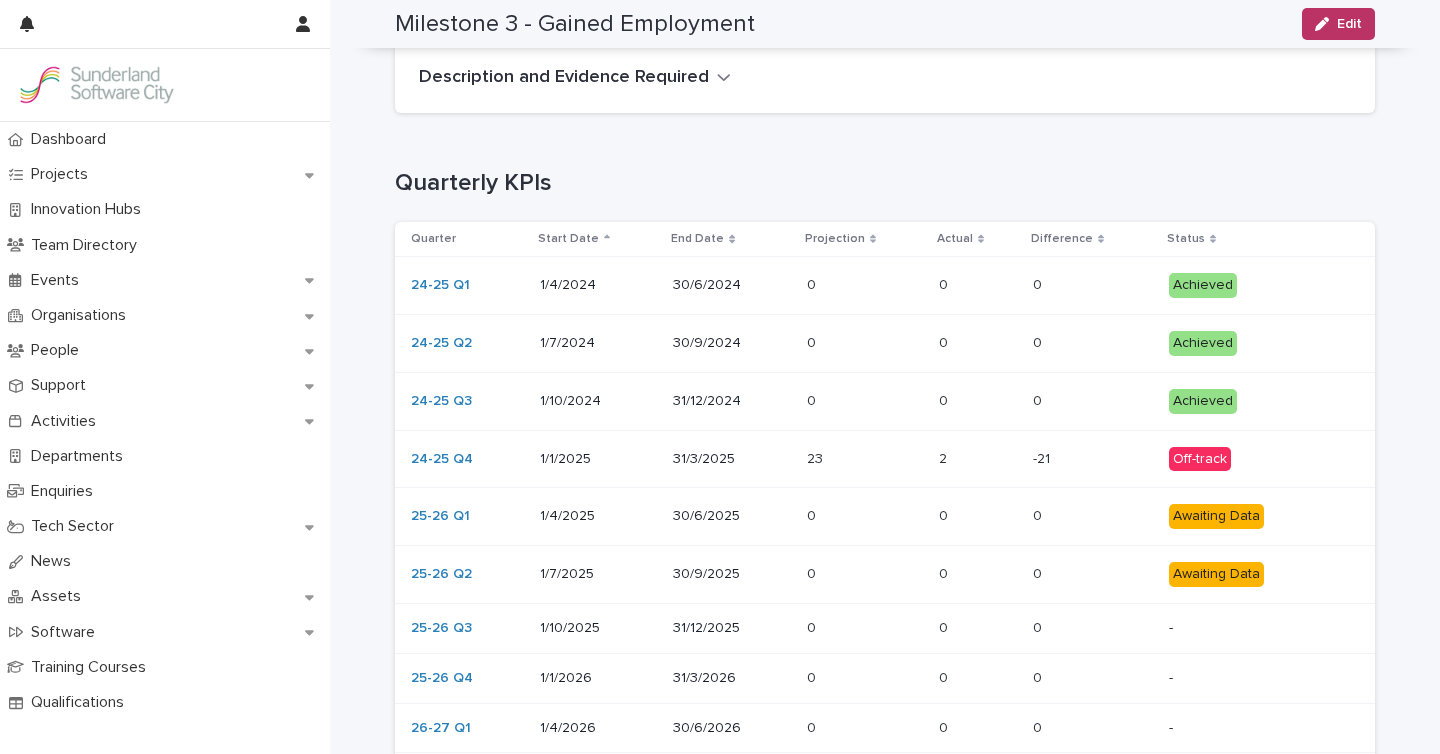 click on "0 0" at bounding box center (865, 516) 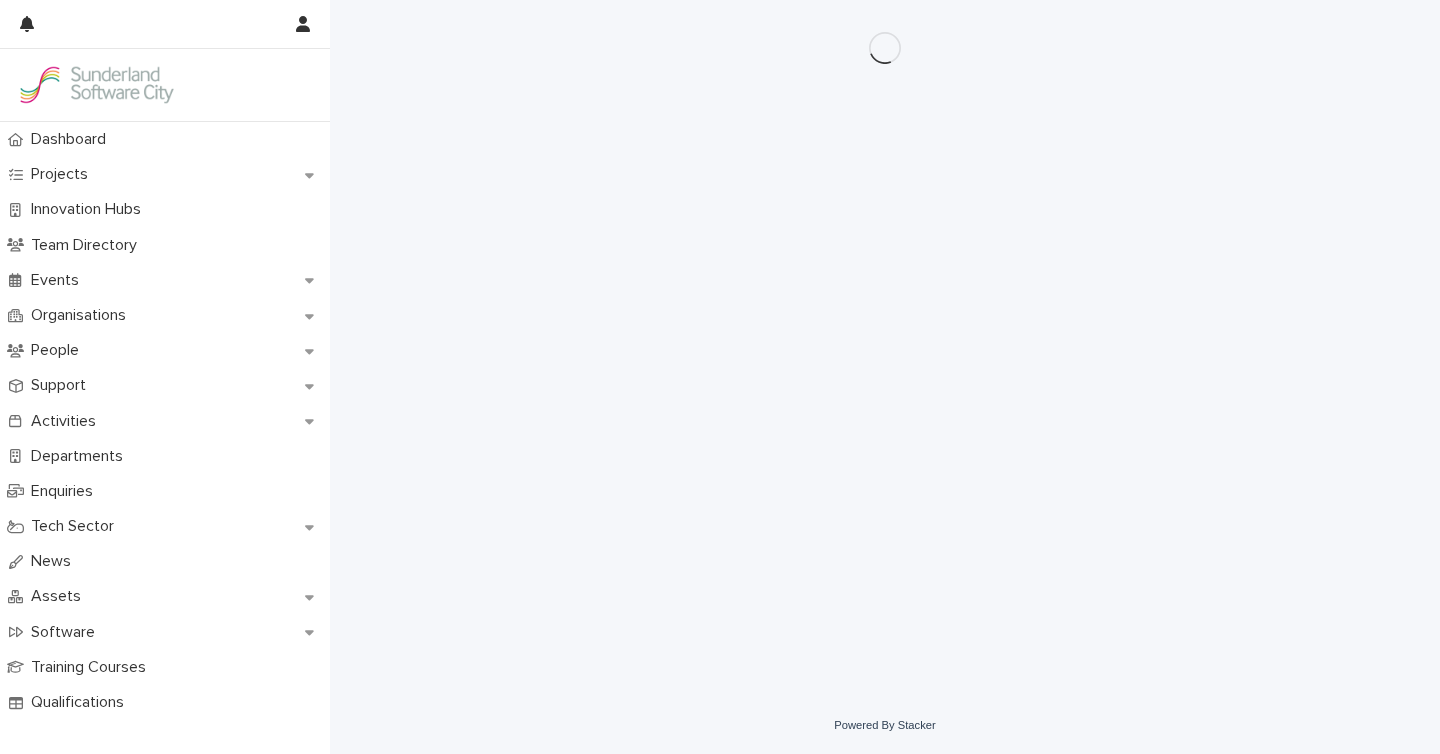 scroll, scrollTop: 0, scrollLeft: 0, axis: both 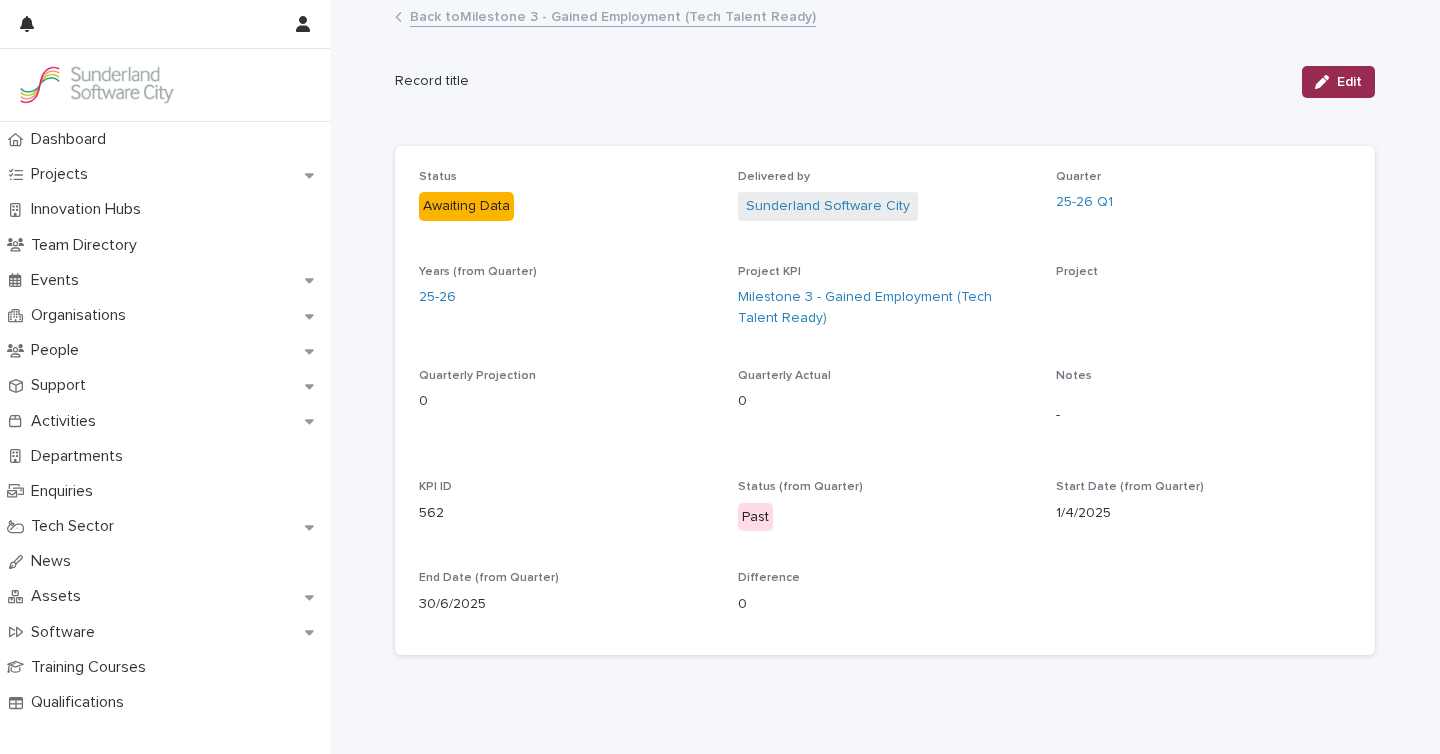 click on "Edit" at bounding box center (1349, 82) 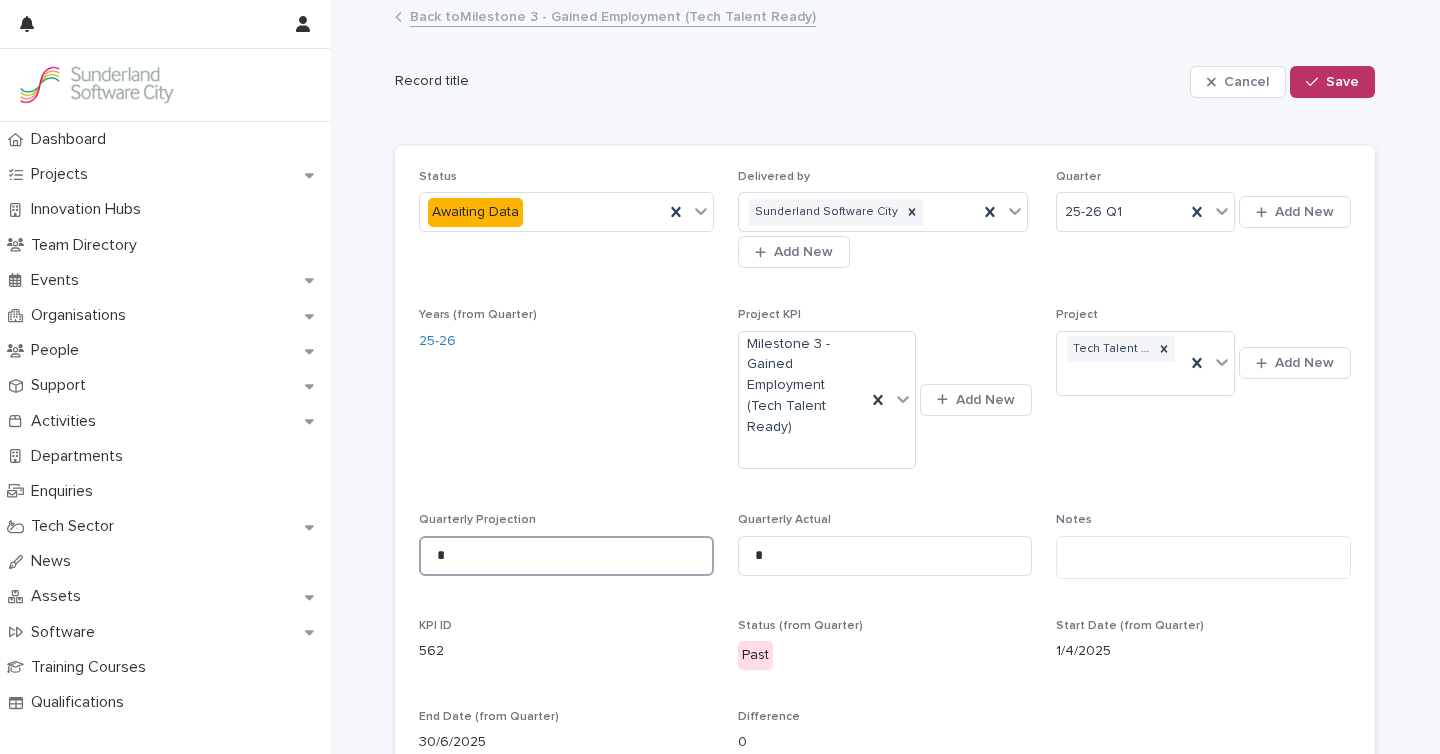 drag, startPoint x: 519, startPoint y: 529, endPoint x: 405, endPoint y: 531, distance: 114.01754 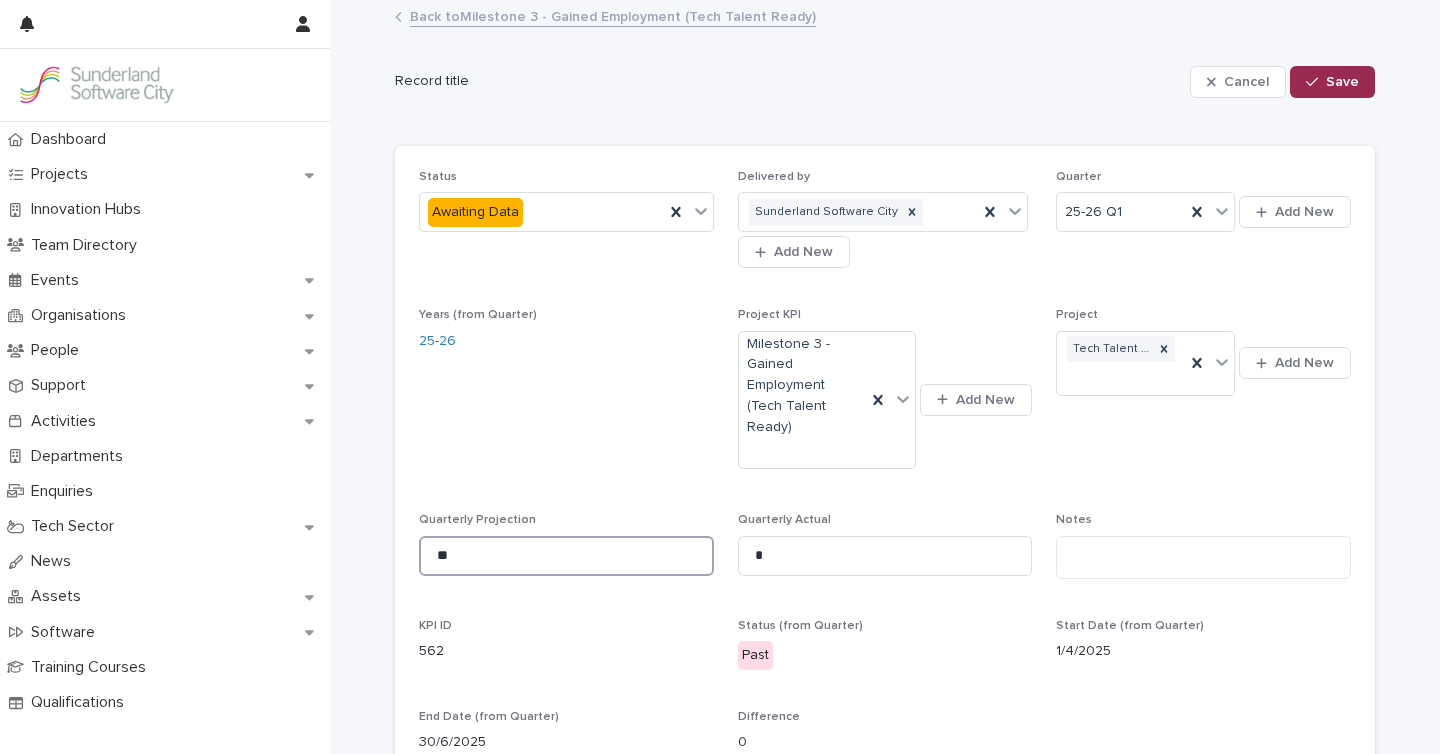 type on "**" 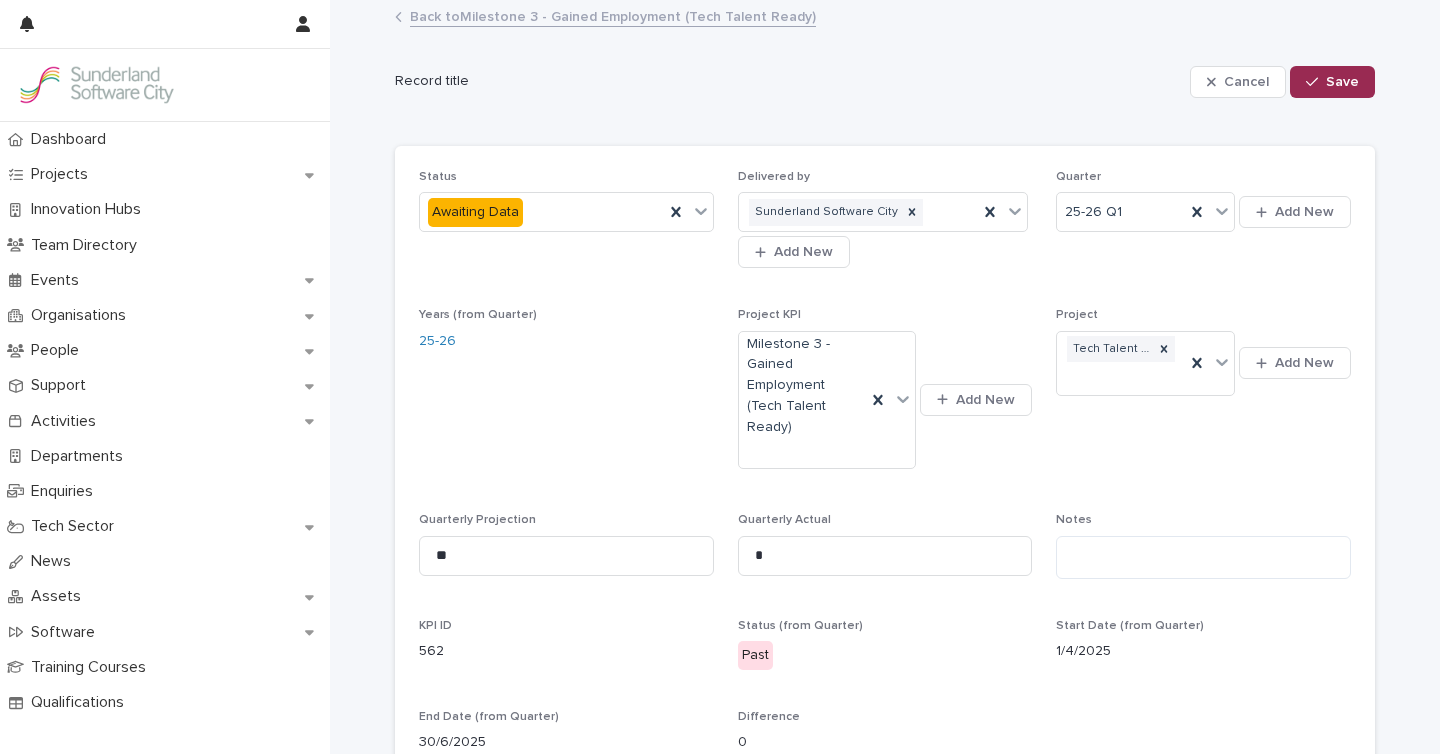 click on "Save" at bounding box center [1342, 82] 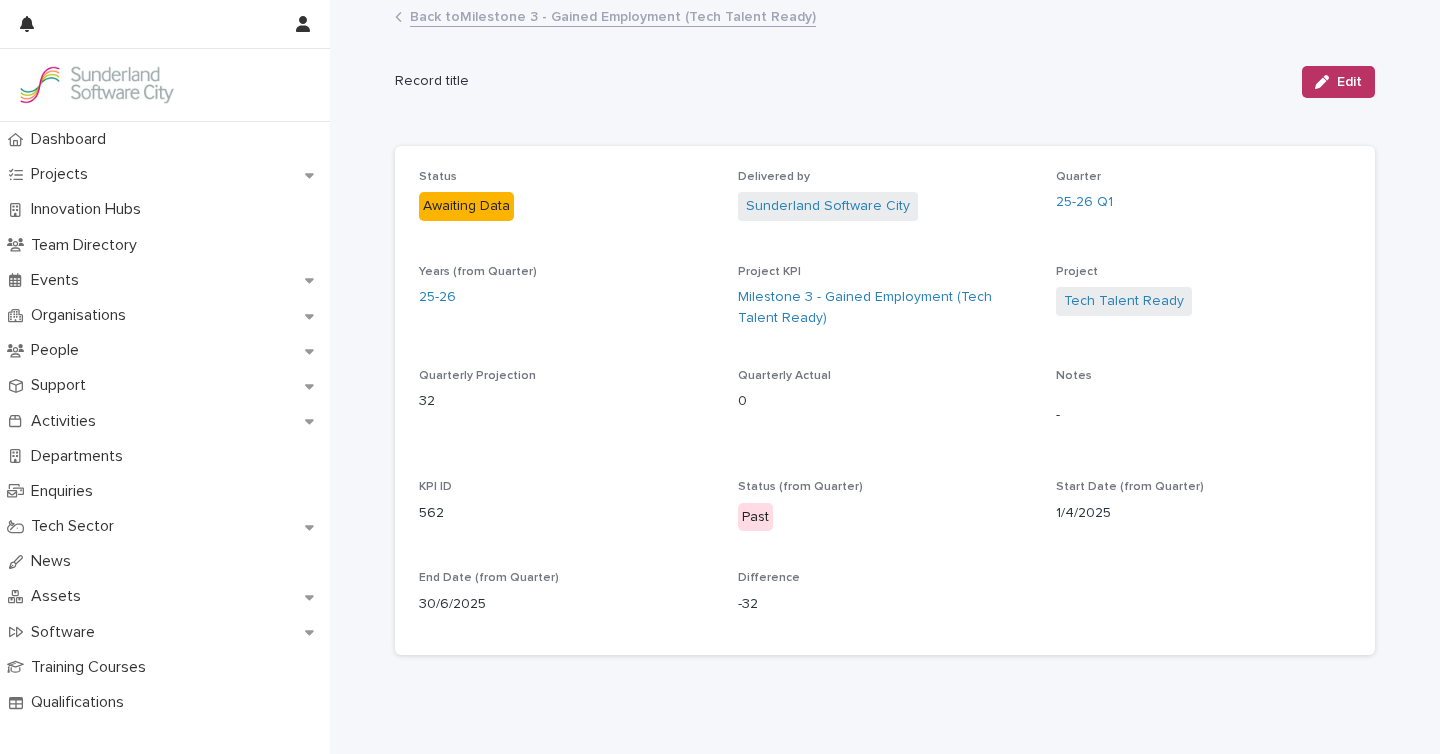 click on "Back to  Milestone 3 - Gained Employment (Tech Talent Ready)" at bounding box center (613, 15) 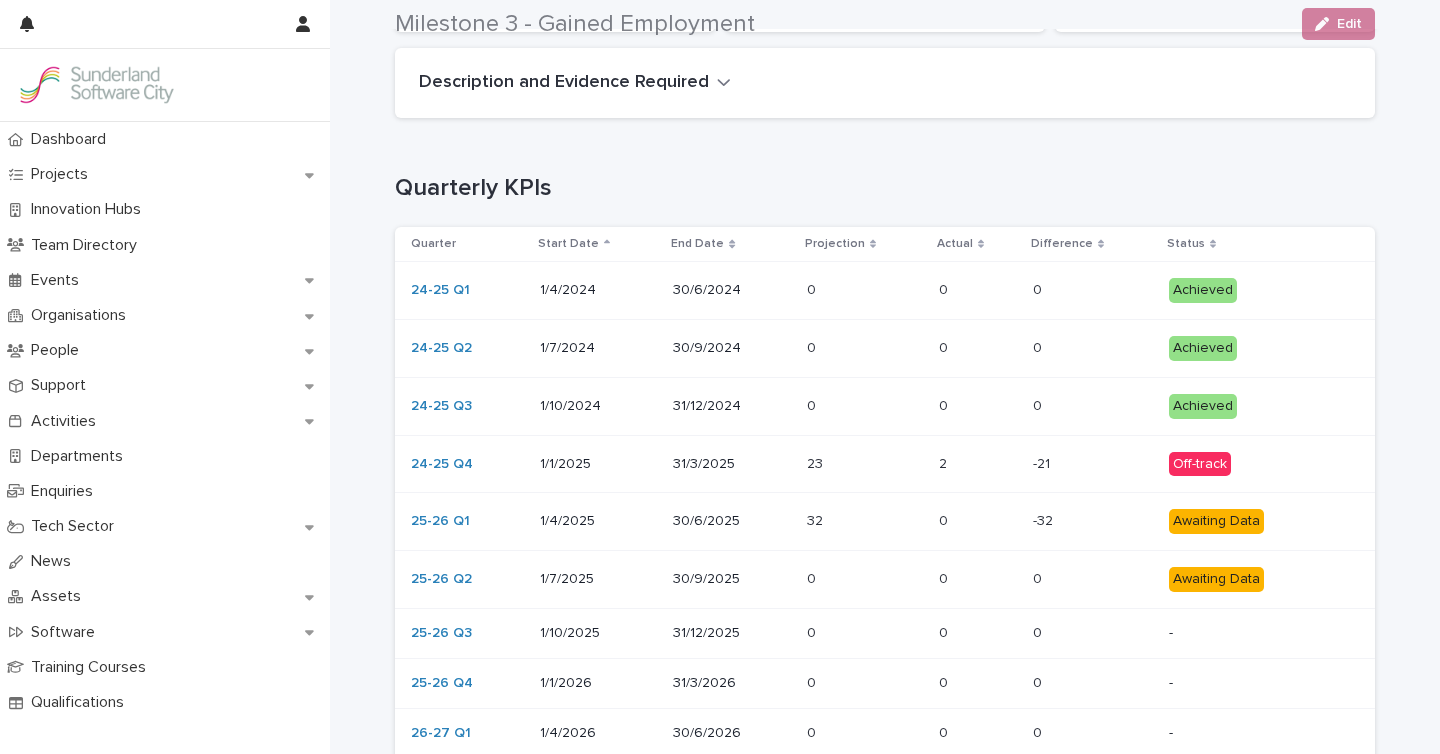 scroll, scrollTop: 428, scrollLeft: 0, axis: vertical 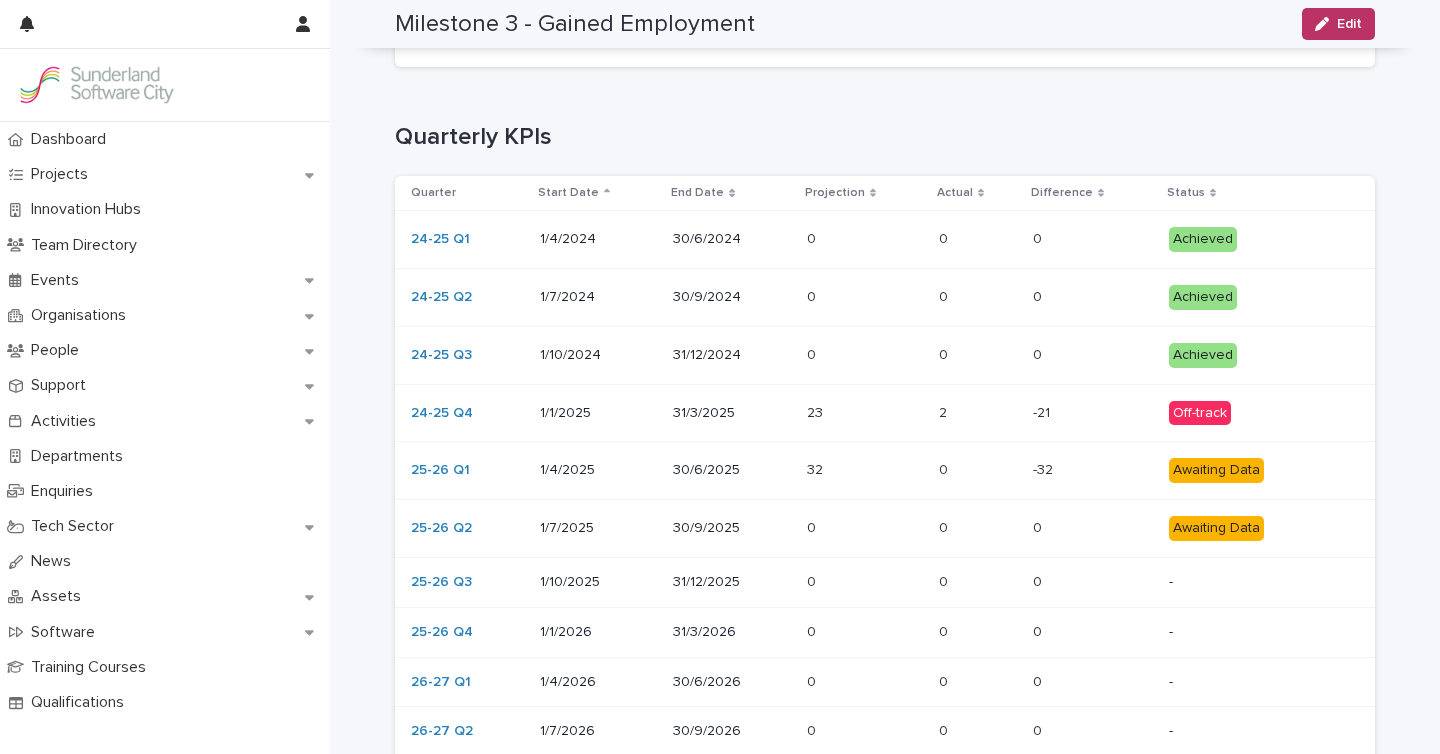 click at bounding box center (865, 528) 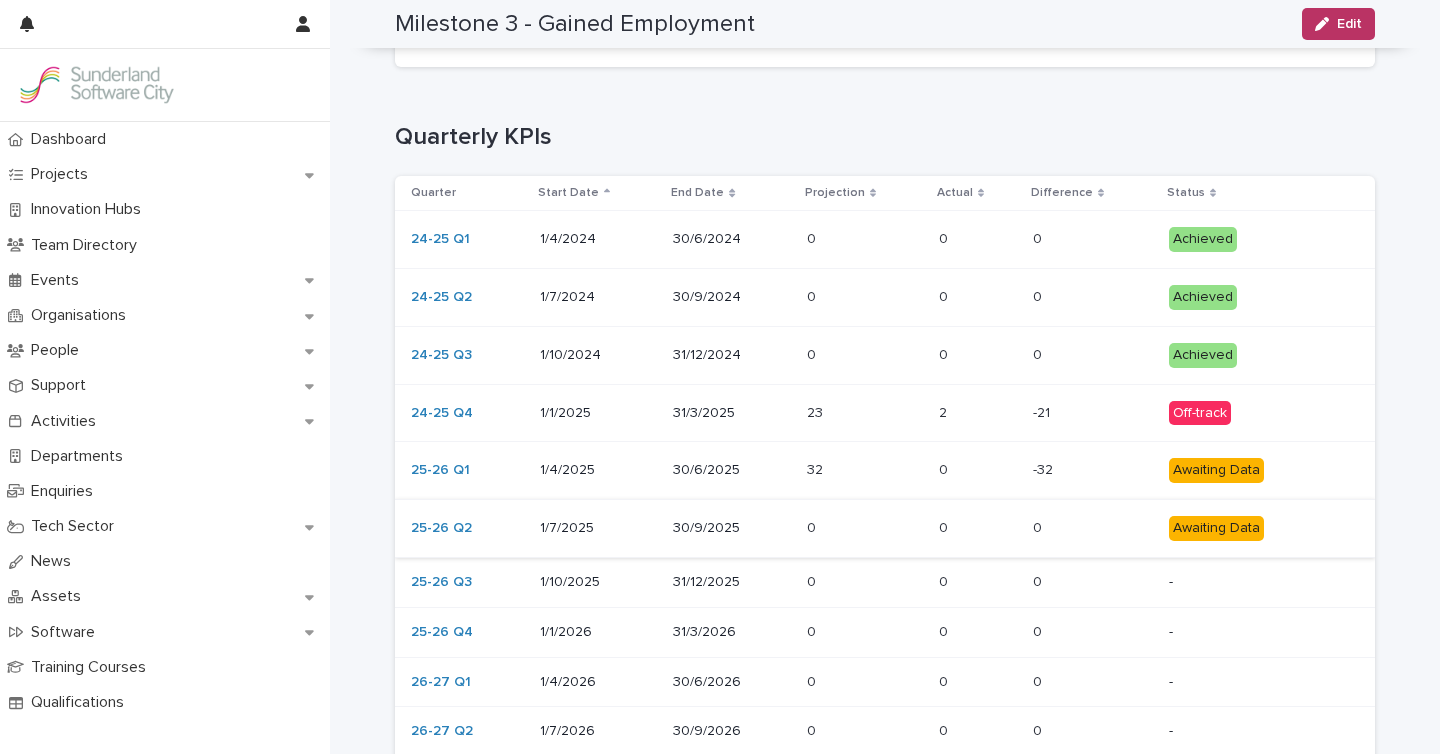 scroll, scrollTop: 0, scrollLeft: 0, axis: both 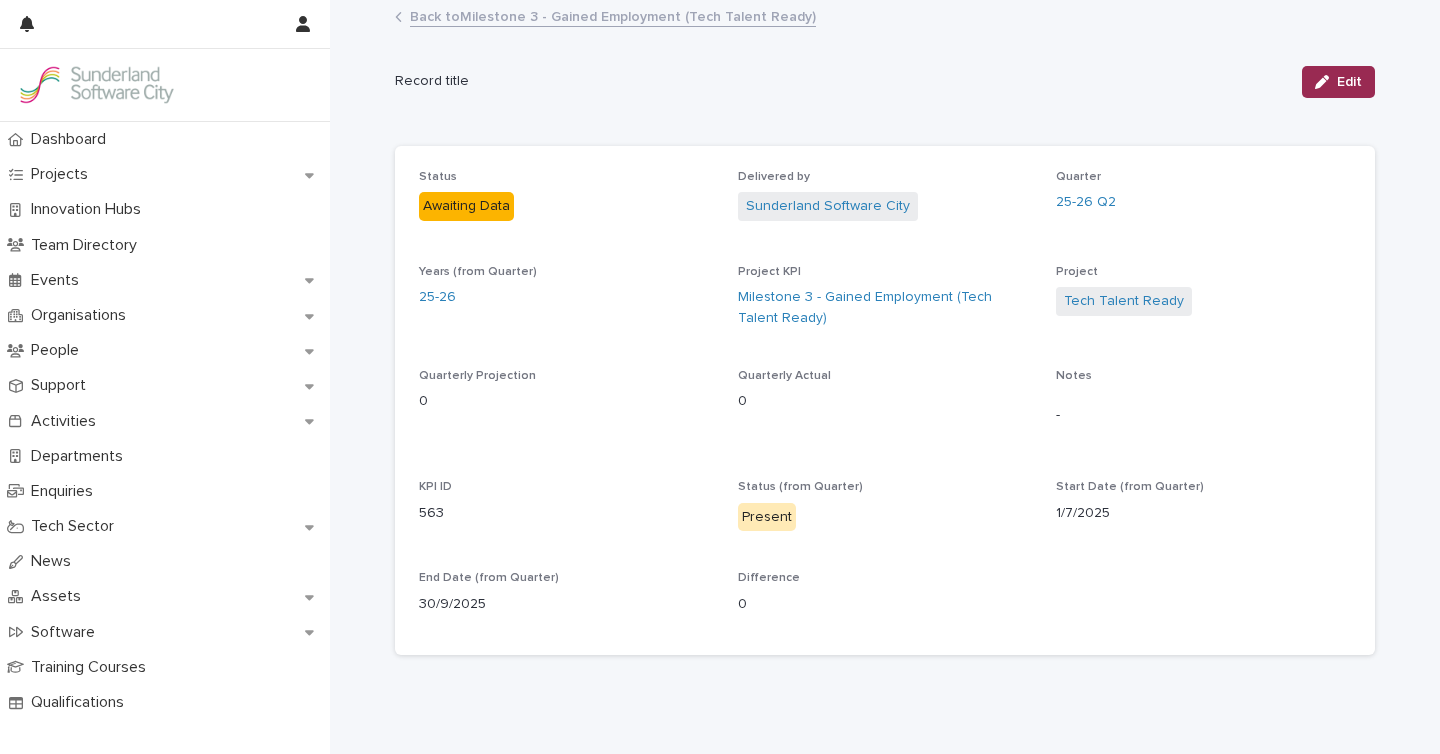 click 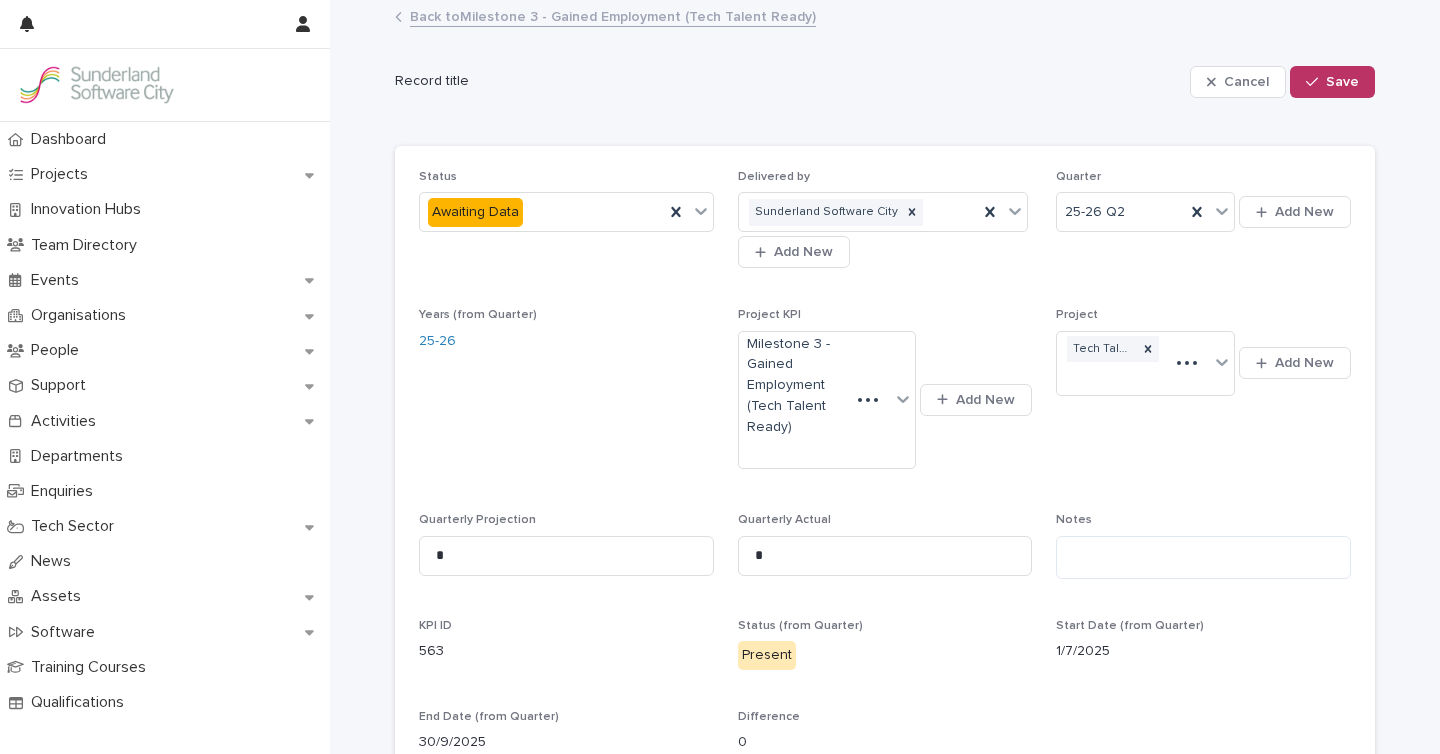 drag, startPoint x: 492, startPoint y: 555, endPoint x: 399, endPoint y: 542, distance: 93.904205 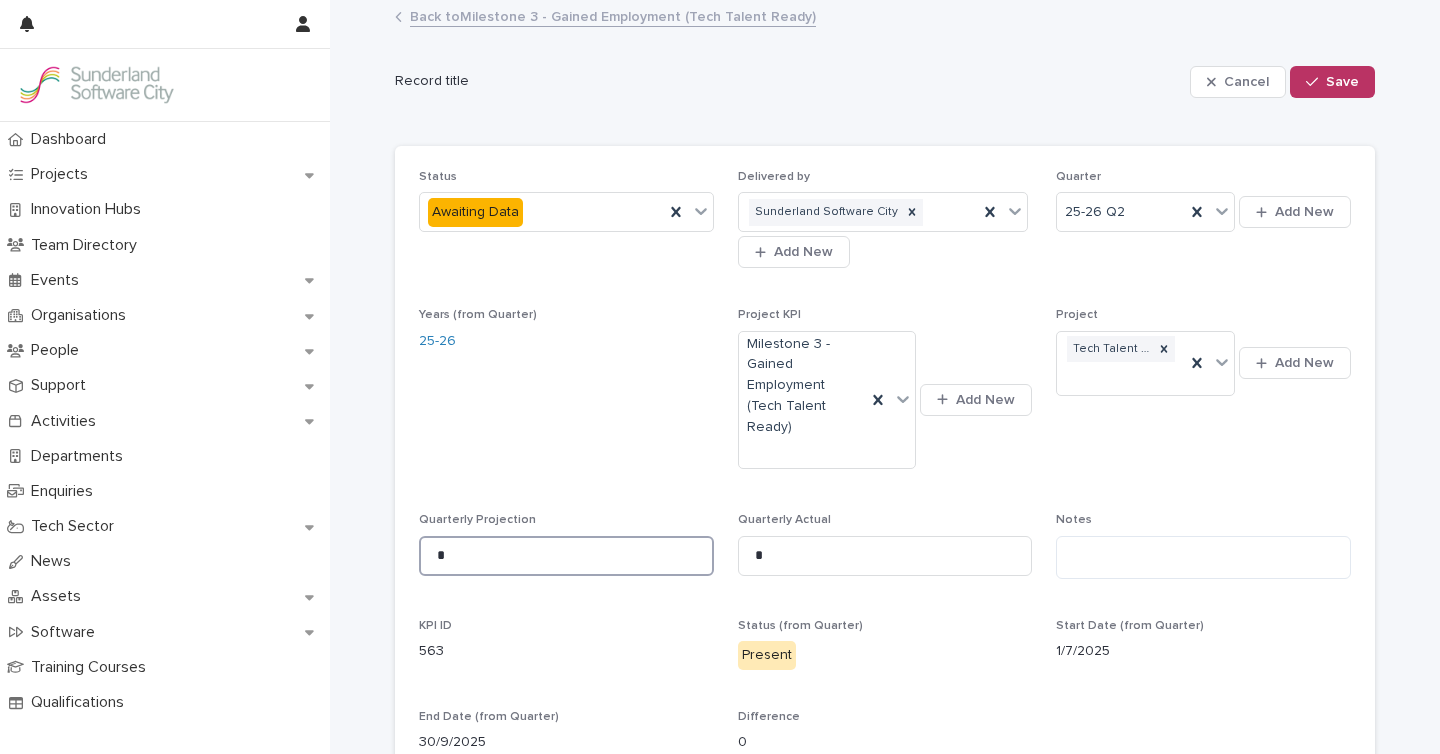 click on "*" at bounding box center [566, 556] 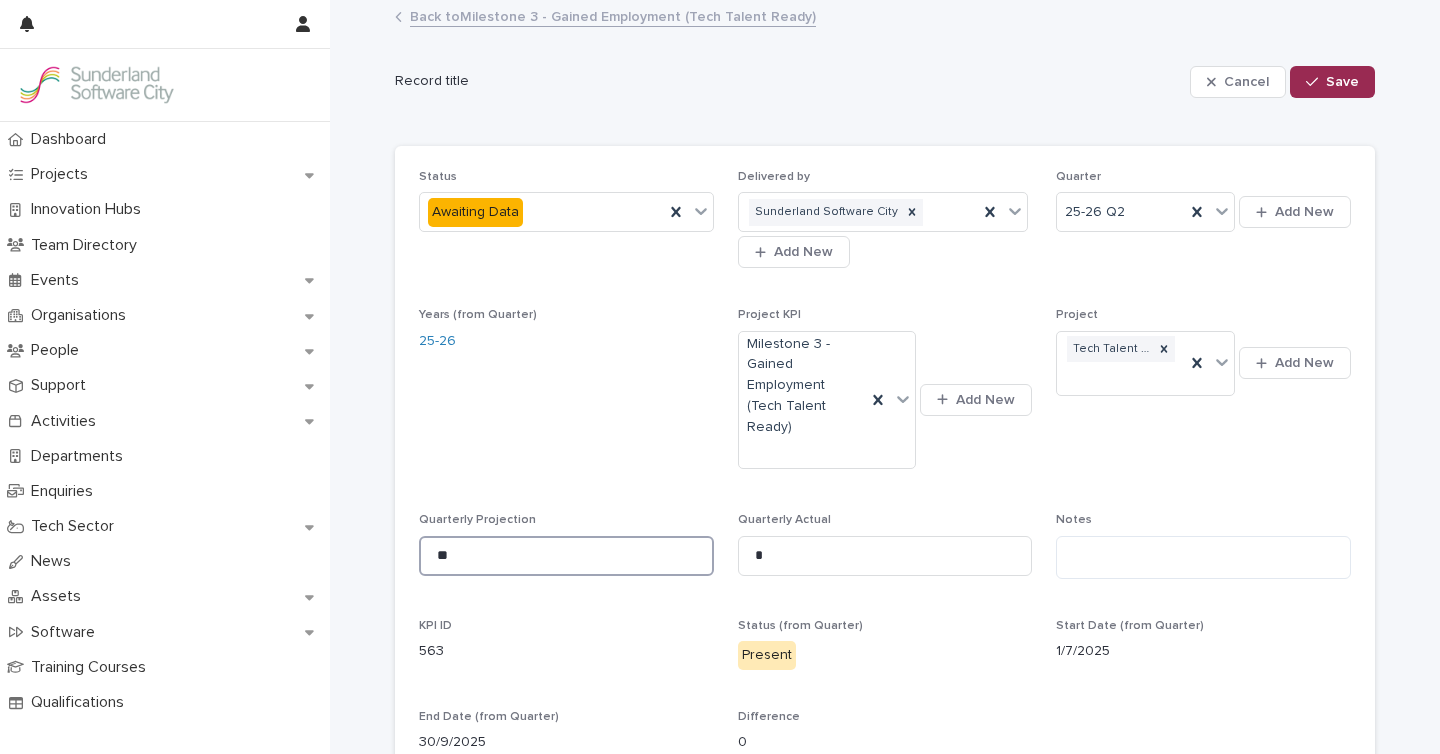 type on "**" 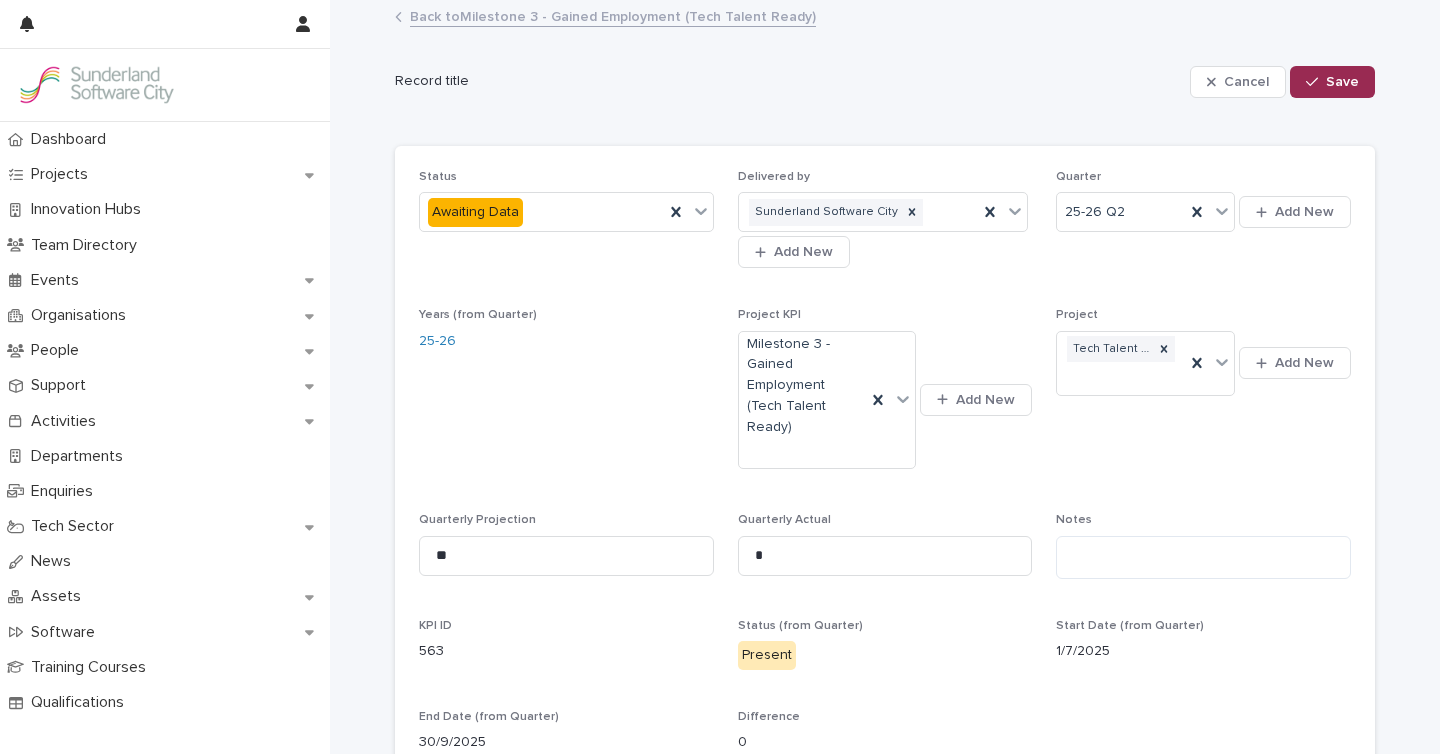 click on "Save" at bounding box center [1332, 82] 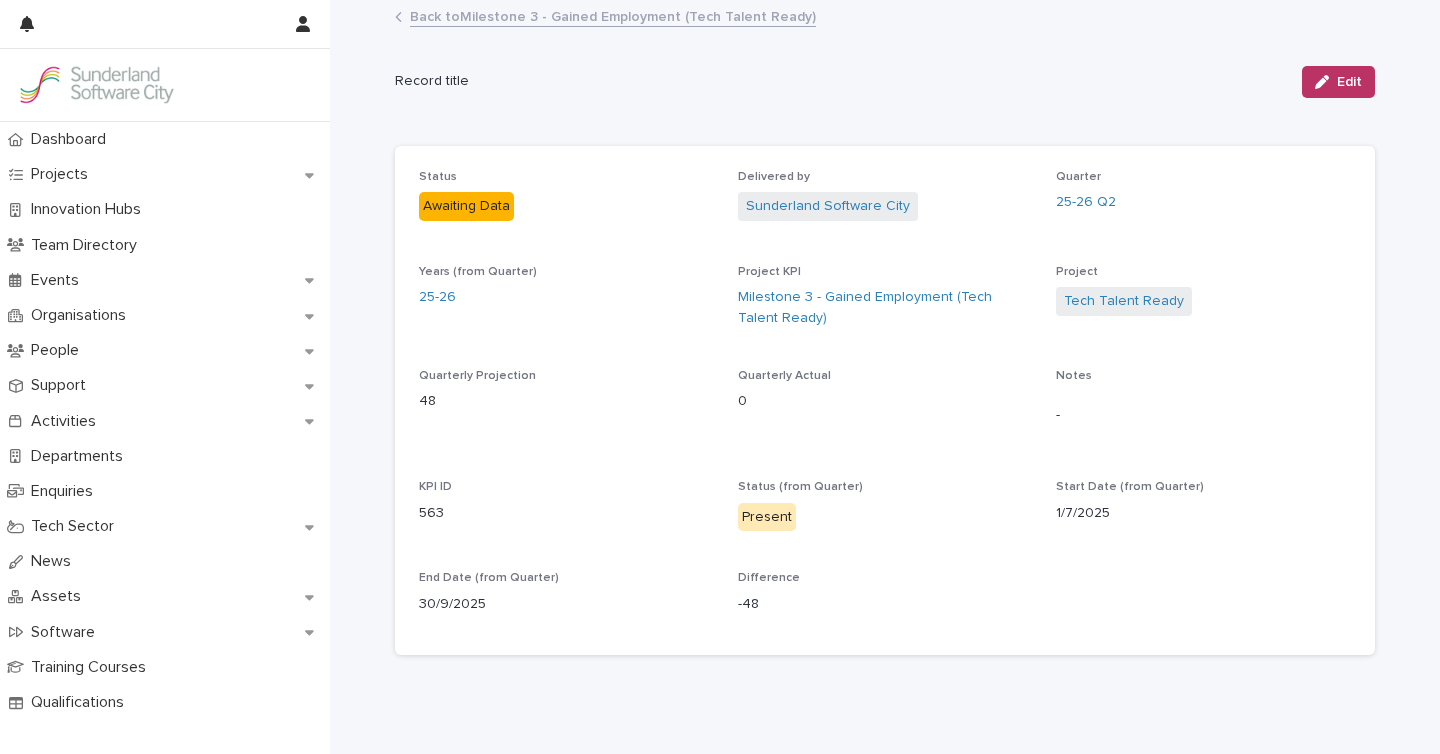 click on "Back to  Milestone 3 - Gained Employment (Tech Talent Ready)" at bounding box center (613, 15) 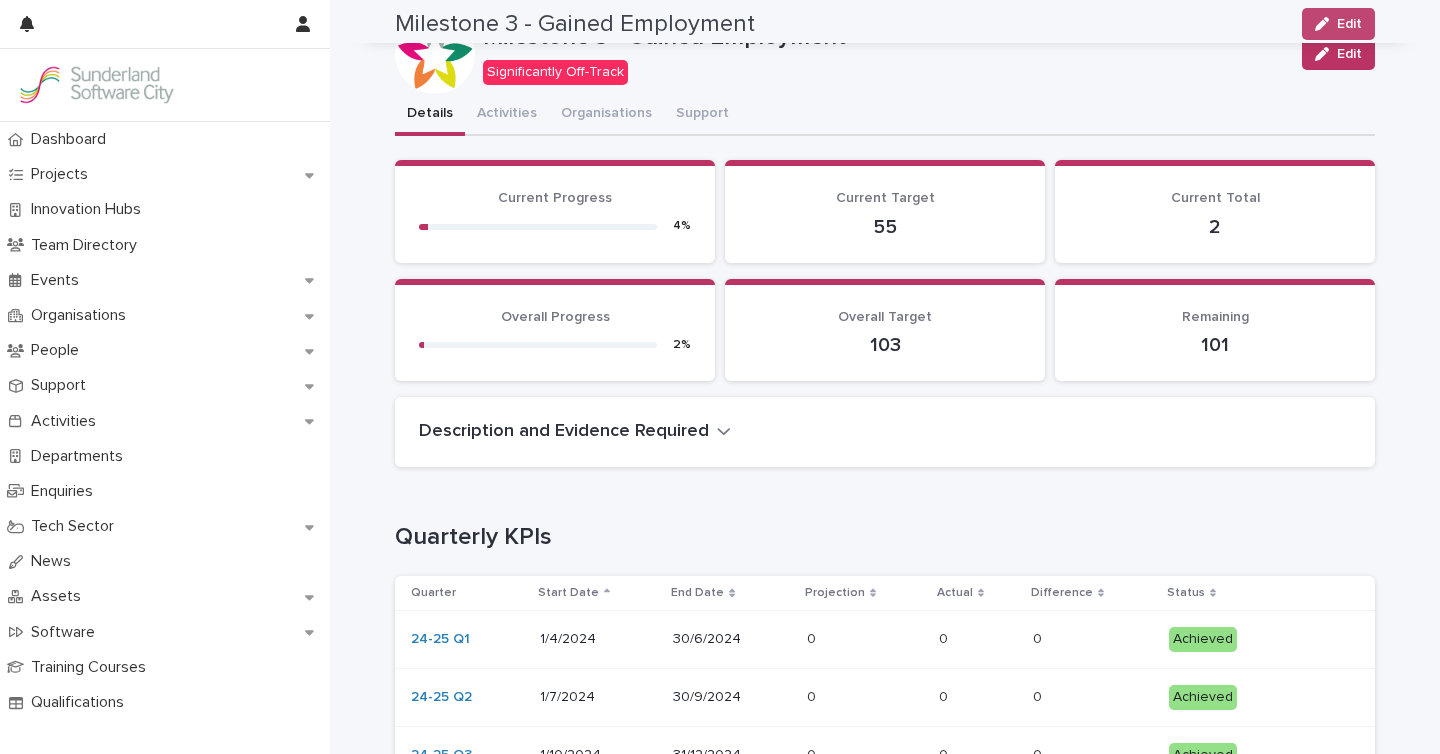 scroll, scrollTop: 0, scrollLeft: 0, axis: both 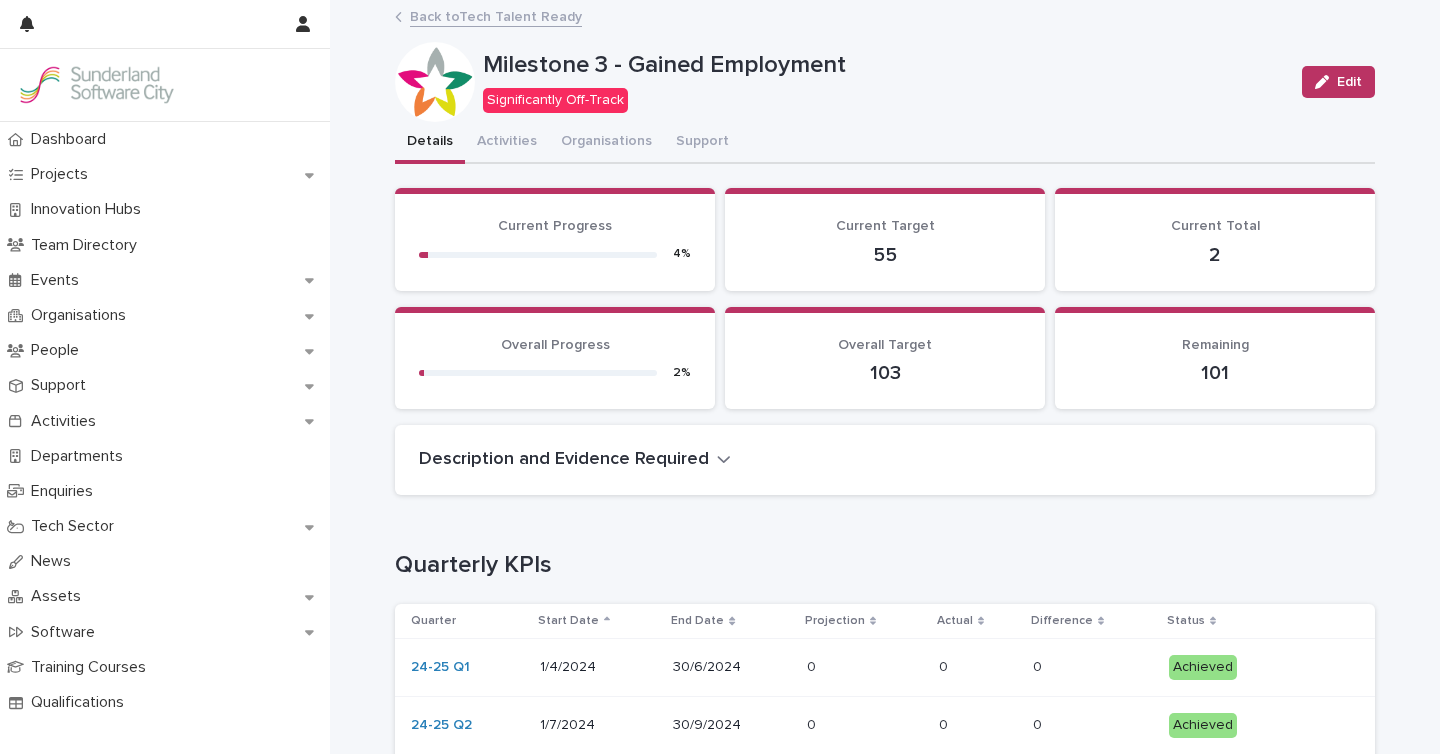 click on "Back to  Tech Talent Ready" at bounding box center (496, 15) 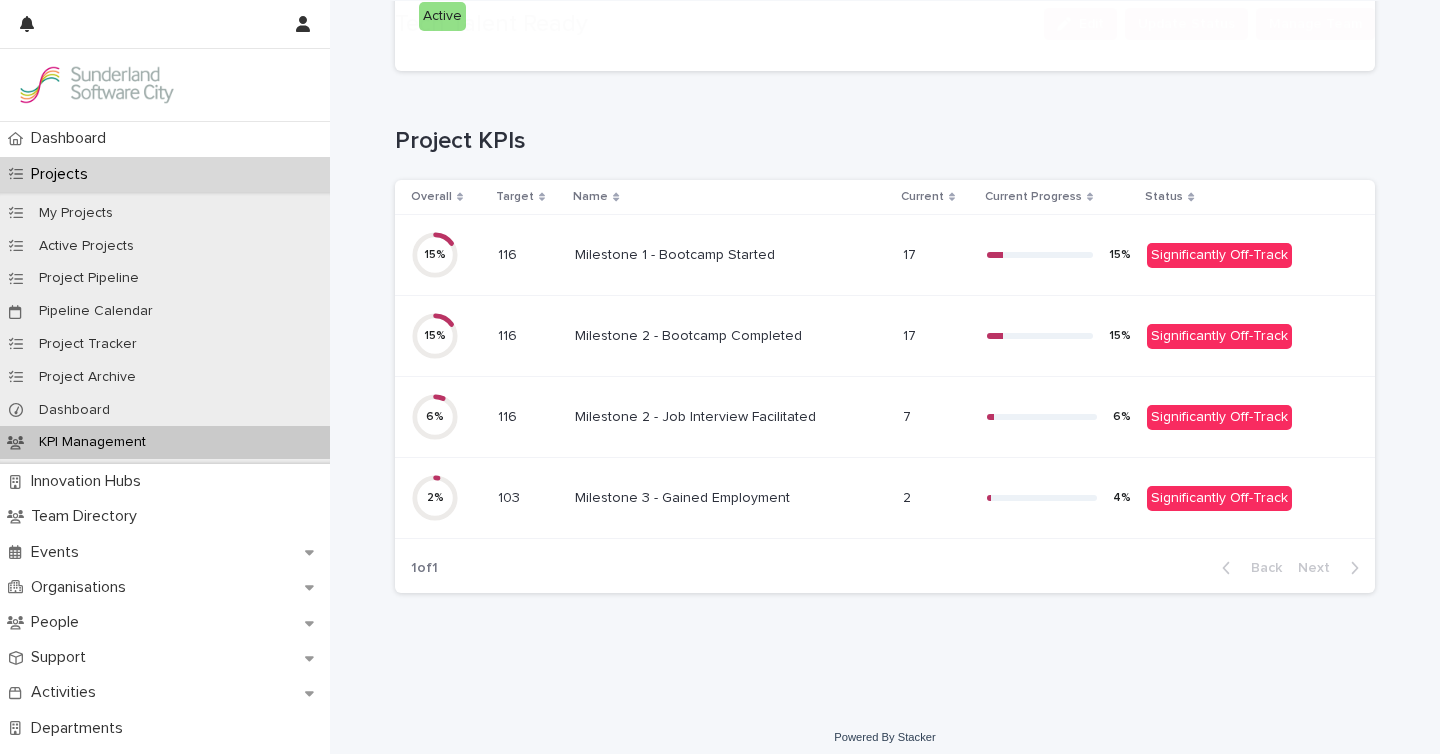 scroll, scrollTop: 234, scrollLeft: 0, axis: vertical 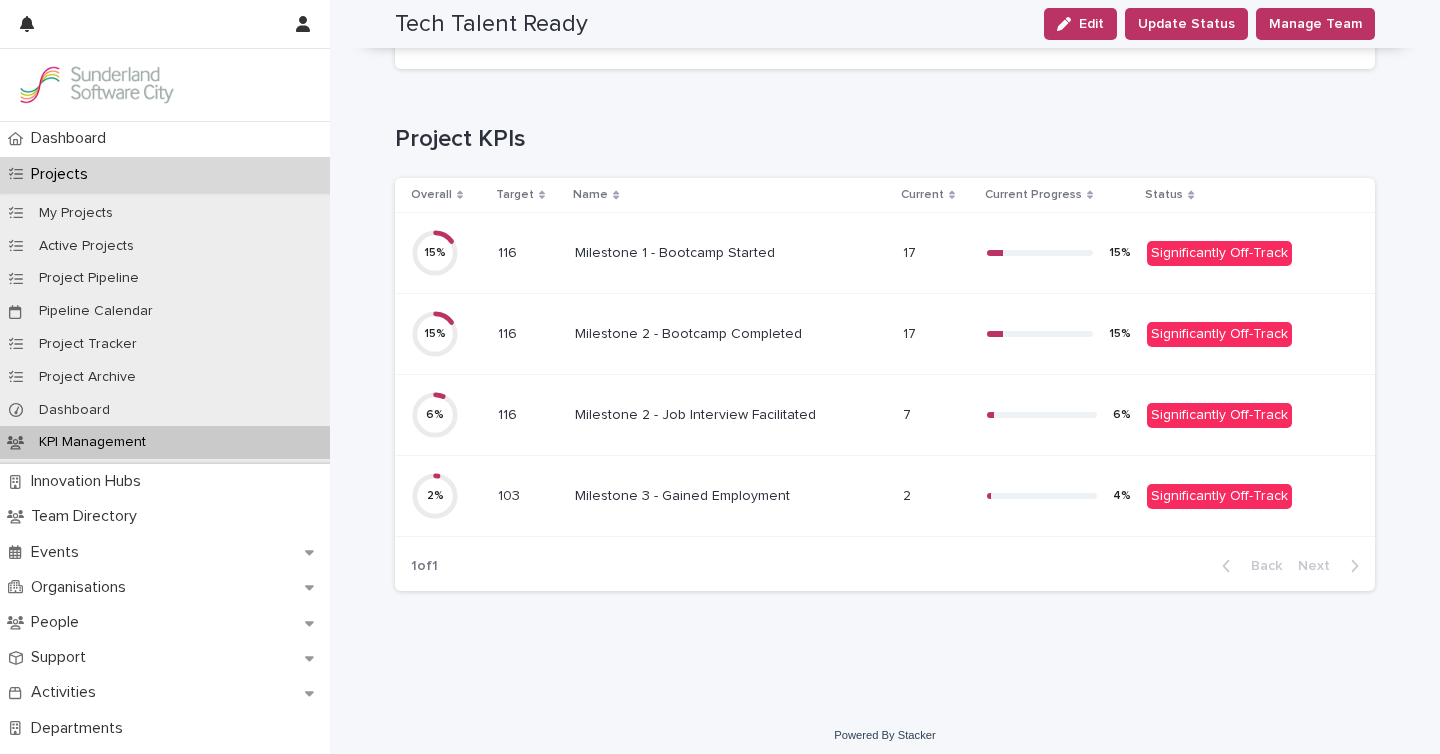 click at bounding box center (730, 253) 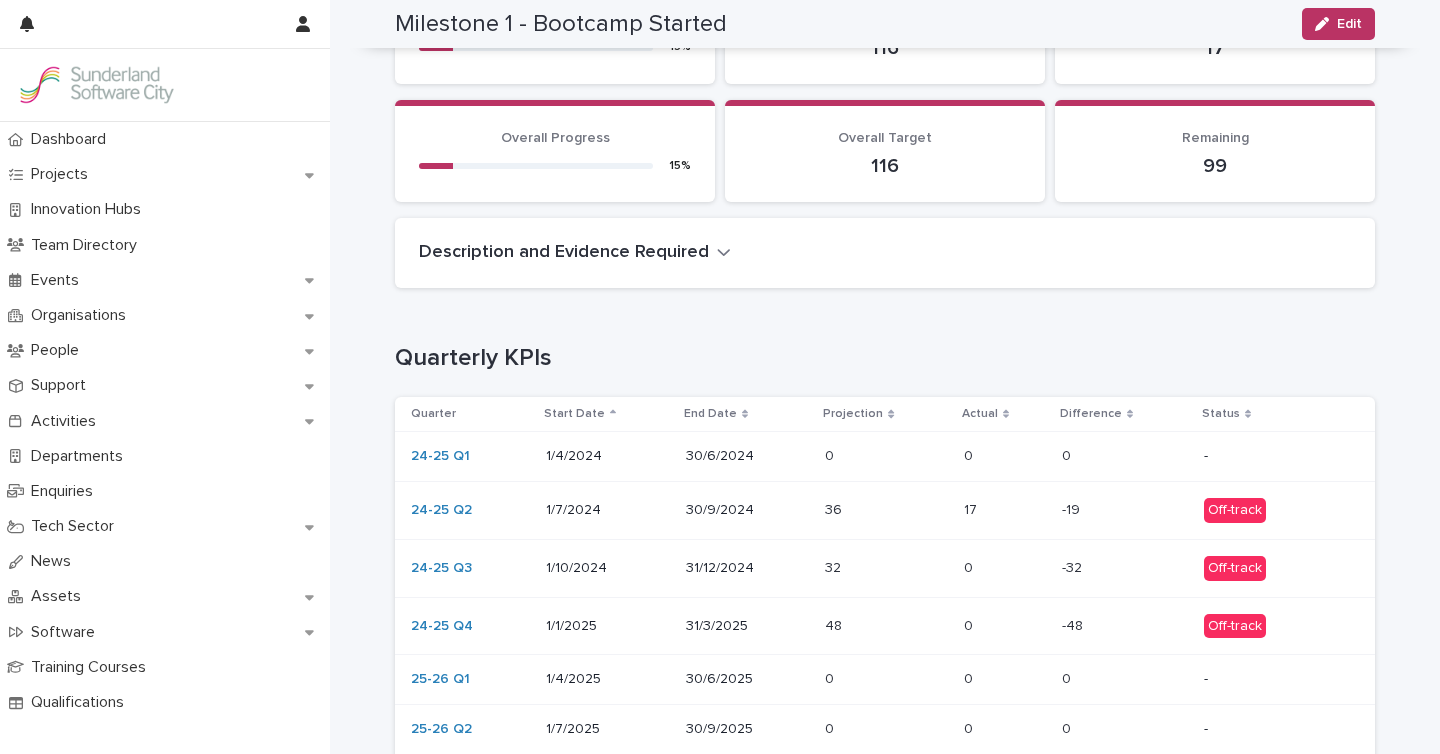 scroll, scrollTop: 206, scrollLeft: 0, axis: vertical 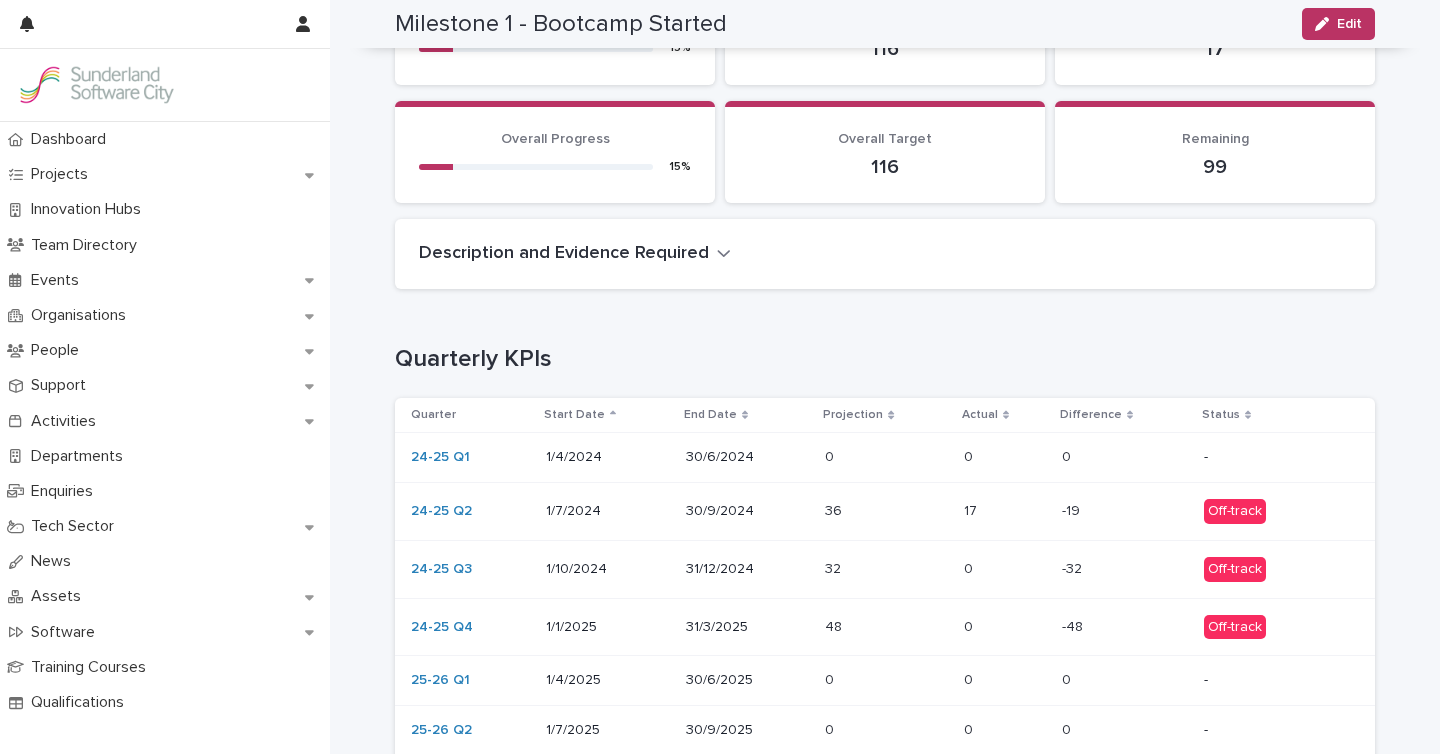 click at bounding box center (886, 511) 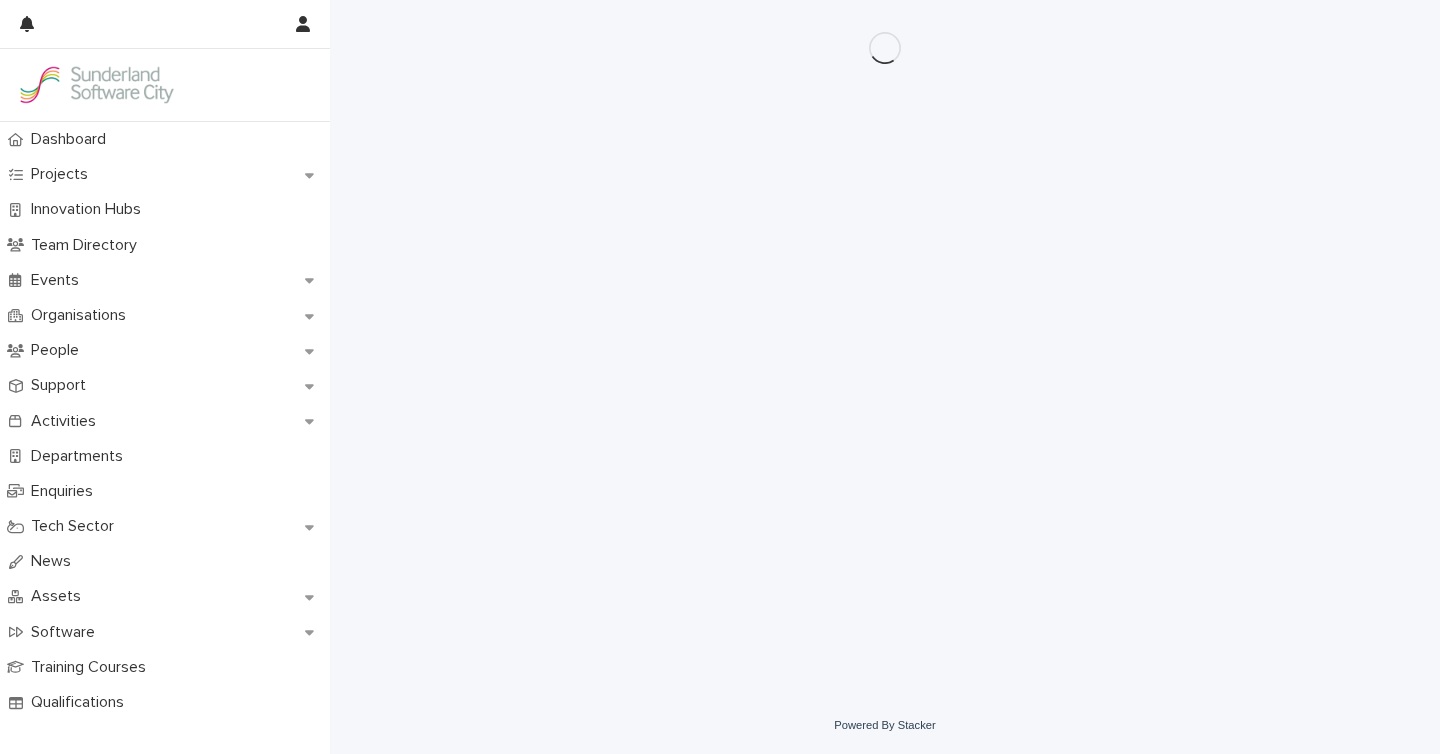 scroll, scrollTop: 0, scrollLeft: 0, axis: both 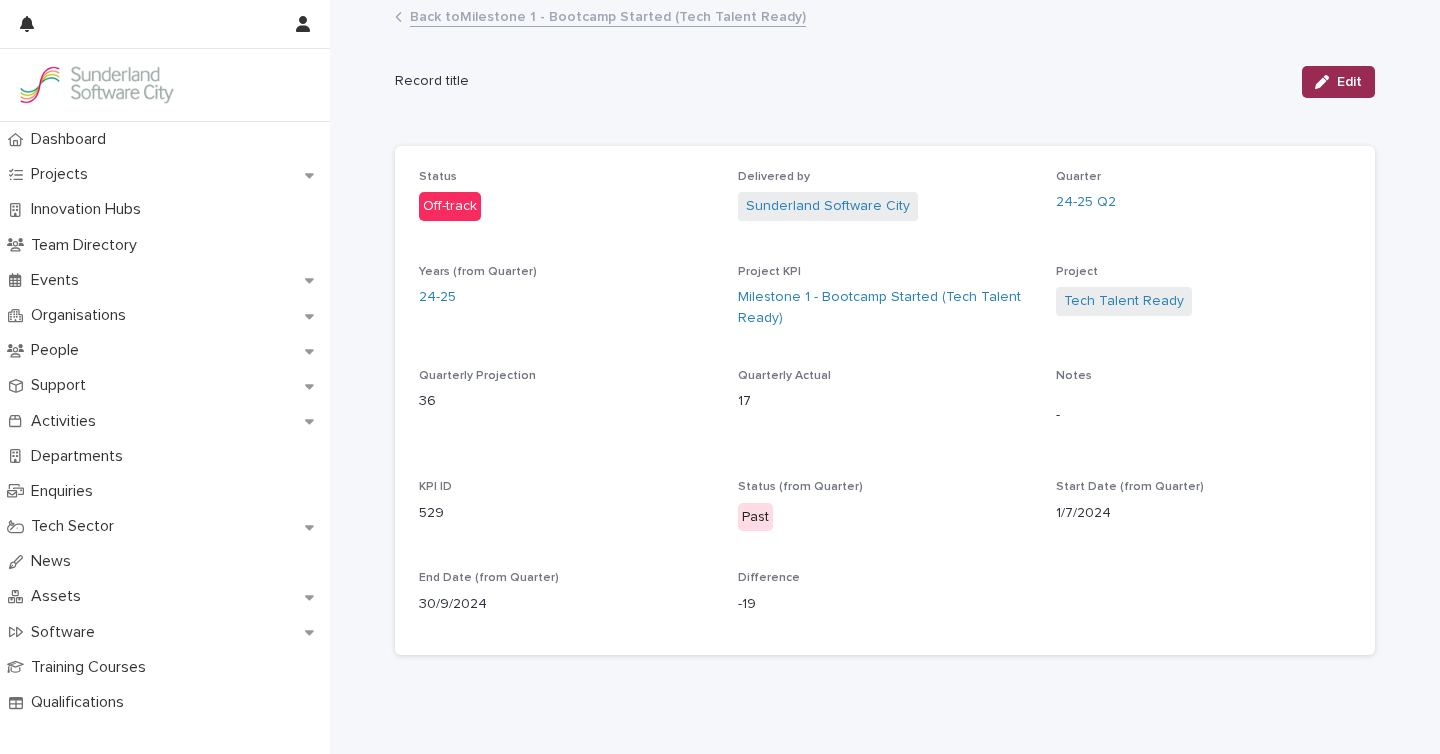 click 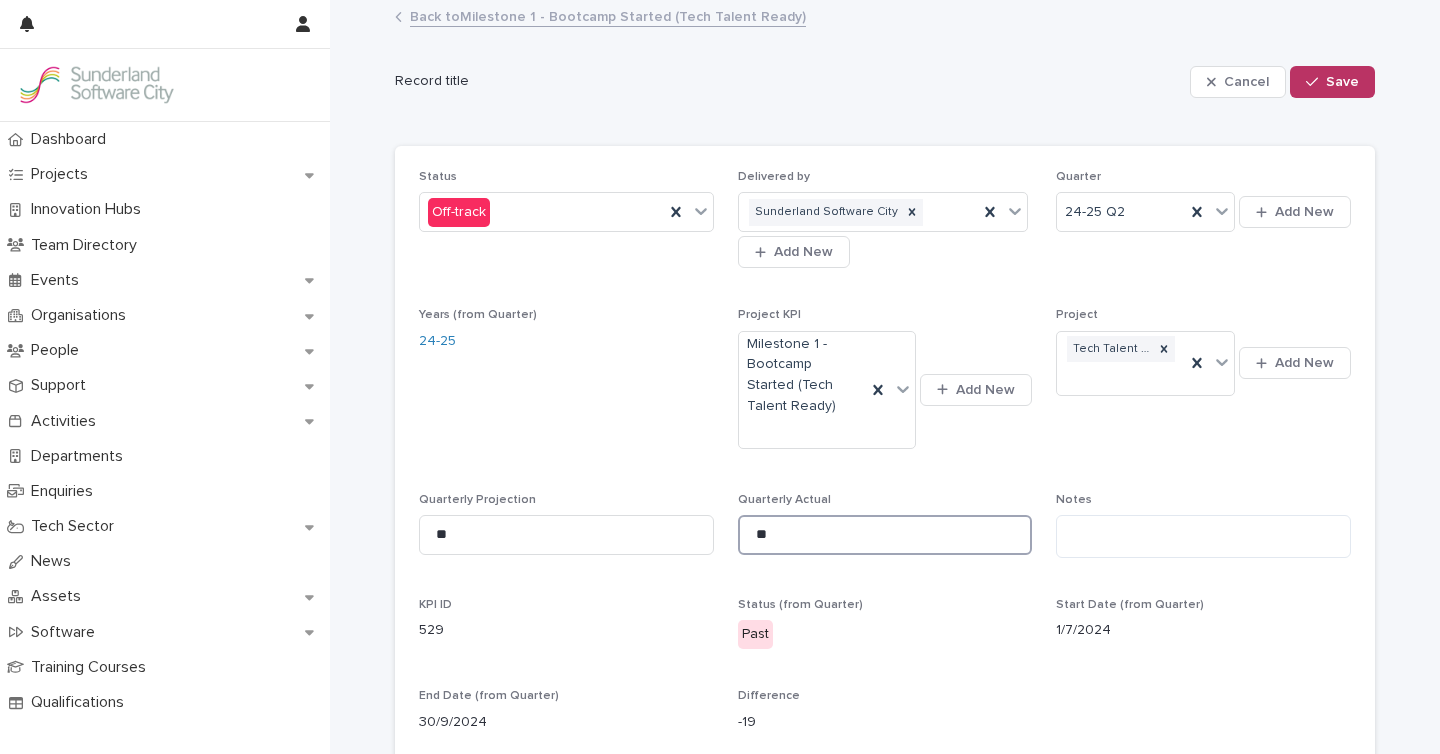 drag, startPoint x: 796, startPoint y: 537, endPoint x: 728, endPoint y: 539, distance: 68.0294 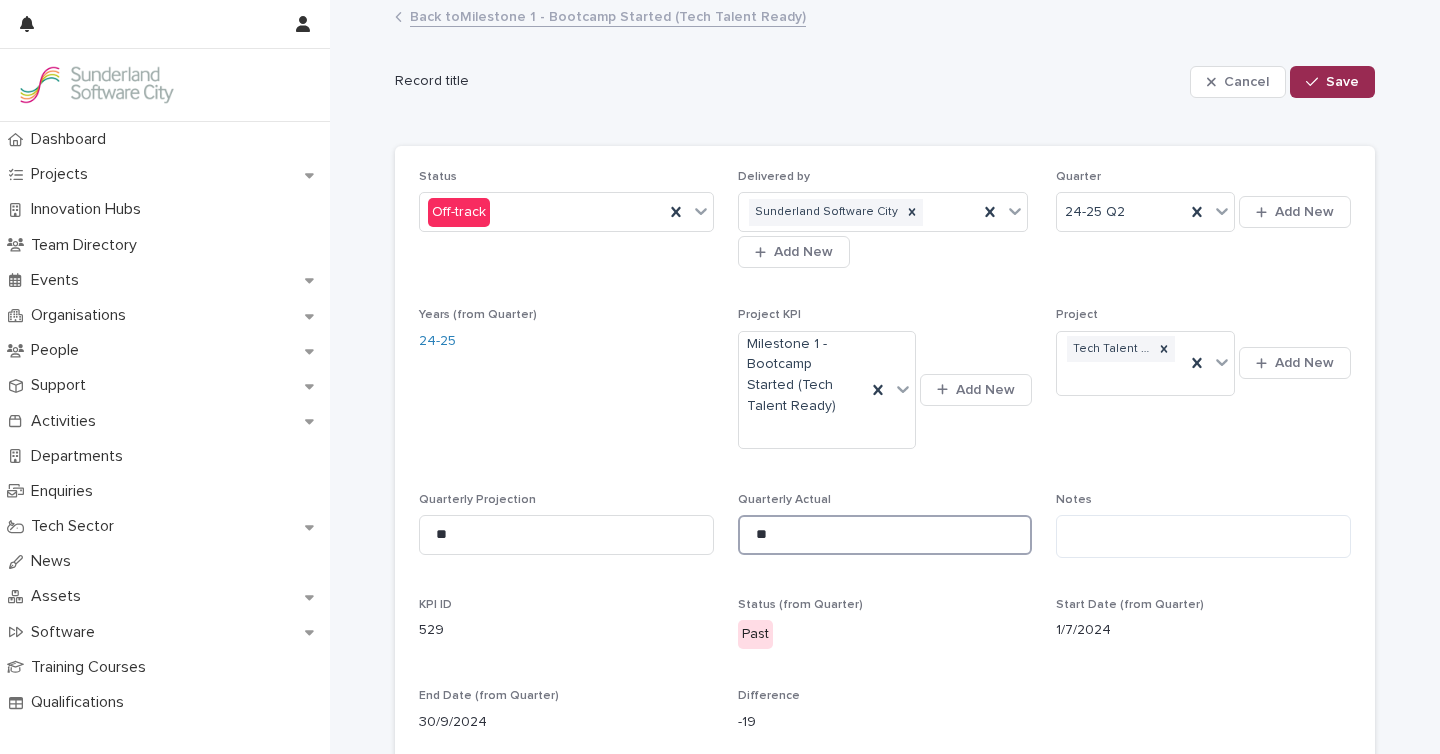 type on "**" 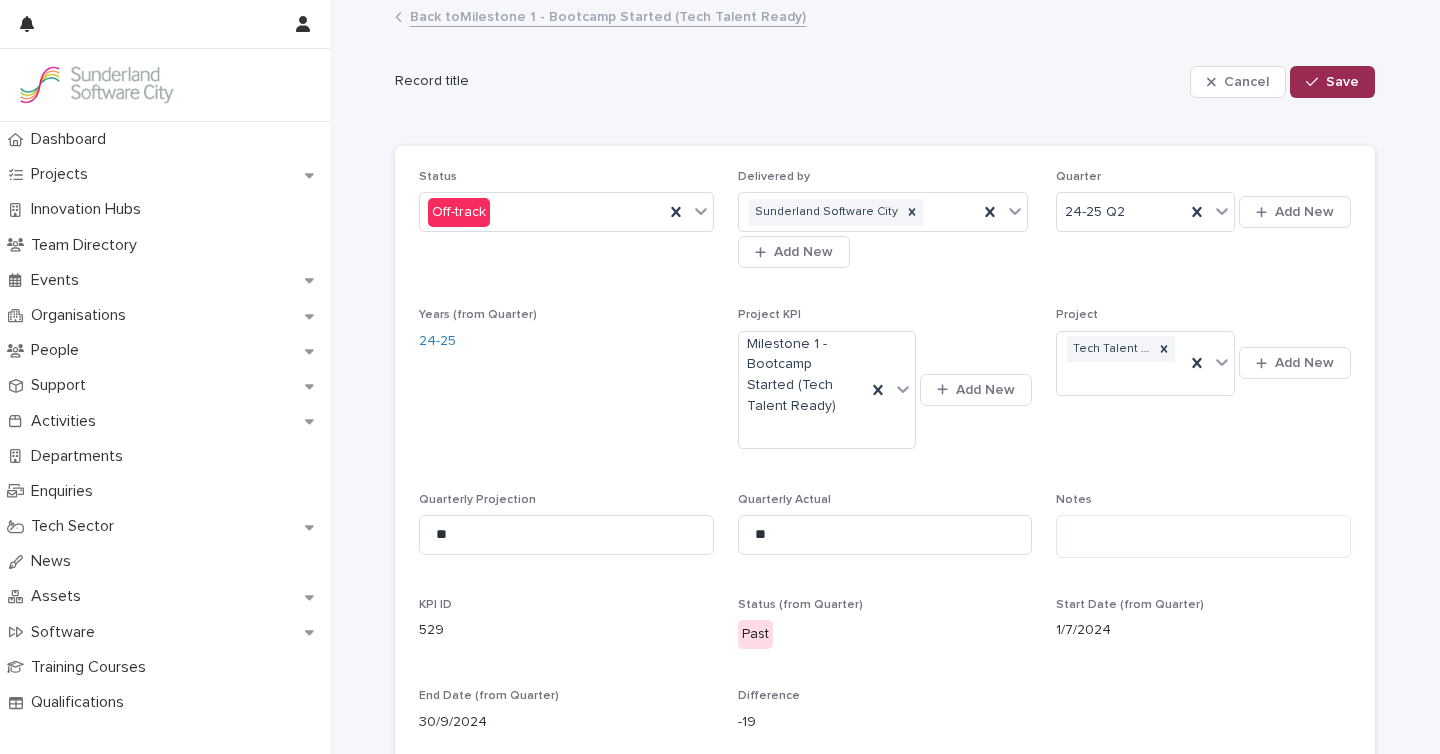 click on "Save" at bounding box center (1332, 82) 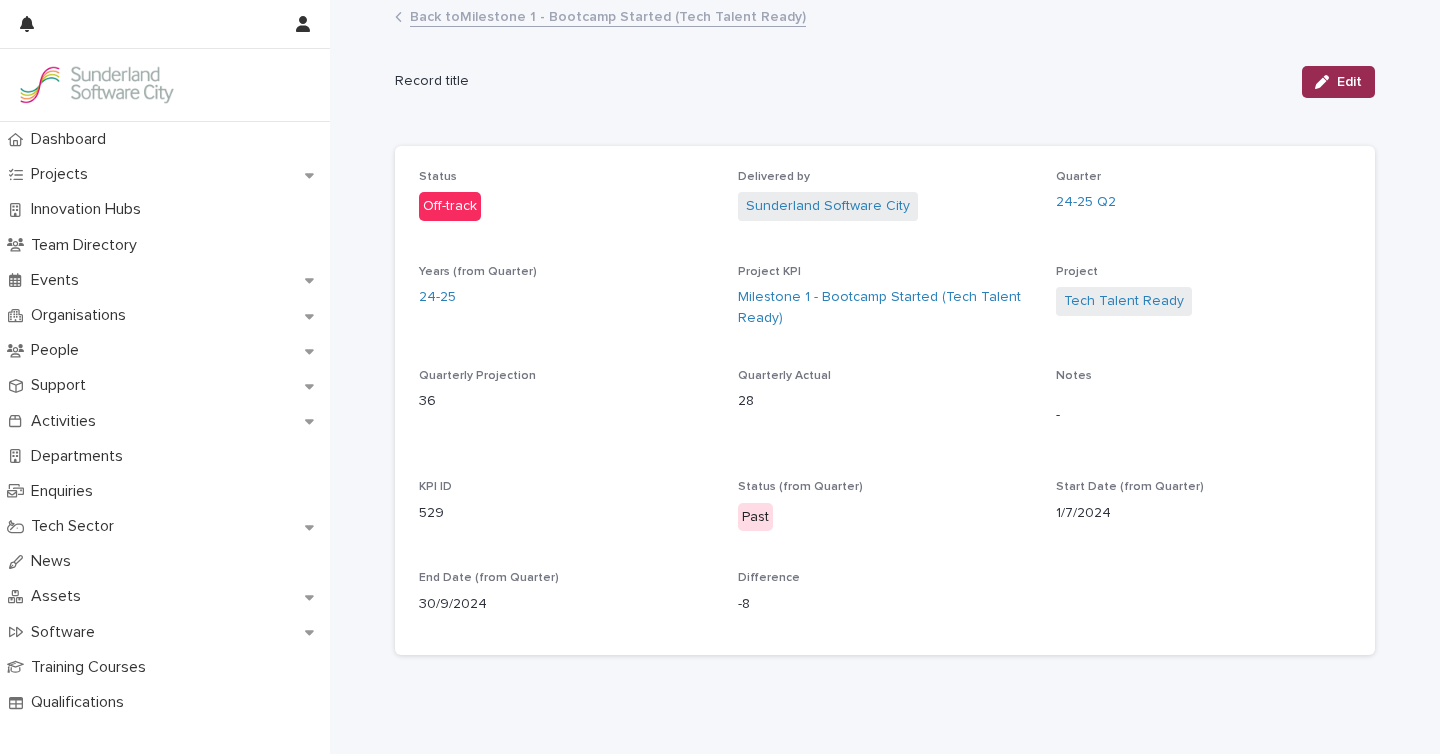 click at bounding box center [1326, 82] 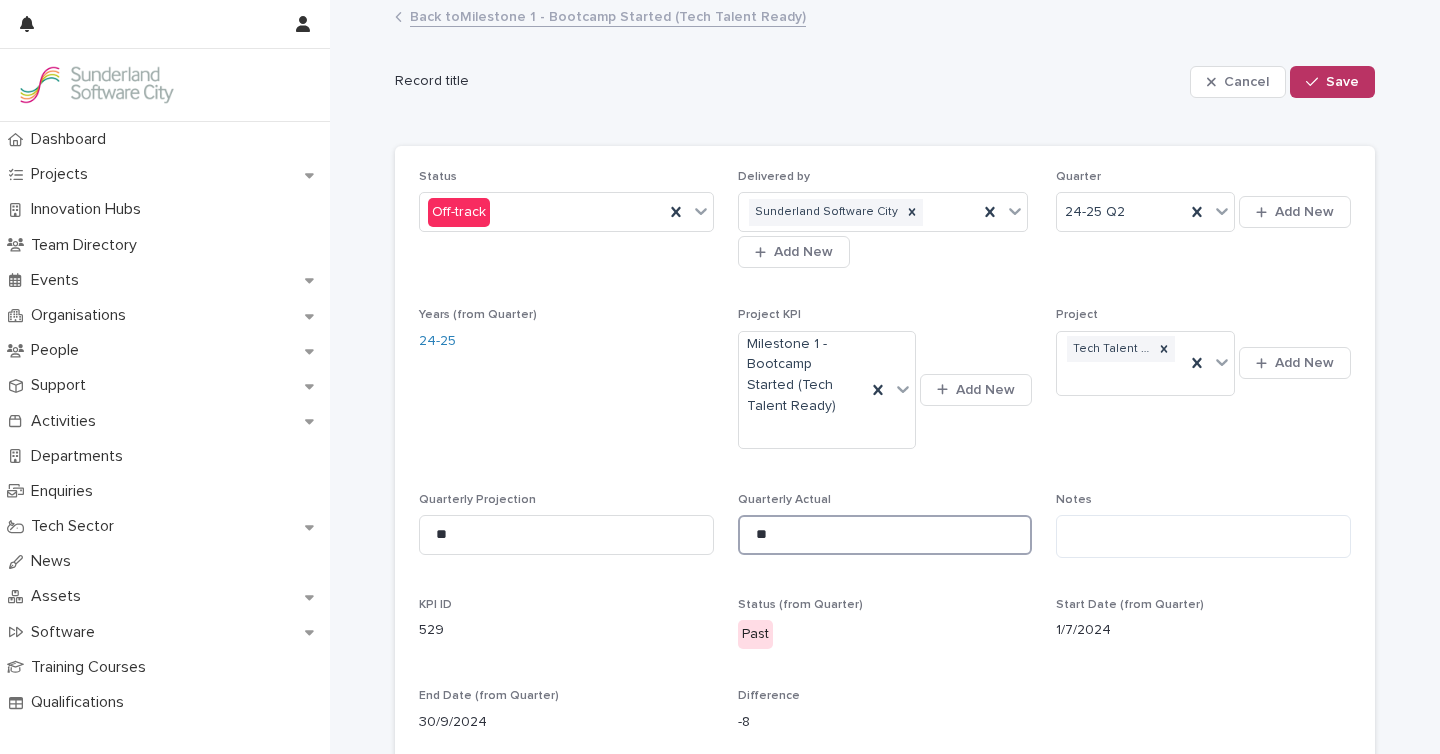 drag, startPoint x: 785, startPoint y: 533, endPoint x: 720, endPoint y: 535, distance: 65.03076 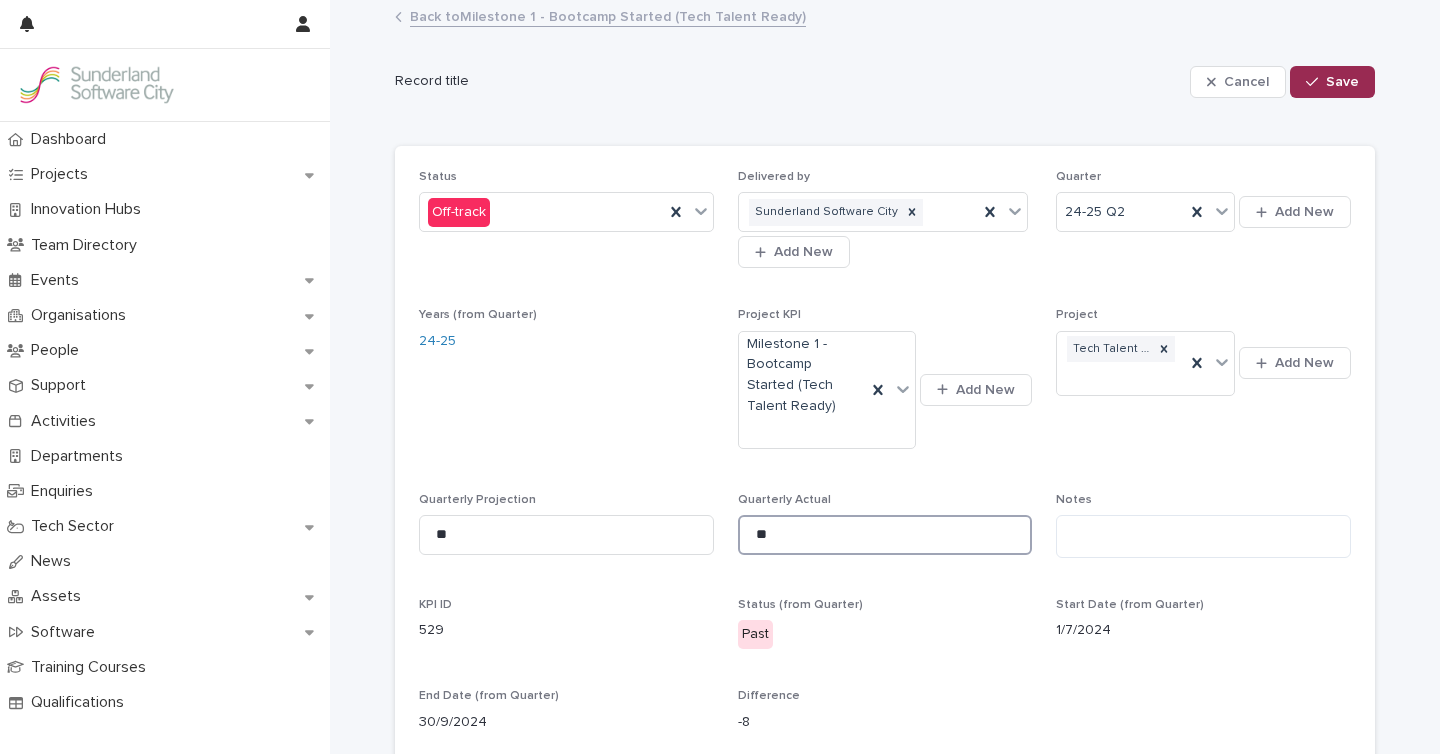 type on "**" 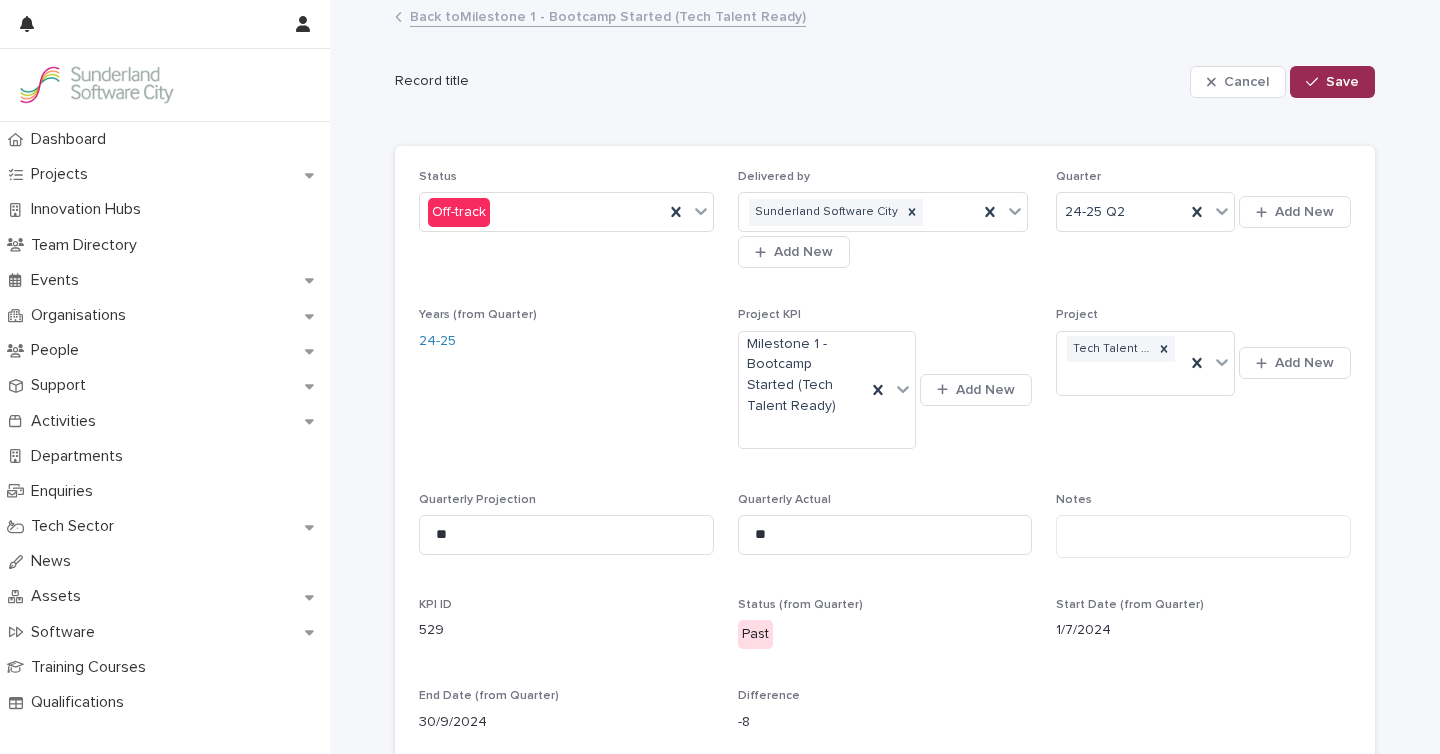click on "Save" at bounding box center (1342, 82) 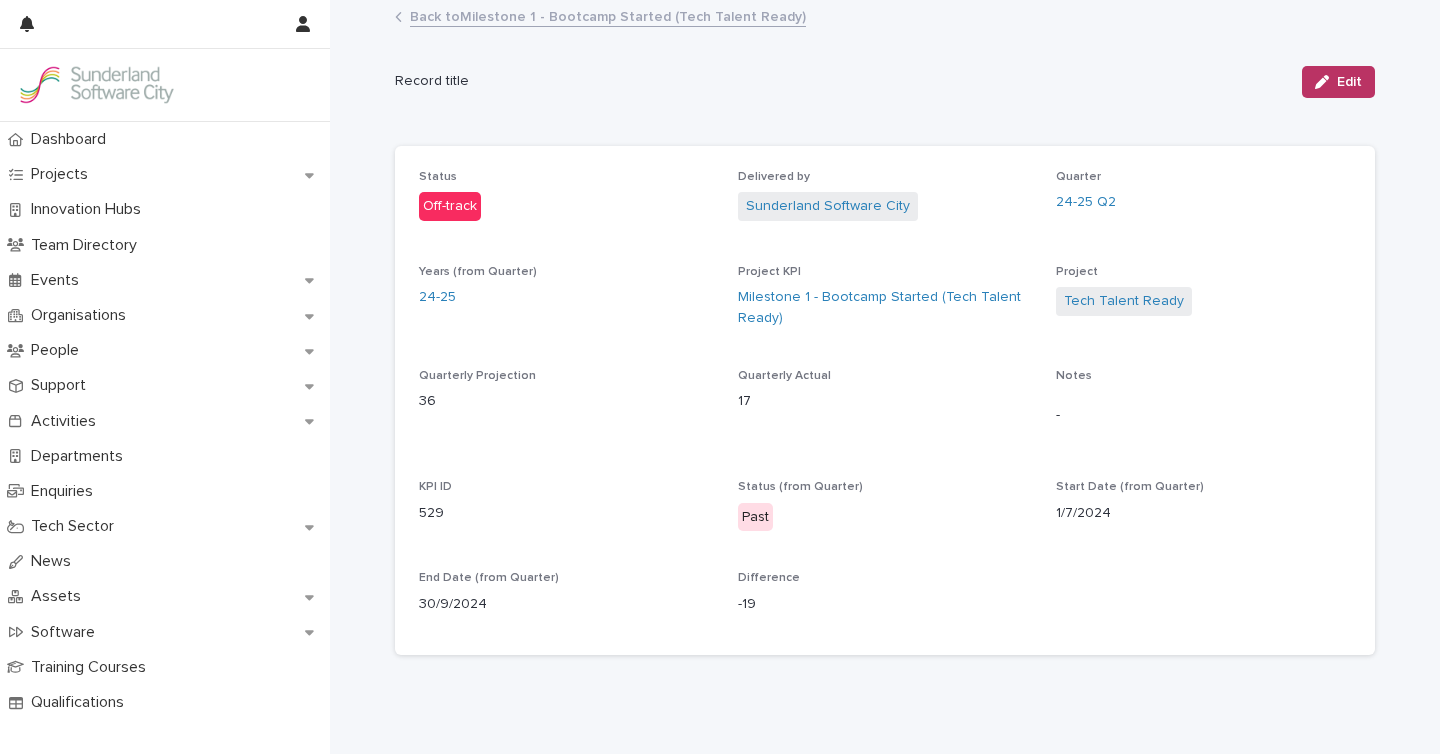 click on "Back to  Milestone 1 - Bootcamp Started (Tech Talent Ready)" at bounding box center [608, 15] 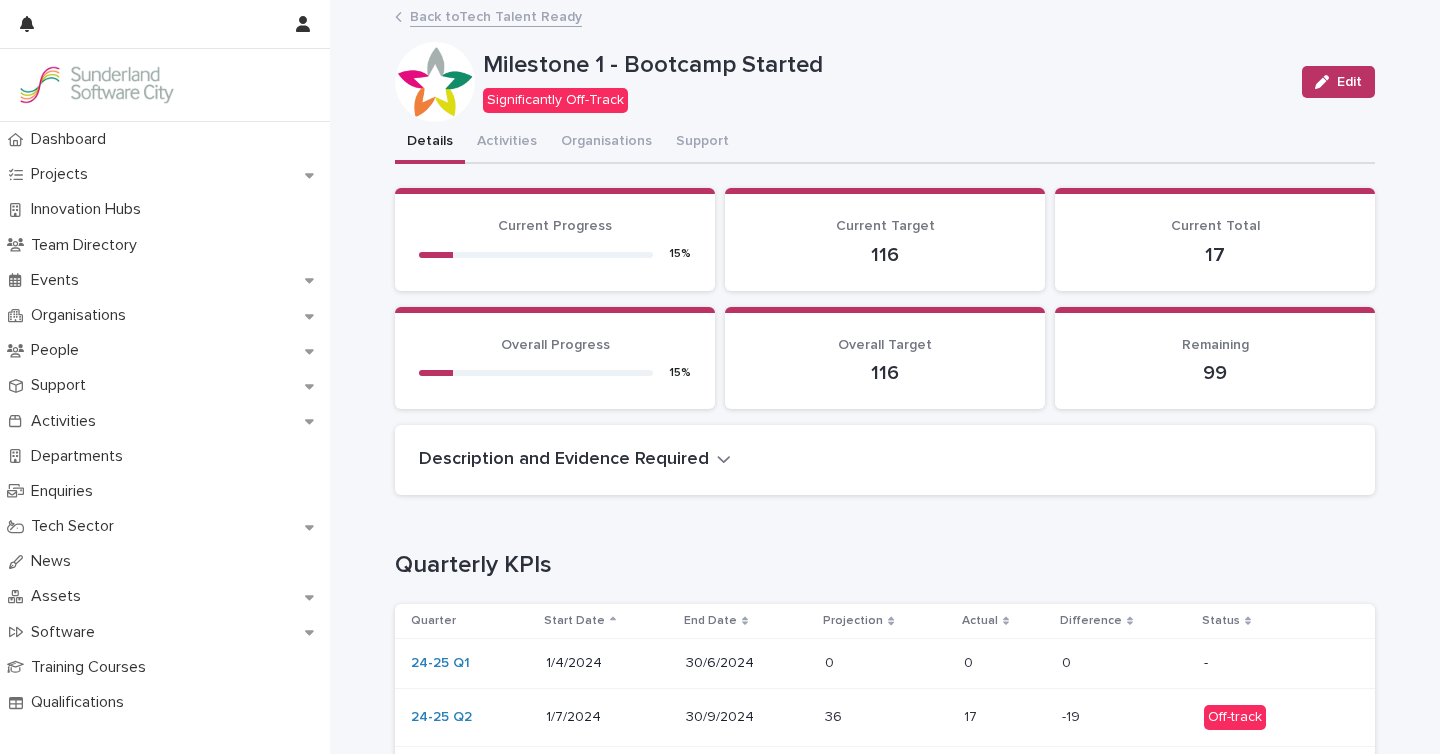 click on "Back to  Tech Talent Ready" at bounding box center (496, 15) 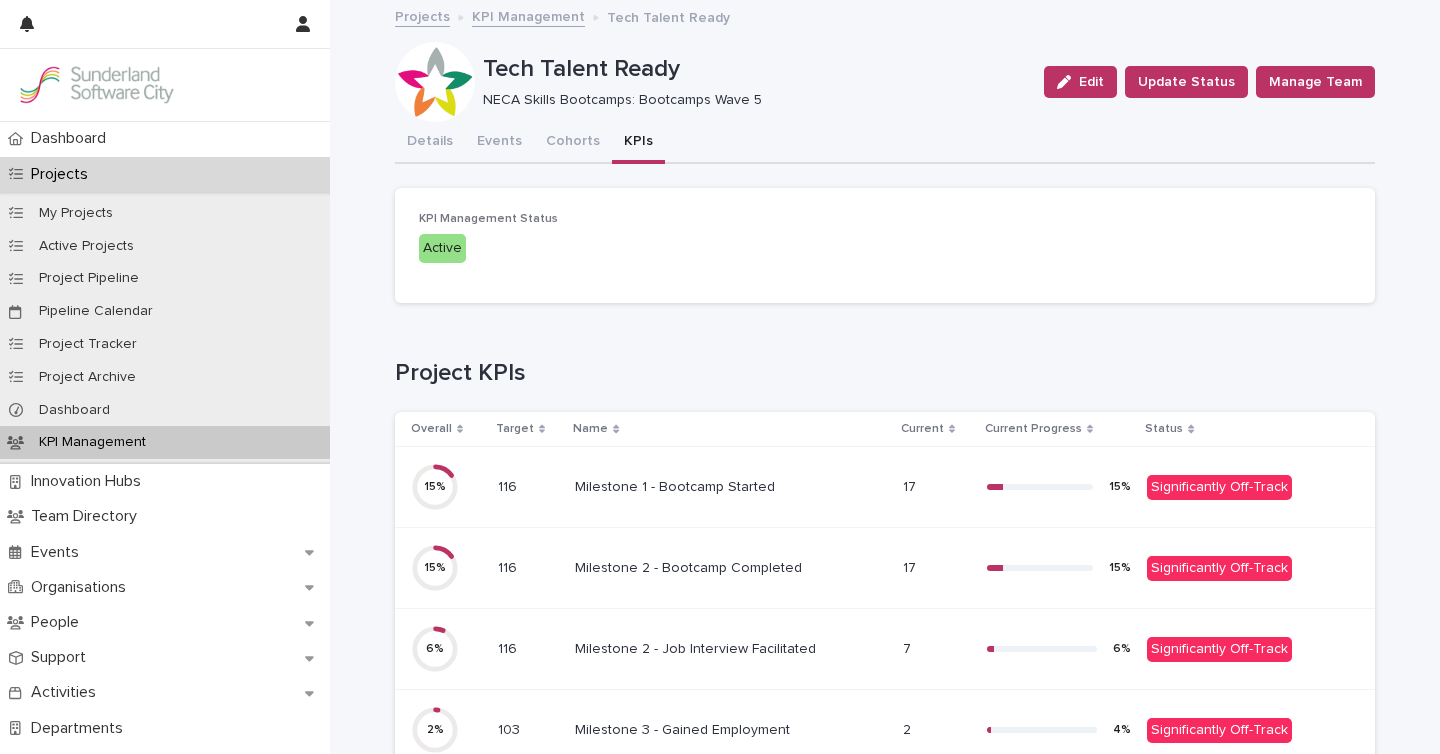click on "Milestone 2 - Bootcamp Completed Milestone 2 - Bootcamp Completed" at bounding box center (730, 568) 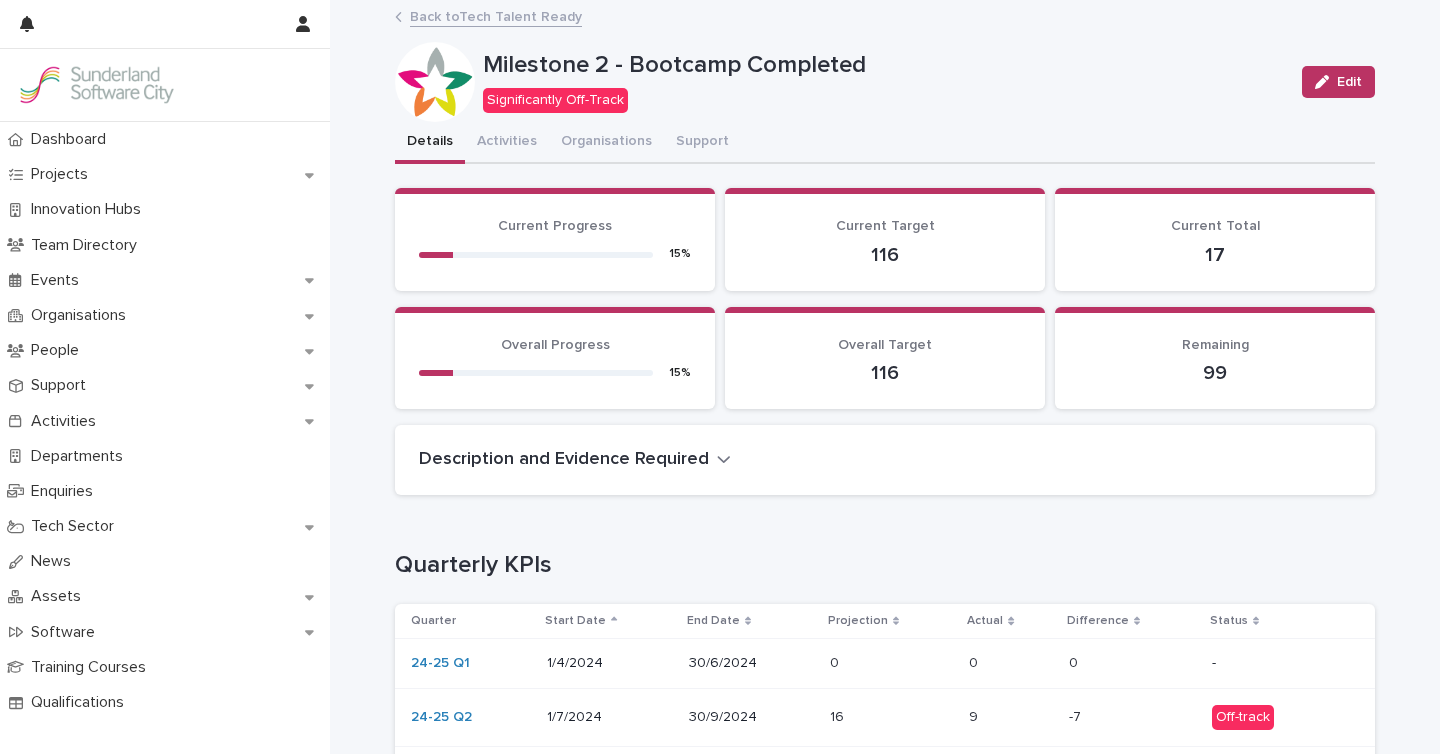 click on "Back to  Tech Talent Ready" at bounding box center (496, 15) 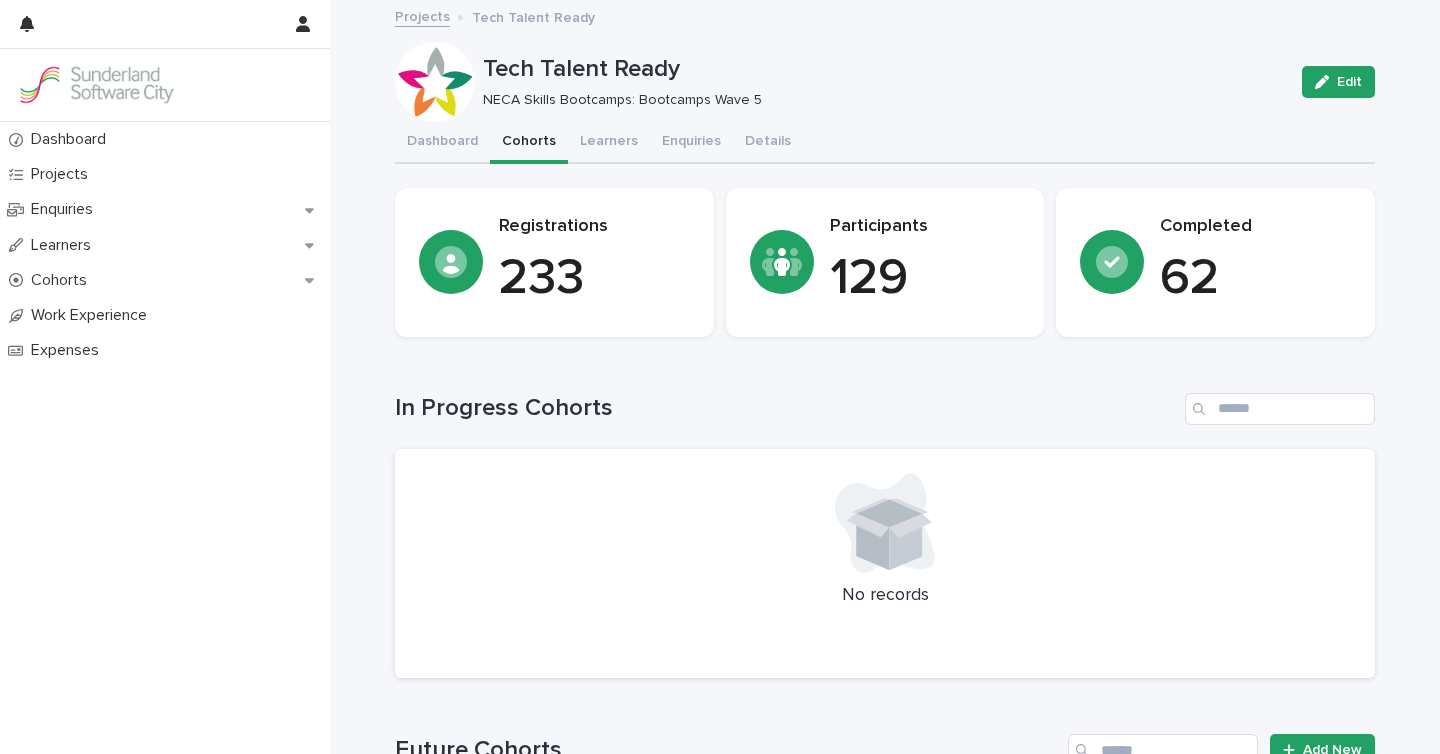 scroll, scrollTop: 0, scrollLeft: 0, axis: both 